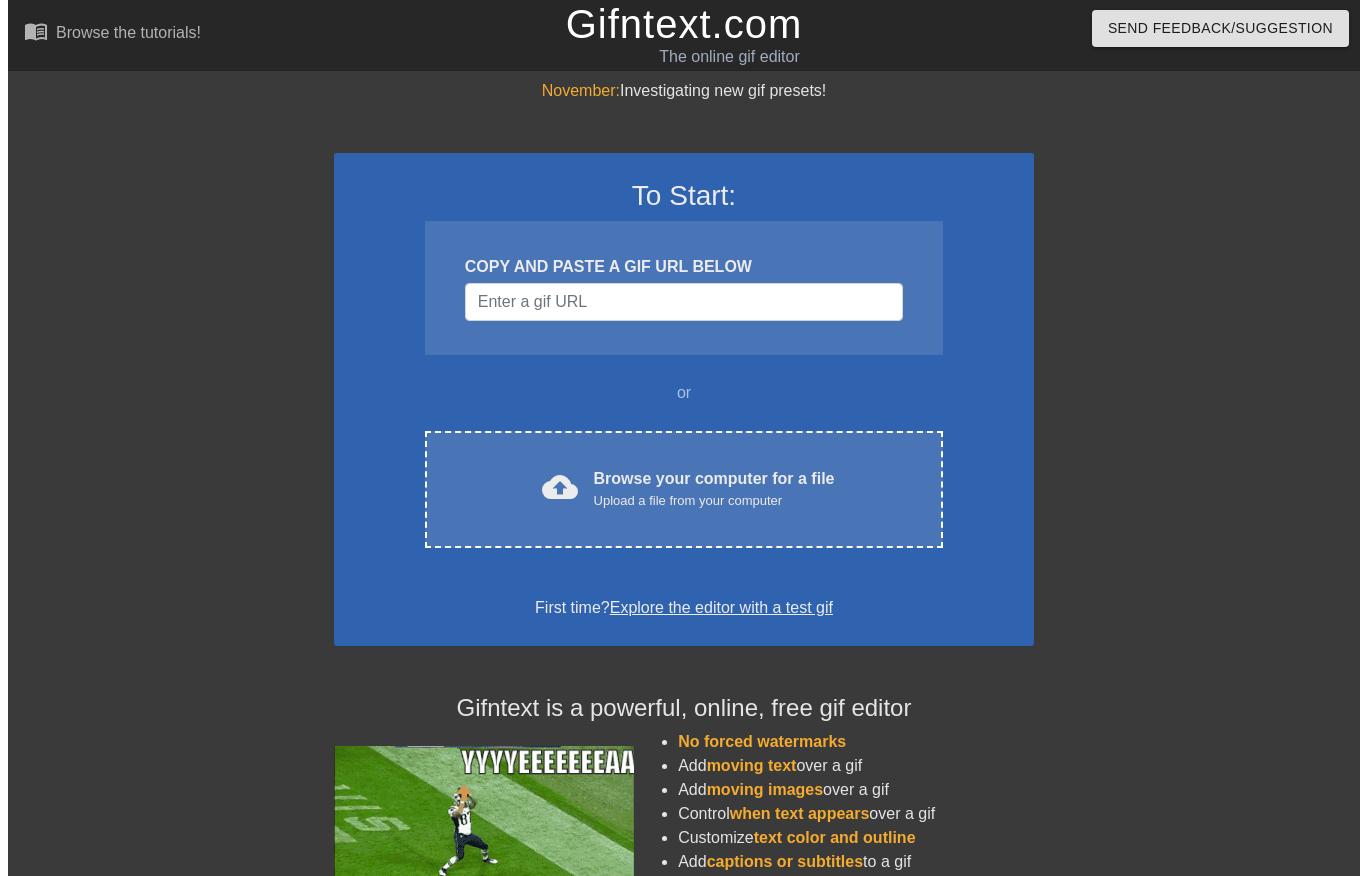 scroll, scrollTop: 0, scrollLeft: 0, axis: both 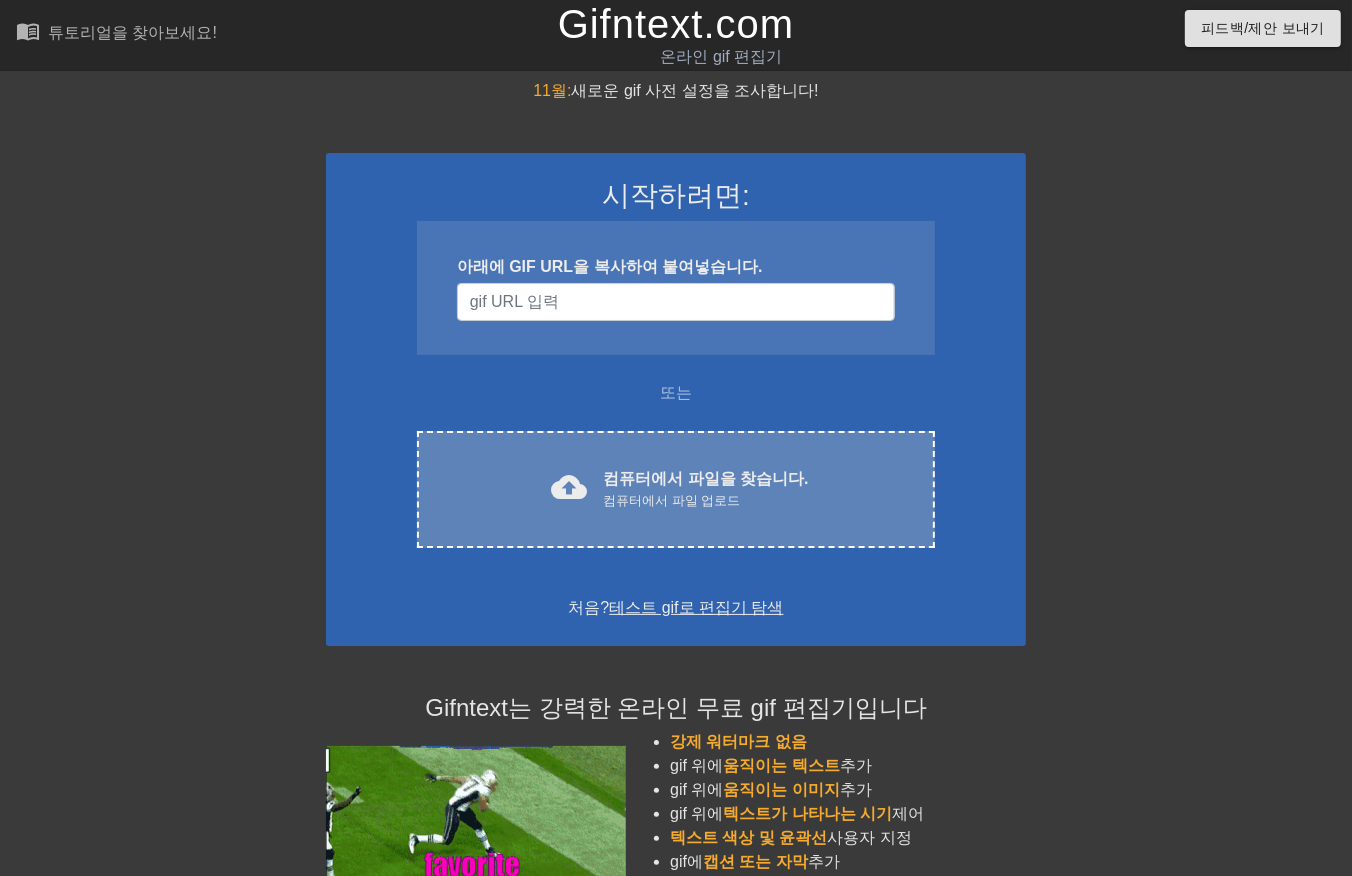click on "컴퓨터에서 파일 업로드" at bounding box center [705, 501] 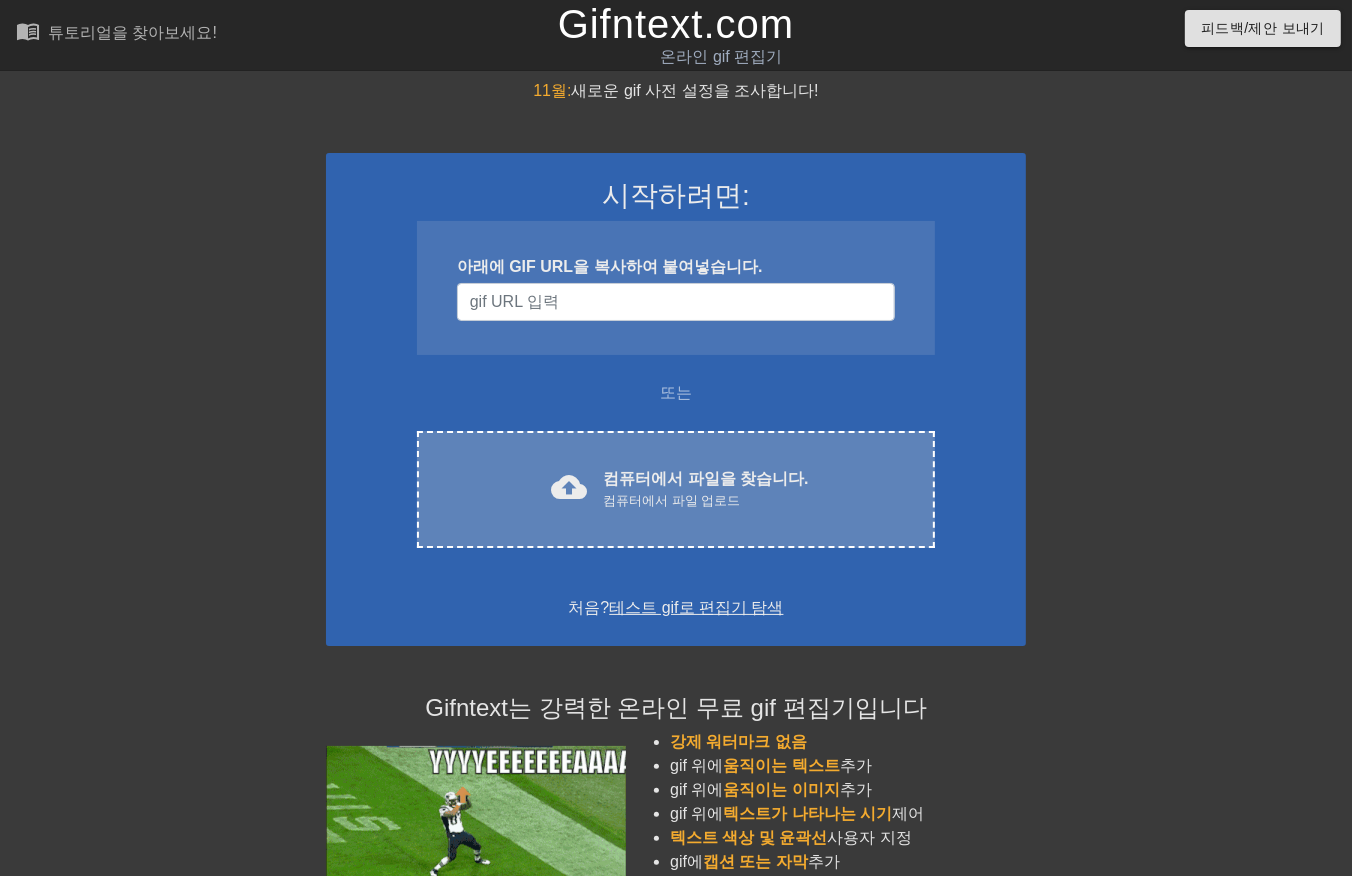 drag, startPoint x: 723, startPoint y: 485, endPoint x: 717, endPoint y: 494, distance: 10.816654 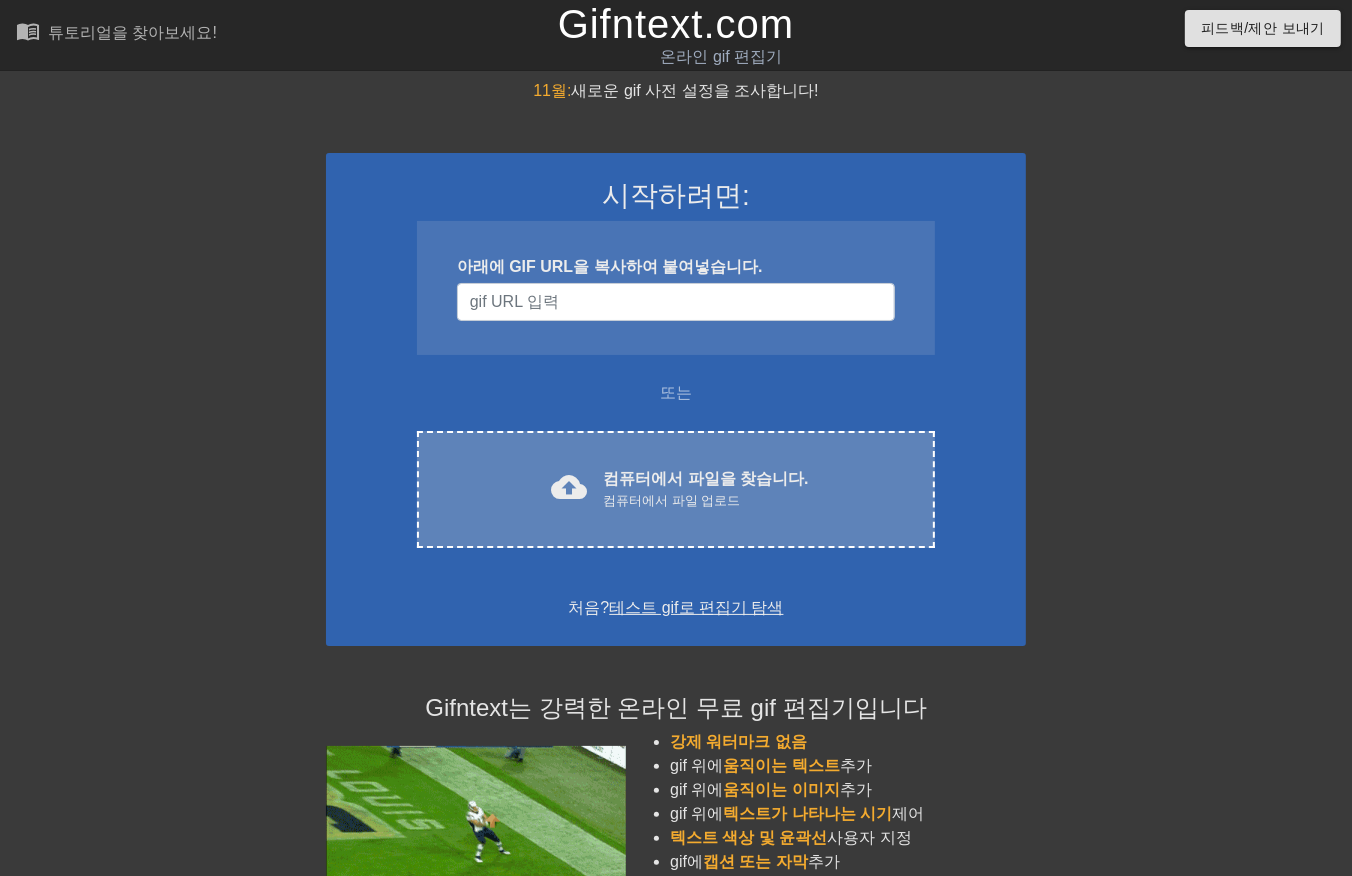 click on "컴퓨터에서 파일을 찾습니다. 컴퓨터에서 파일 업로드" at bounding box center [705, 489] 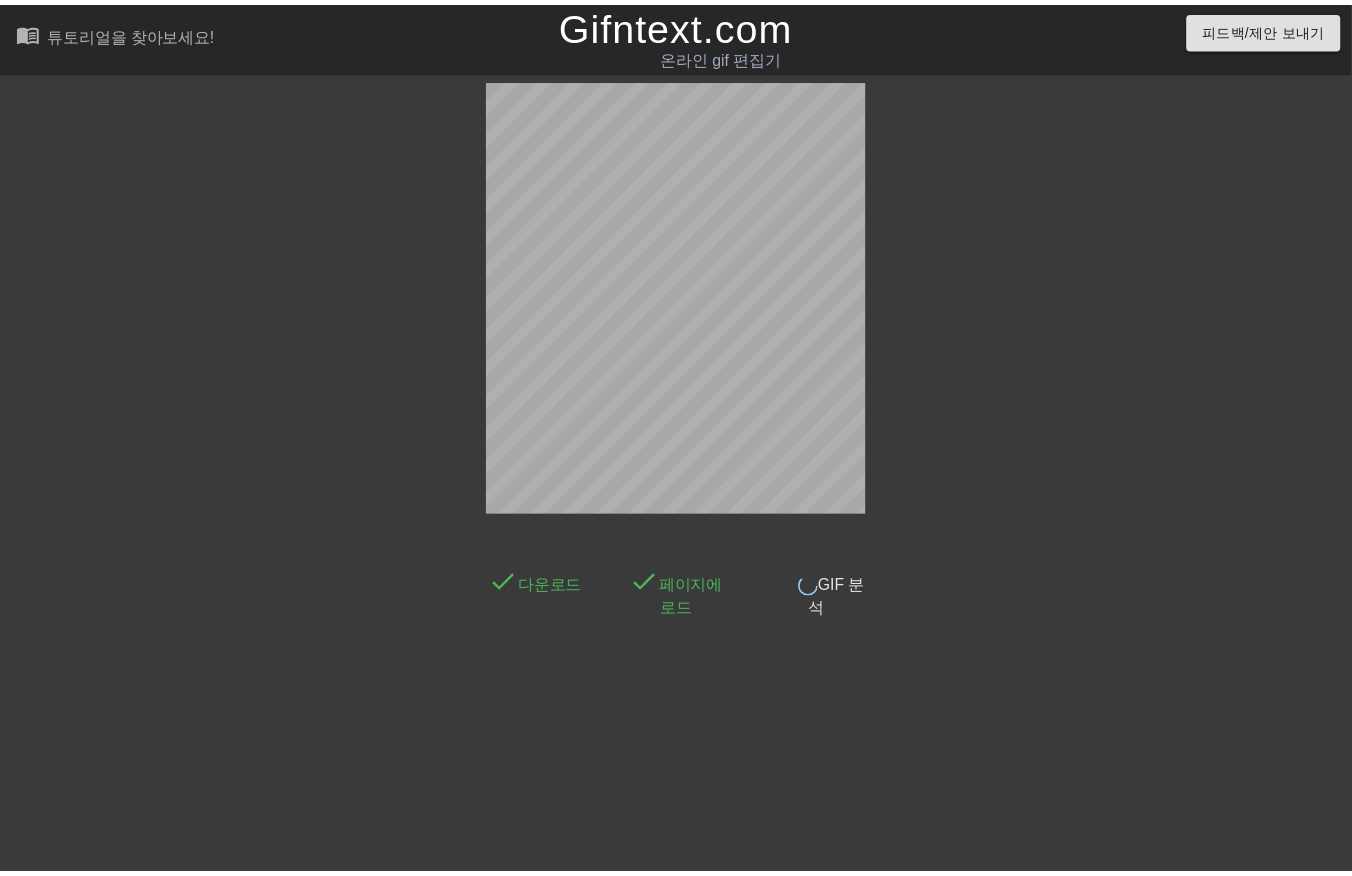 scroll, scrollTop: 14, scrollLeft: 0, axis: vertical 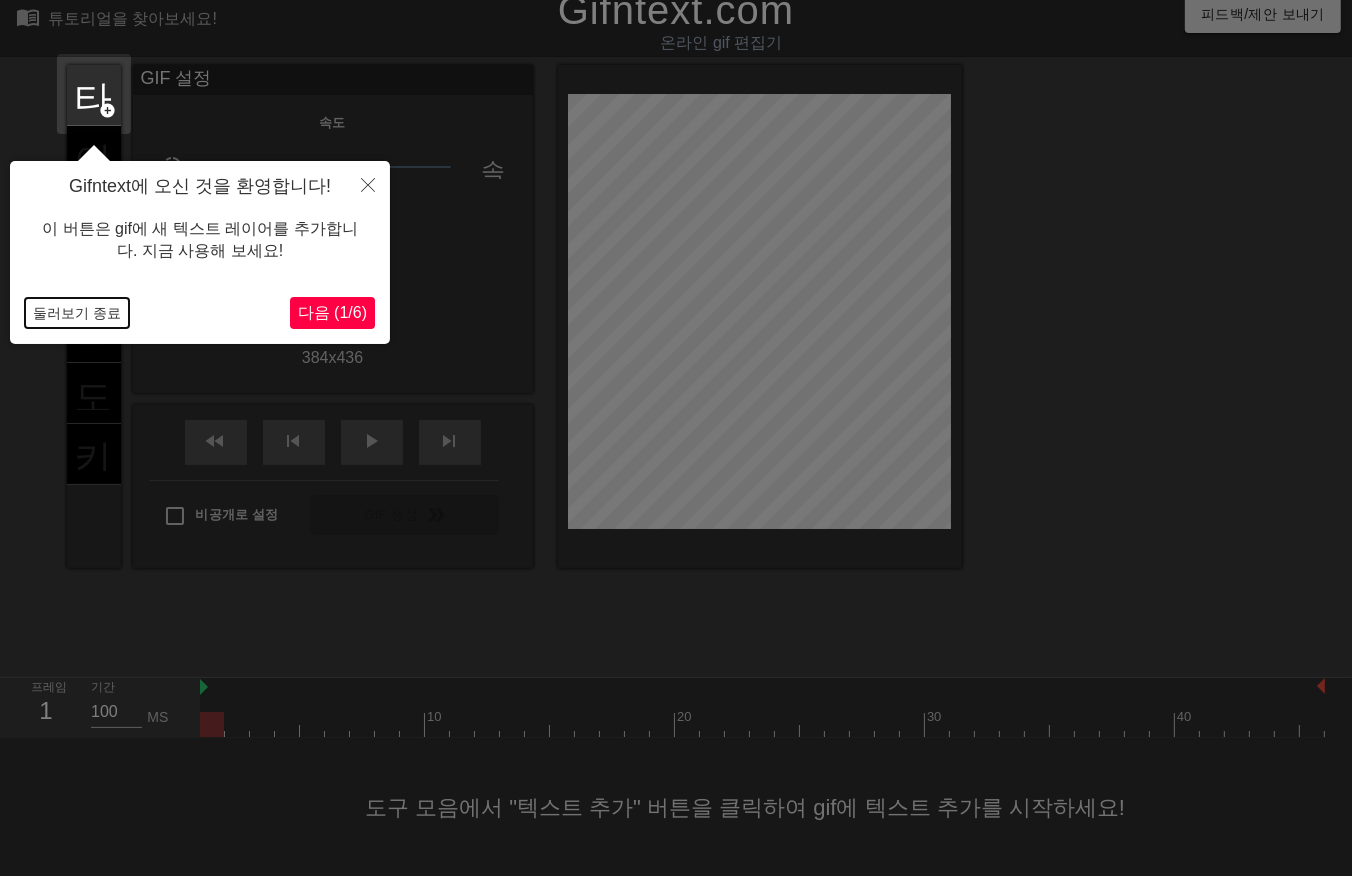 drag, startPoint x: 72, startPoint y: 311, endPoint x: 73, endPoint y: 321, distance: 10.049875 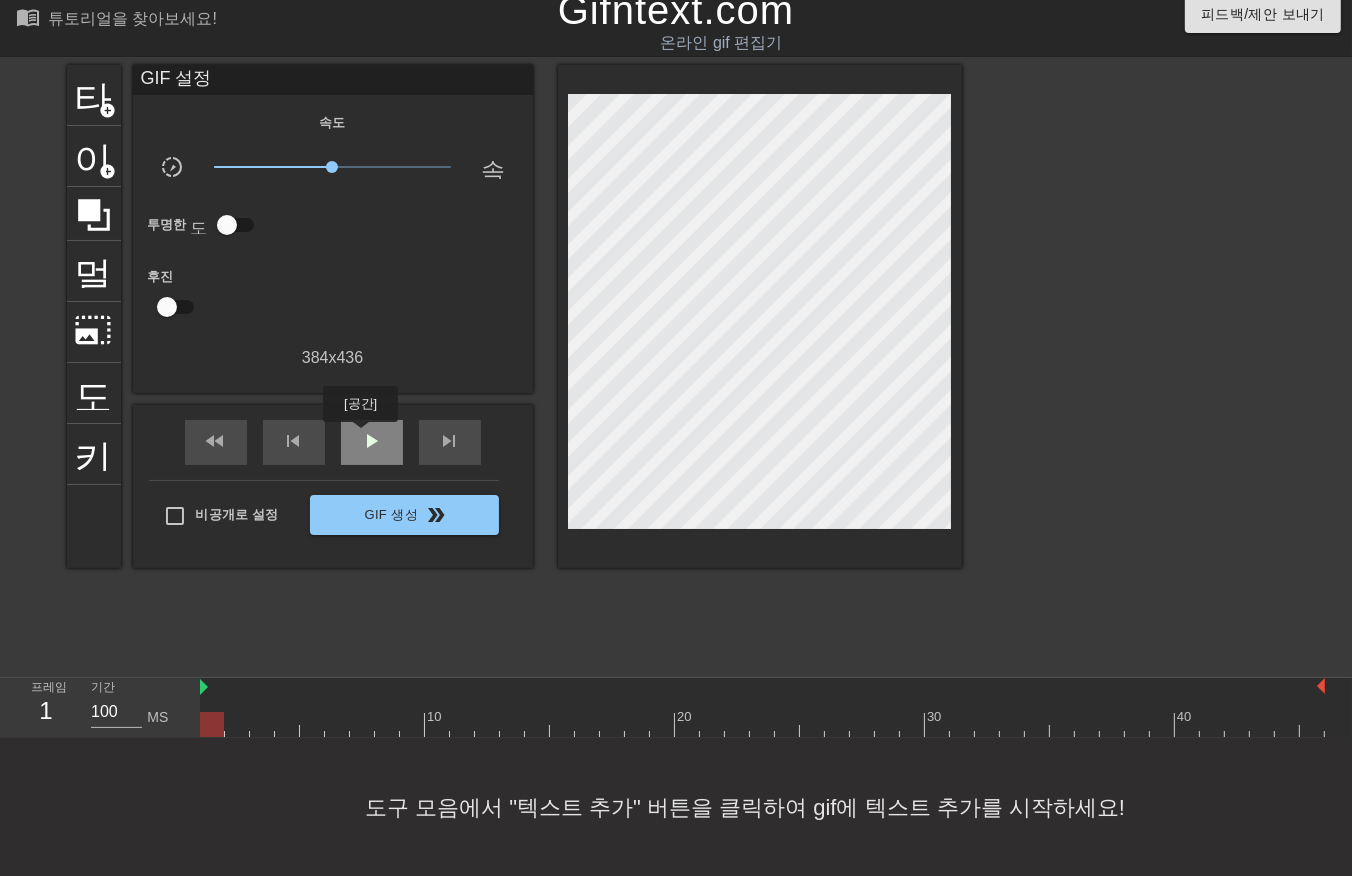 click on "play_arrow" at bounding box center [372, 441] 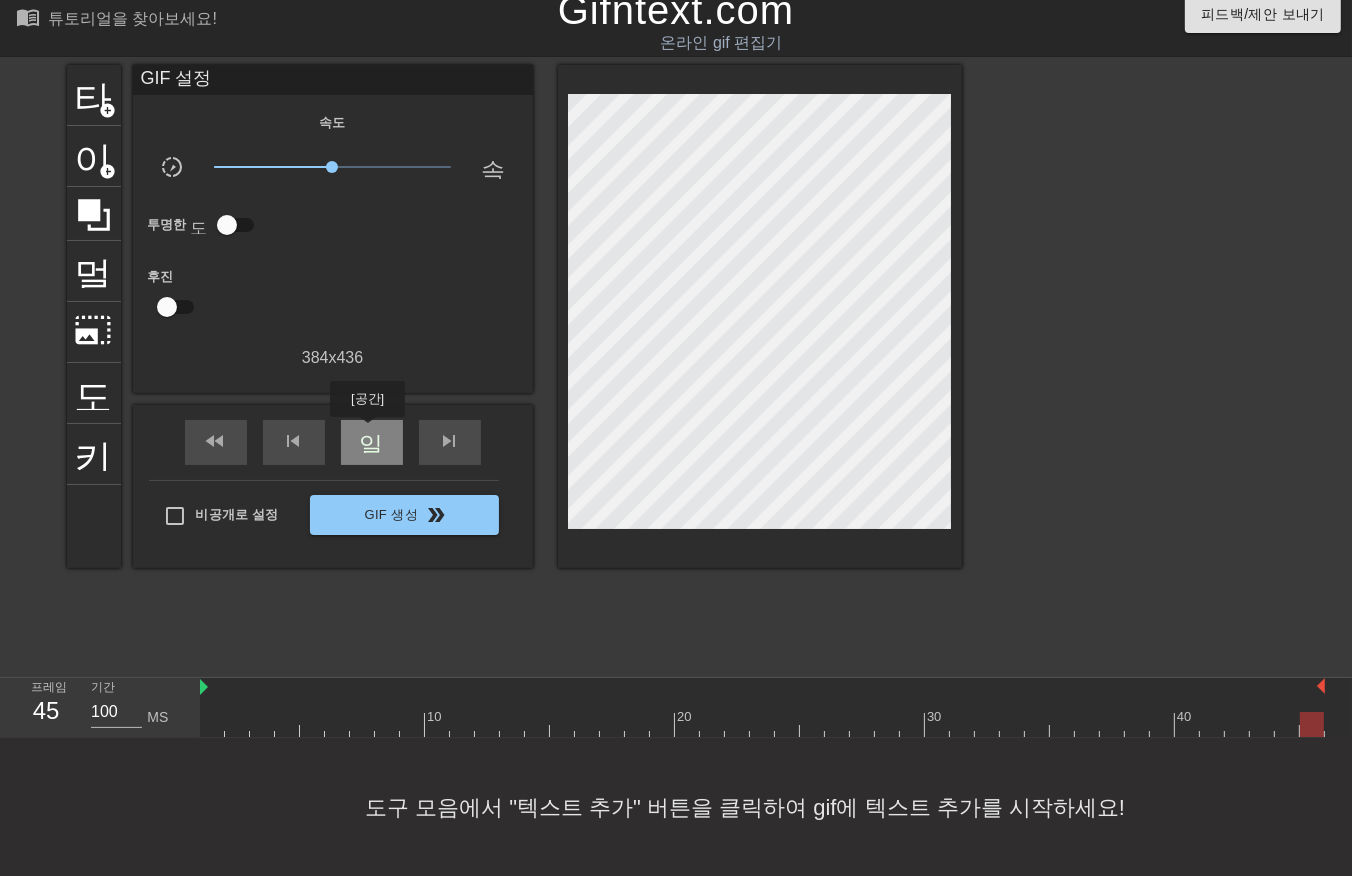 drag, startPoint x: 367, startPoint y: 431, endPoint x: 362, endPoint y: 445, distance: 14.866069 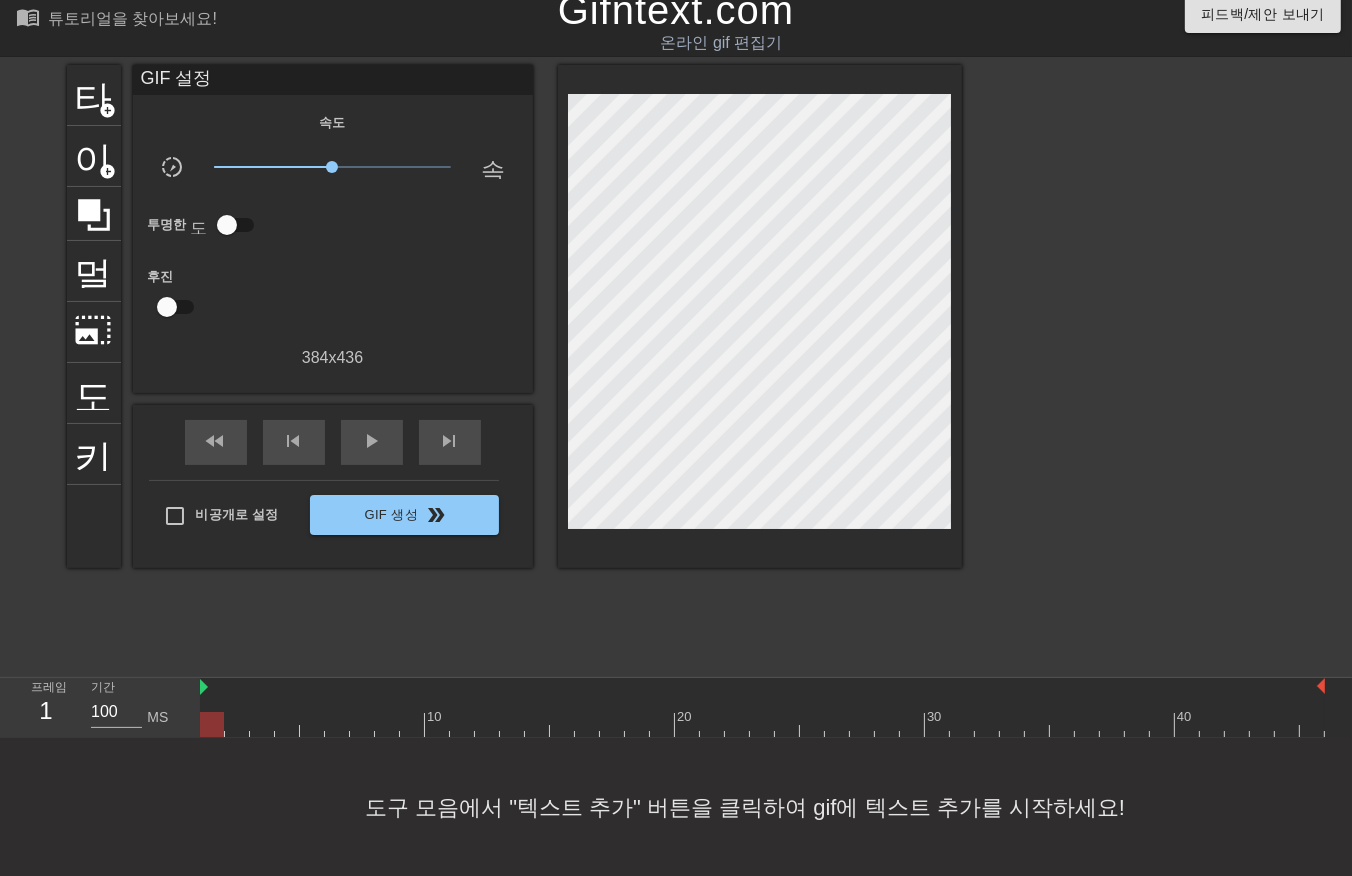 drag, startPoint x: 213, startPoint y: 717, endPoint x: 205, endPoint y: 737, distance: 21.540659 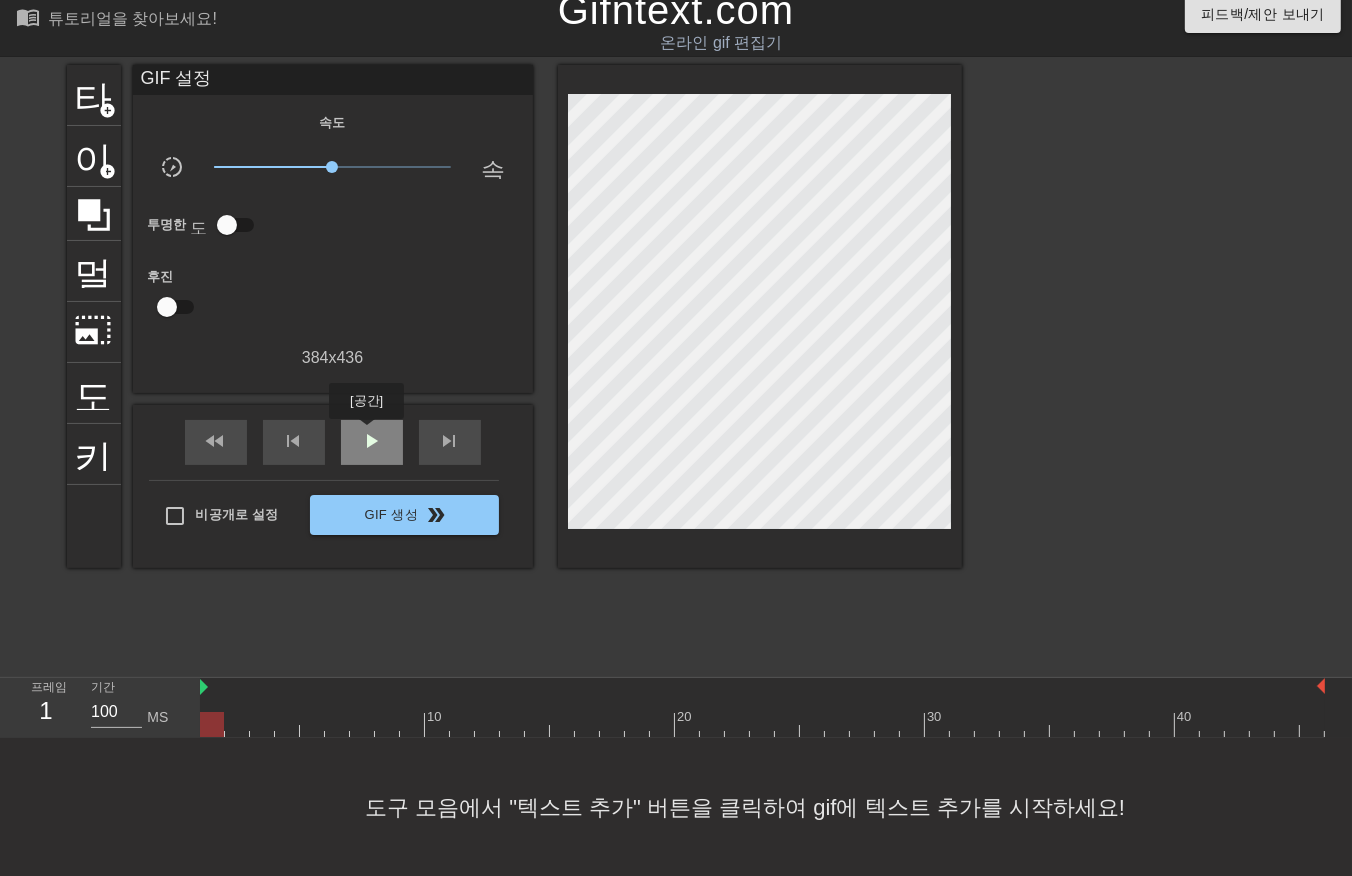 click on "play_arrow" at bounding box center (372, 441) 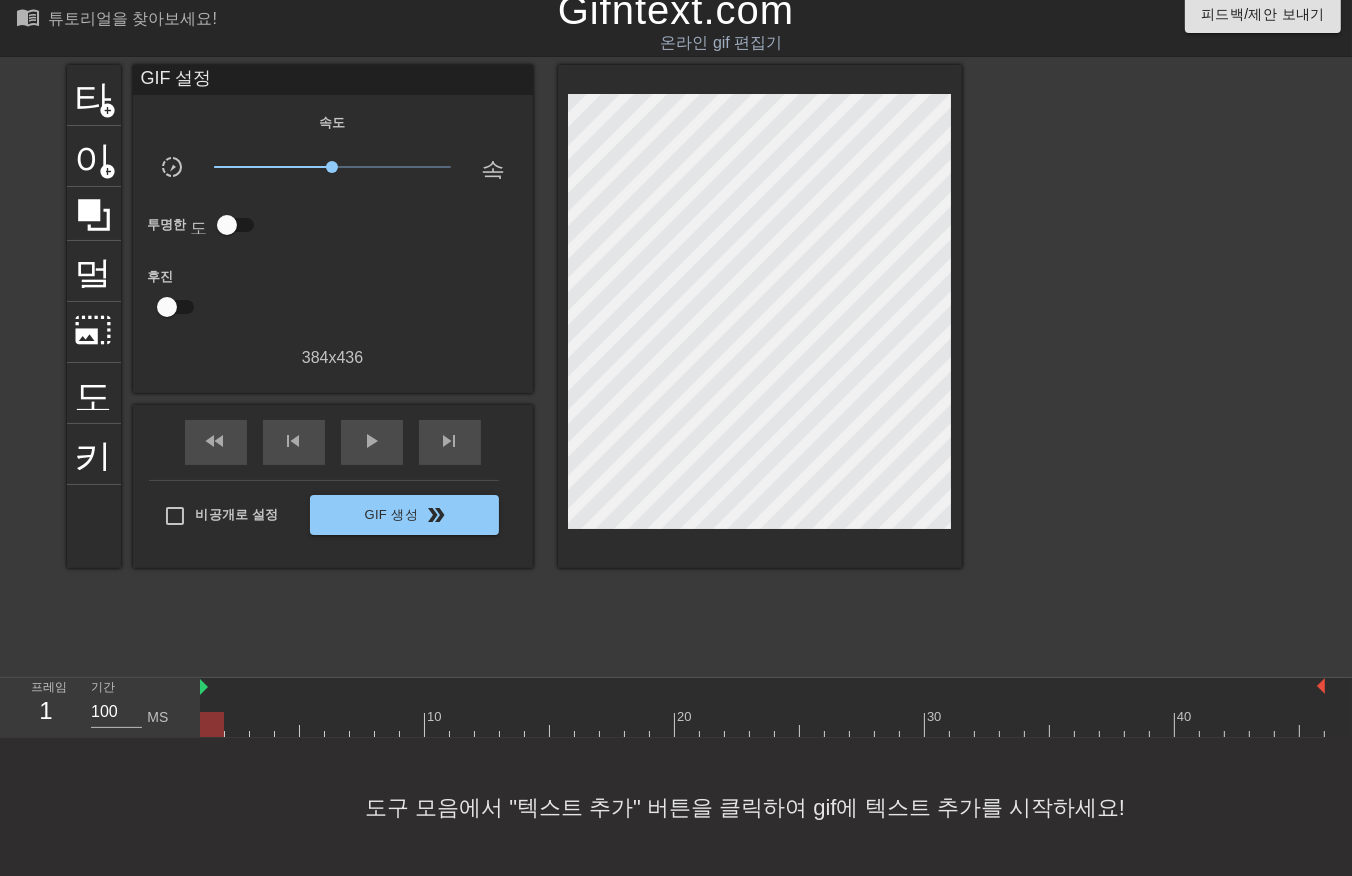 drag, startPoint x: 206, startPoint y: 726, endPoint x: 226, endPoint y: 734, distance: 21.540659 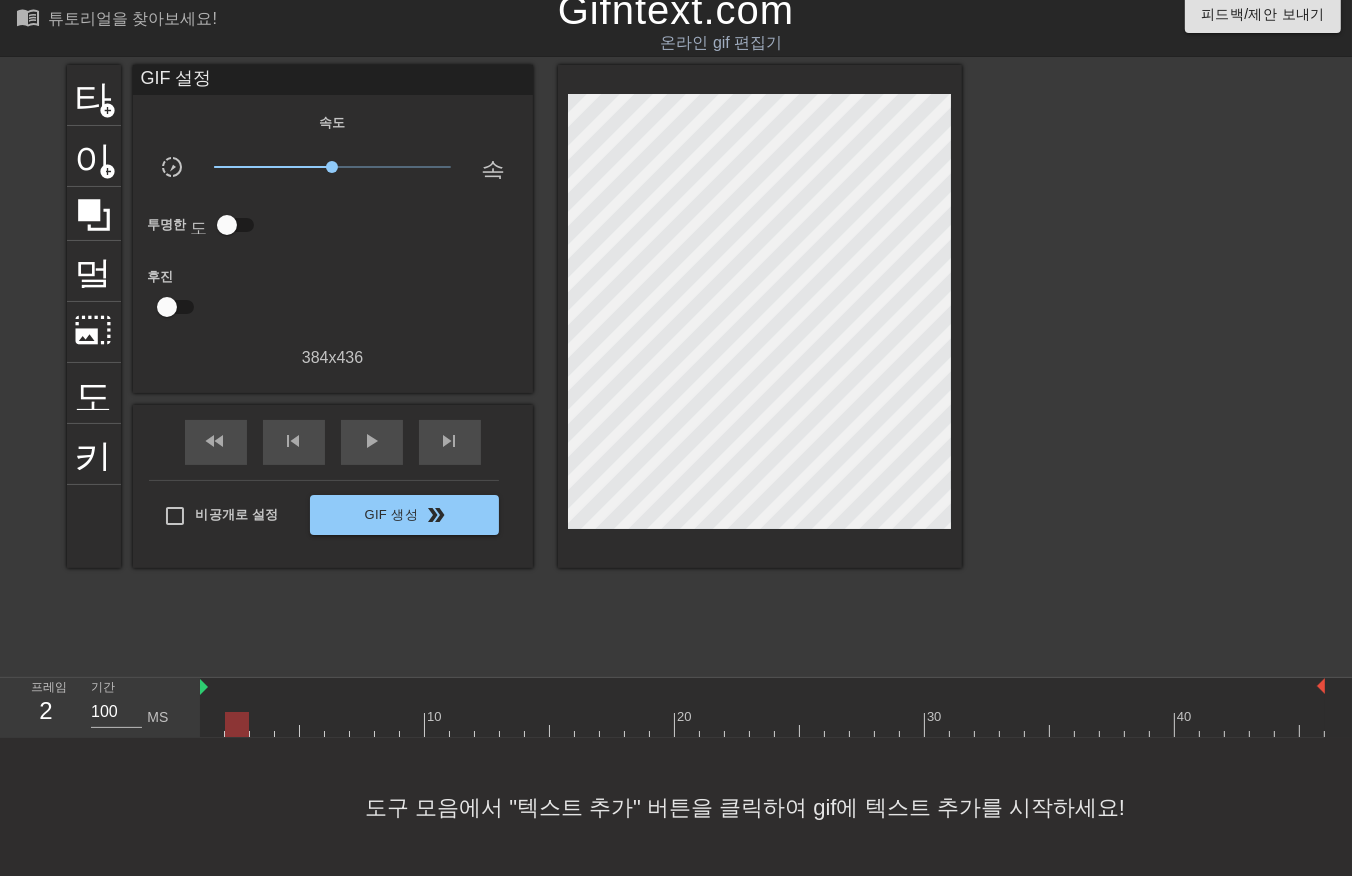 click at bounding box center (762, 724) 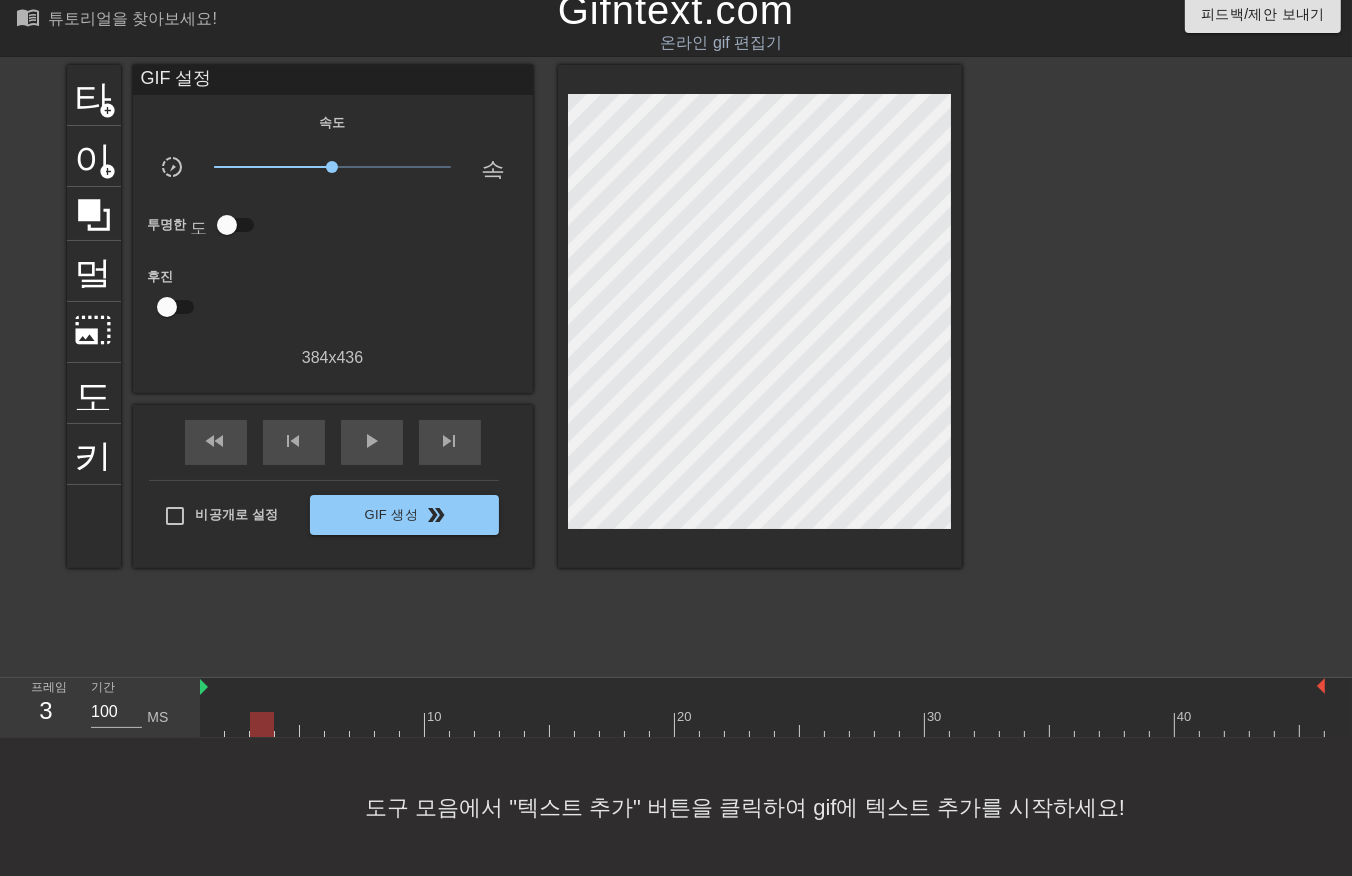 click at bounding box center [762, 724] 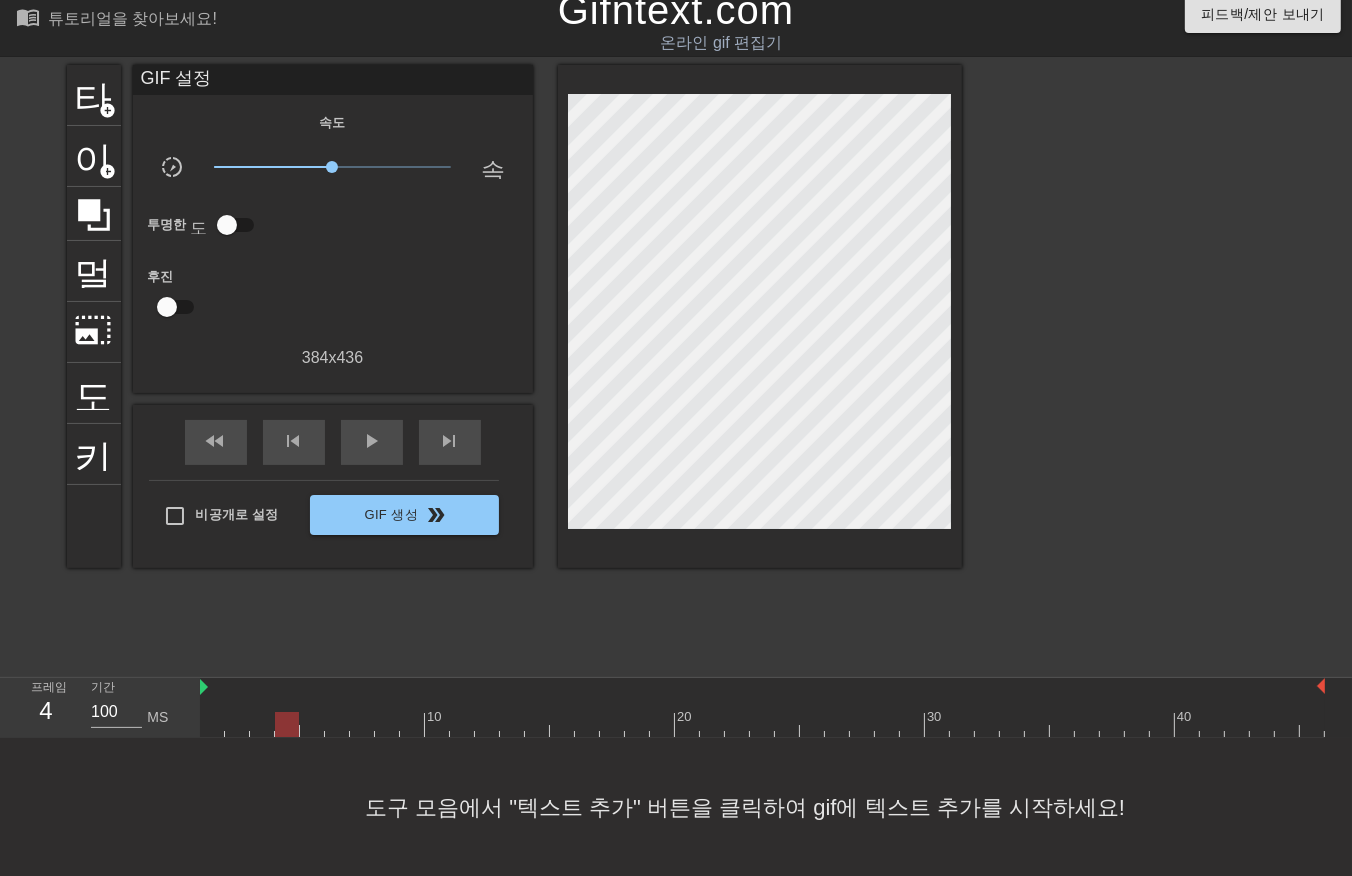 drag, startPoint x: 286, startPoint y: 725, endPoint x: 293, endPoint y: 737, distance: 13.892444 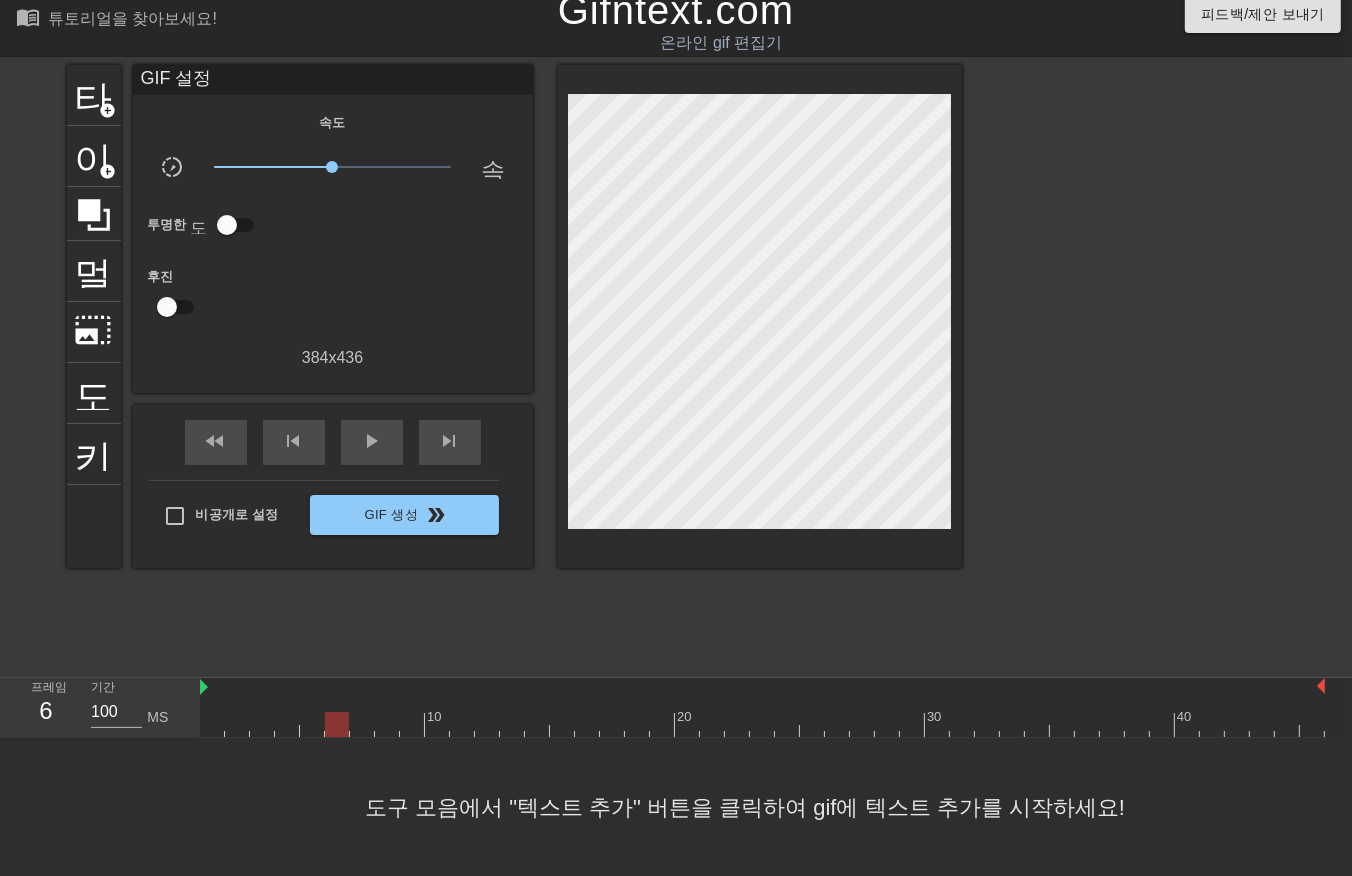 click at bounding box center (762, 724) 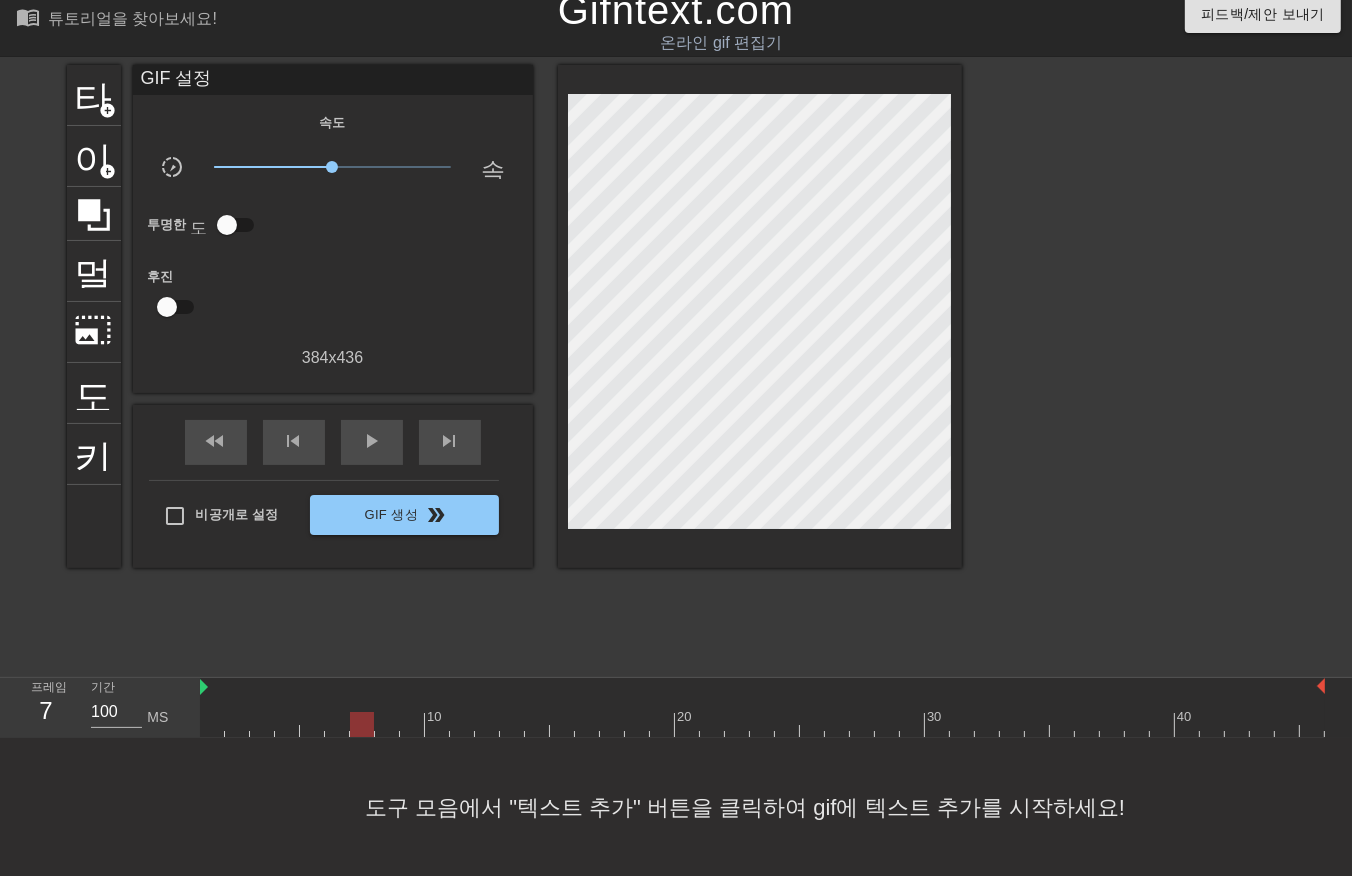 click at bounding box center [762, 724] 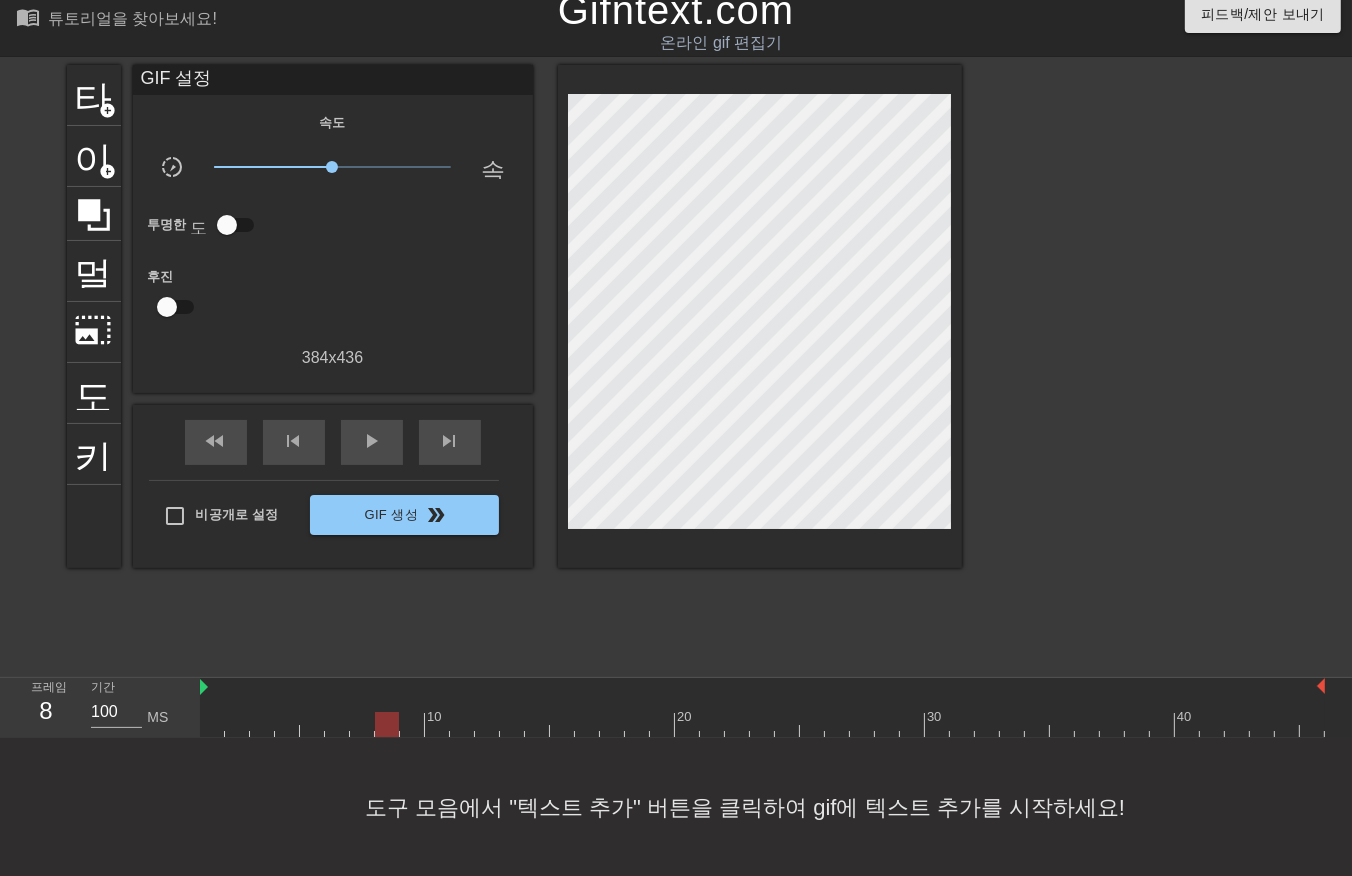 click at bounding box center (762, 724) 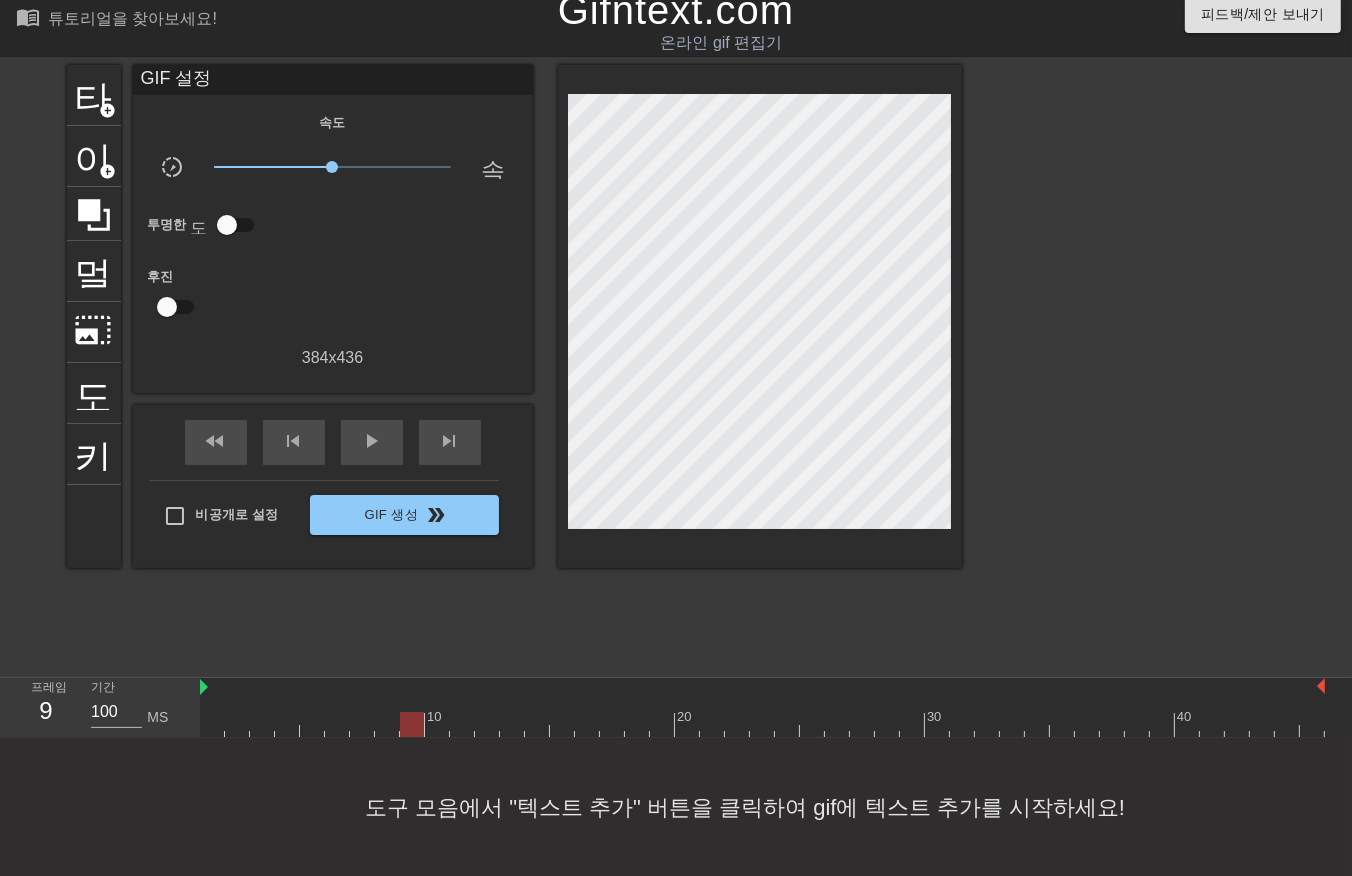 click at bounding box center (762, 724) 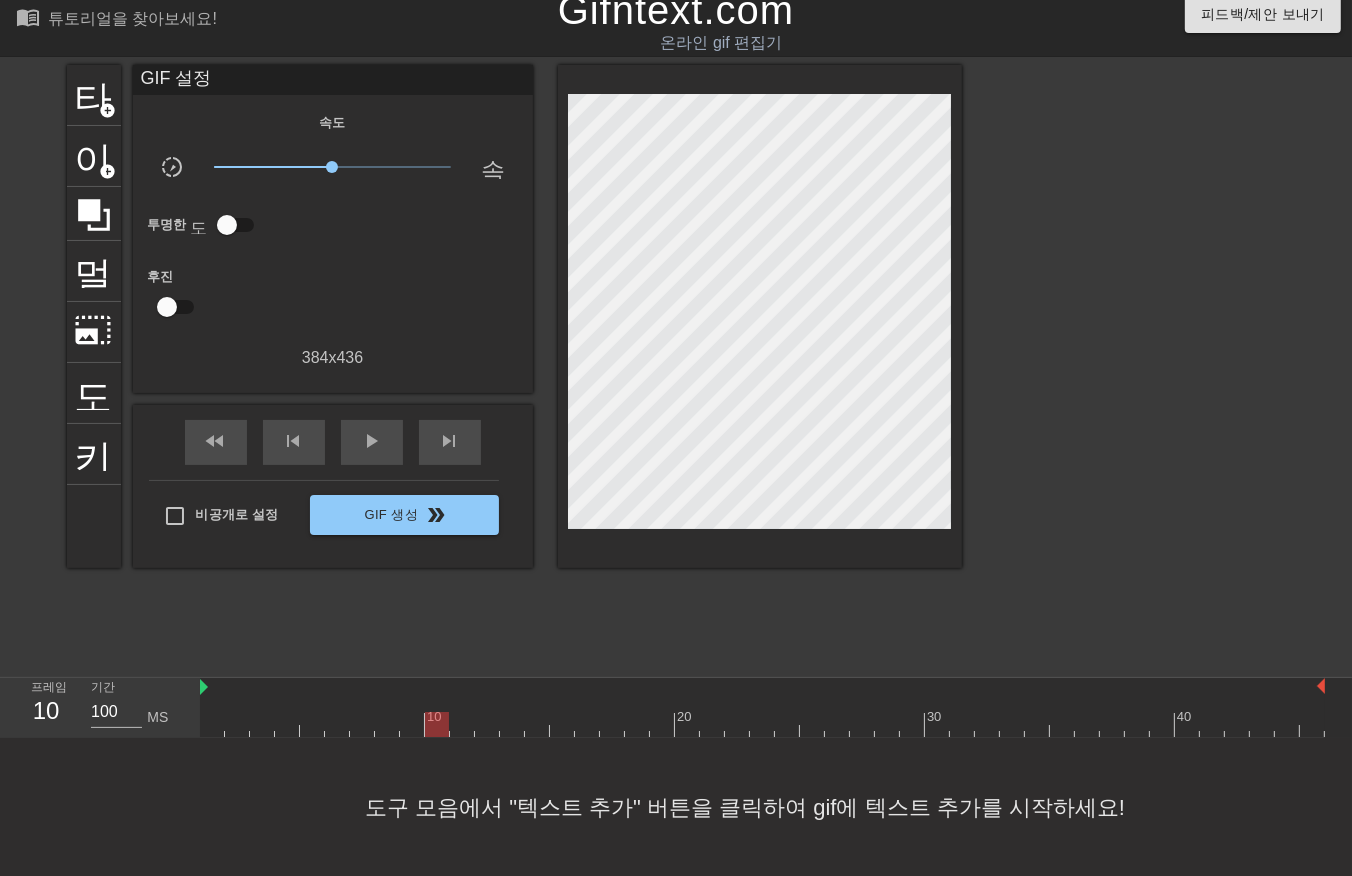 drag, startPoint x: 444, startPoint y: 727, endPoint x: 455, endPoint y: 737, distance: 14.866069 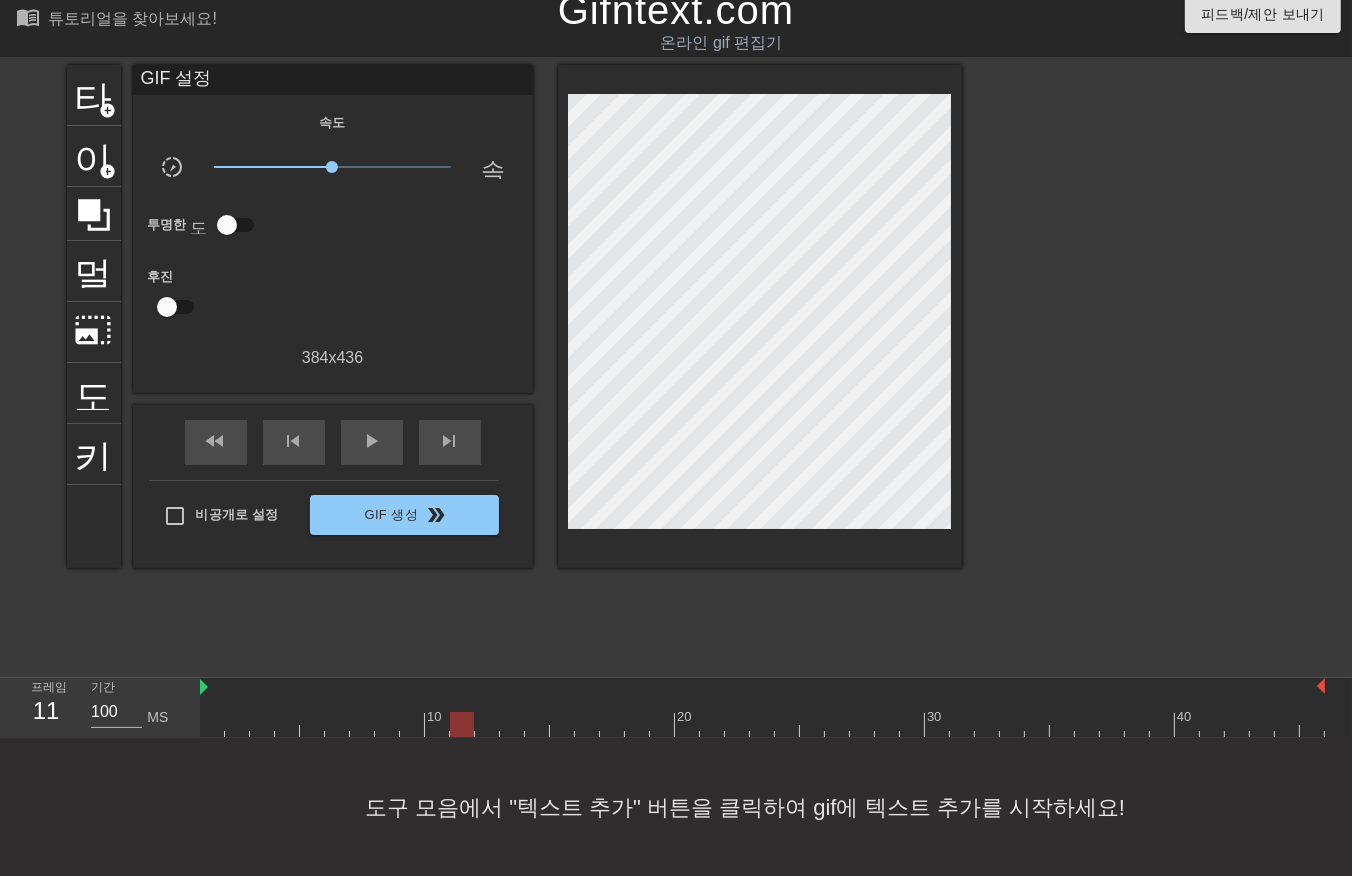 drag, startPoint x: 463, startPoint y: 733, endPoint x: 490, endPoint y: 732, distance: 27.018513 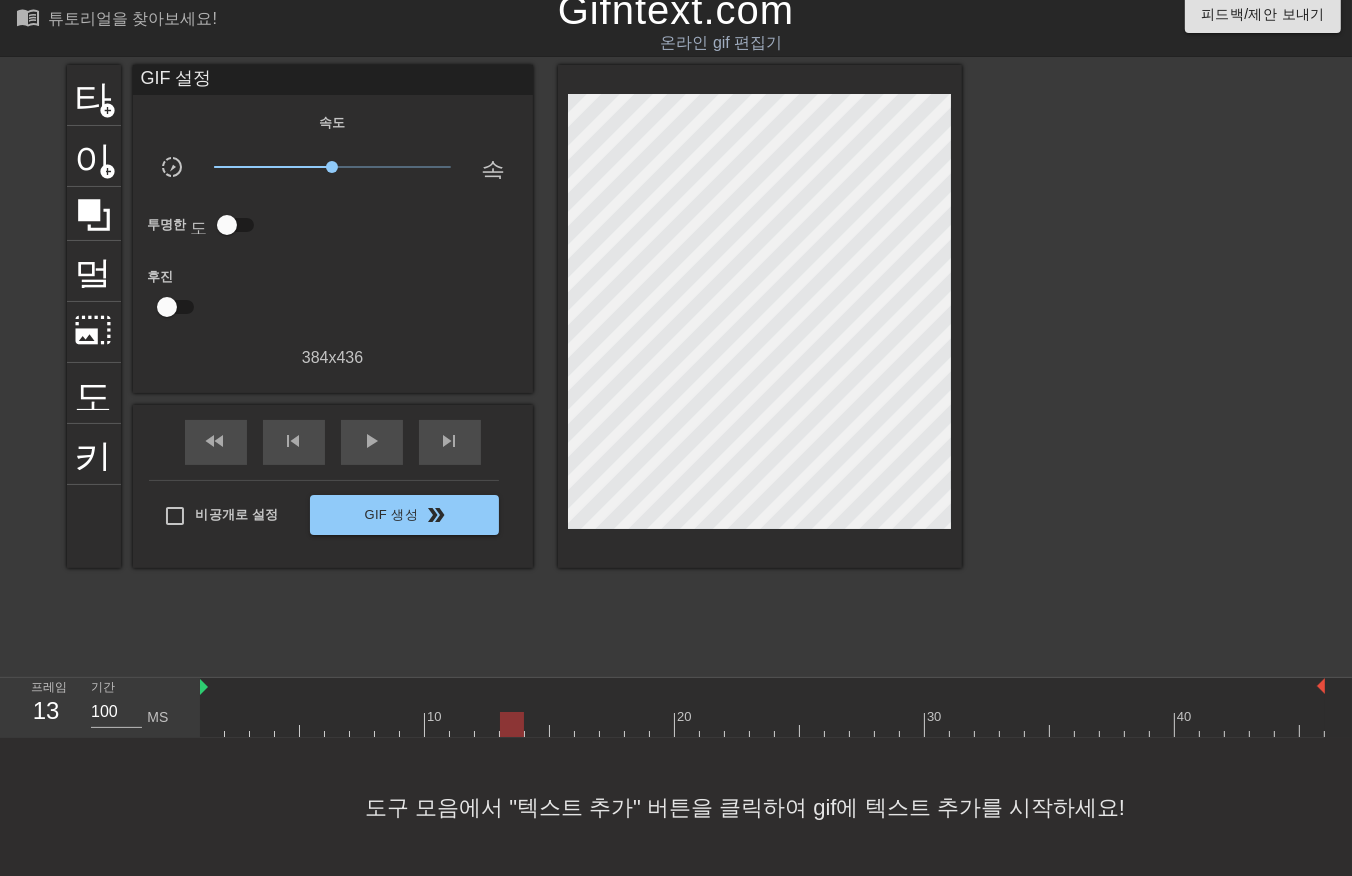 click at bounding box center (762, 724) 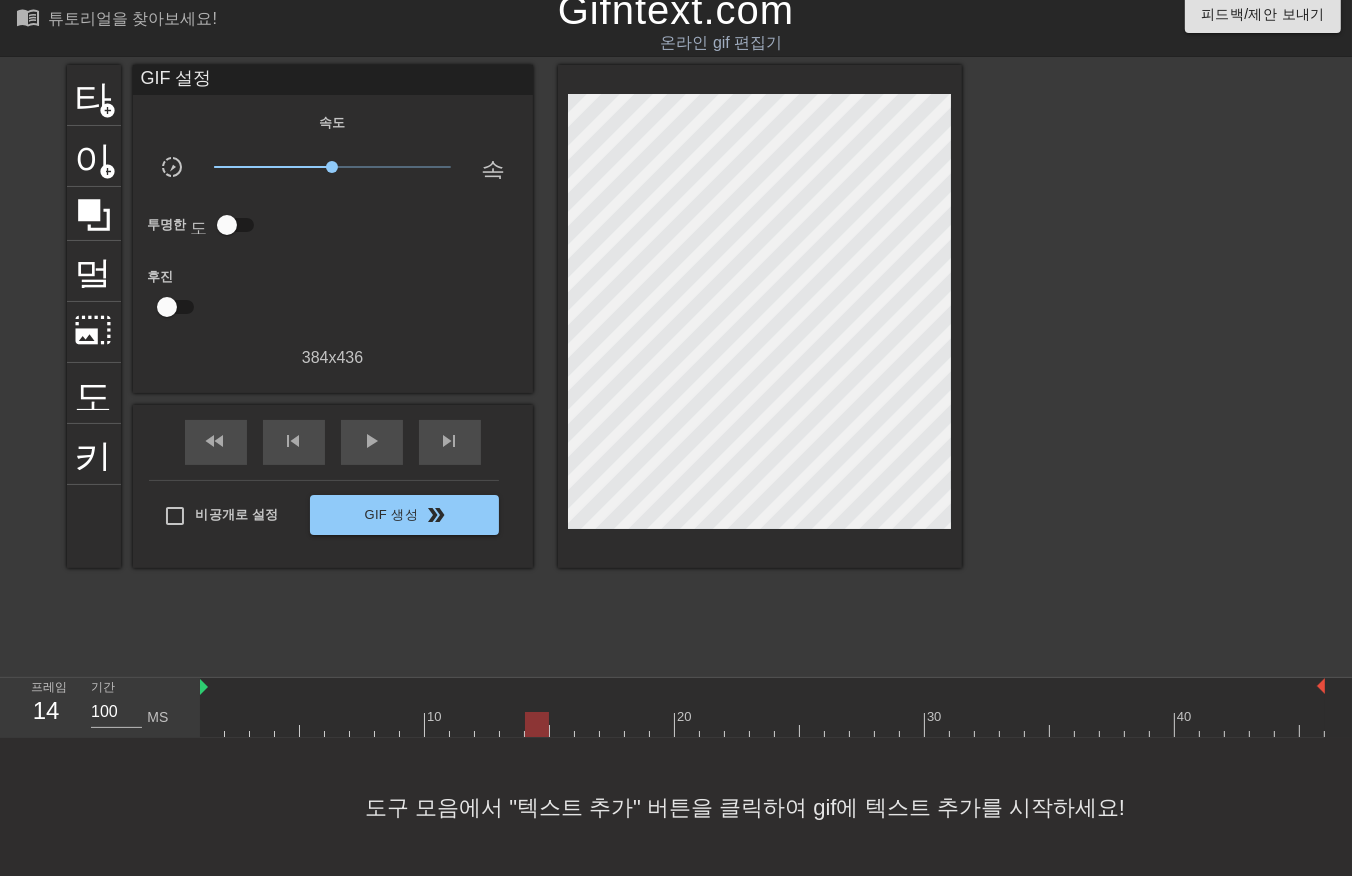 click at bounding box center (762, 724) 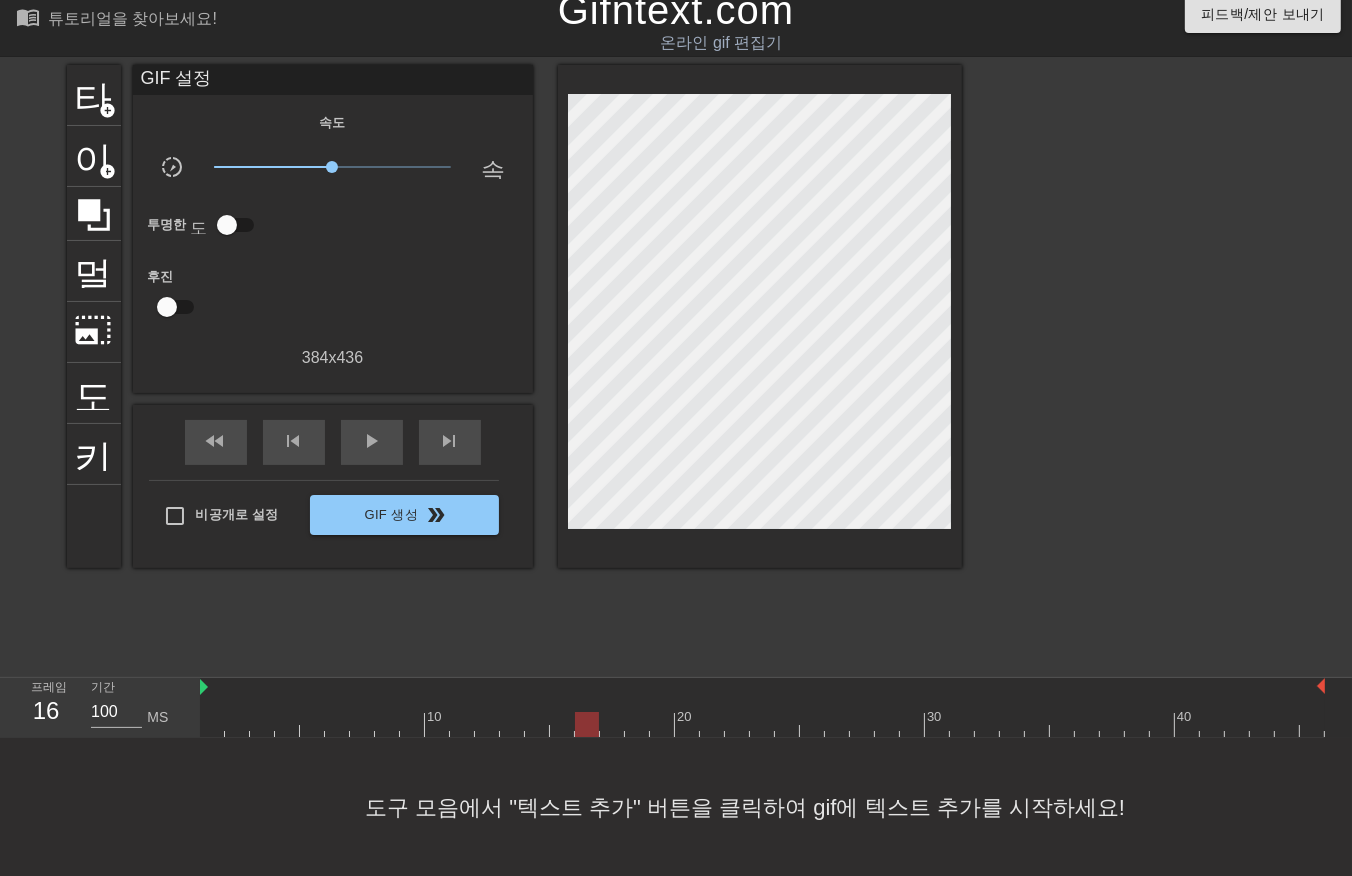 drag, startPoint x: 591, startPoint y: 731, endPoint x: 606, endPoint y: 732, distance: 15.033297 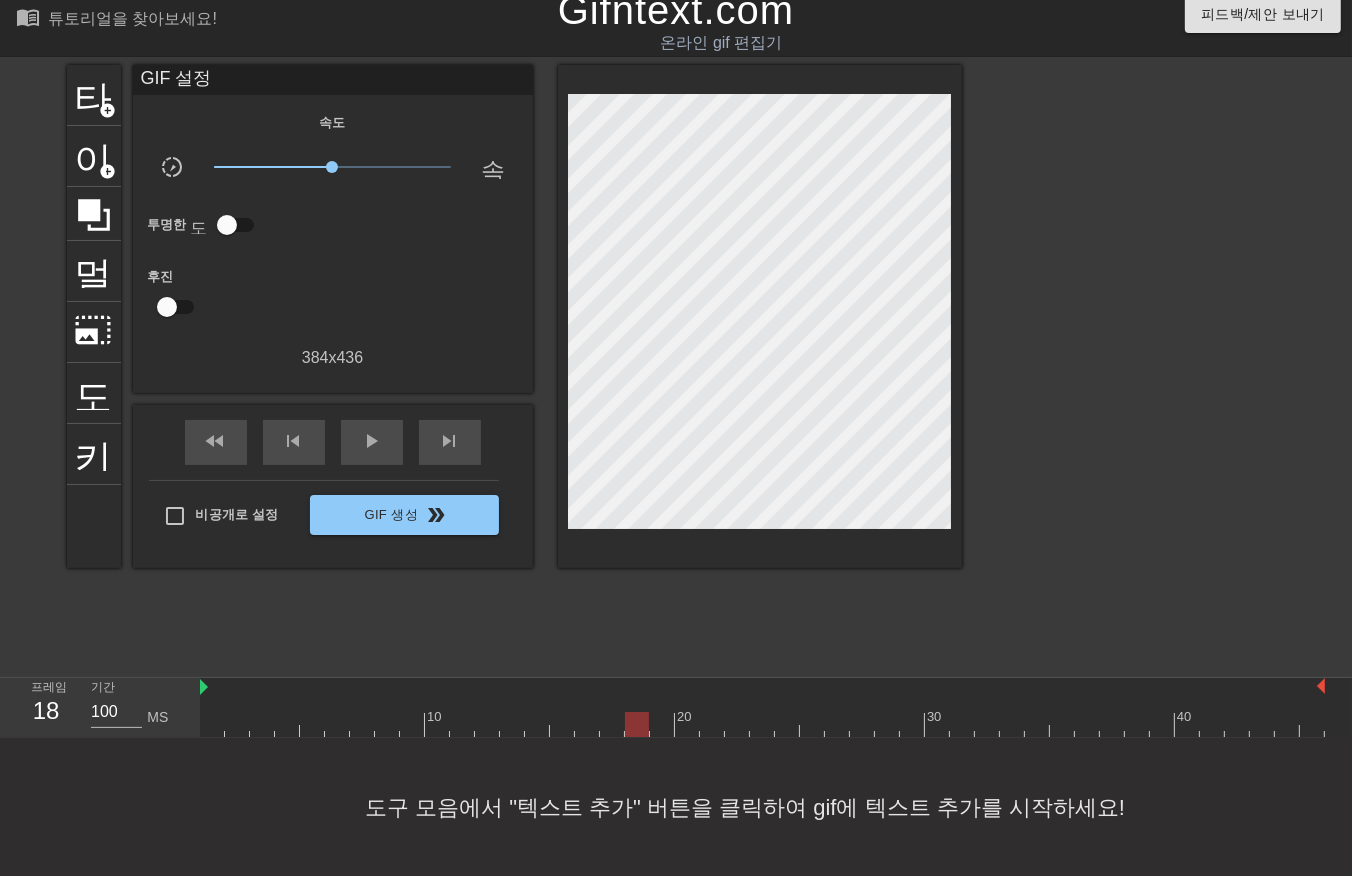 drag, startPoint x: 634, startPoint y: 730, endPoint x: 645, endPoint y: 726, distance: 11.7046995 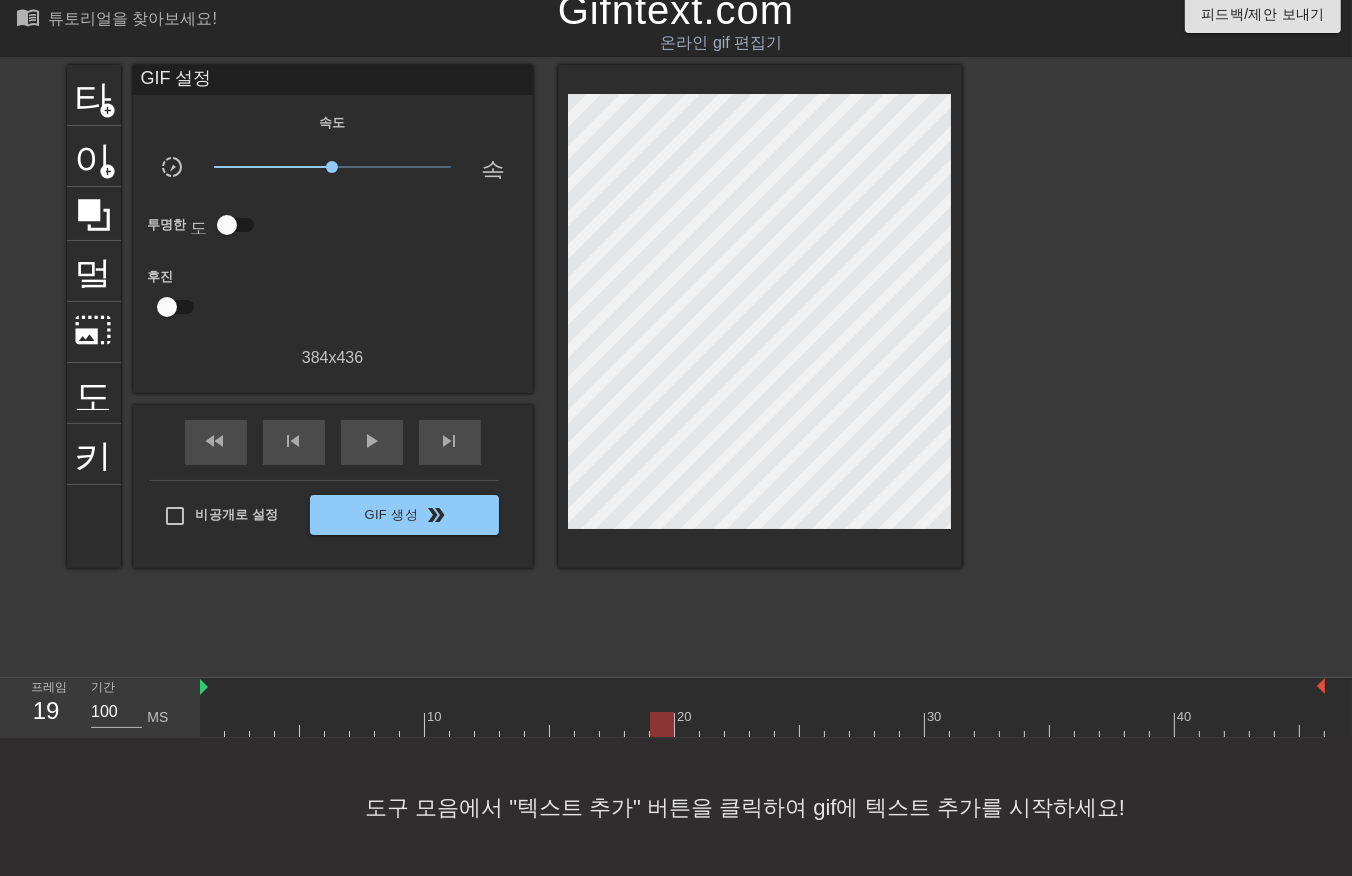 click at bounding box center [762, 724] 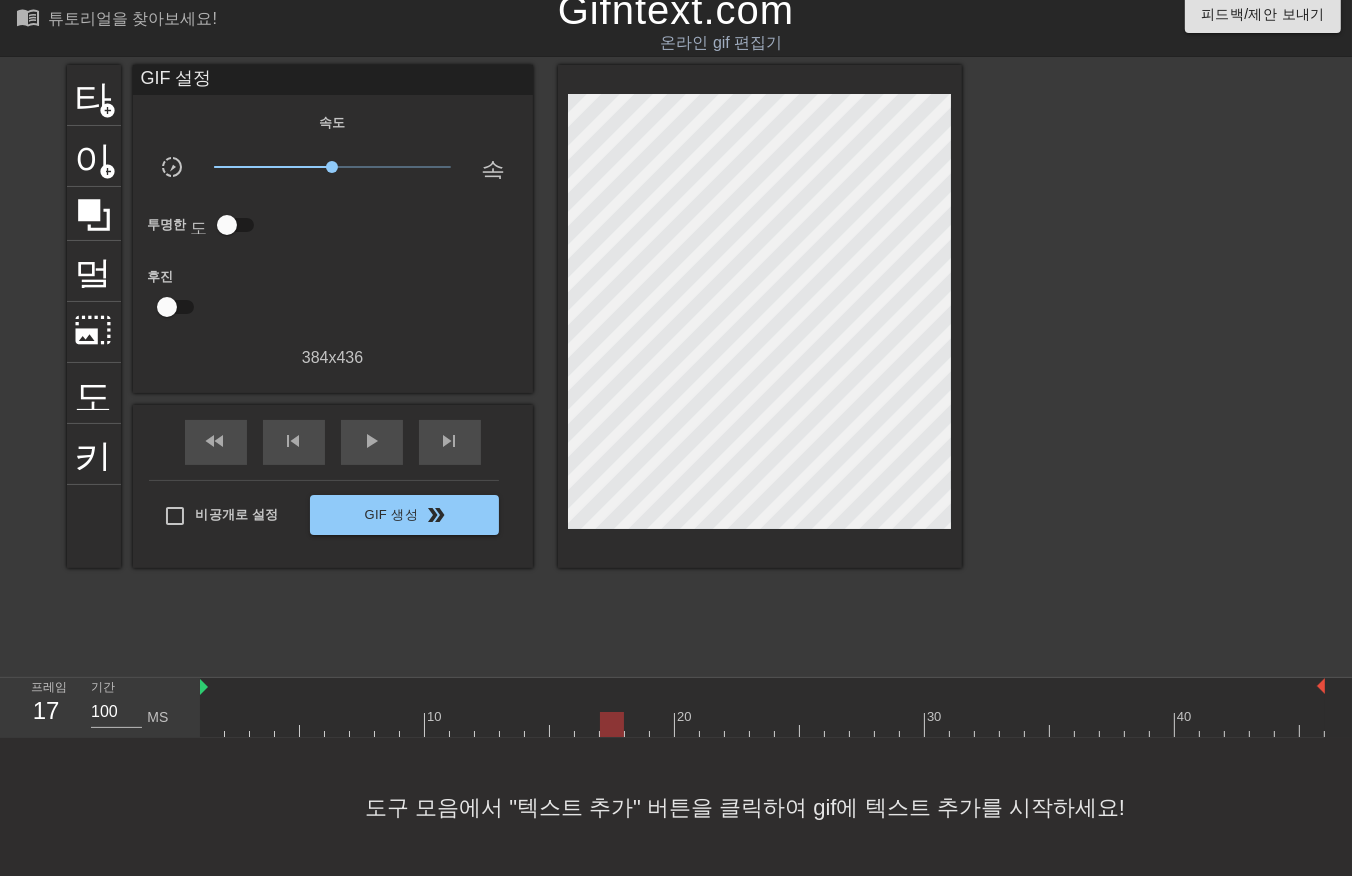 click at bounding box center [762, 724] 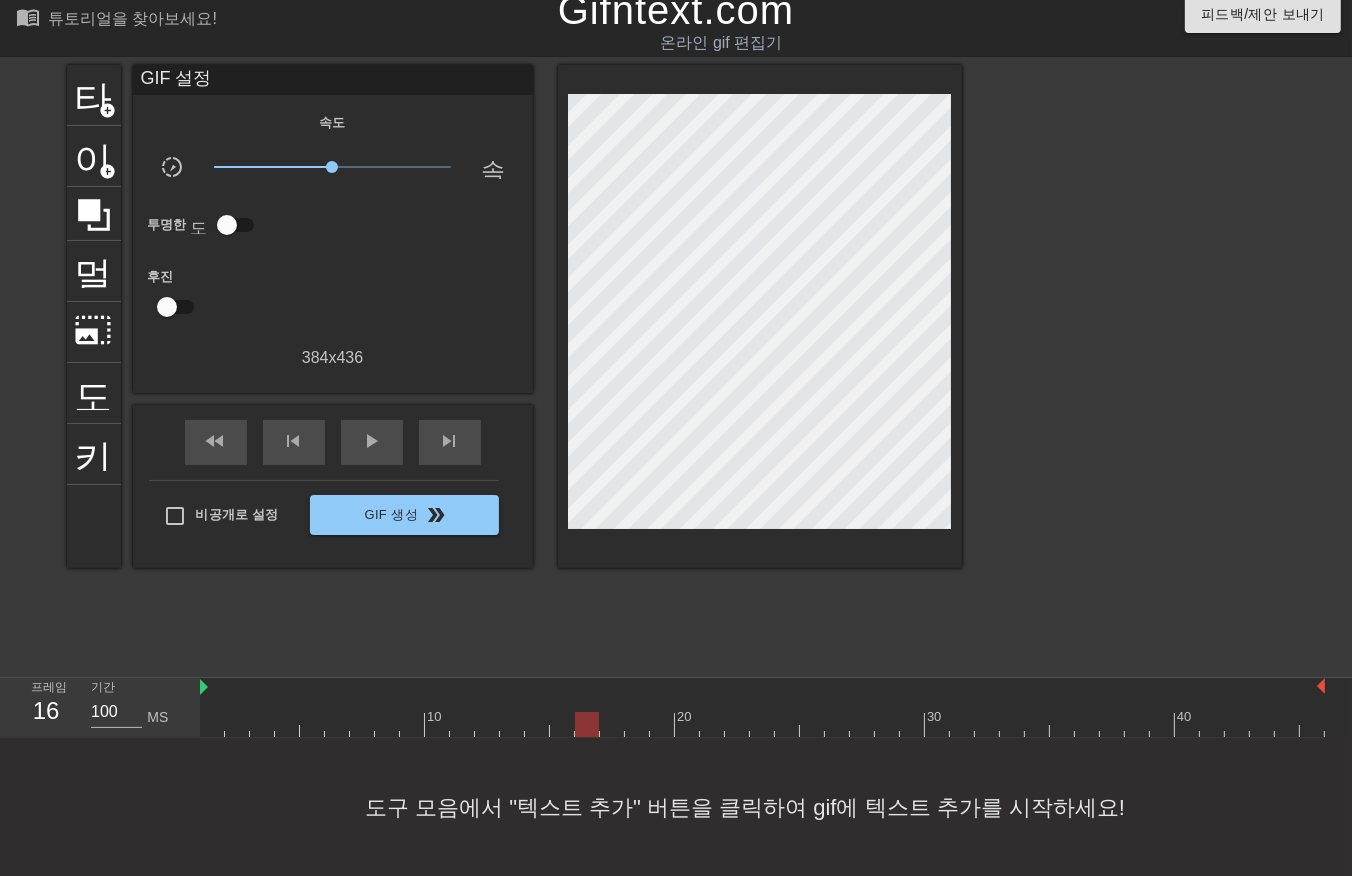 click at bounding box center [762, 724] 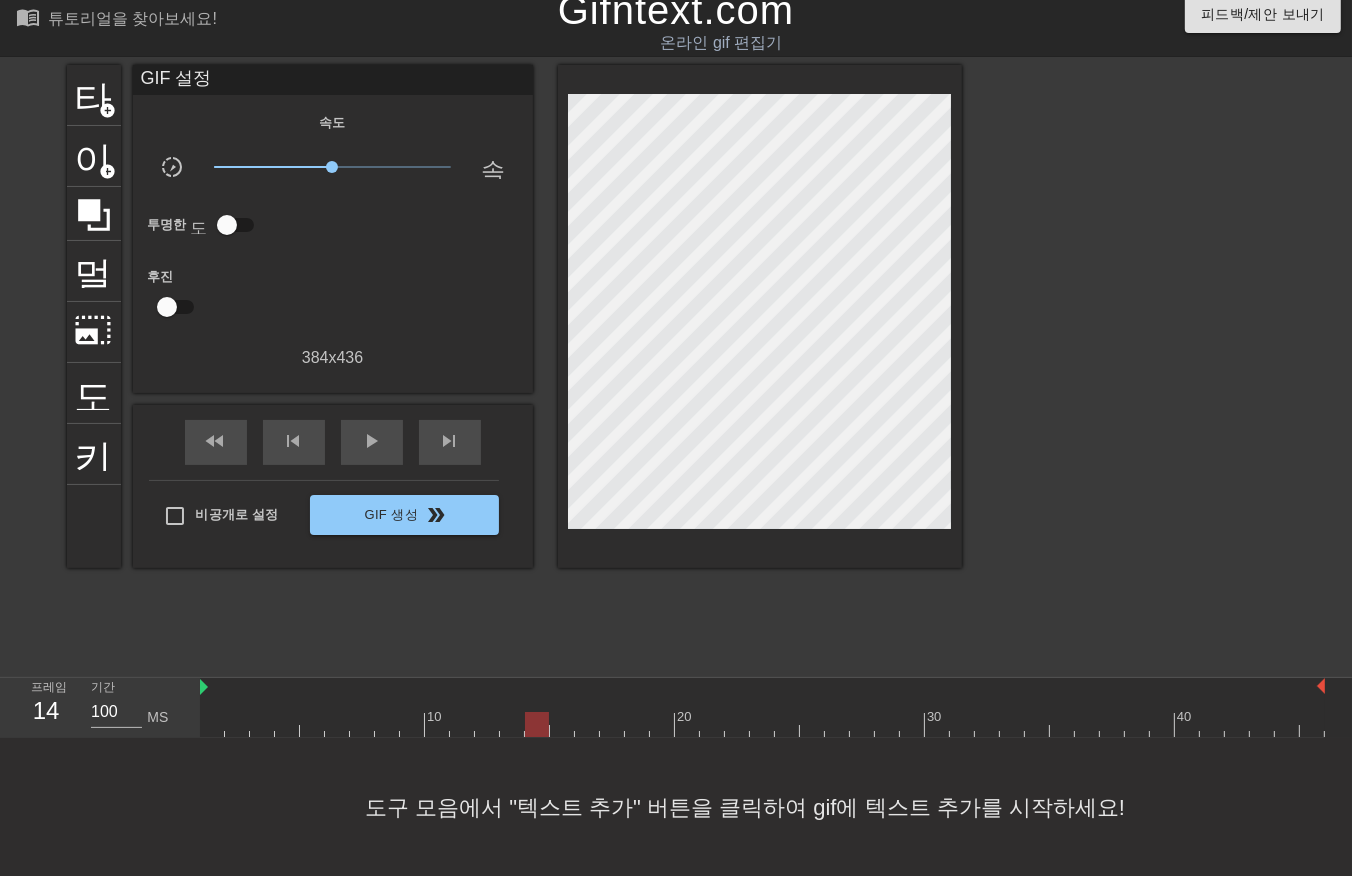 click at bounding box center [537, 724] 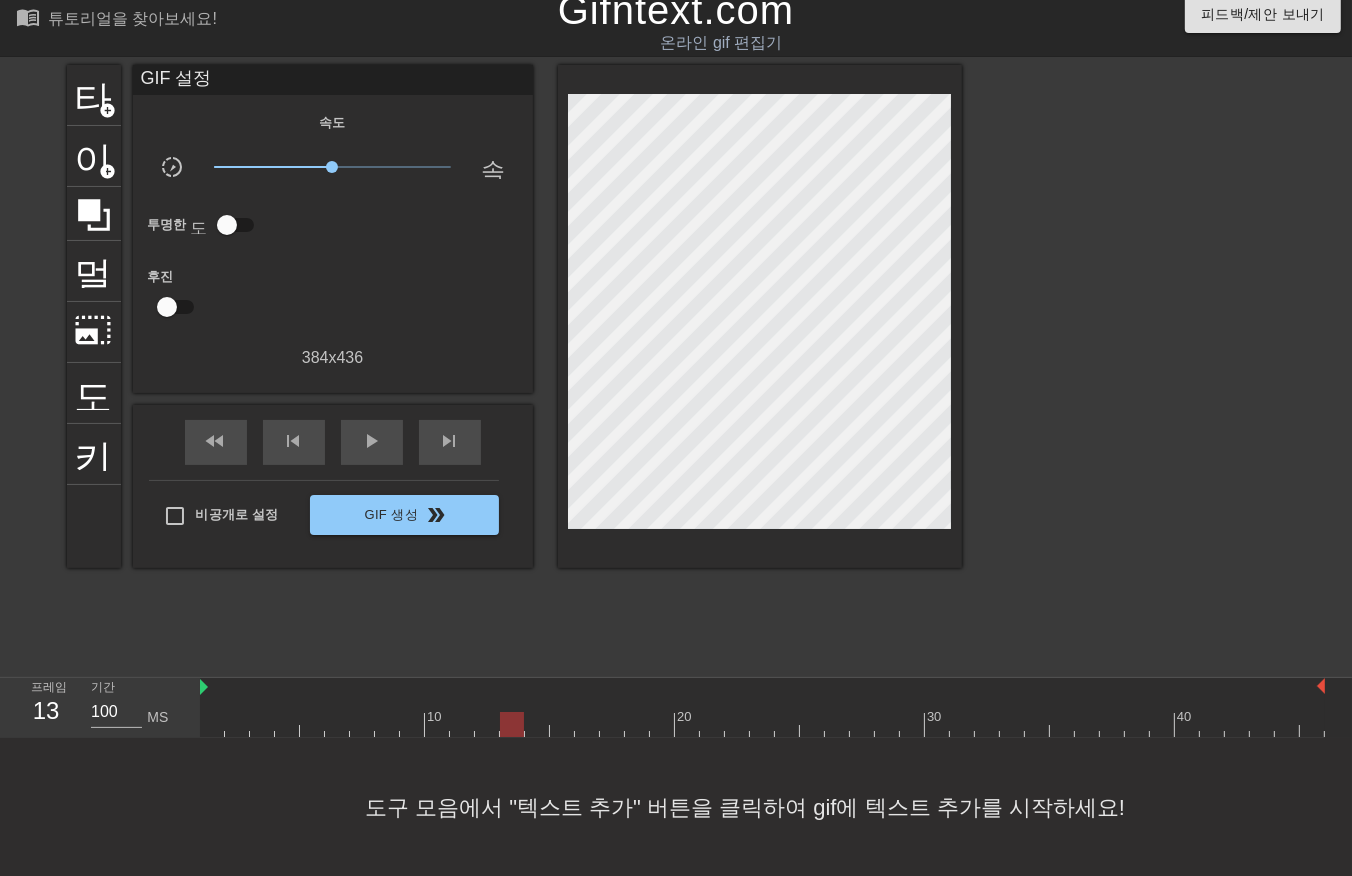 click at bounding box center [762, 724] 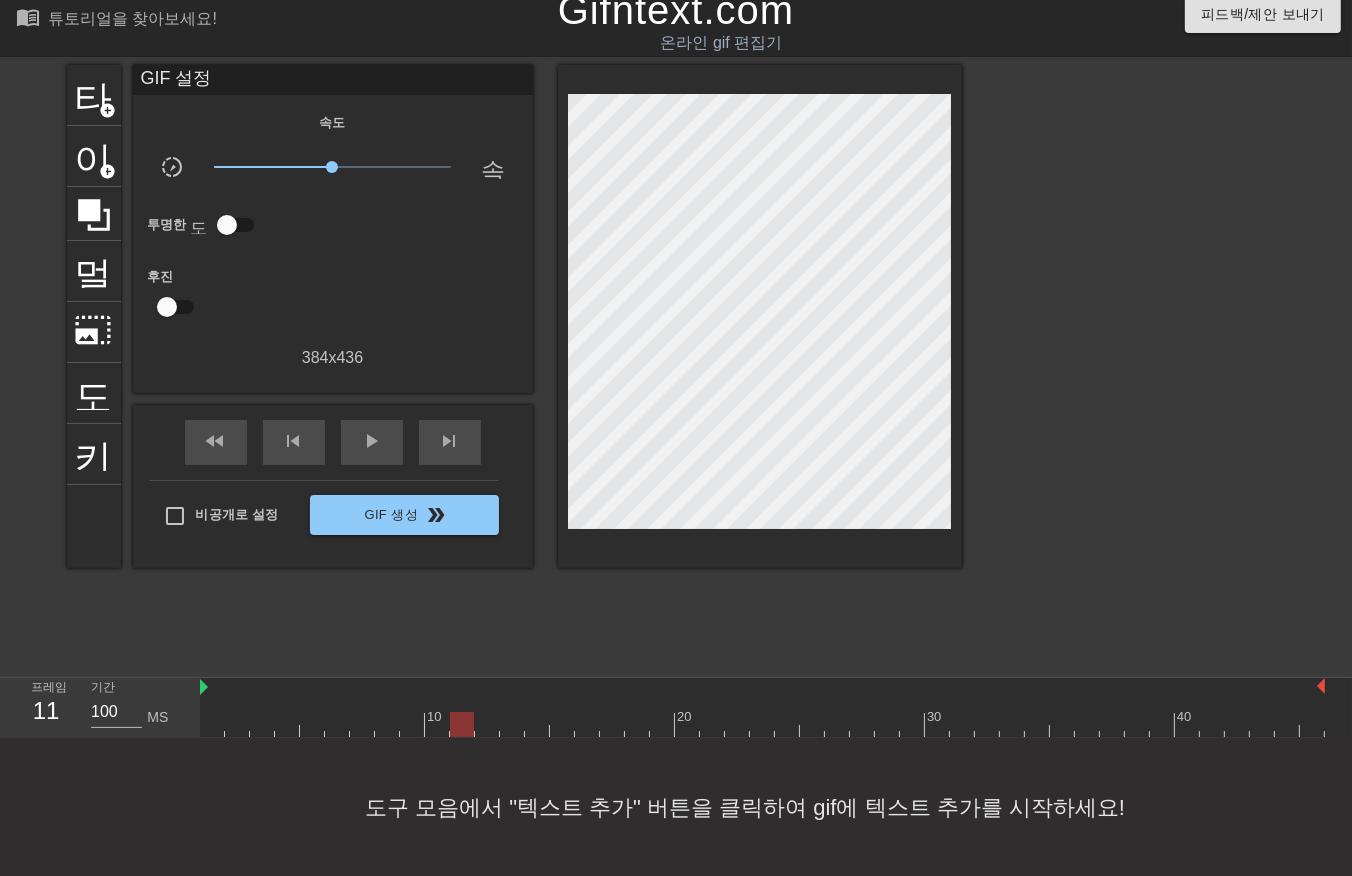click at bounding box center (762, 724) 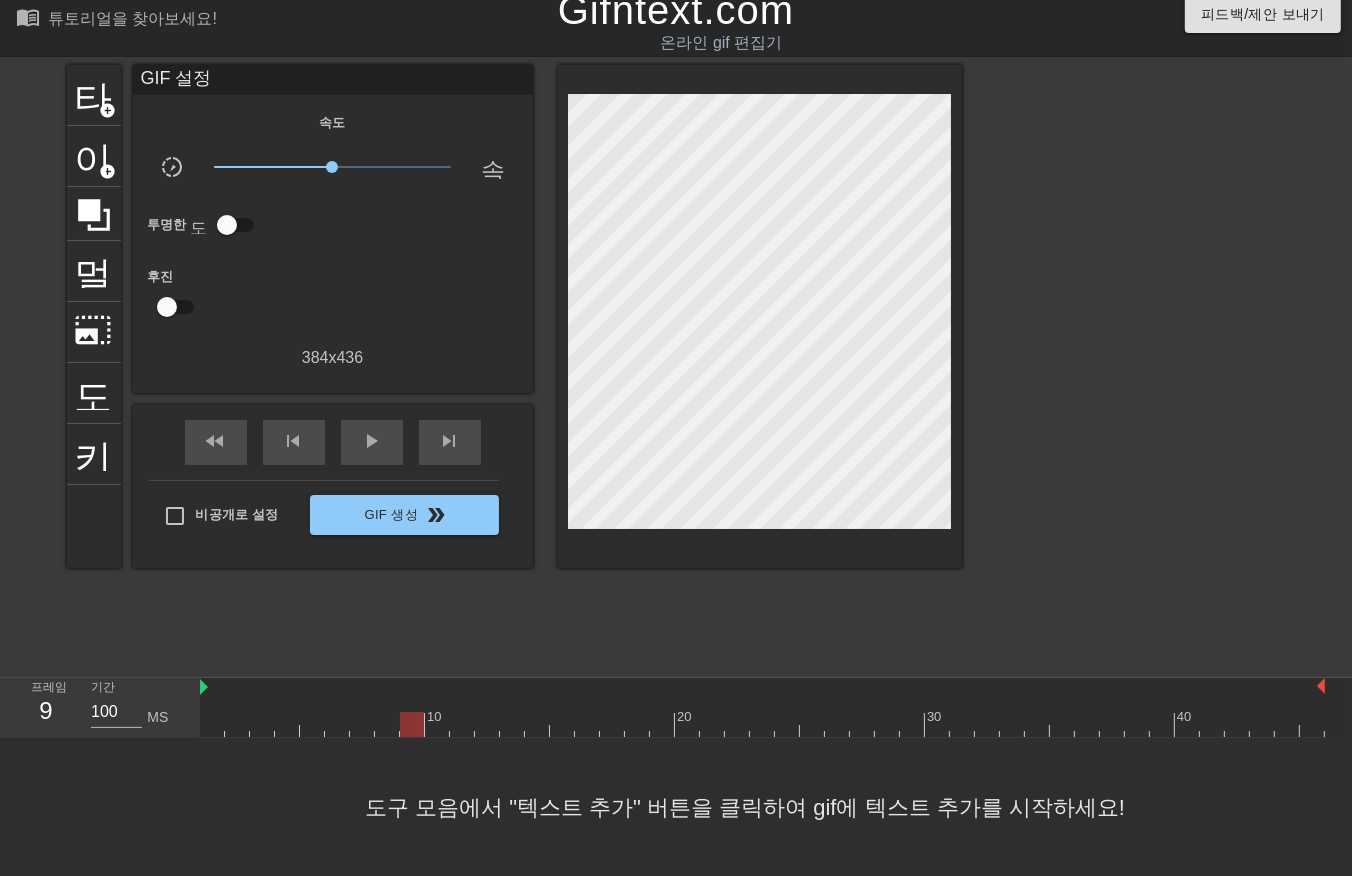 click at bounding box center (762, 724) 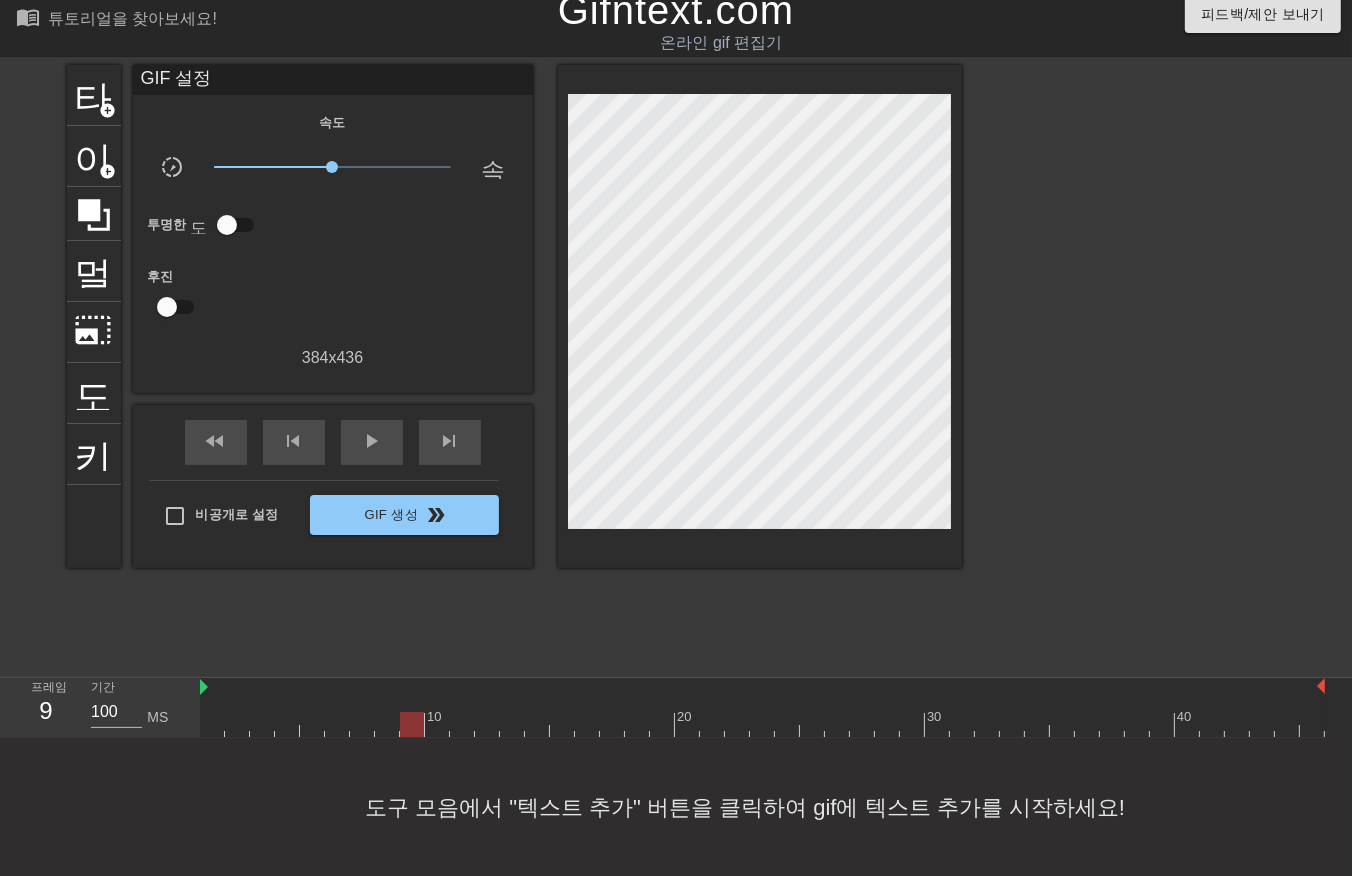 click at bounding box center [762, 724] 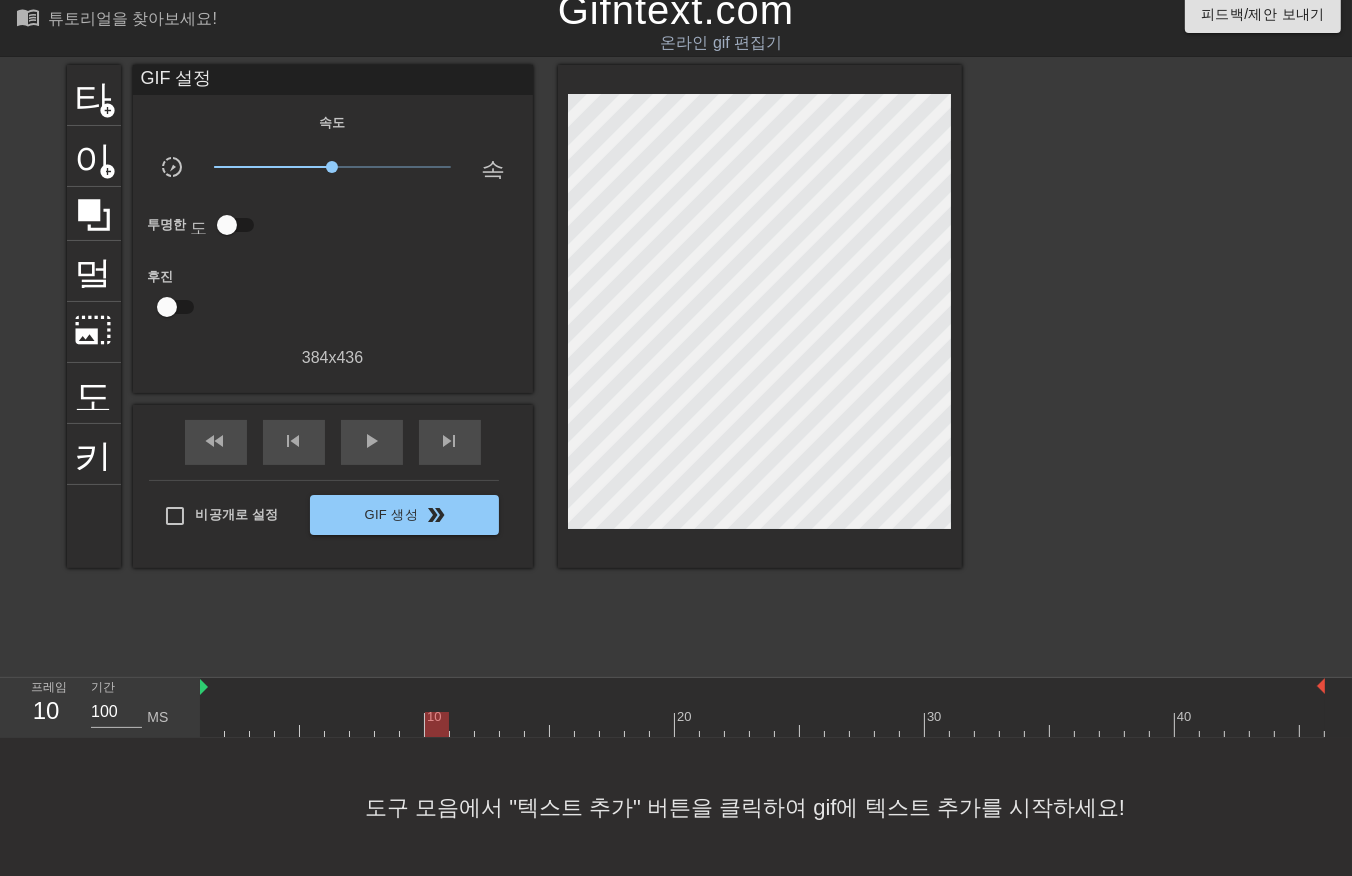 click at bounding box center (762, 724) 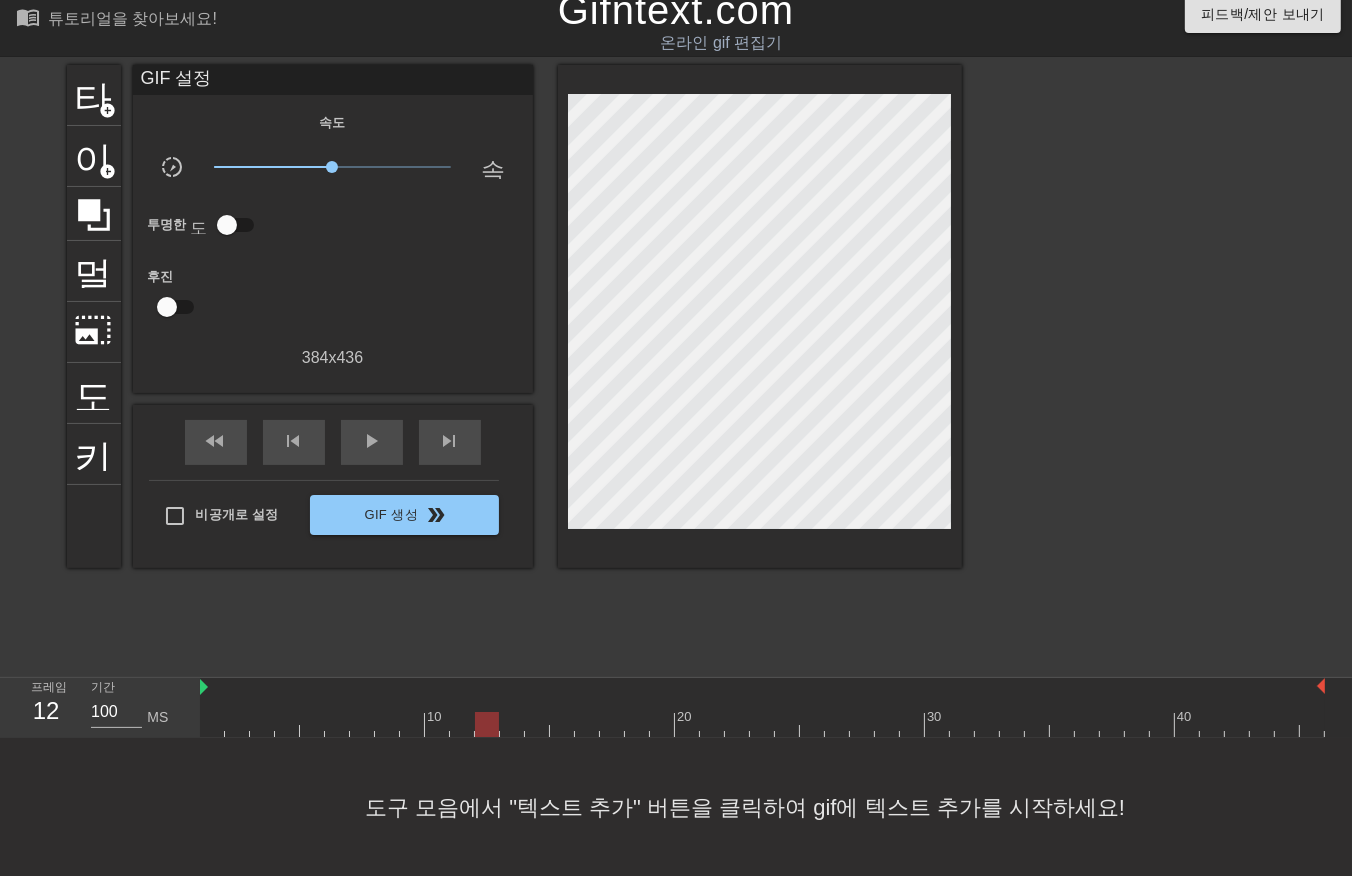 click at bounding box center [762, 724] 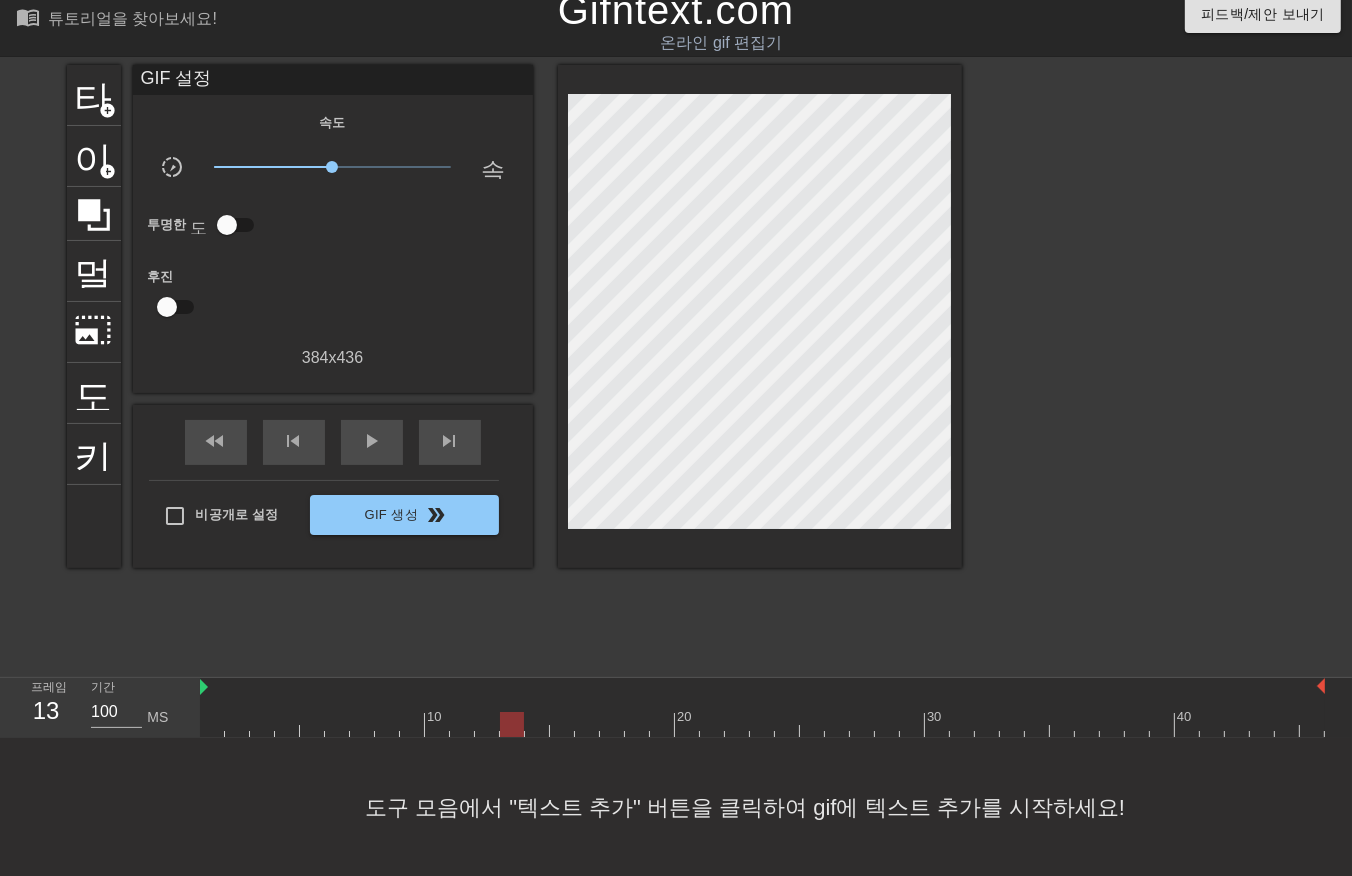 drag, startPoint x: 517, startPoint y: 725, endPoint x: 528, endPoint y: 723, distance: 11.18034 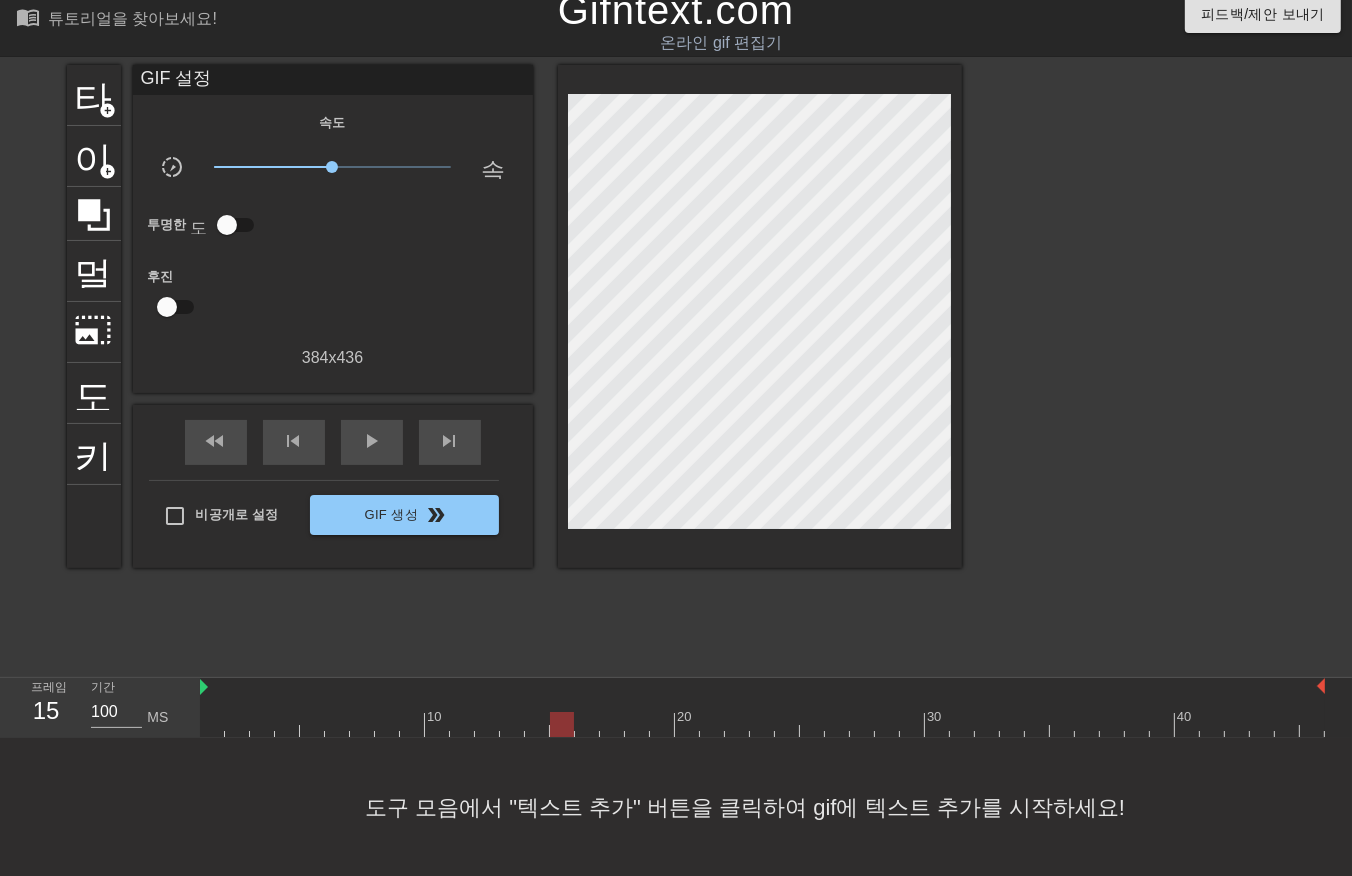 click at bounding box center (762, 724) 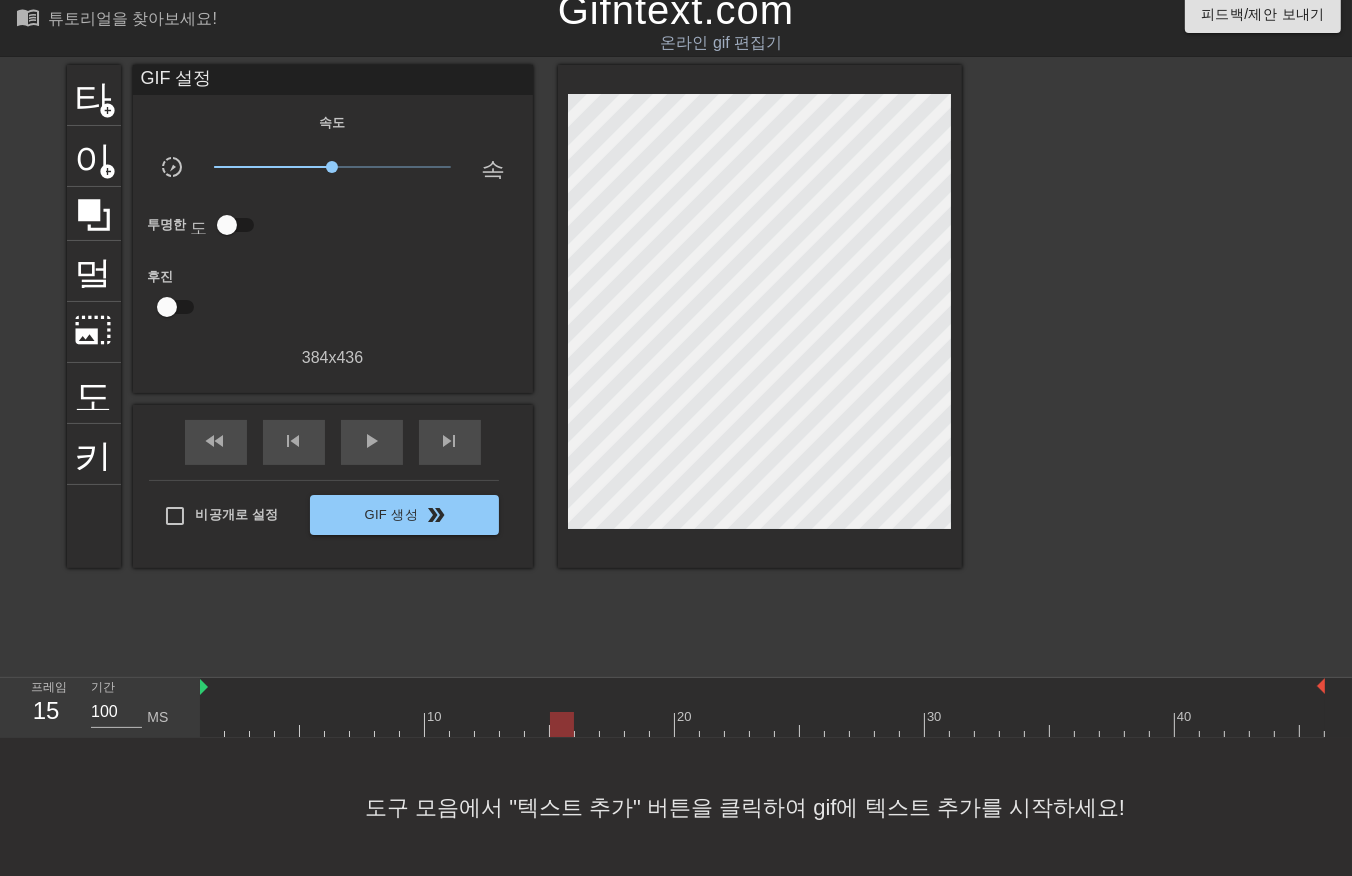 click at bounding box center [762, 724] 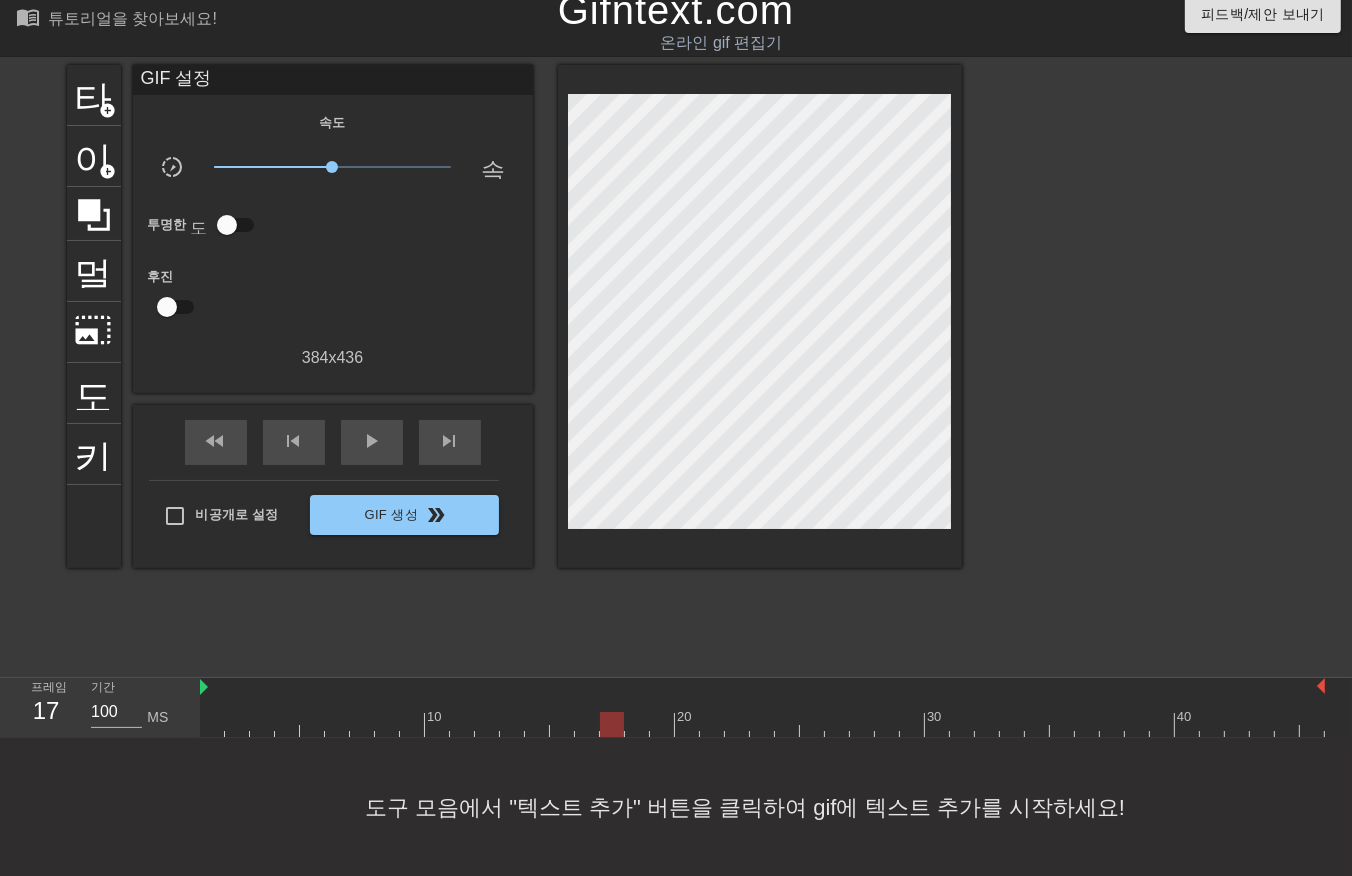 click at bounding box center [762, 724] 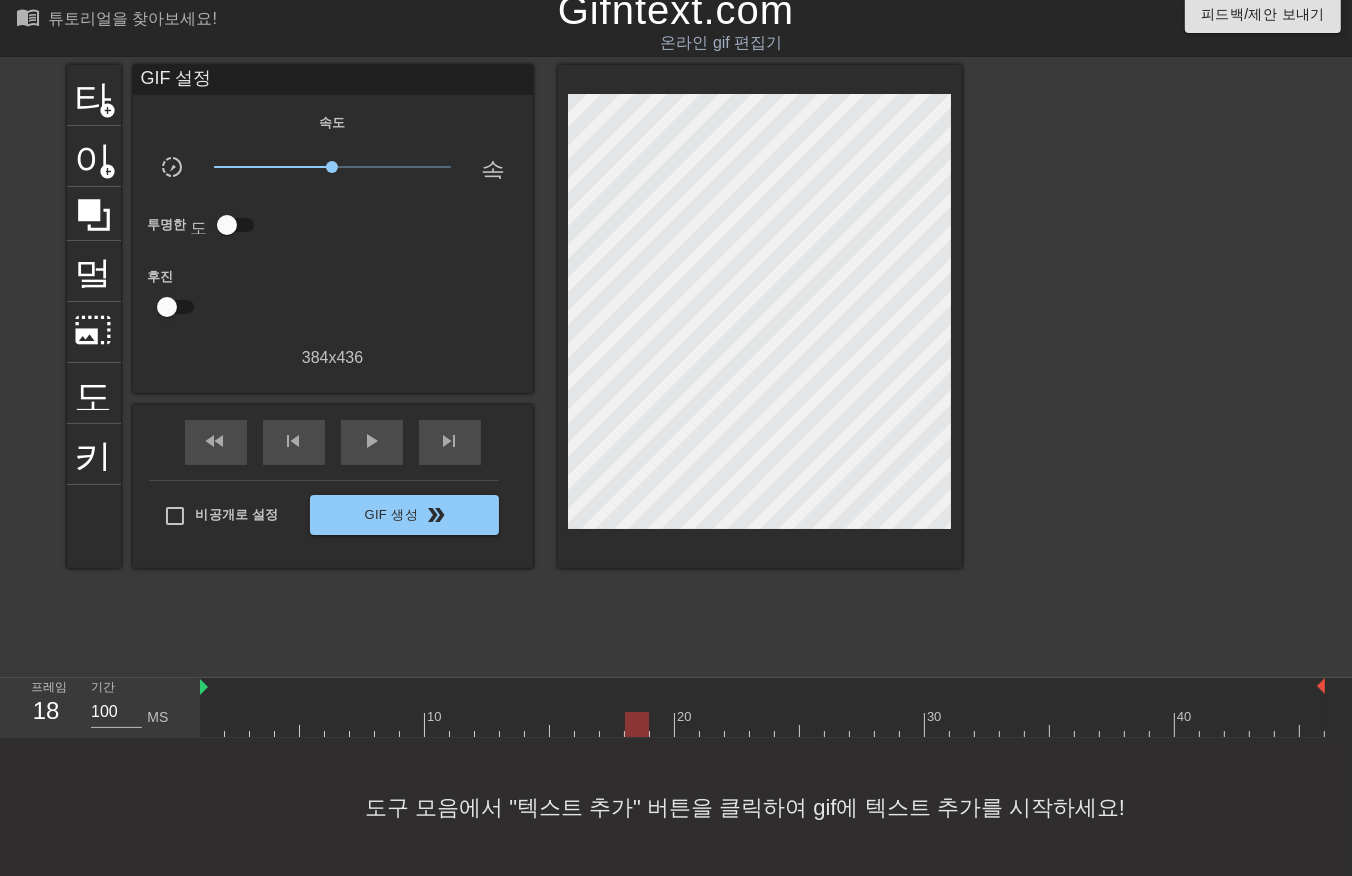 click at bounding box center [762, 724] 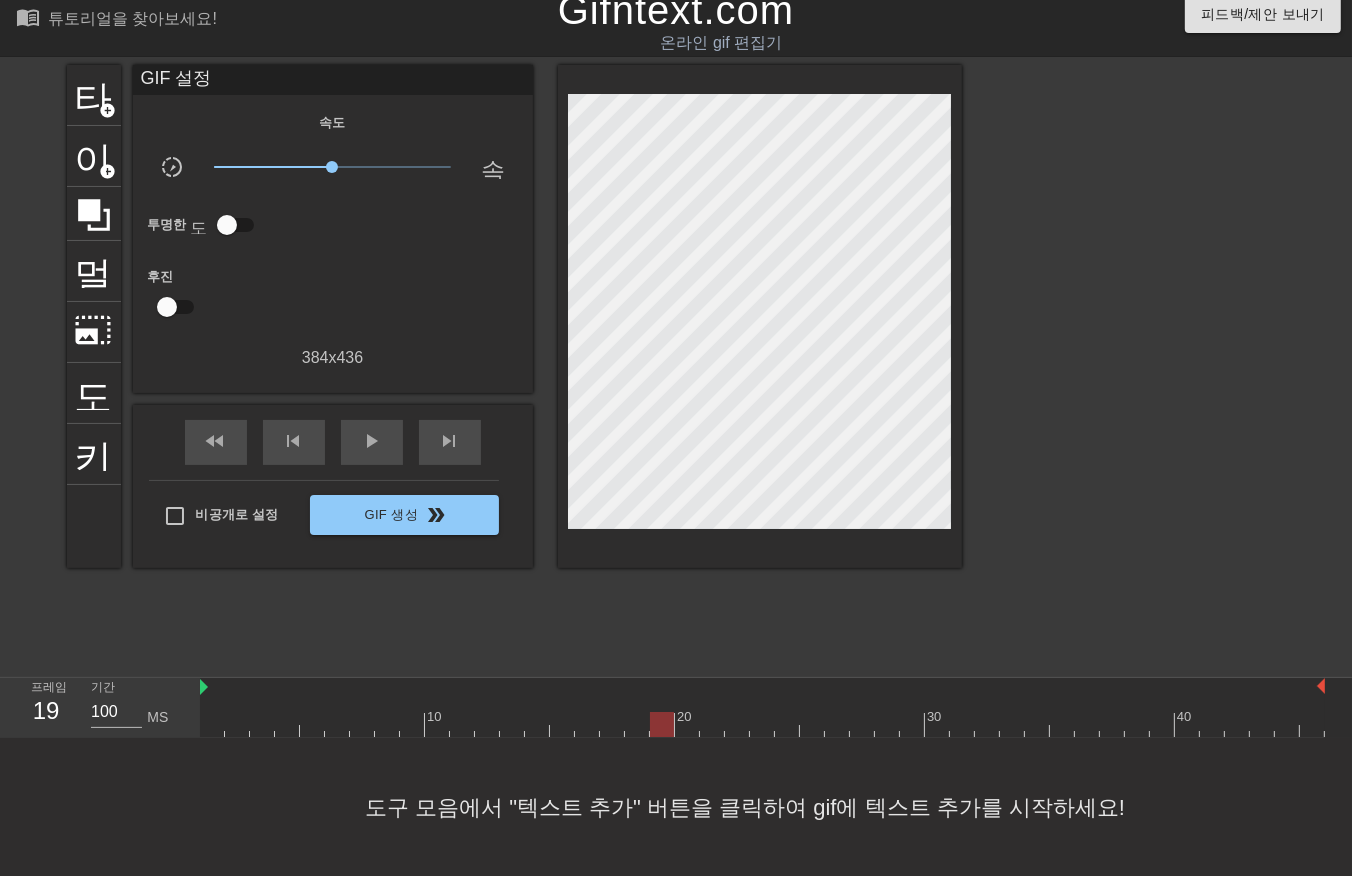 click at bounding box center [762, 724] 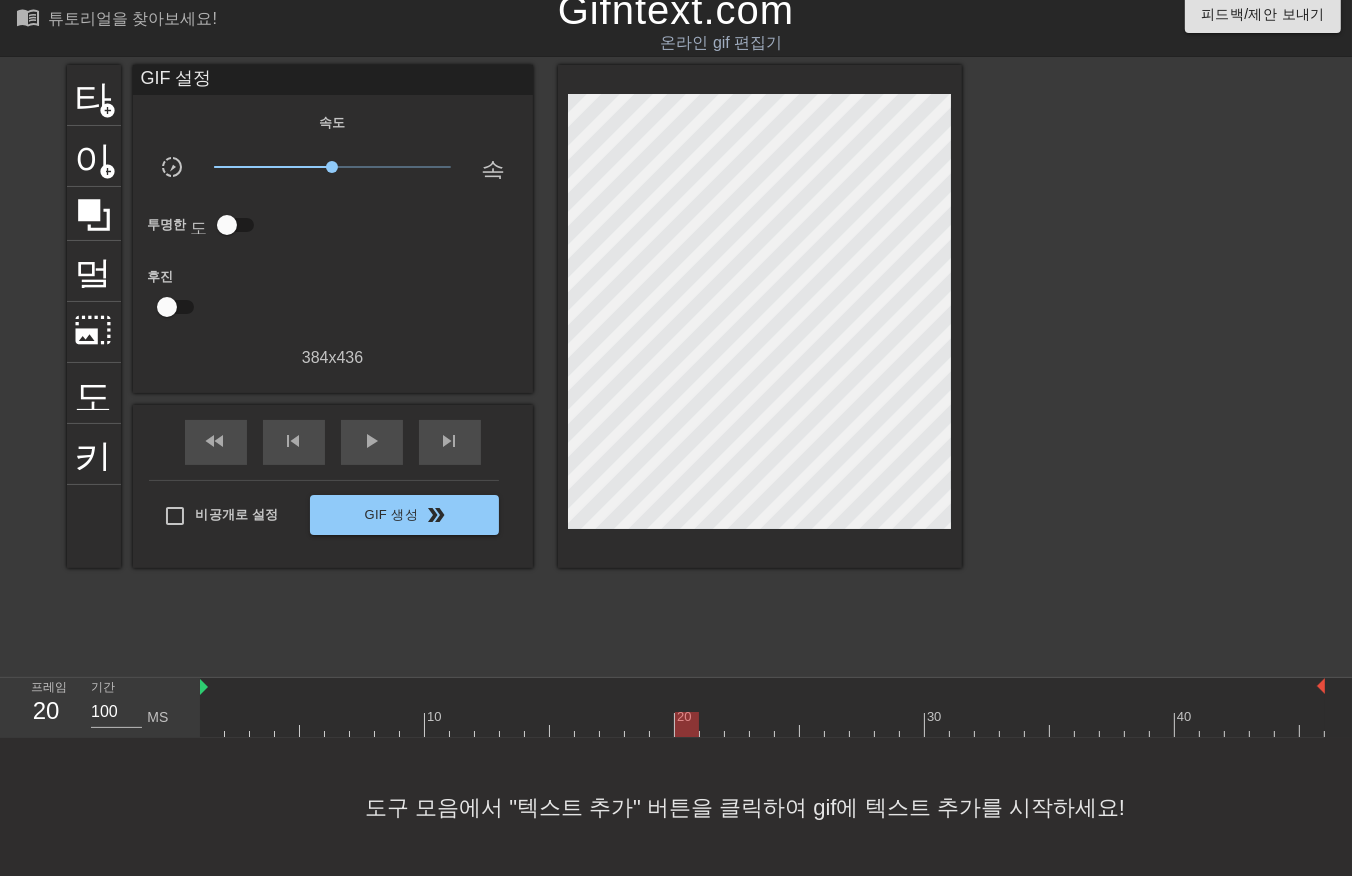 click at bounding box center [762, 724] 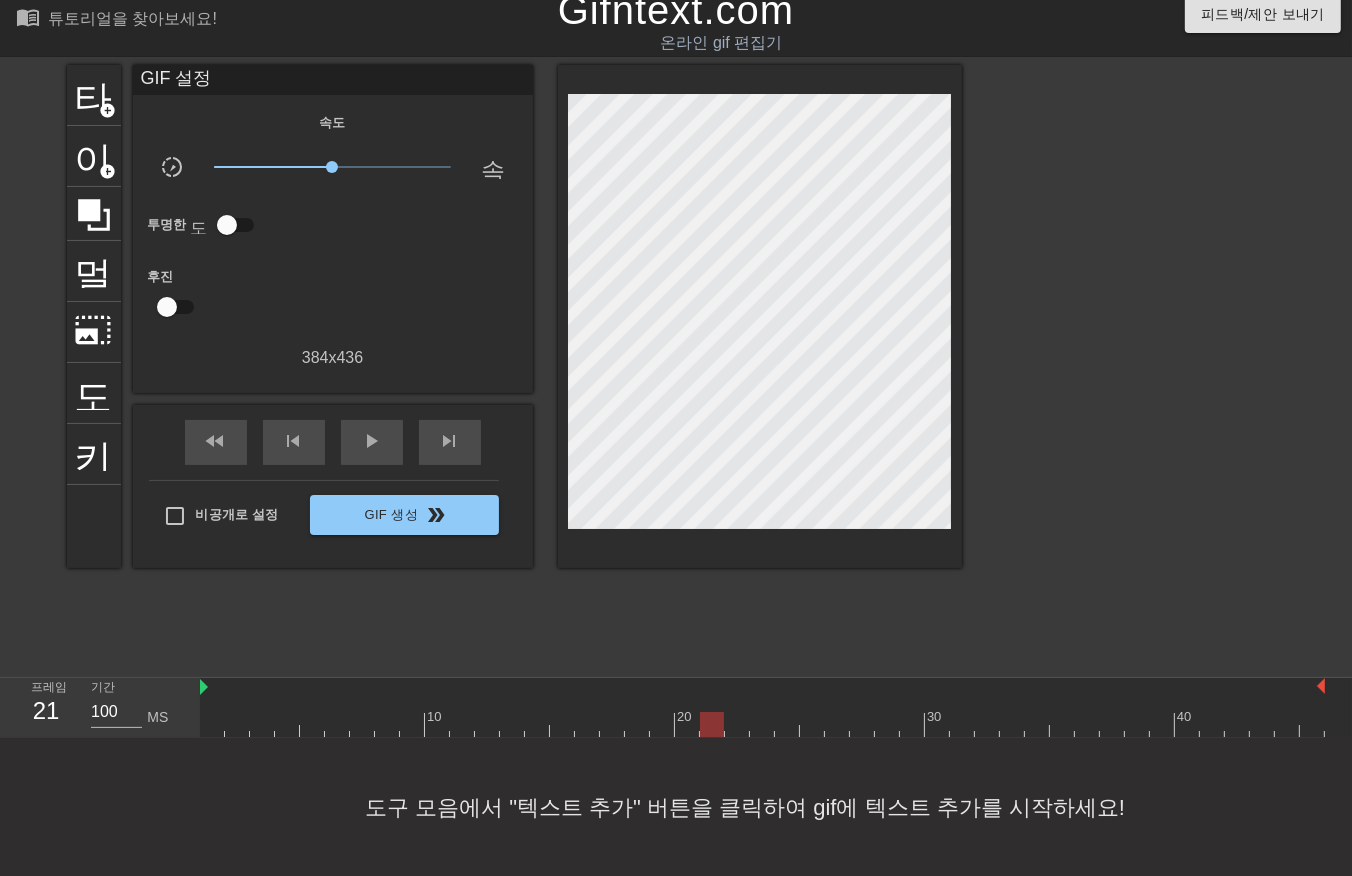 click at bounding box center [762, 724] 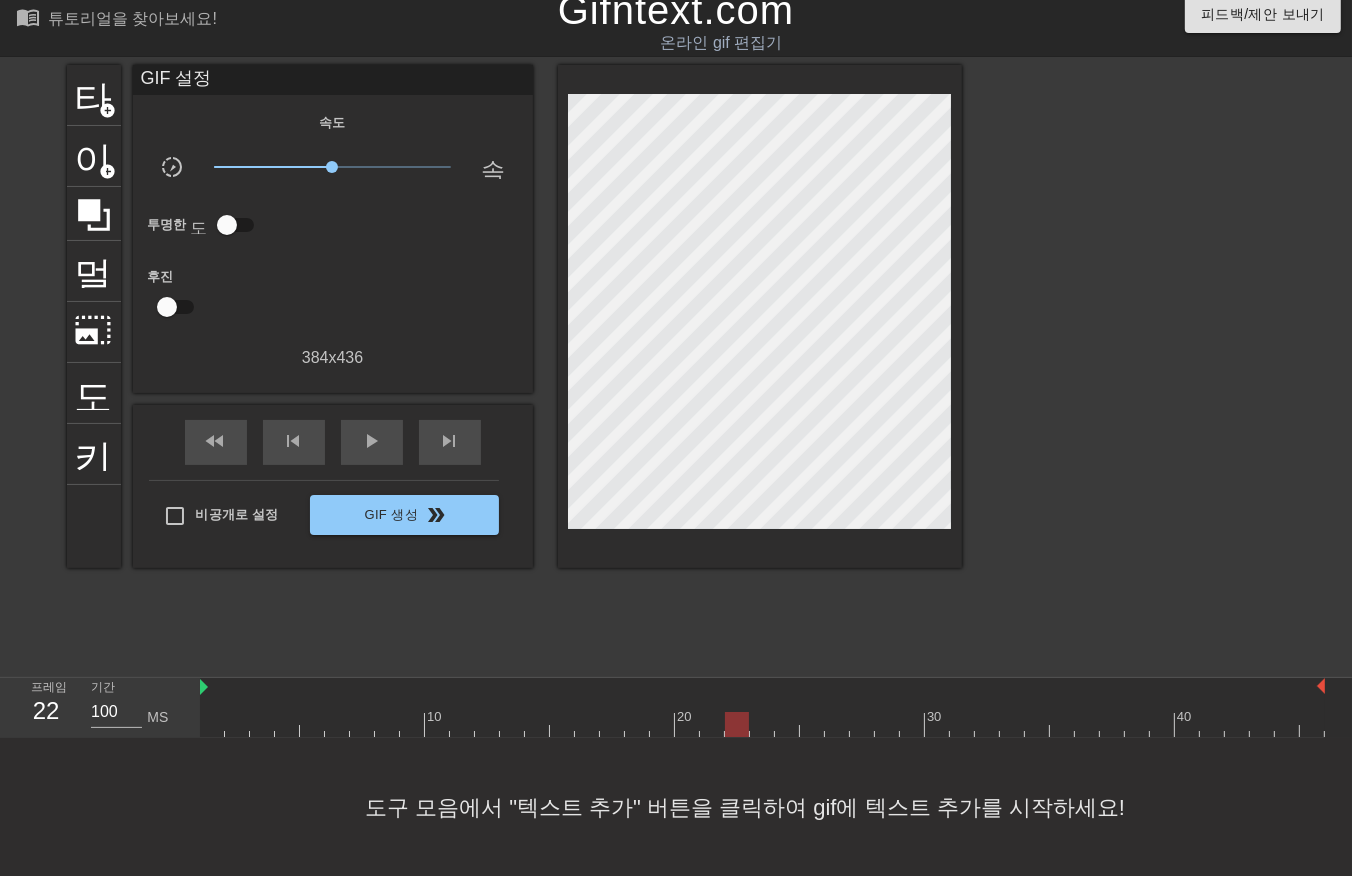 click at bounding box center [762, 724] 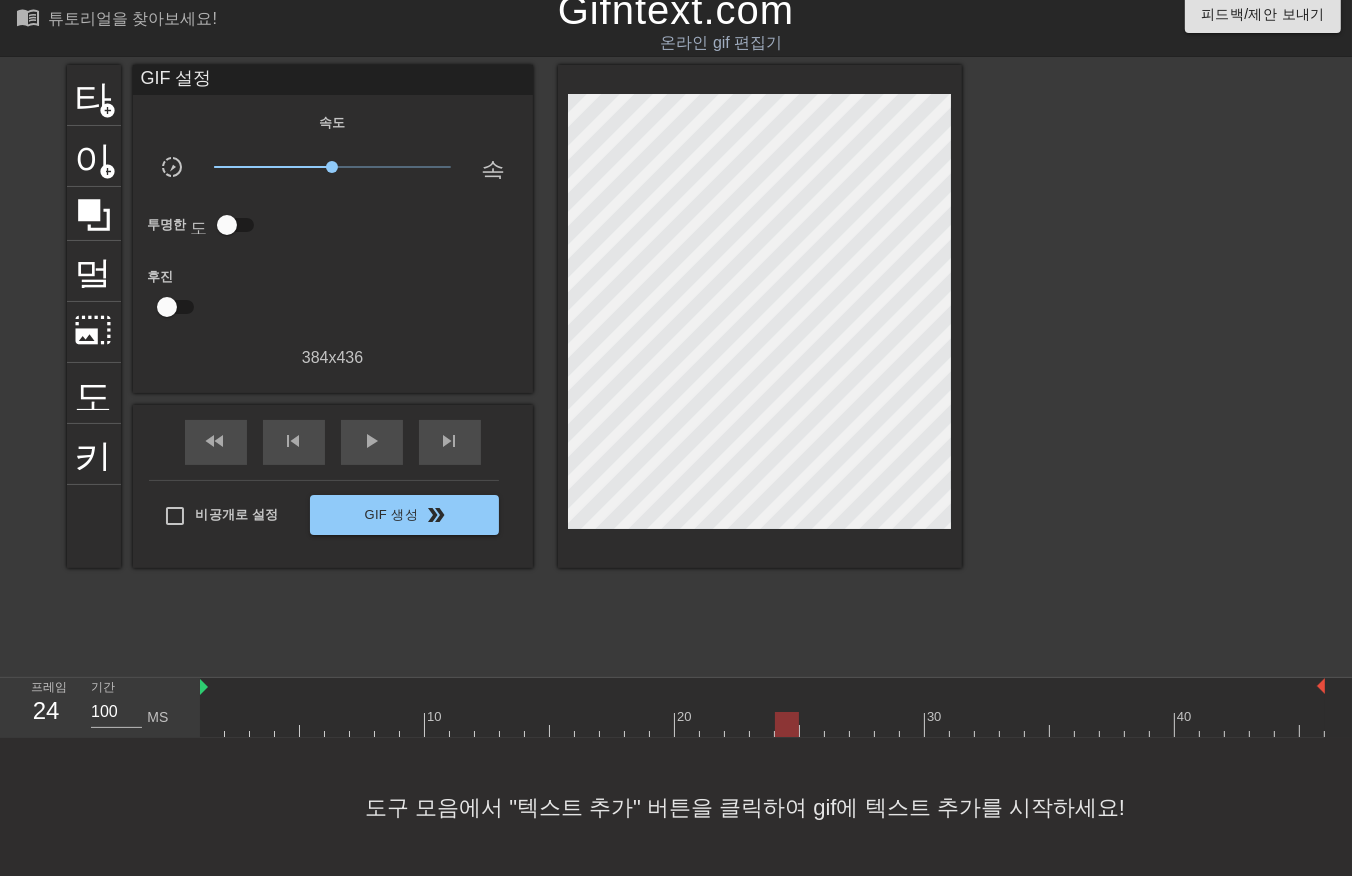 click at bounding box center [762, 724] 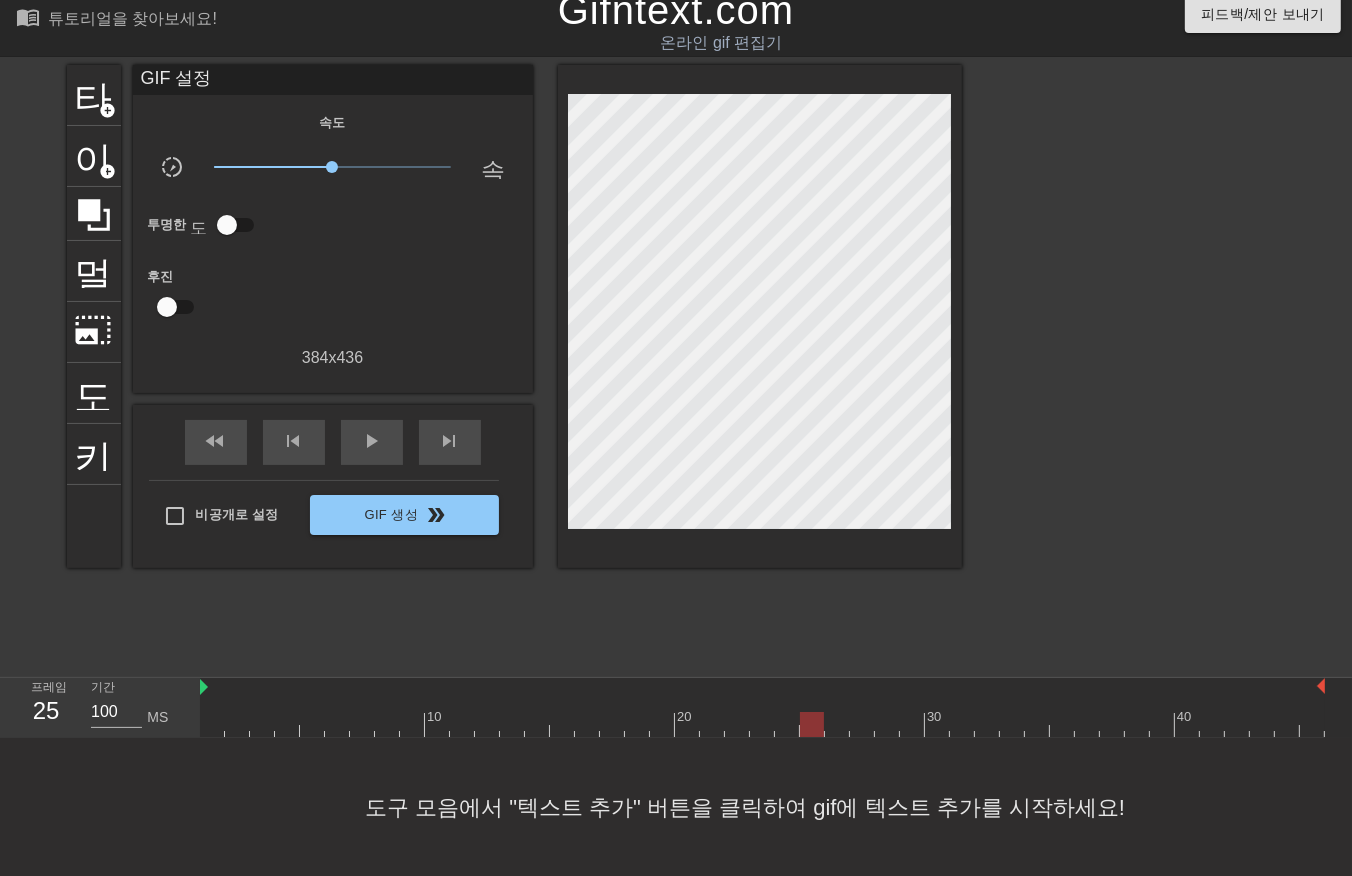 click at bounding box center [762, 724] 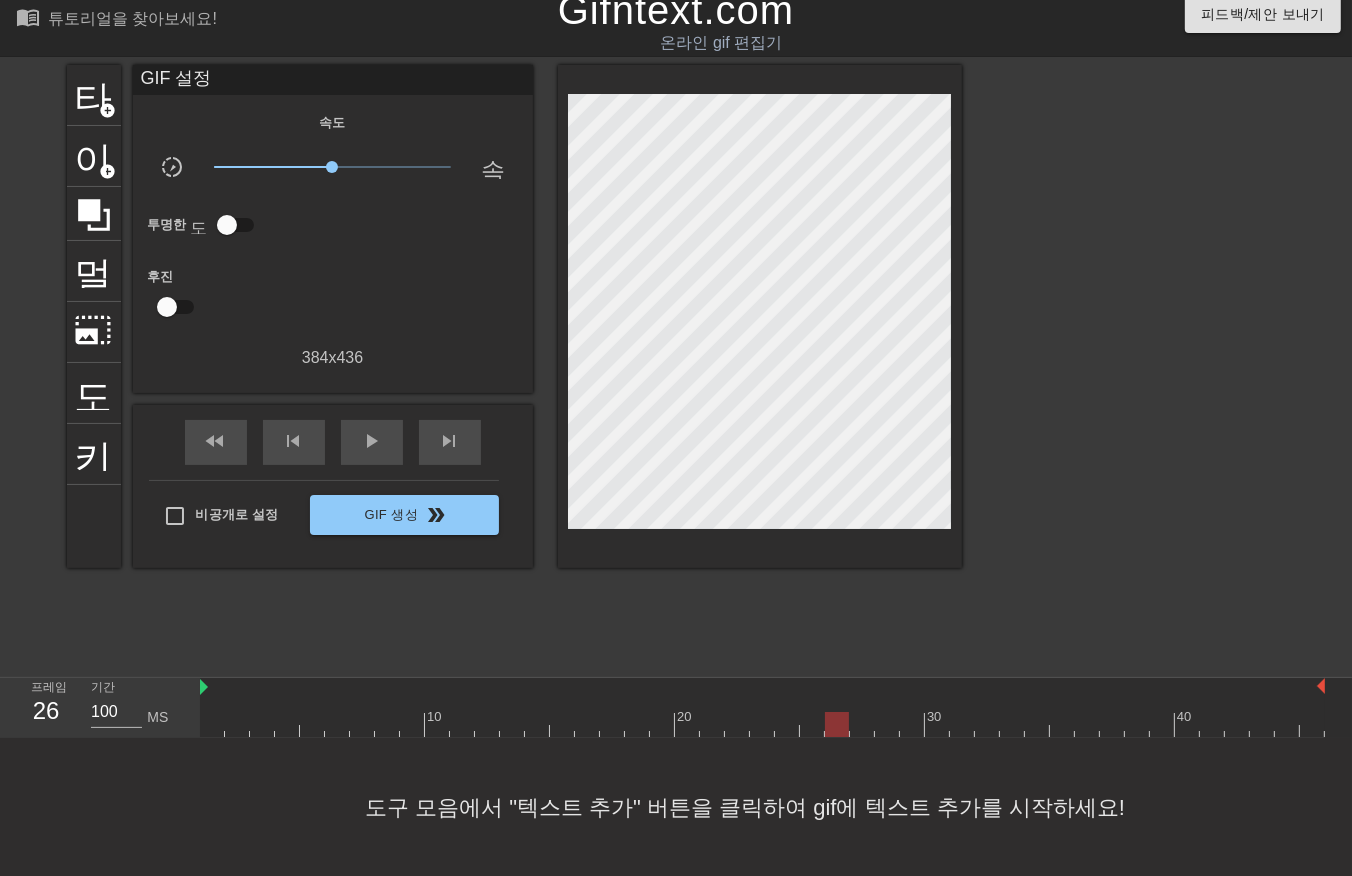 click at bounding box center (762, 724) 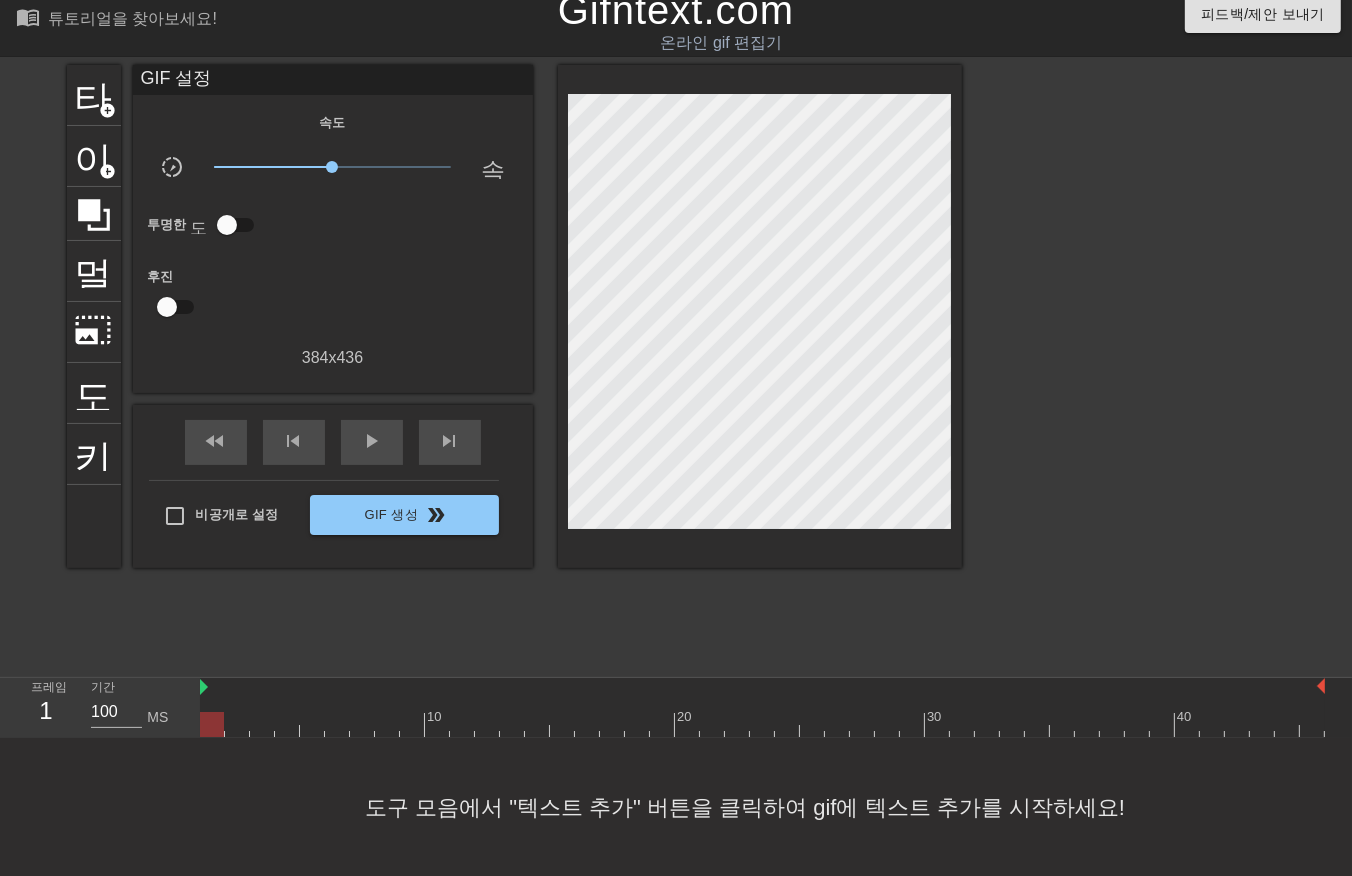 click at bounding box center [212, 724] 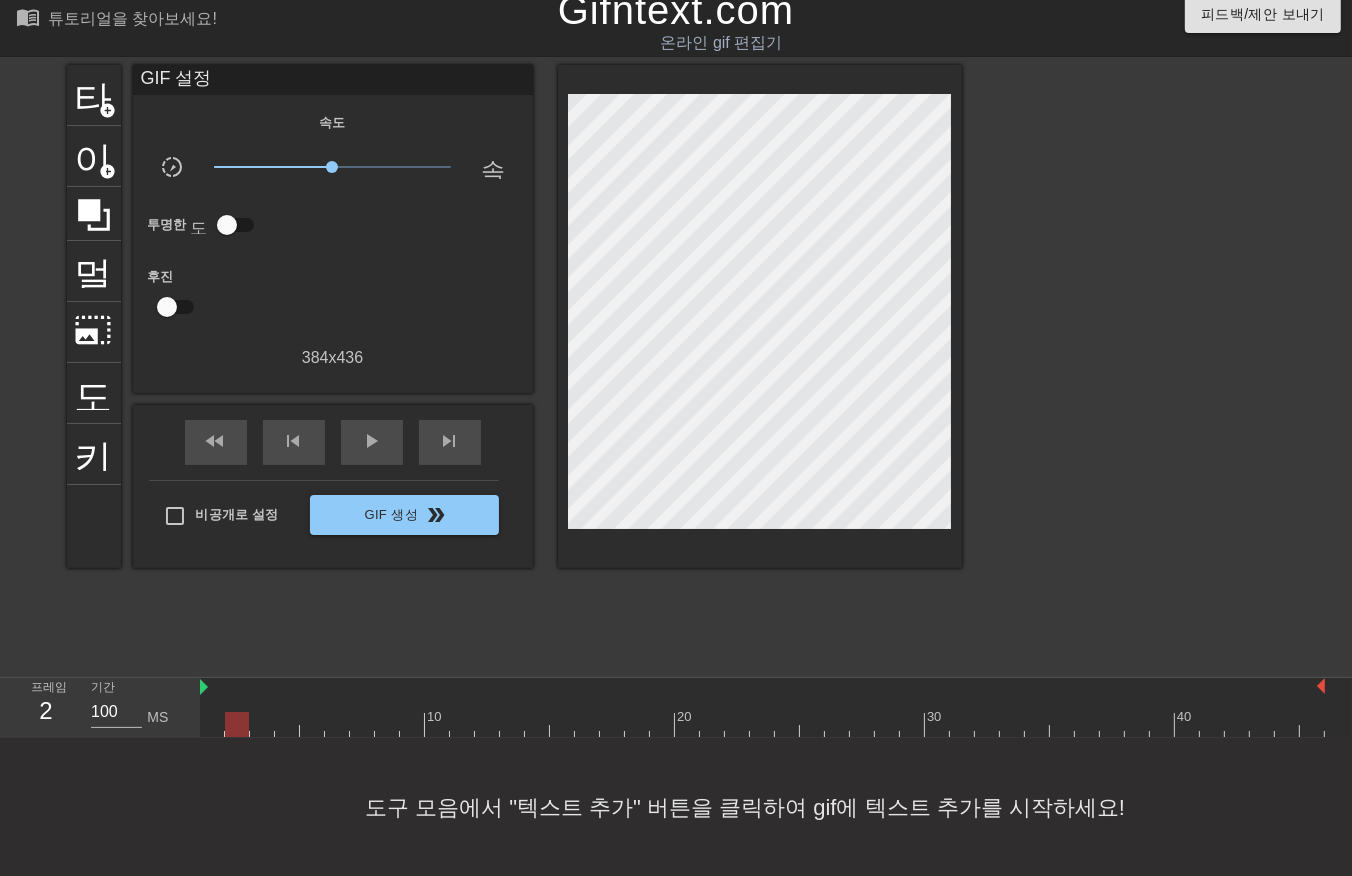 click at bounding box center (762, 724) 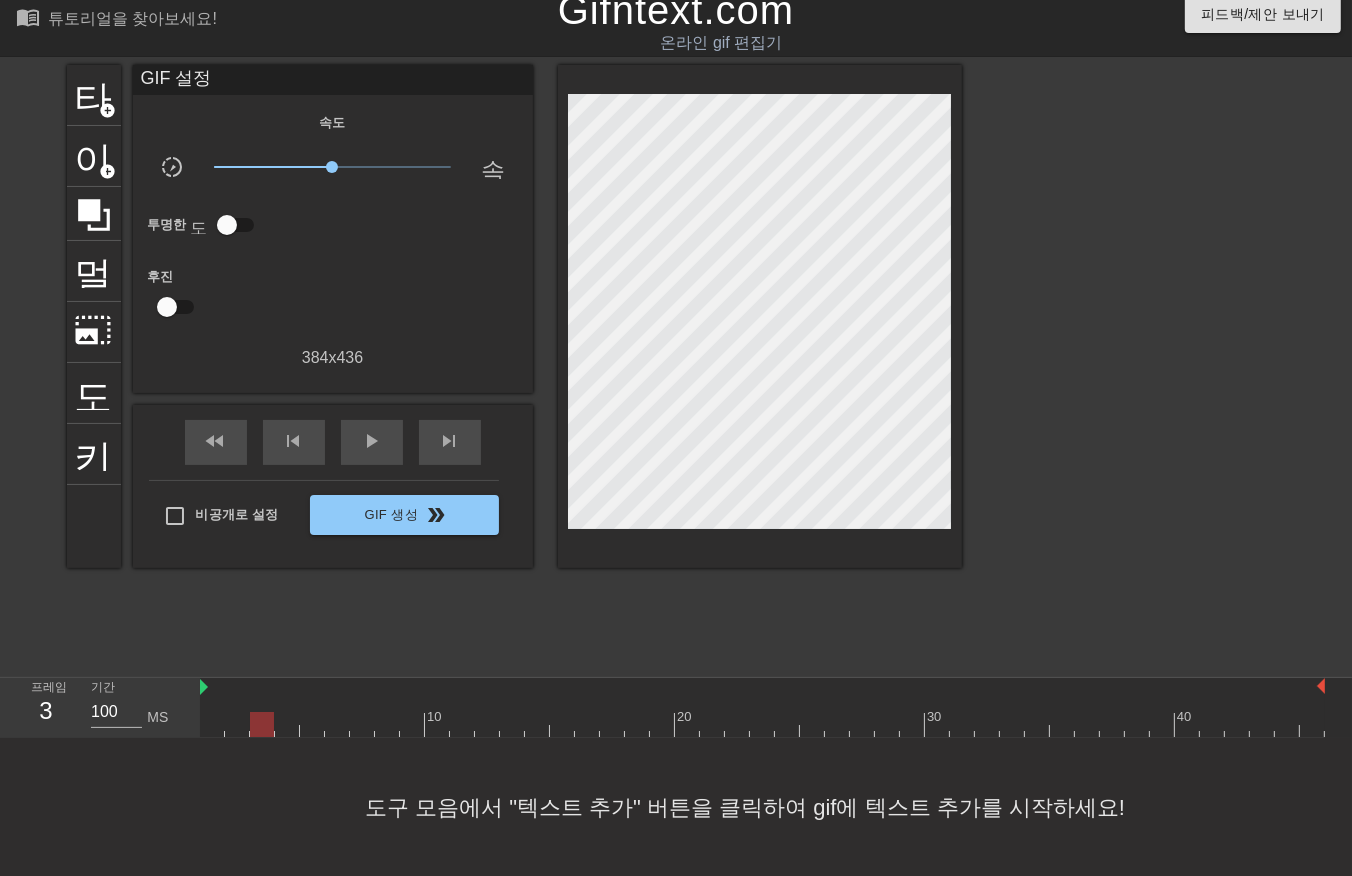 click at bounding box center (762, 724) 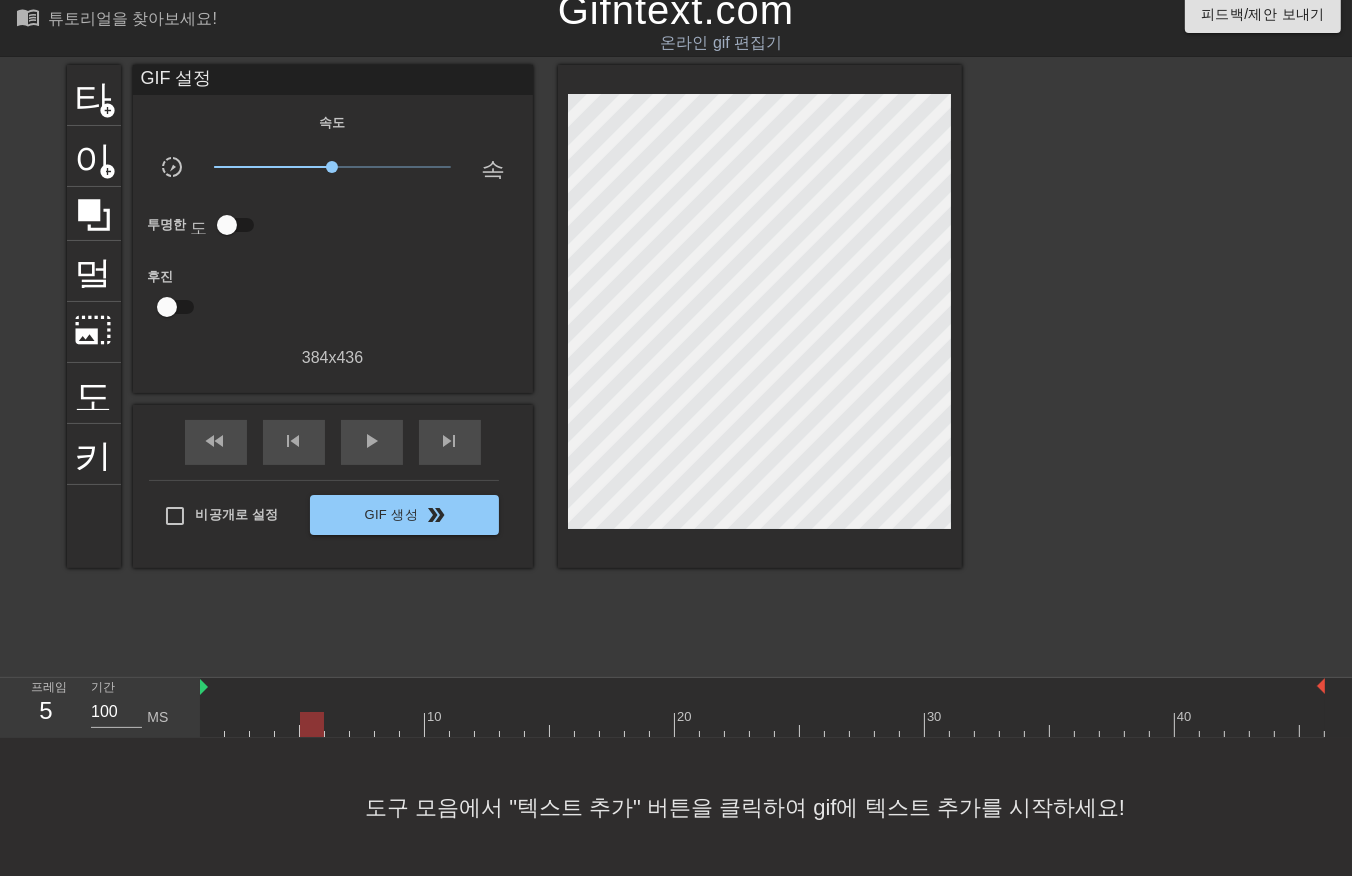 drag, startPoint x: 311, startPoint y: 727, endPoint x: 328, endPoint y: 734, distance: 18.384777 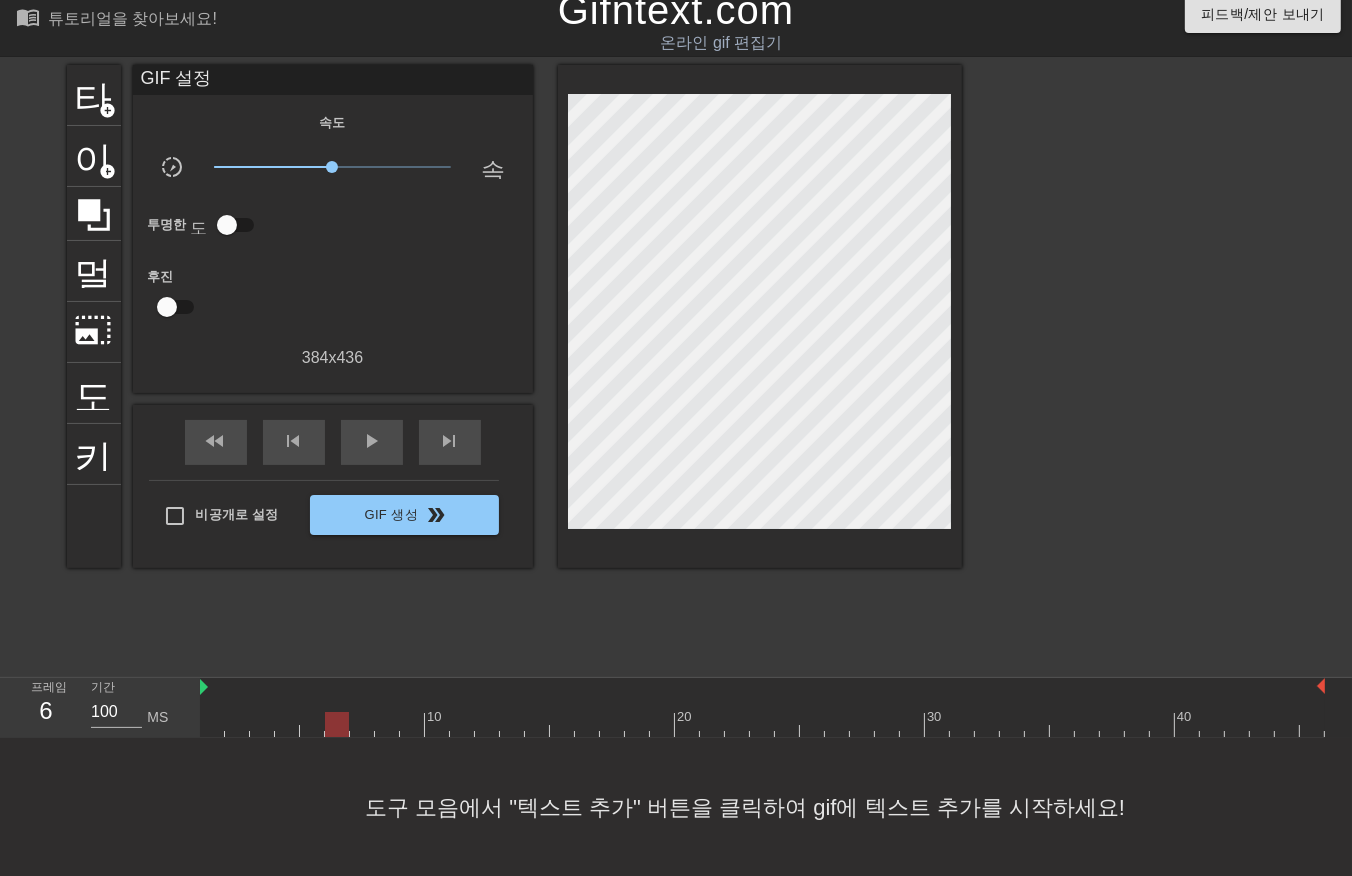 click at bounding box center (762, 724) 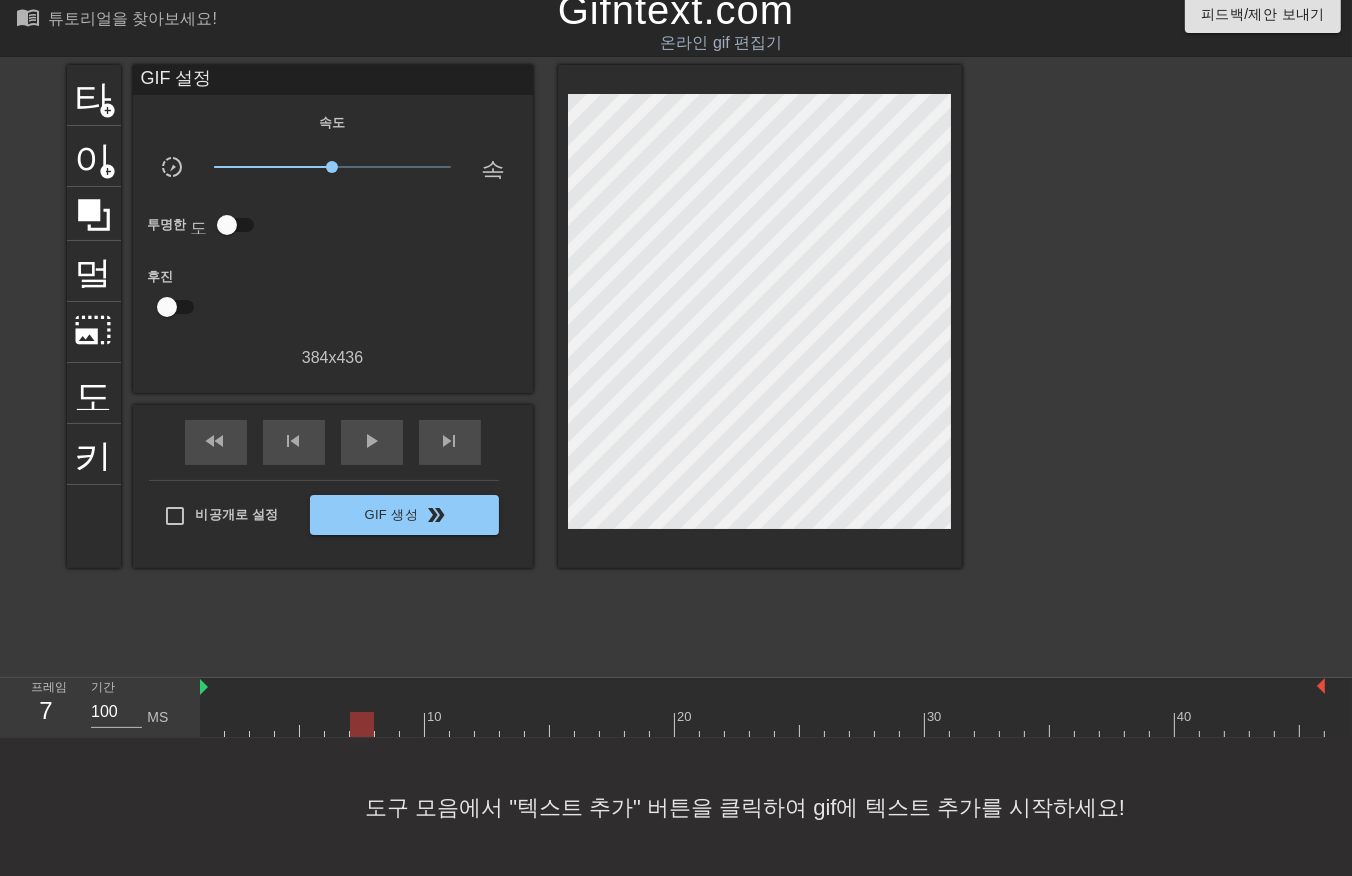 click at bounding box center [762, 724] 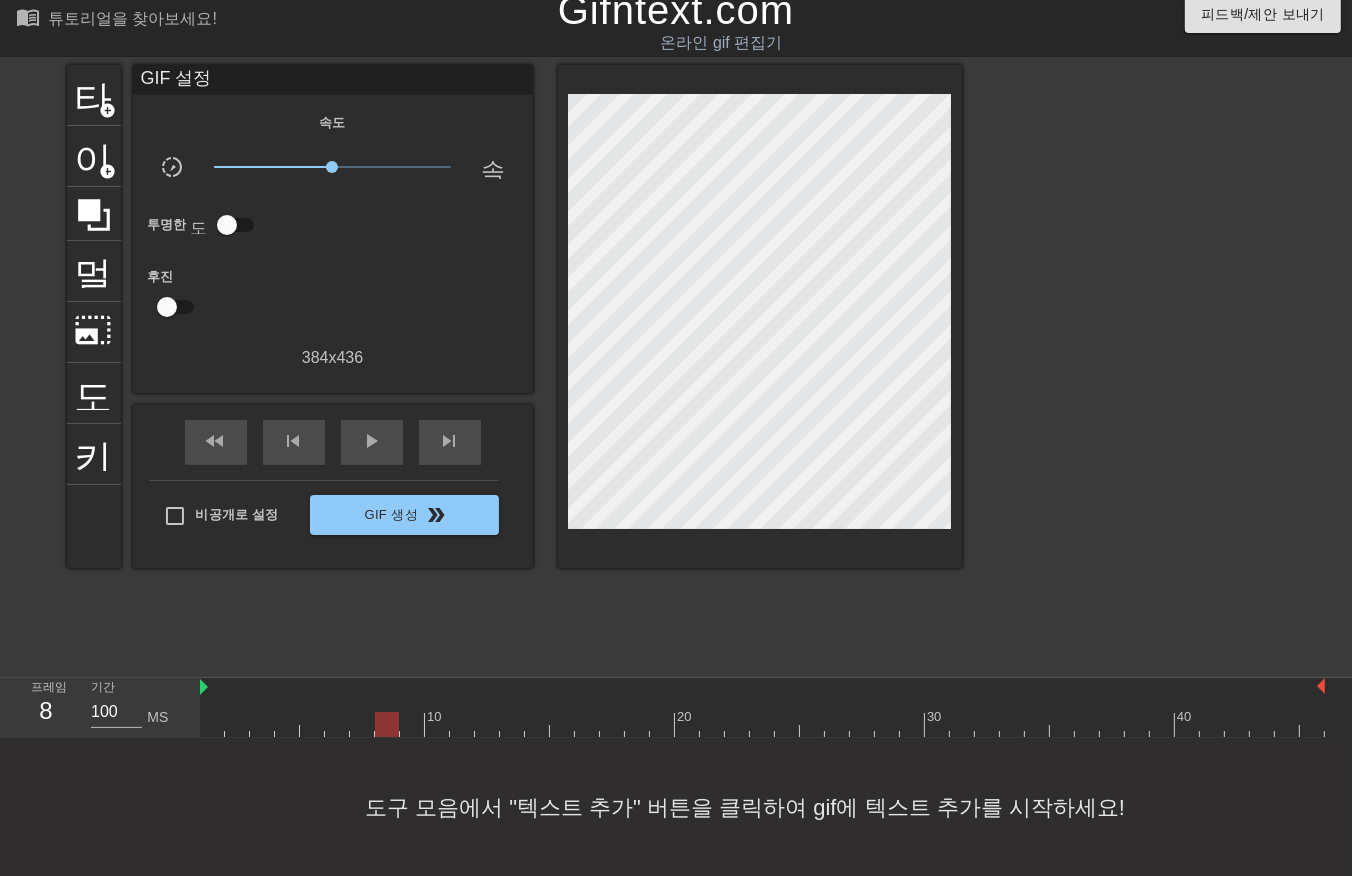 click at bounding box center [762, 724] 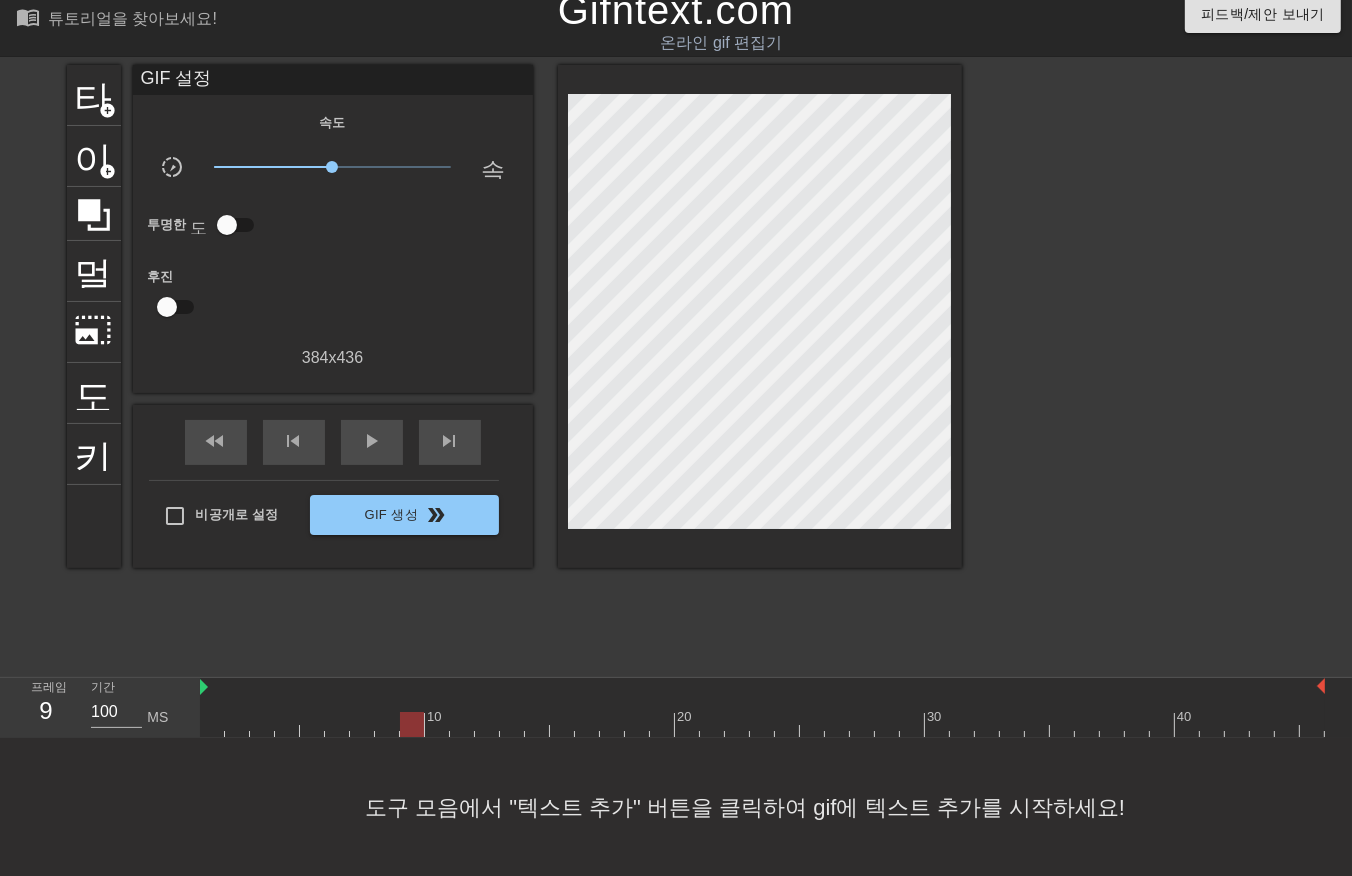 click at bounding box center [762, 724] 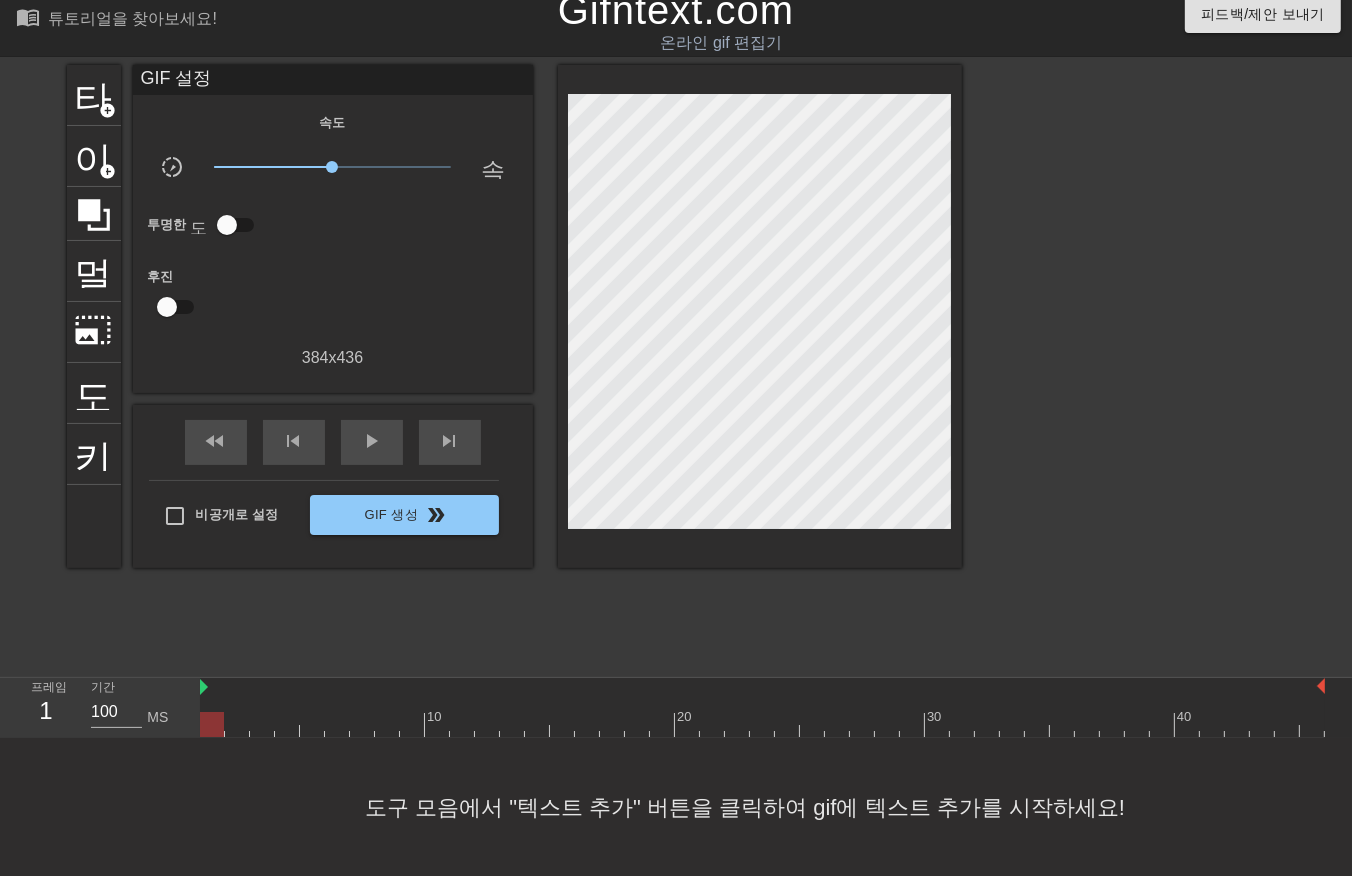 click at bounding box center (762, 724) 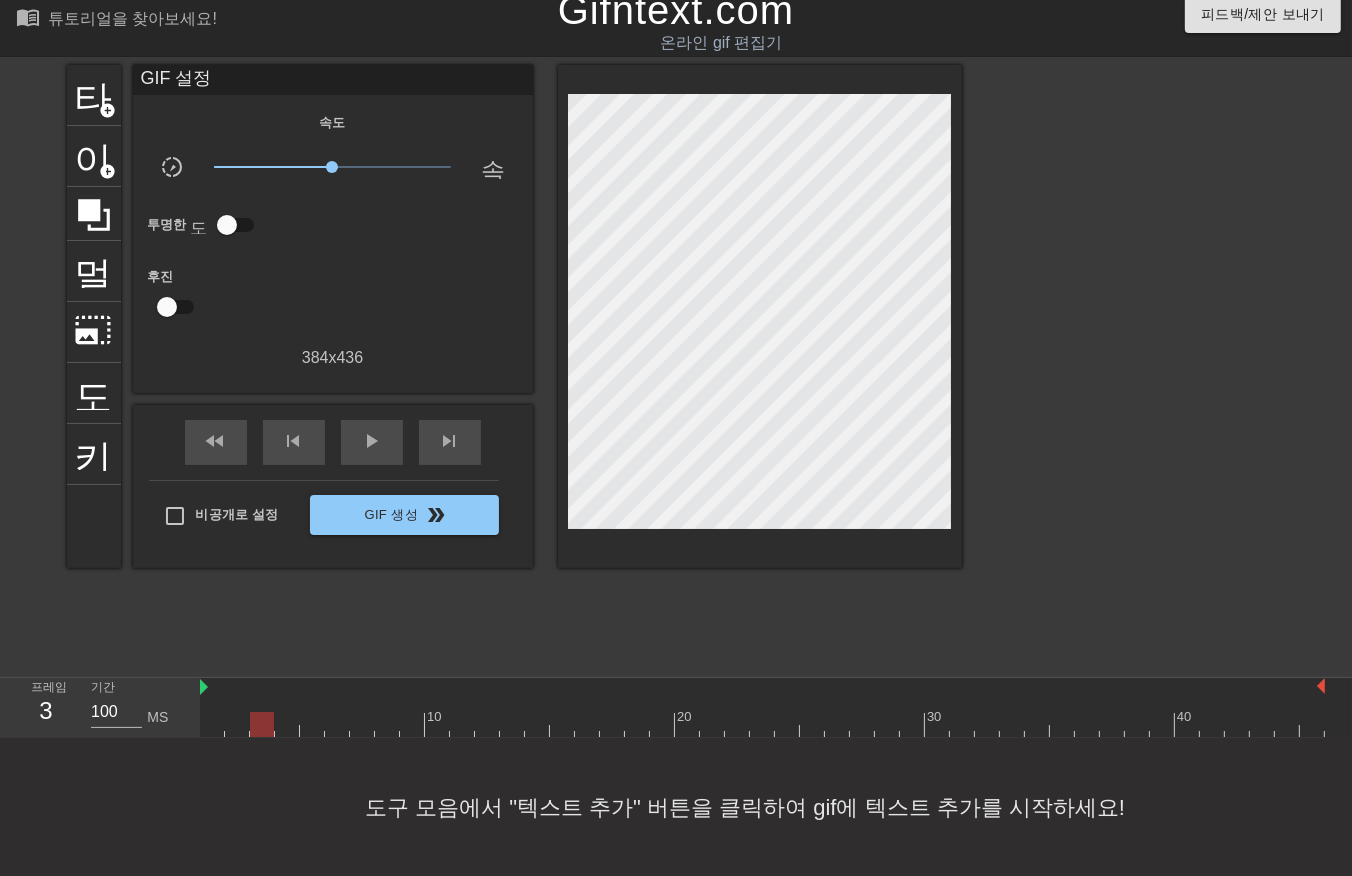 drag, startPoint x: 264, startPoint y: 721, endPoint x: 274, endPoint y: 722, distance: 10.049875 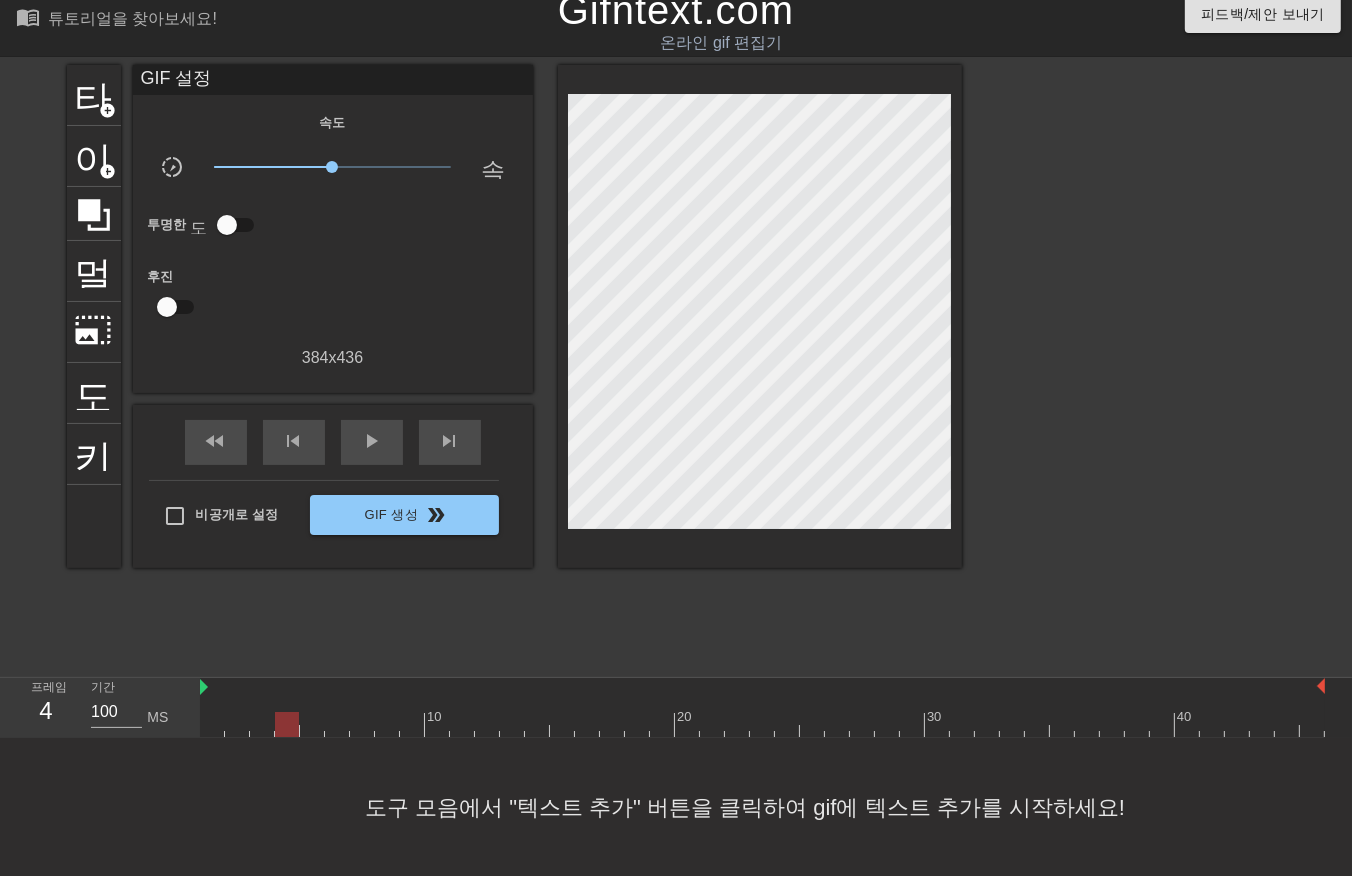 click at bounding box center (762, 724) 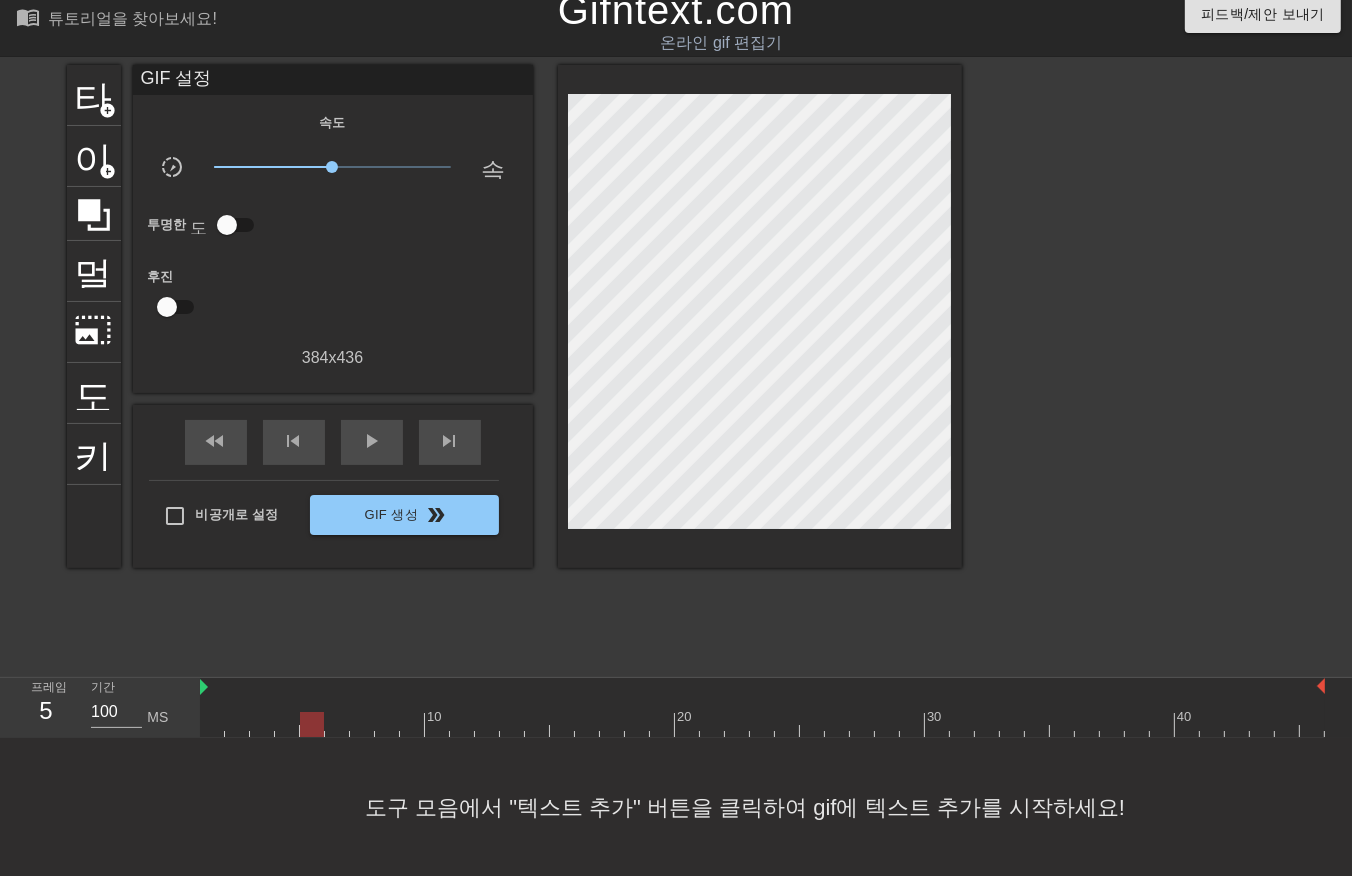 click at bounding box center [762, 724] 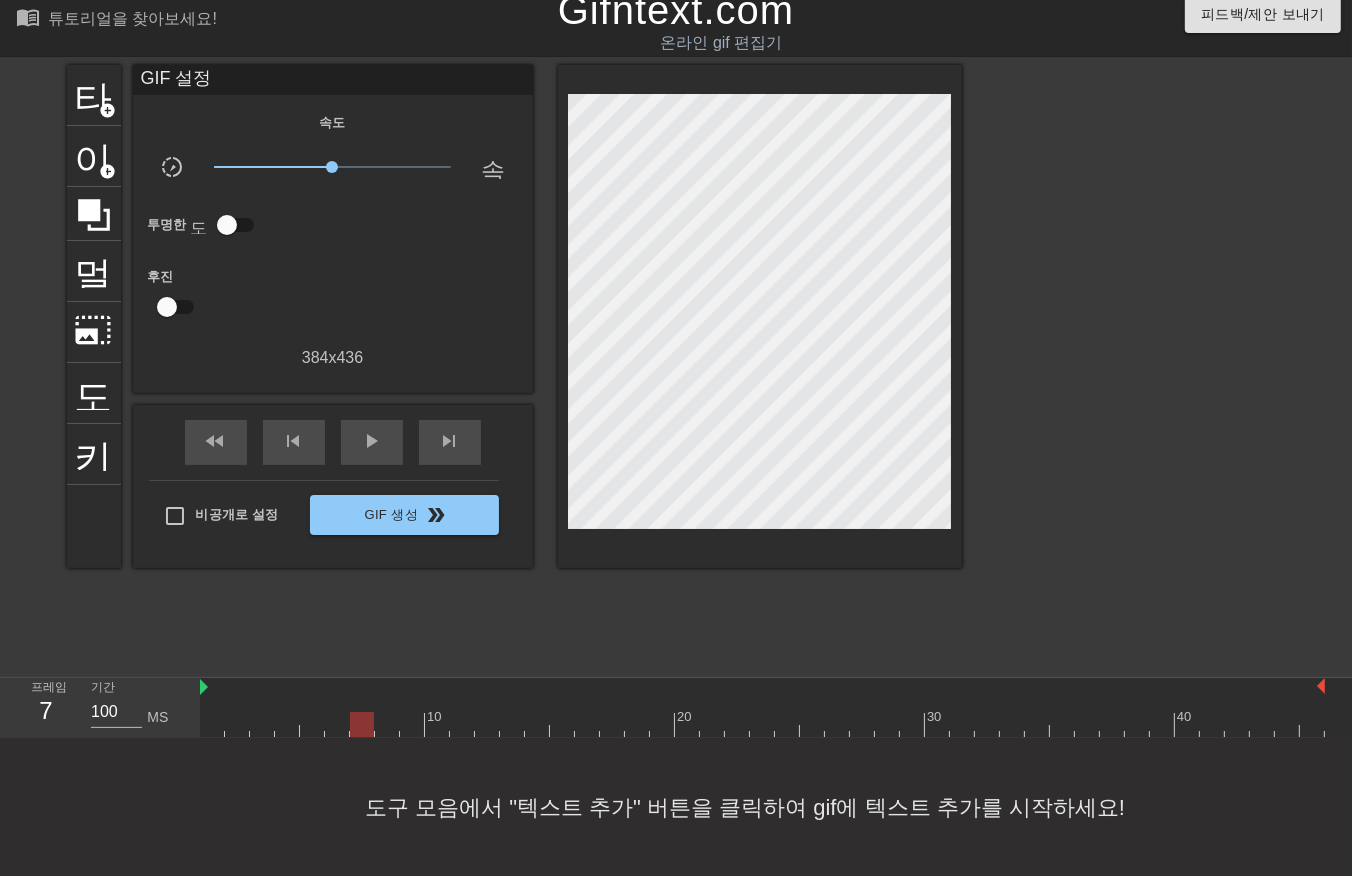 click at bounding box center (762, 724) 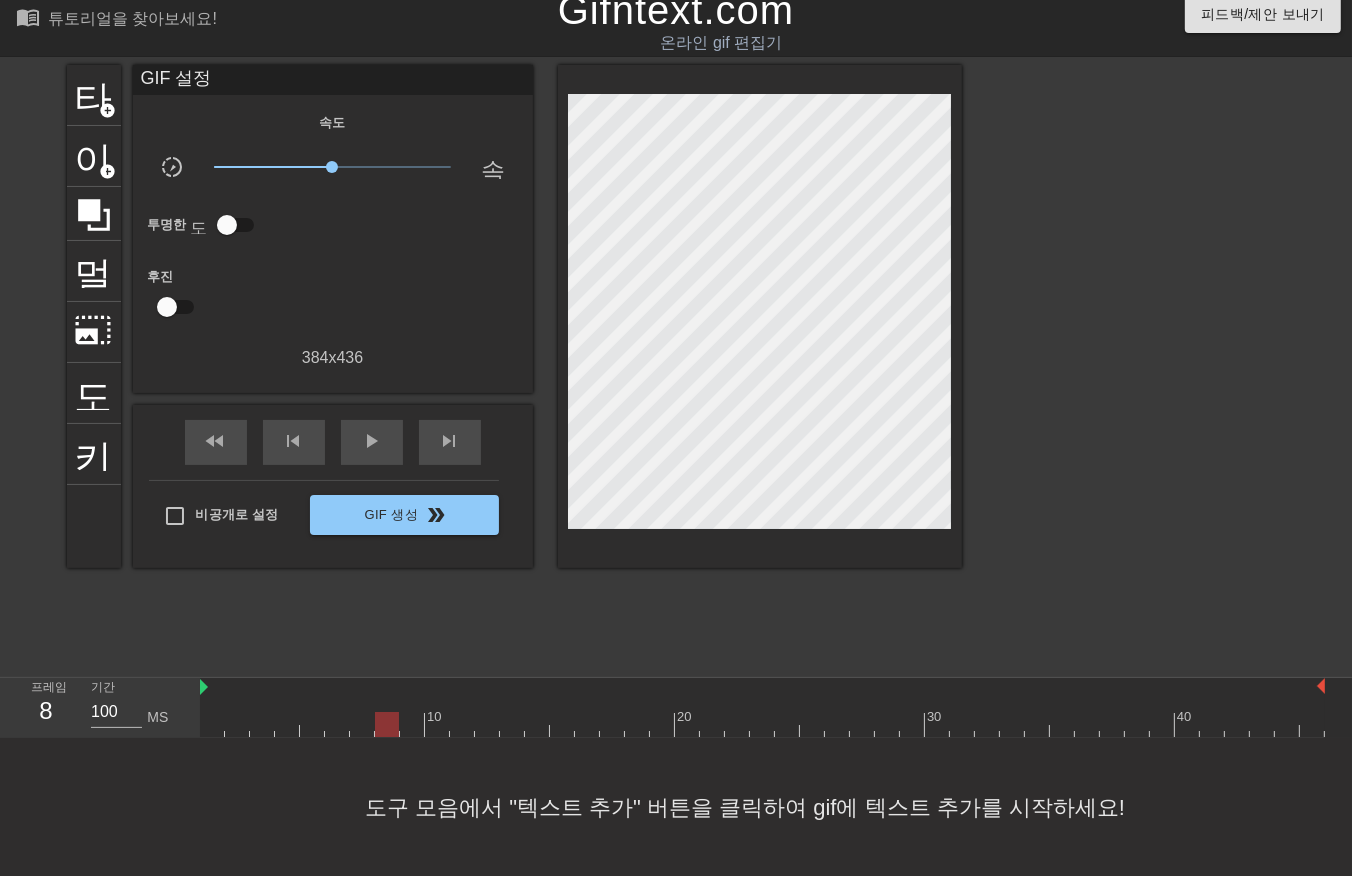 click at bounding box center (762, 724) 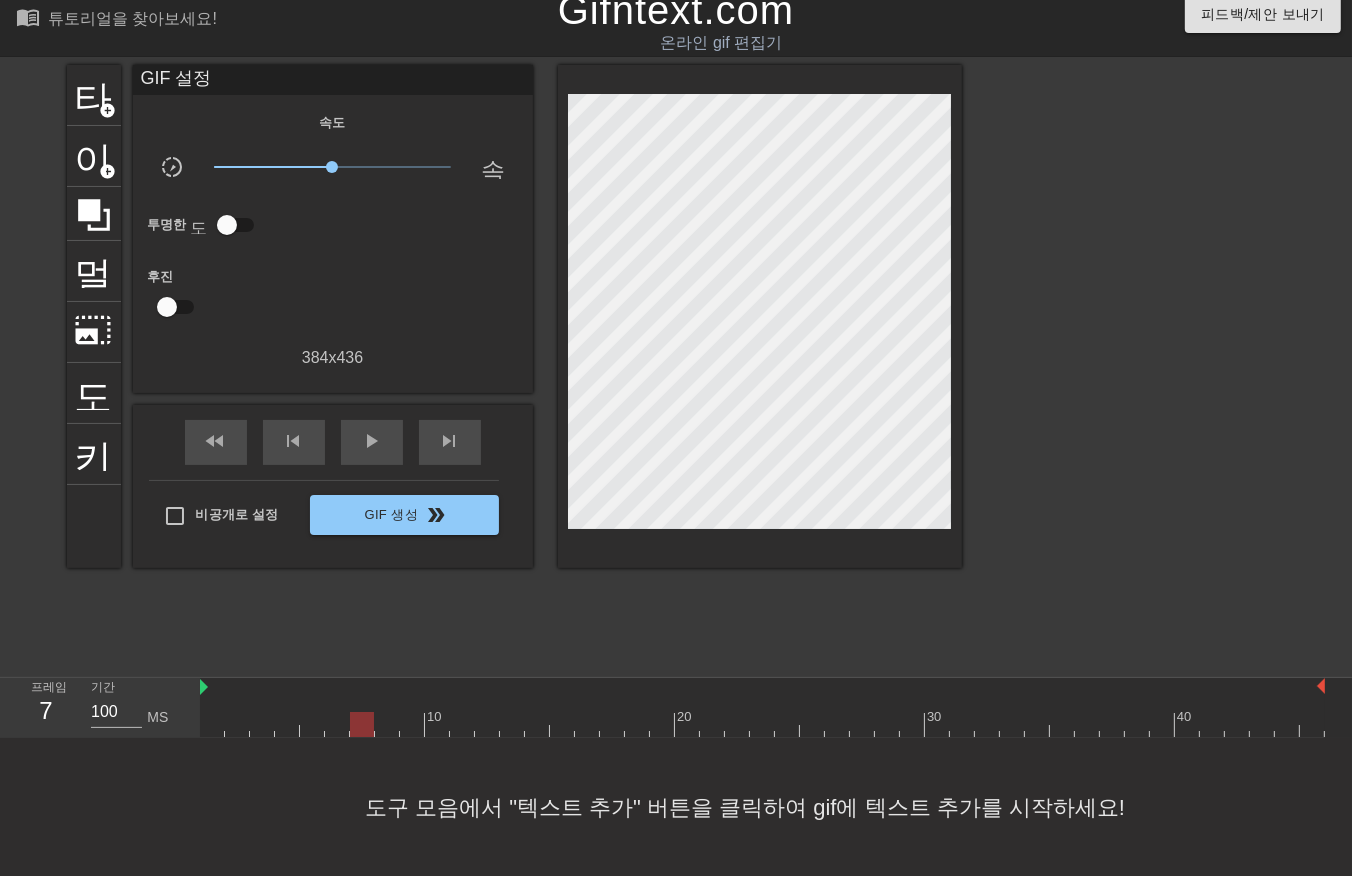 click at bounding box center (762, 724) 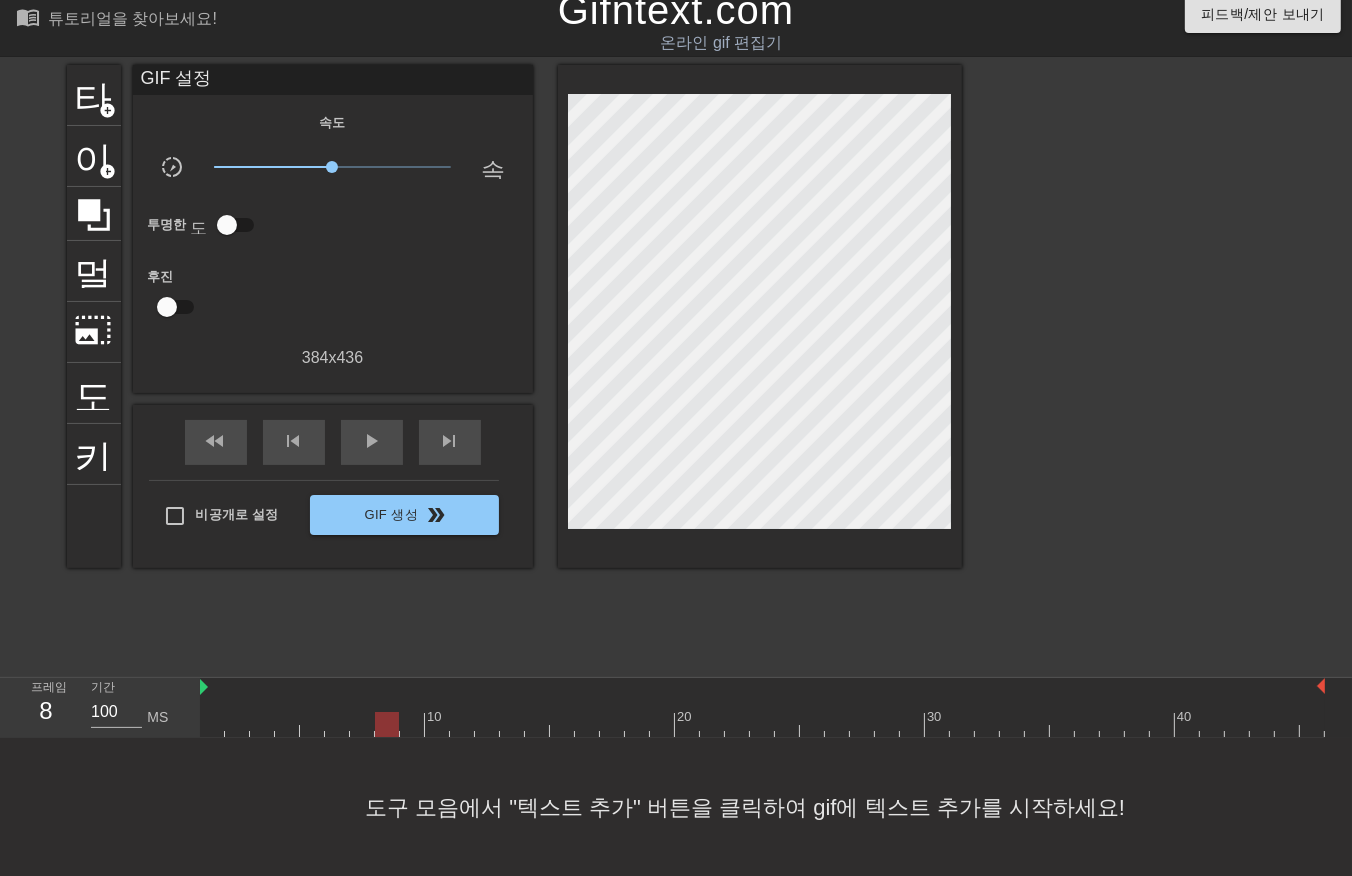 click at bounding box center [762, 724] 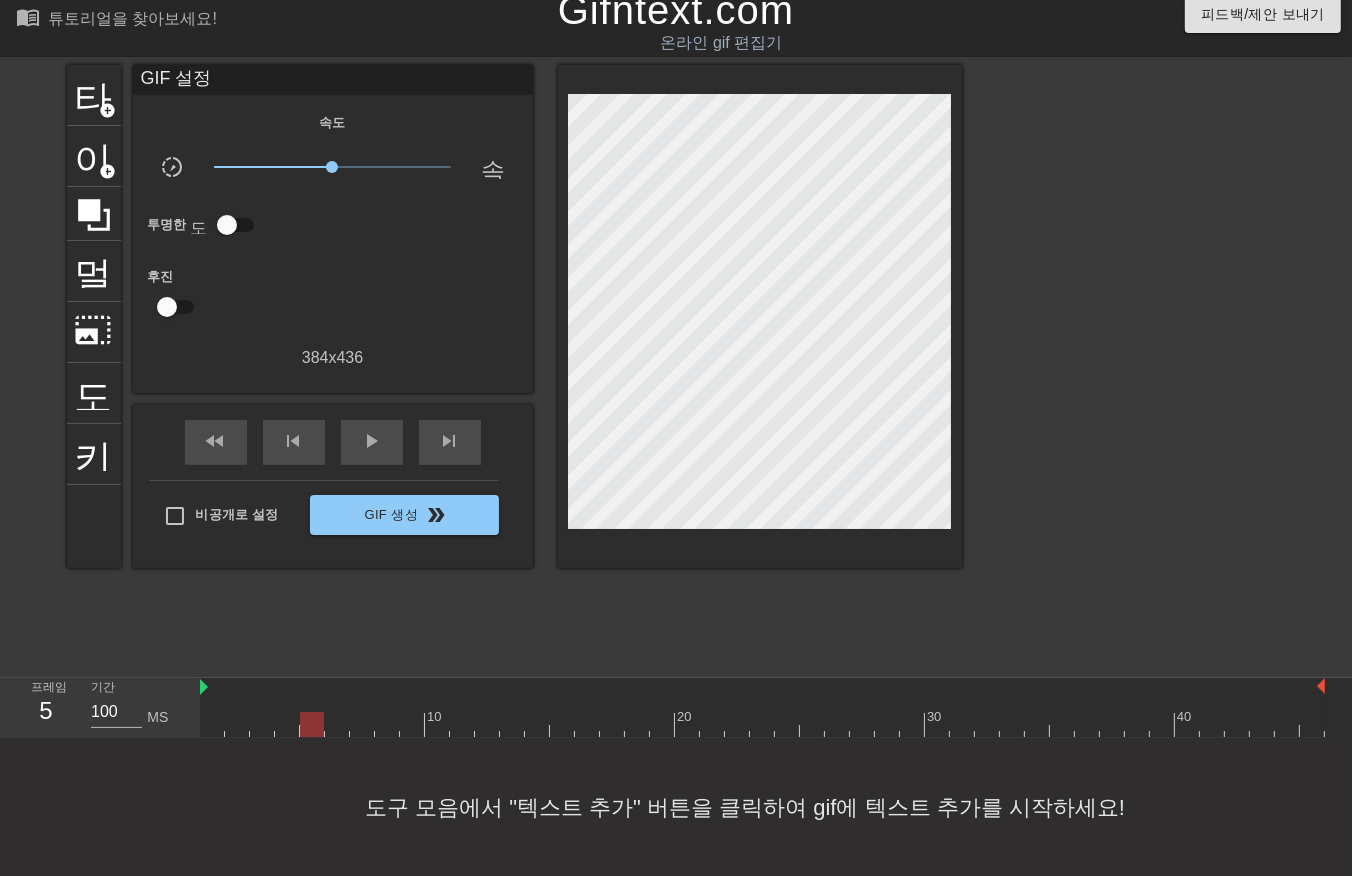 drag, startPoint x: 302, startPoint y: 724, endPoint x: 316, endPoint y: 736, distance: 18.439089 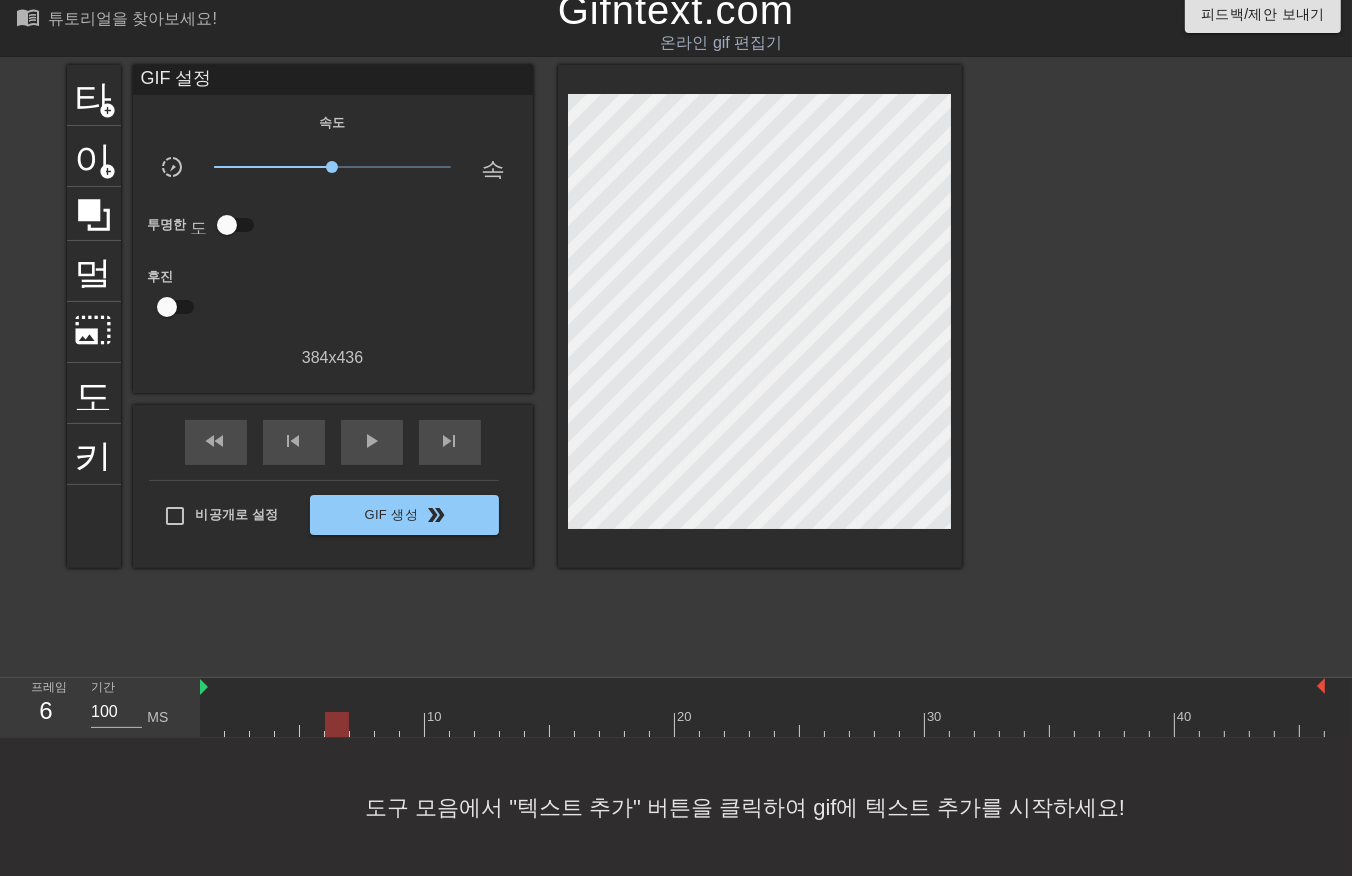 click at bounding box center (762, 724) 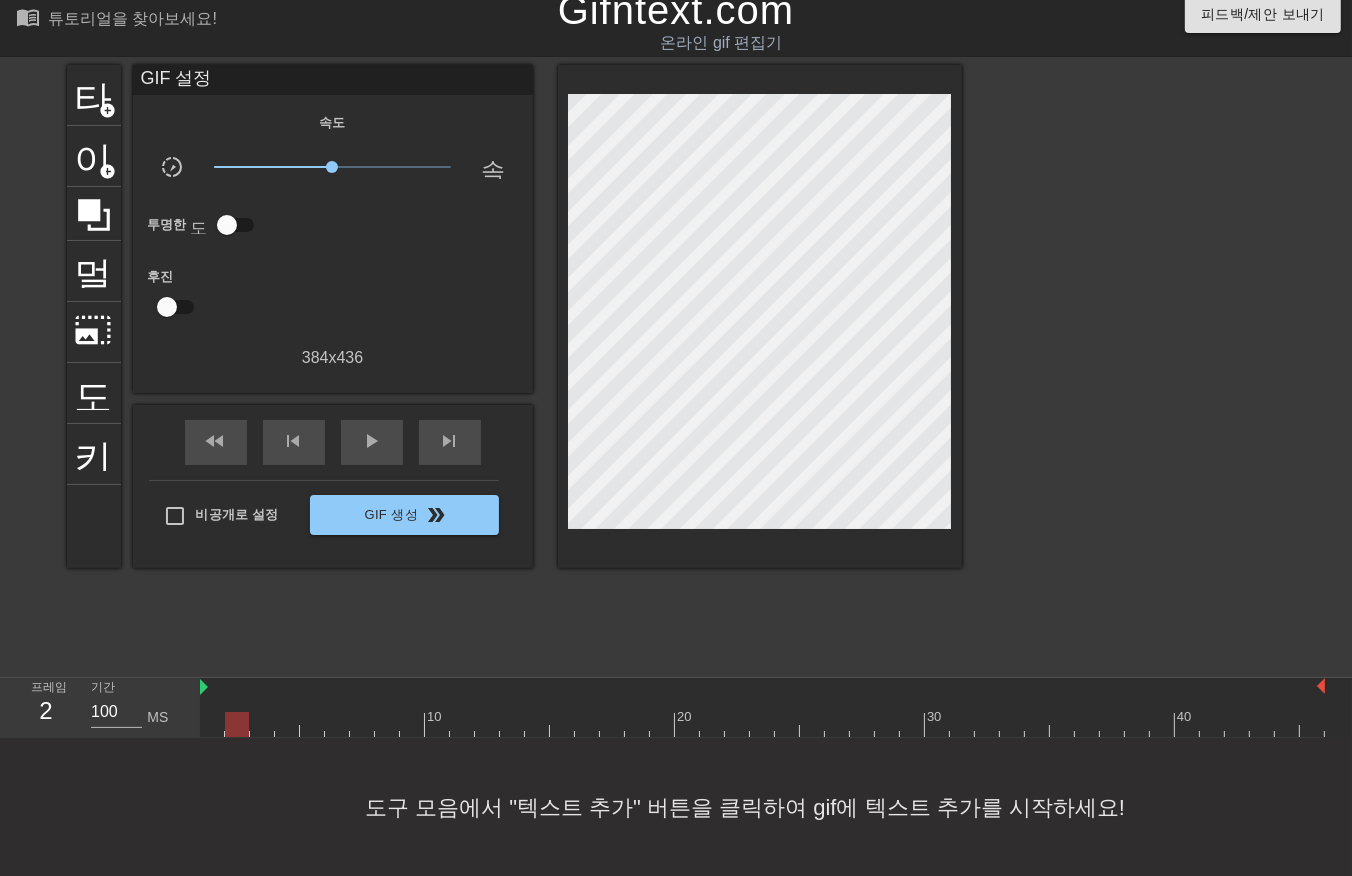 click at bounding box center [762, 724] 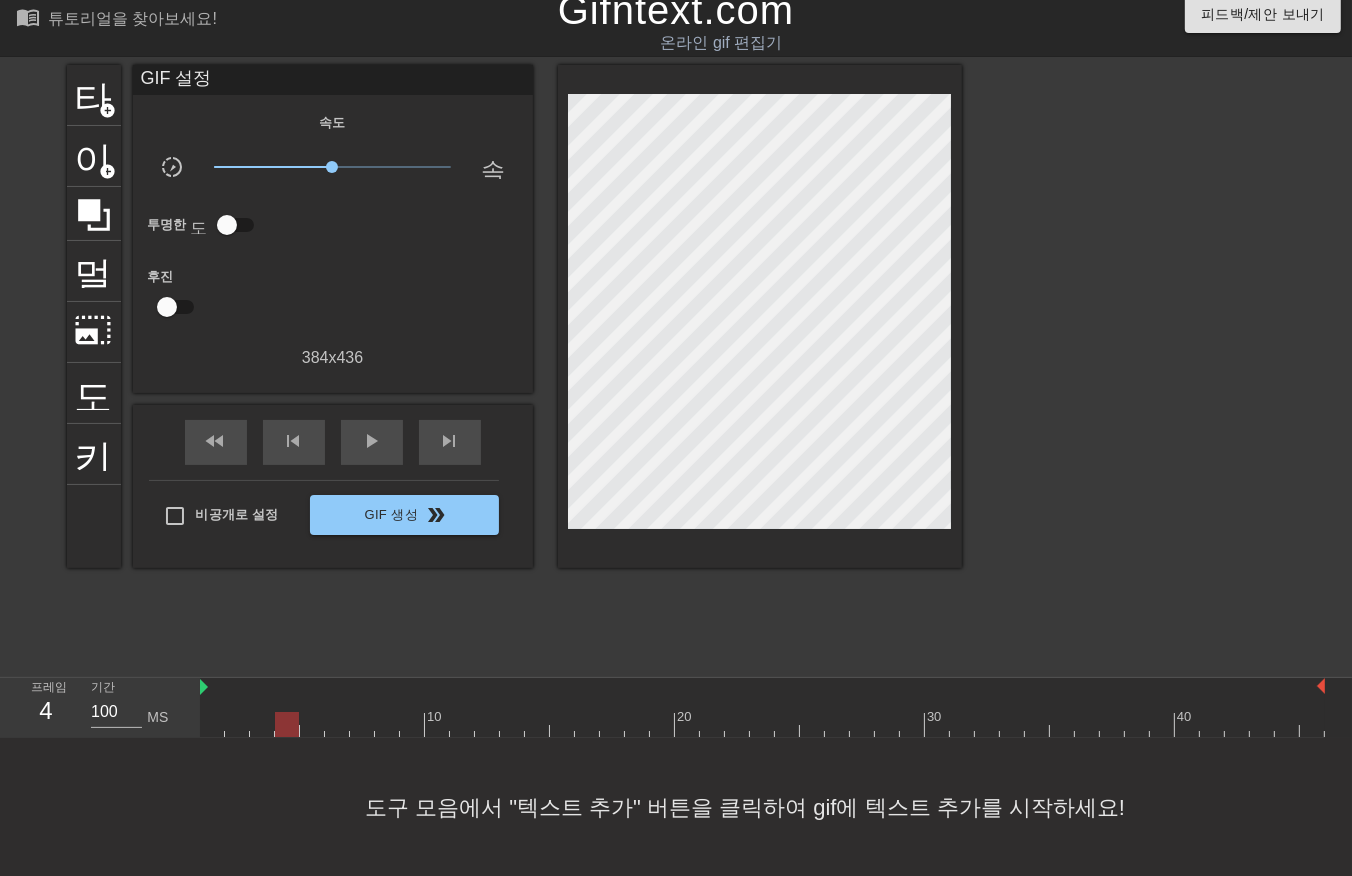 click at bounding box center (762, 724) 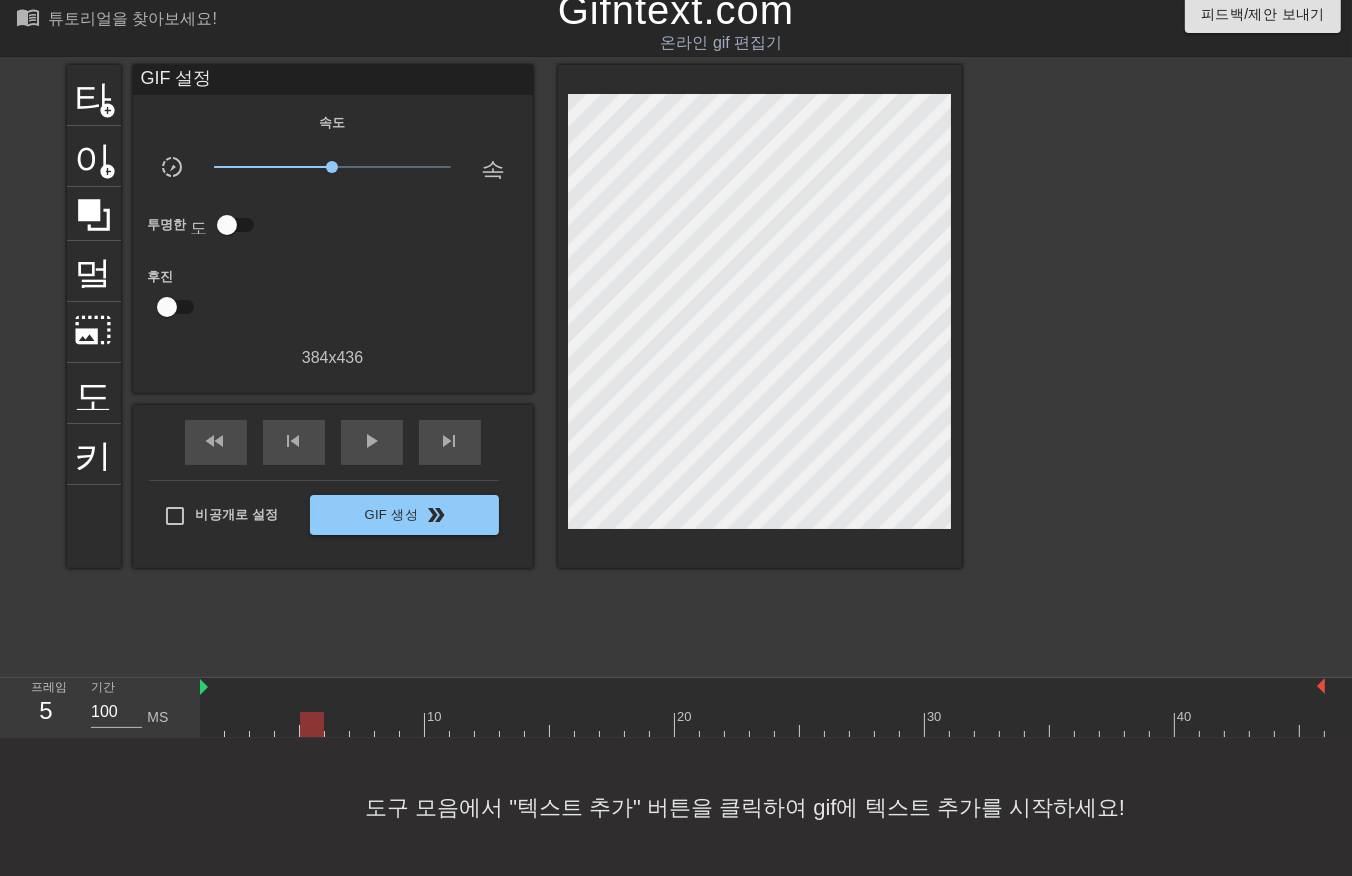click at bounding box center [762, 724] 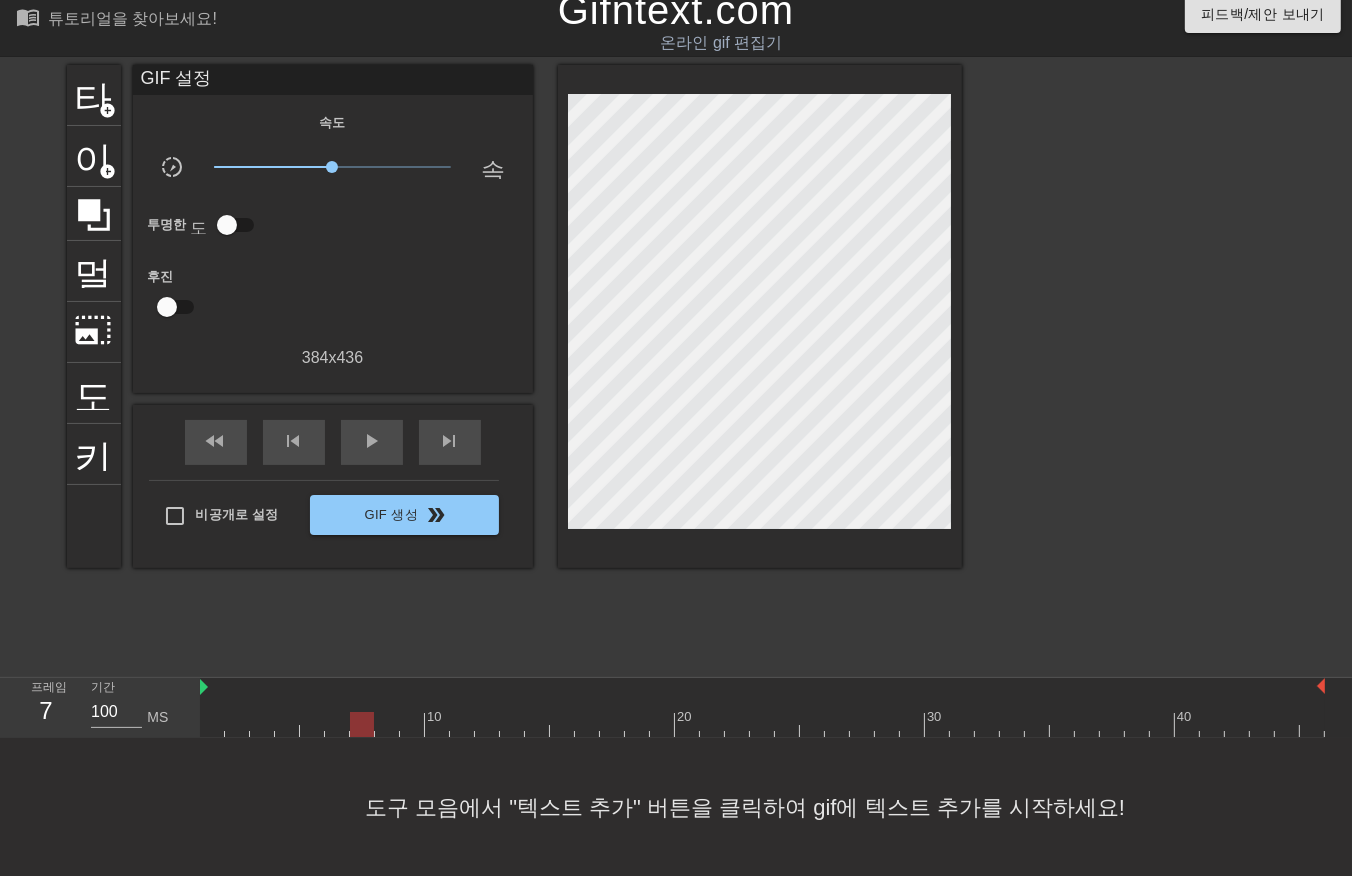 click at bounding box center [762, 724] 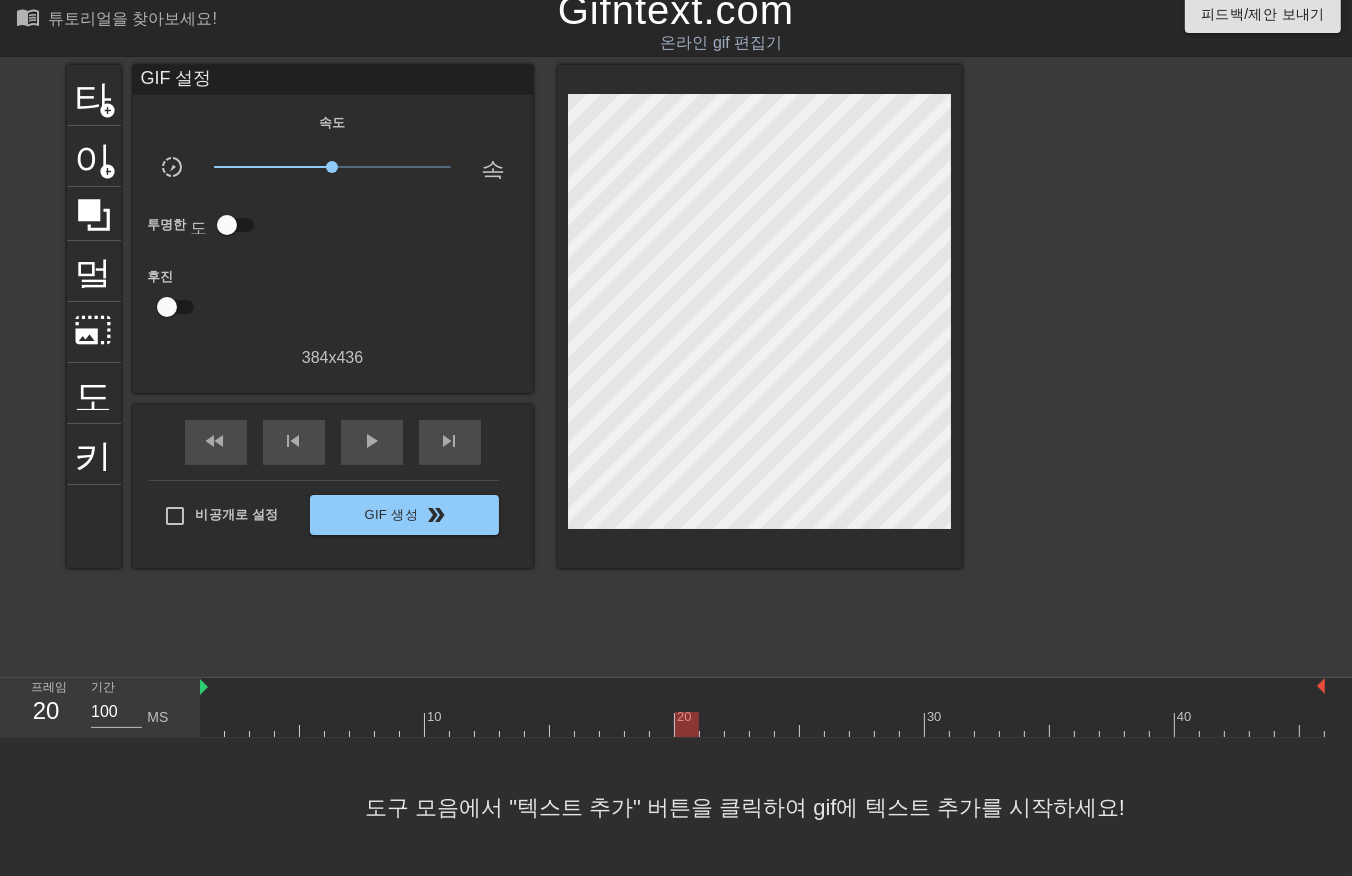 click at bounding box center (762, 724) 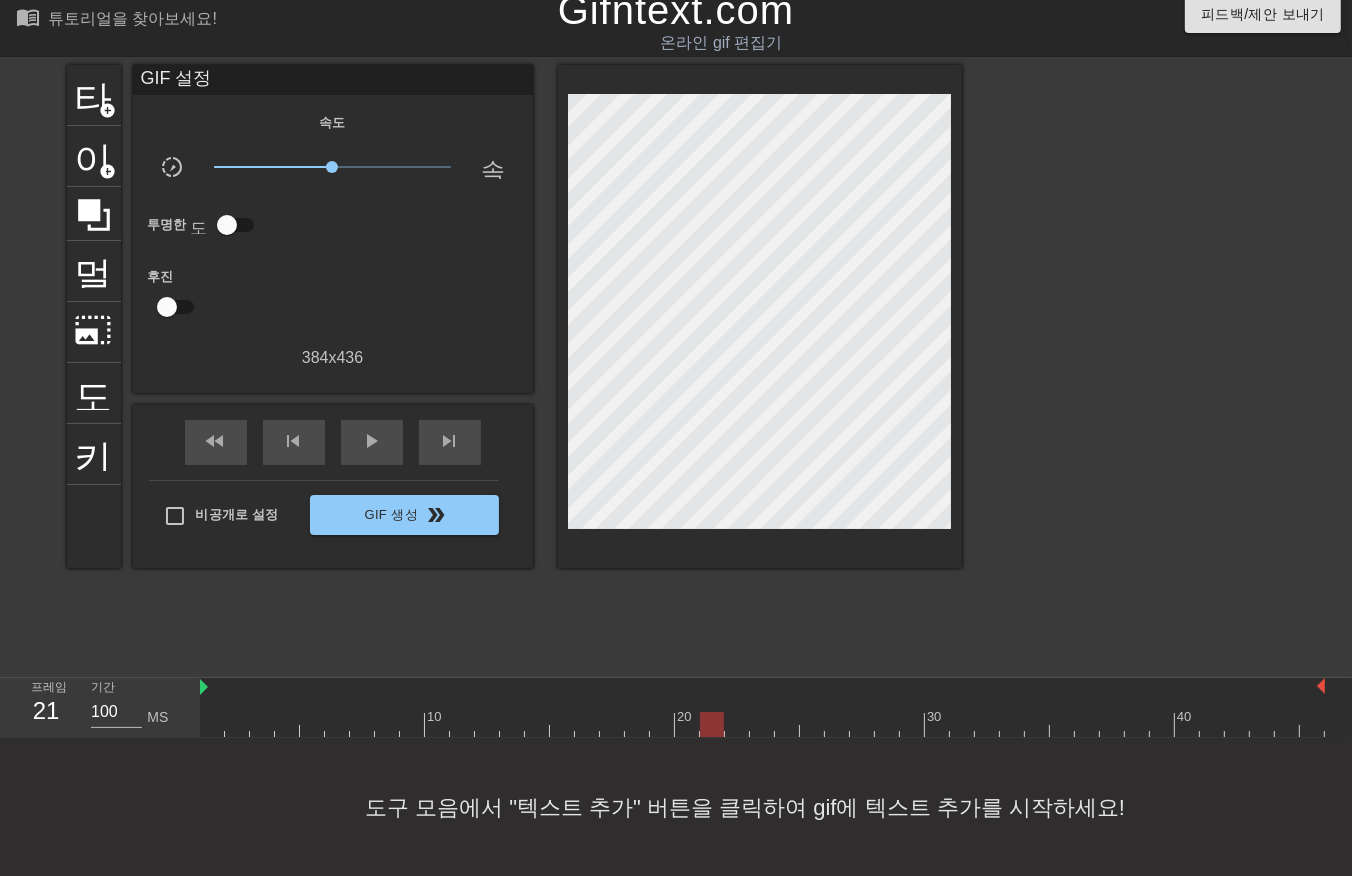 click at bounding box center [762, 724] 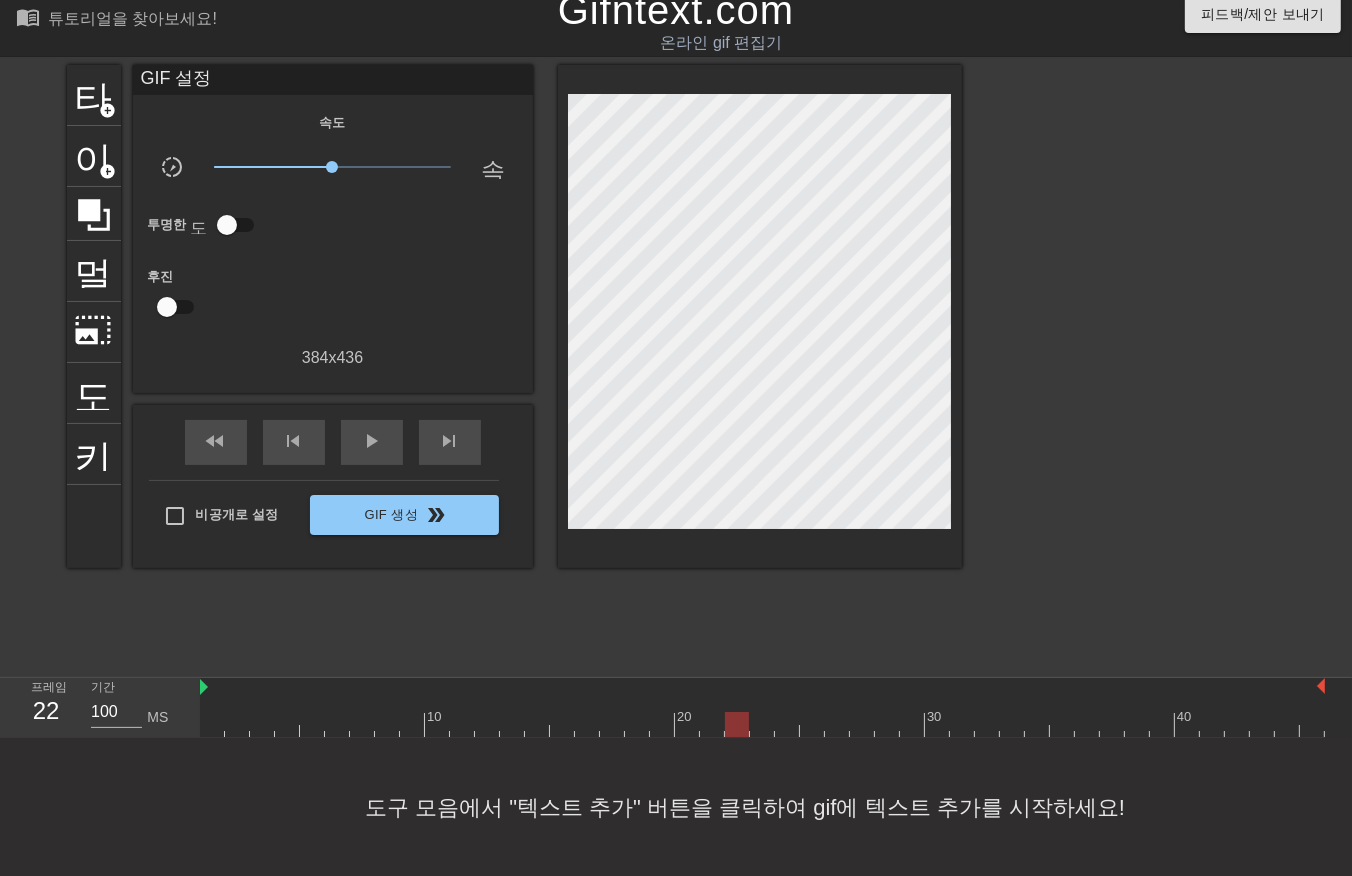click at bounding box center [762, 724] 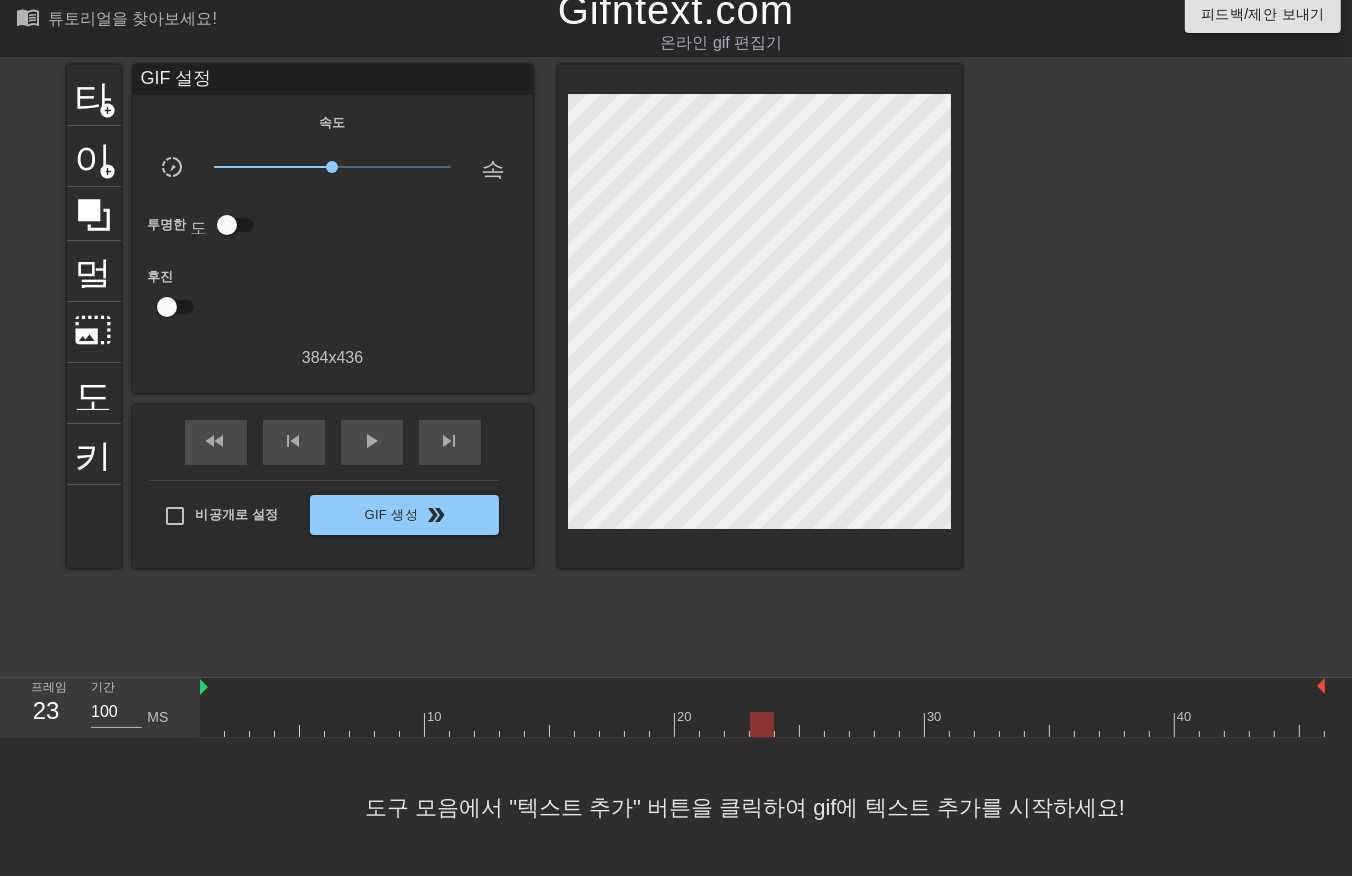 click at bounding box center [762, 724] 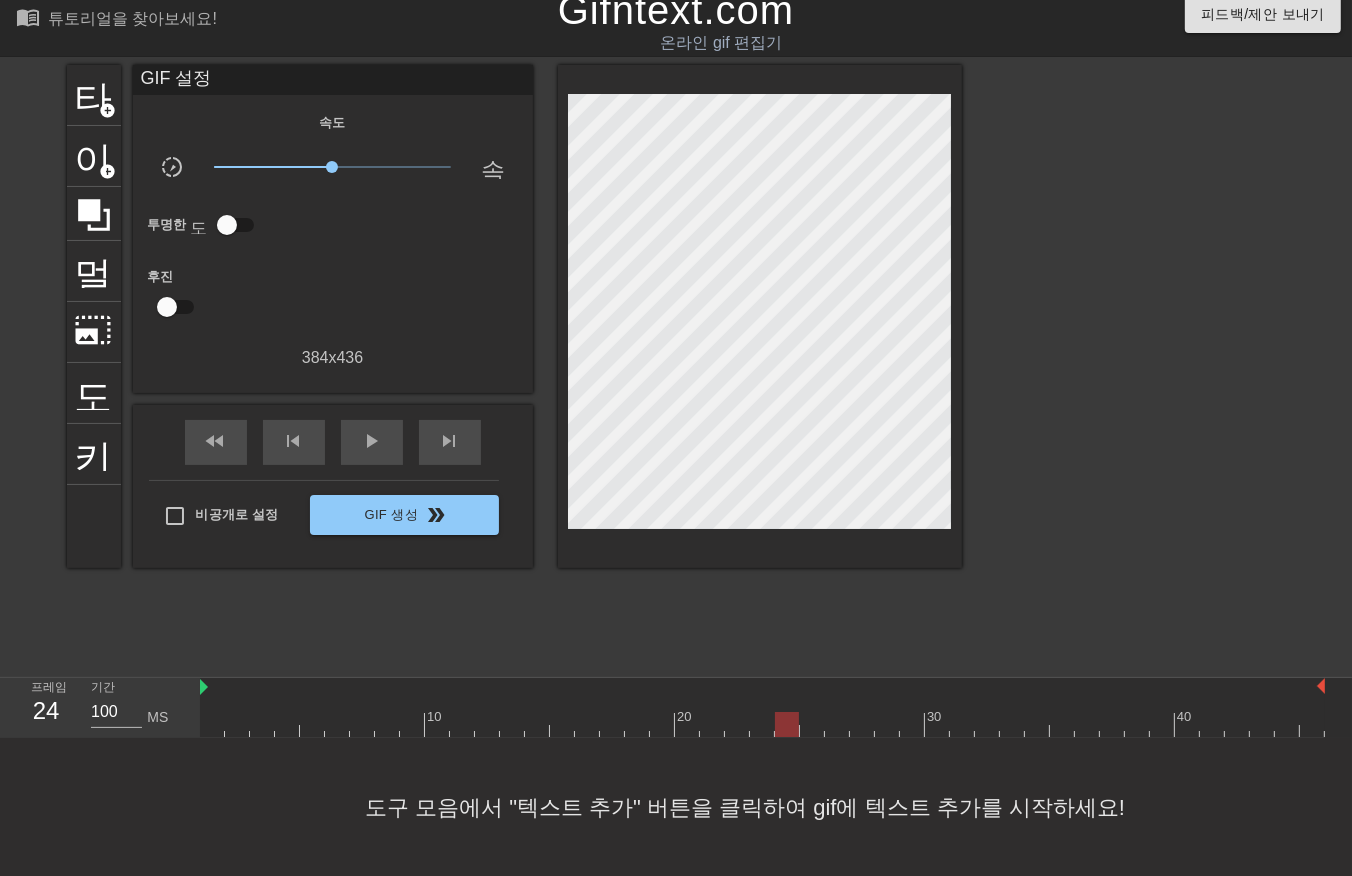 drag, startPoint x: 788, startPoint y: 722, endPoint x: 805, endPoint y: 730, distance: 18.788294 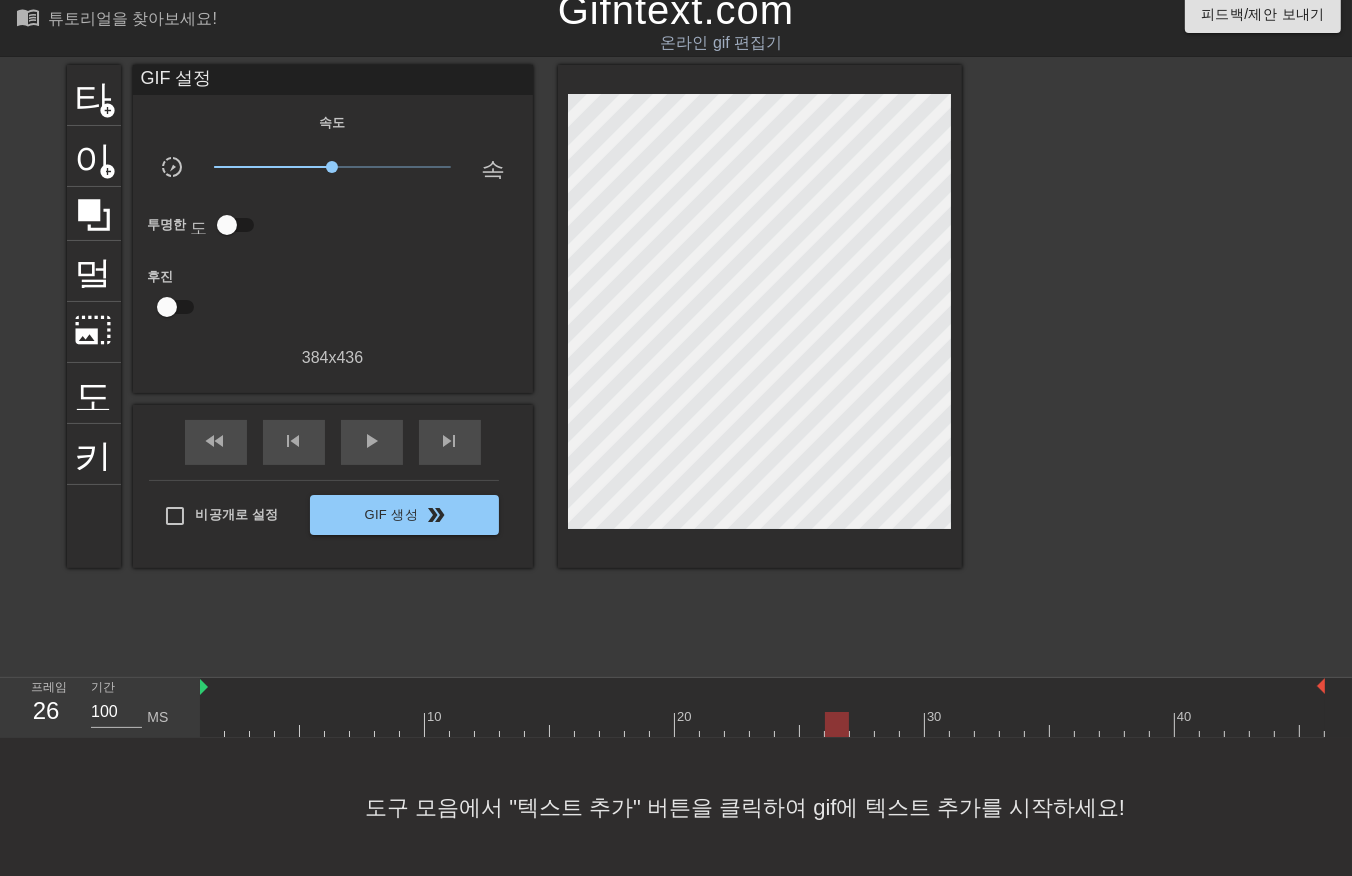 click at bounding box center (762, 724) 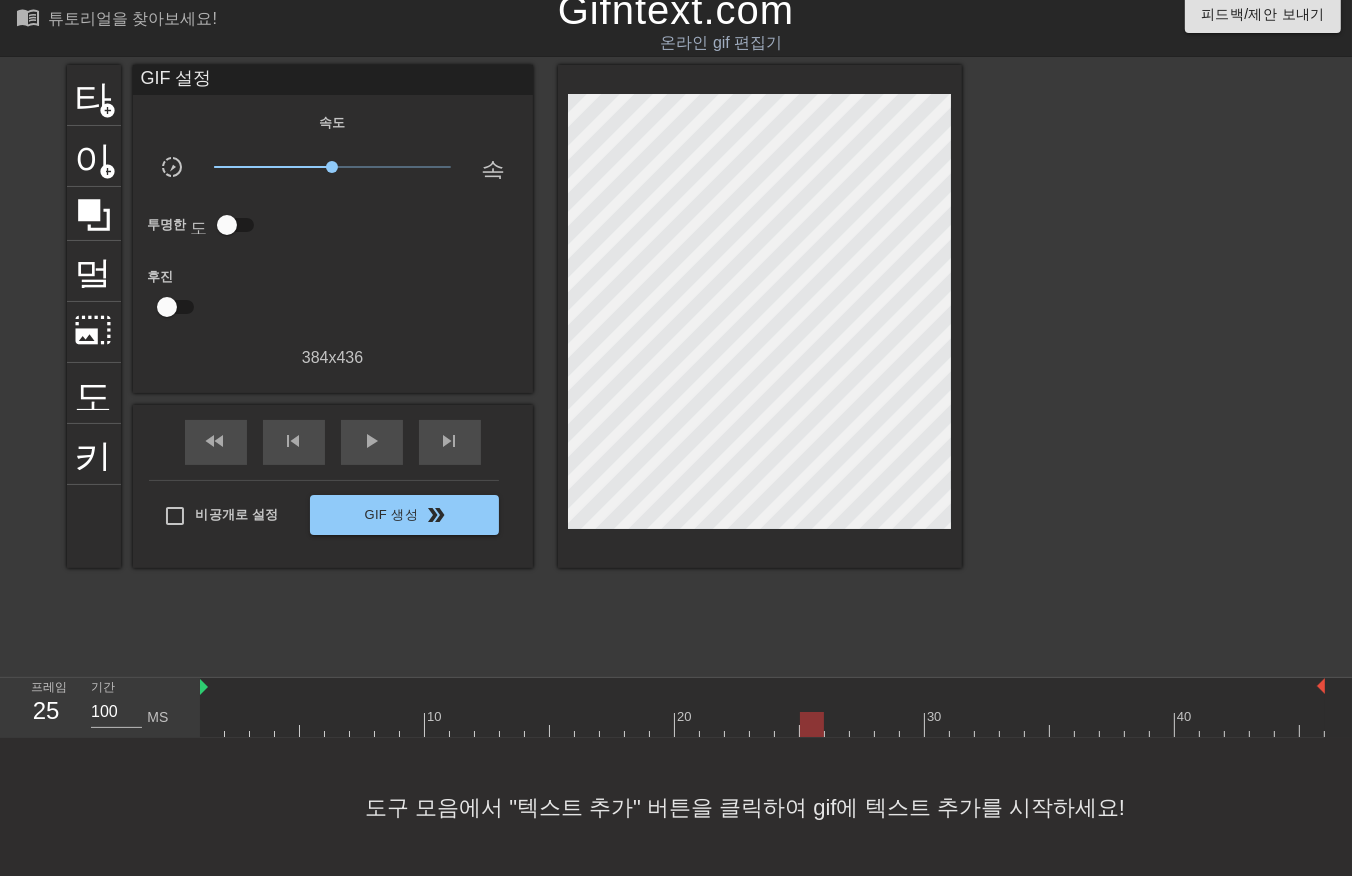 click at bounding box center (762, 724) 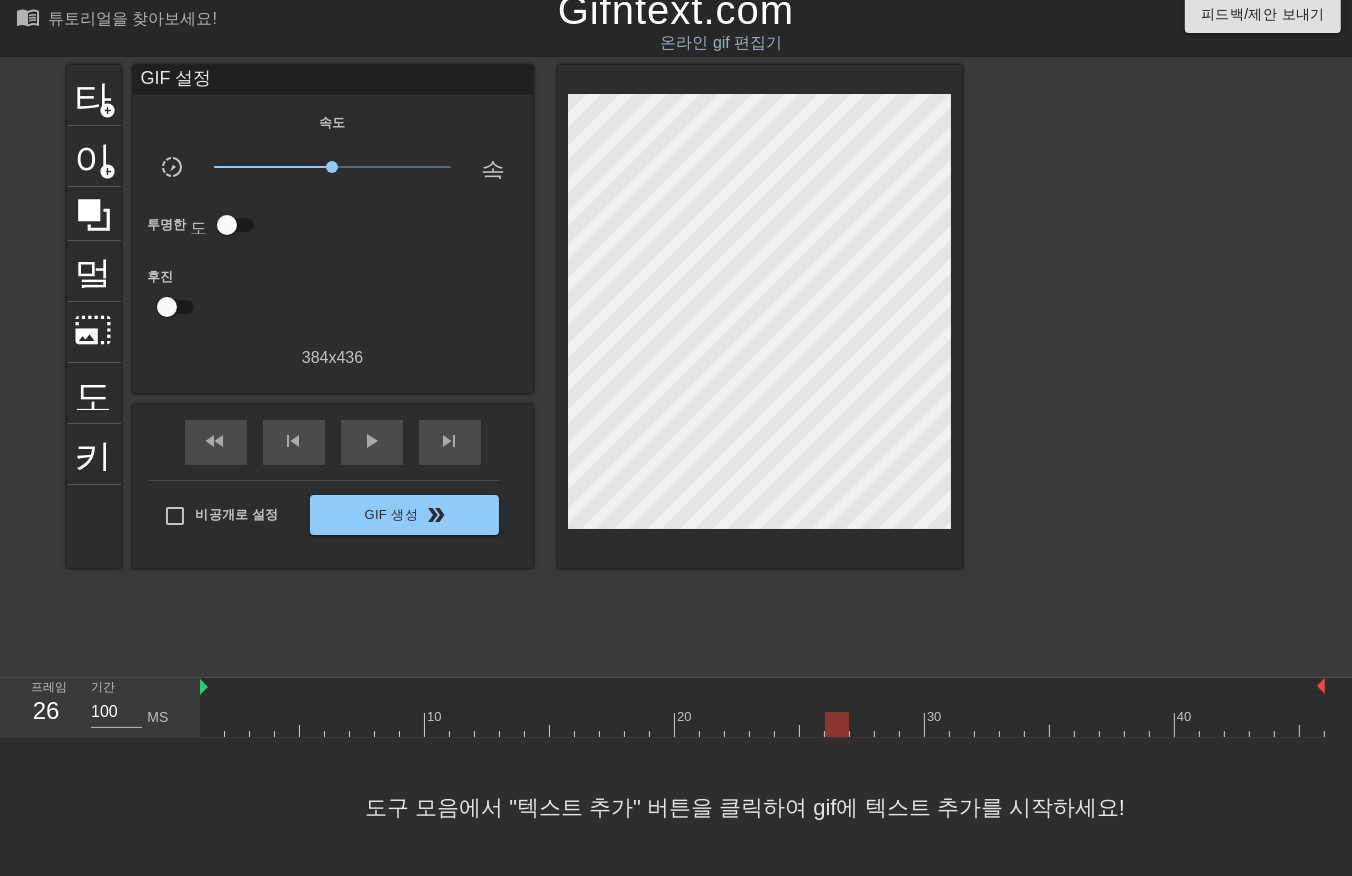 click at bounding box center [762, 724] 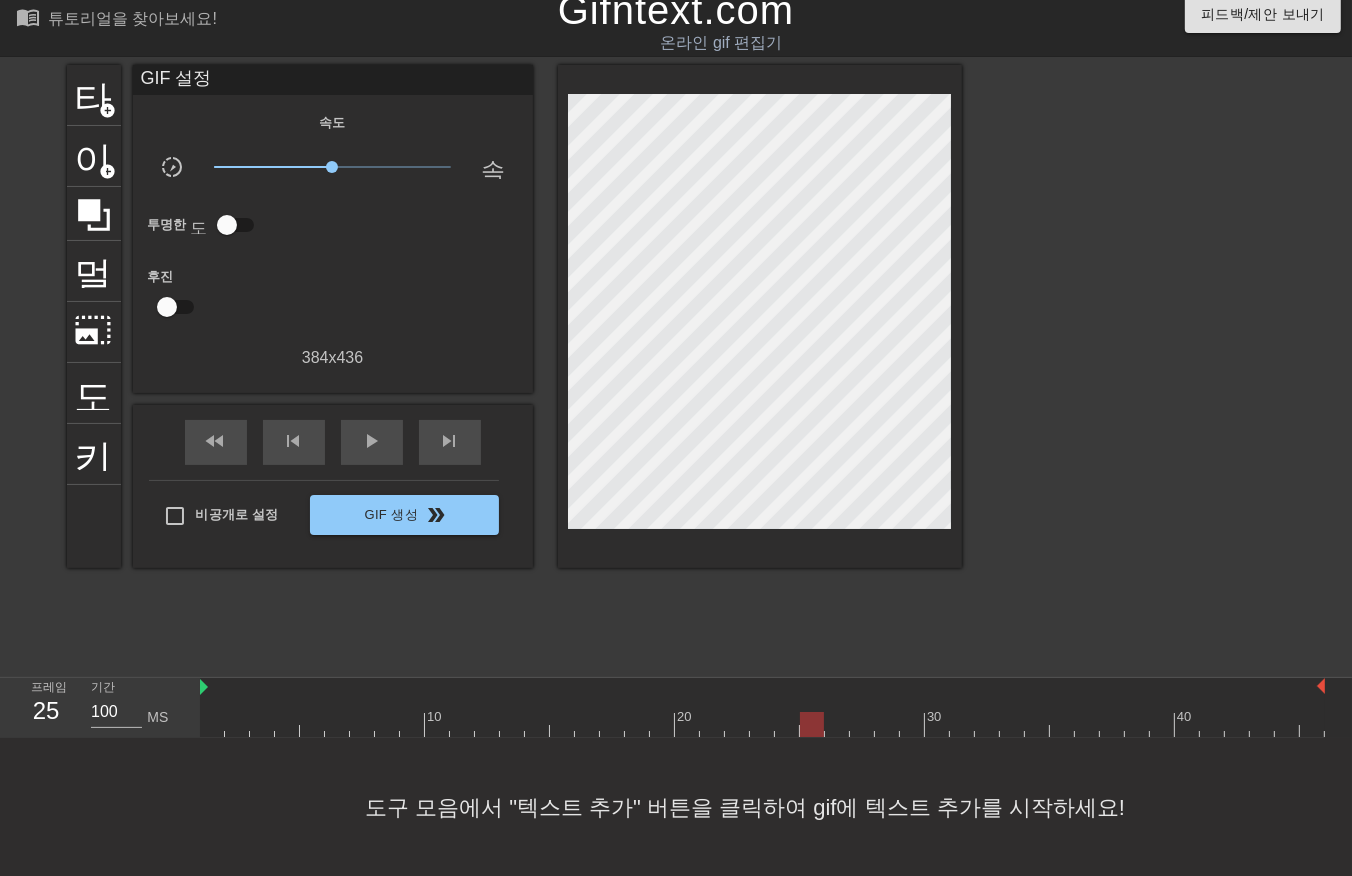 click at bounding box center [762, 724] 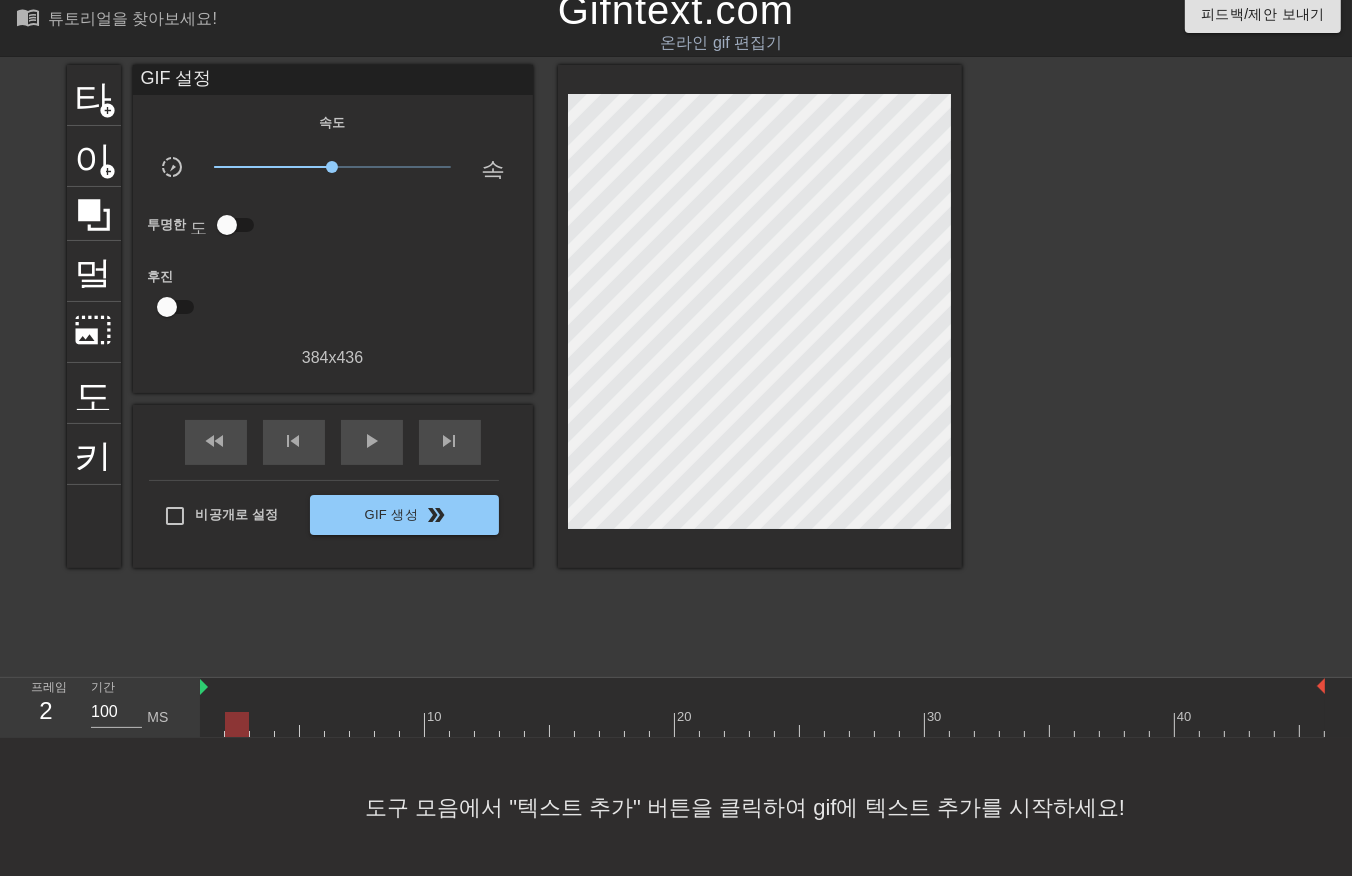 drag, startPoint x: 232, startPoint y: 723, endPoint x: 245, endPoint y: 724, distance: 13.038404 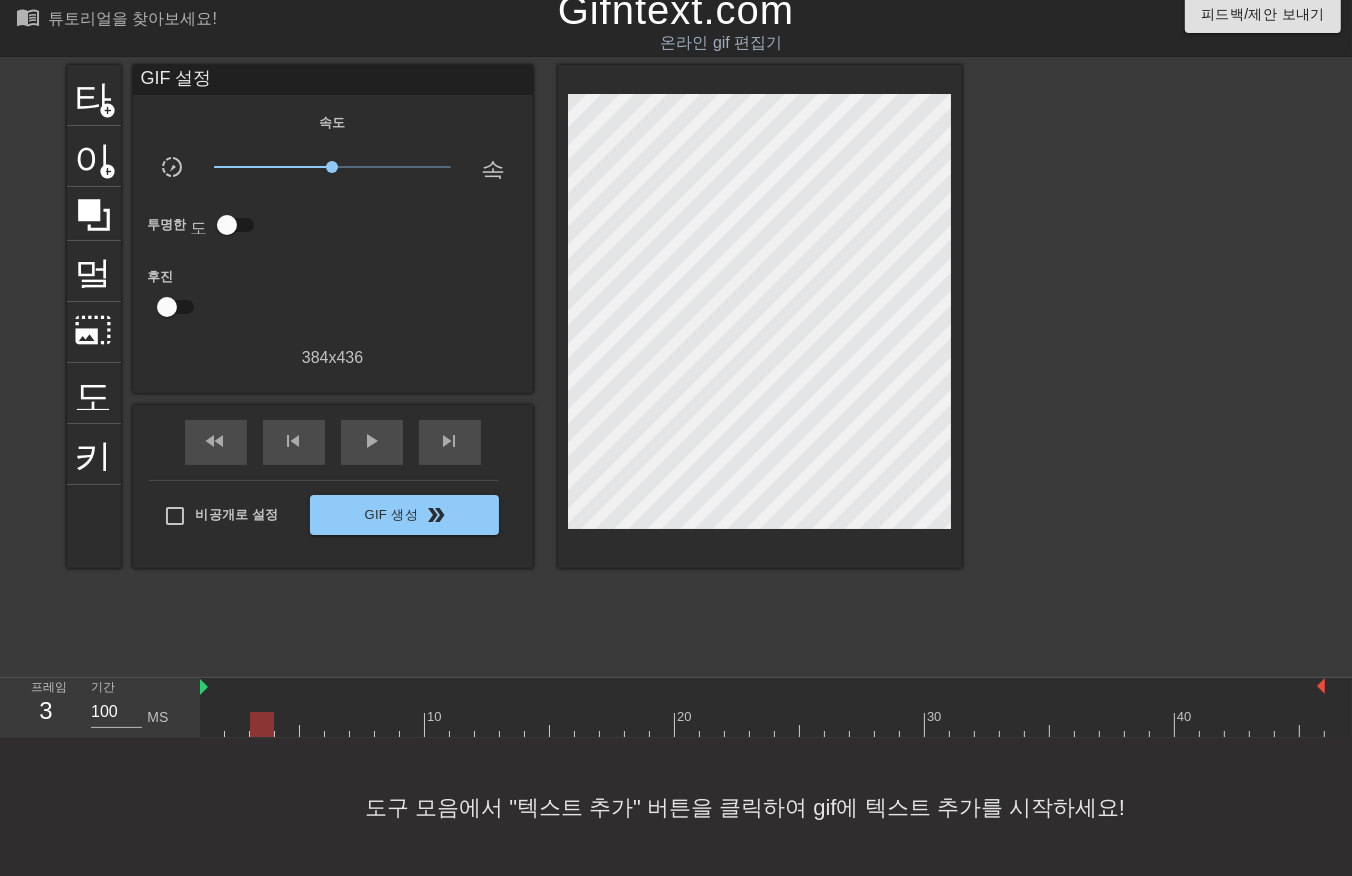 click at bounding box center [762, 724] 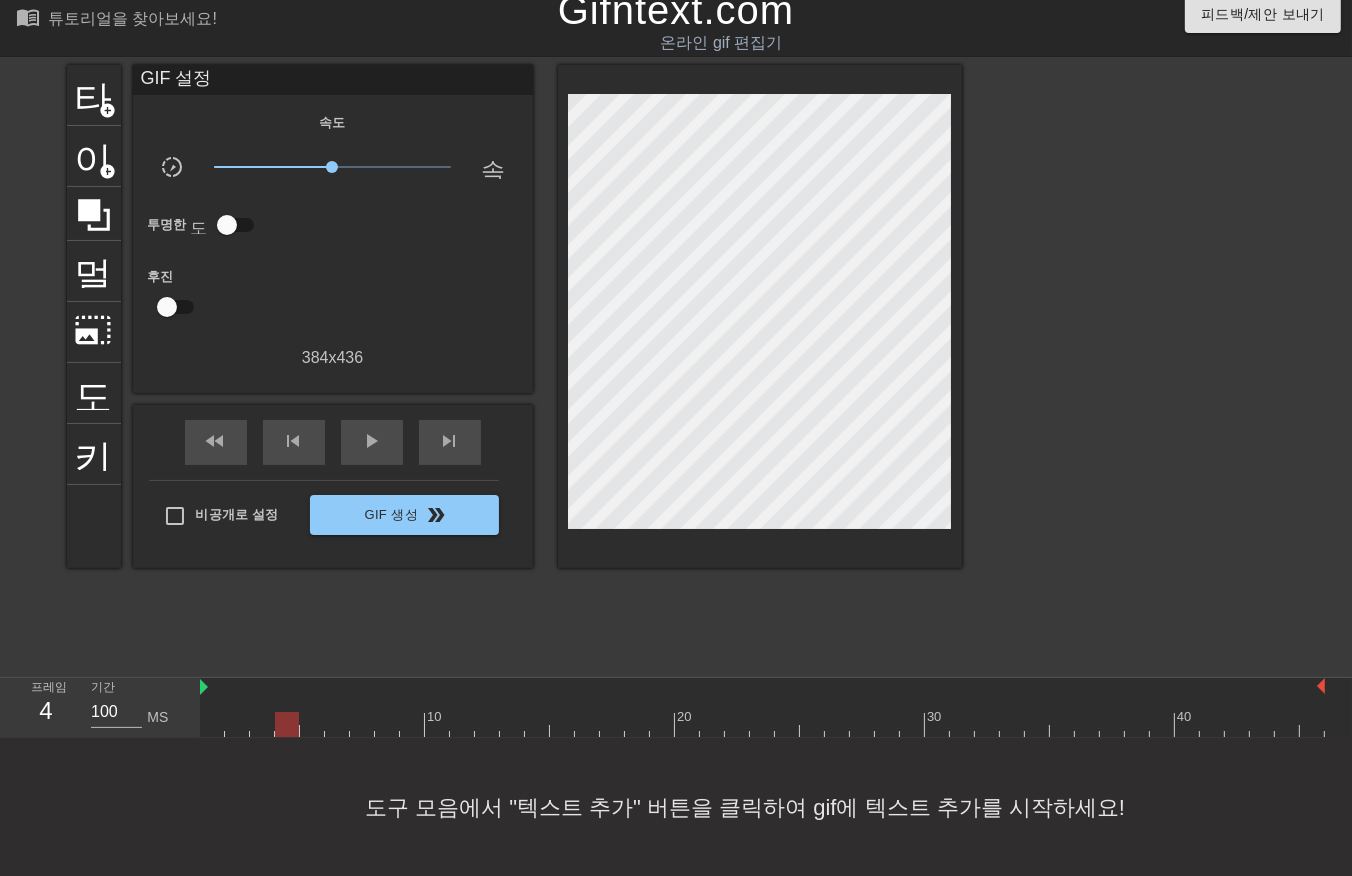 drag, startPoint x: 285, startPoint y: 718, endPoint x: 300, endPoint y: 733, distance: 21.213203 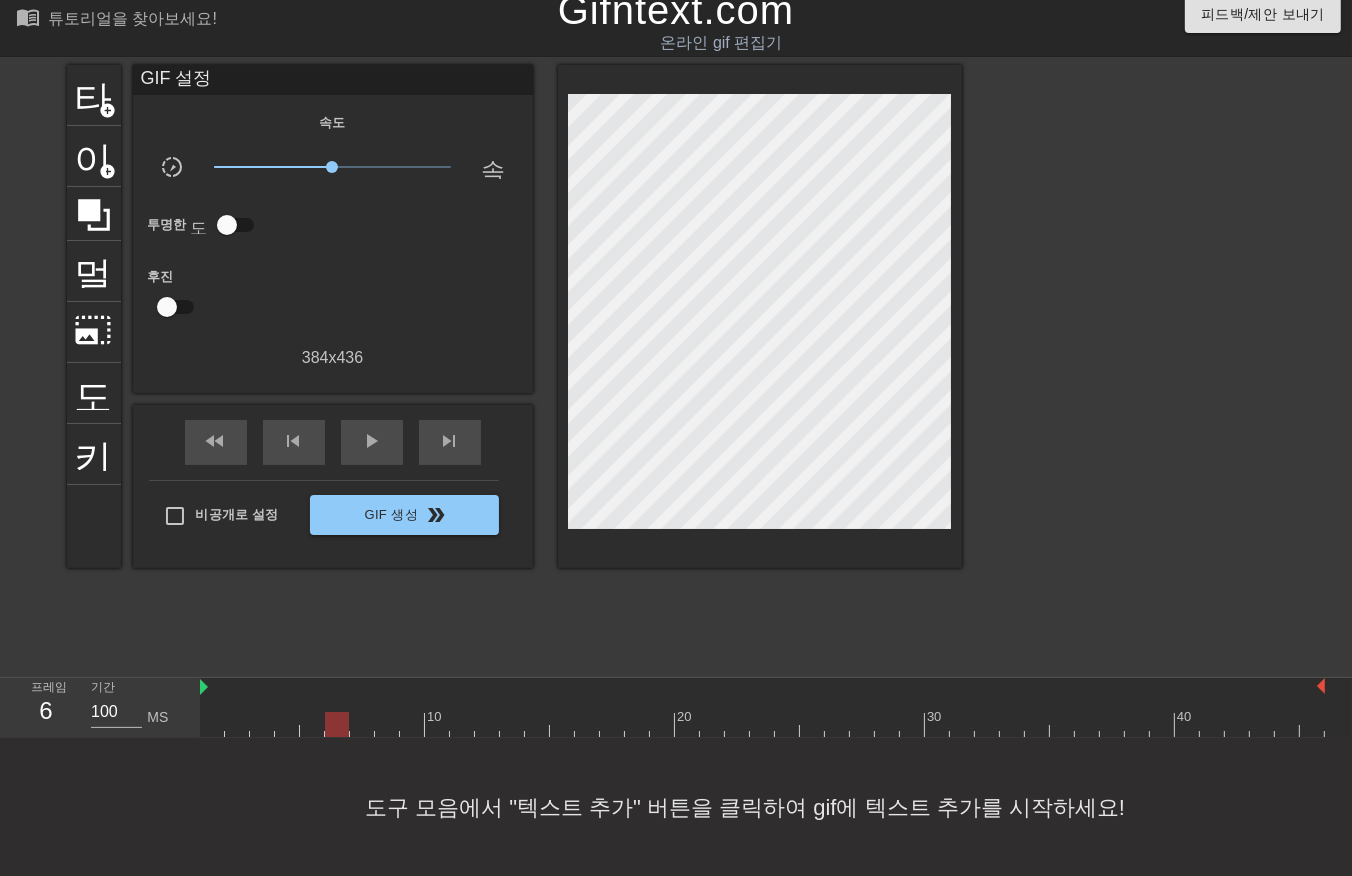 drag, startPoint x: 332, startPoint y: 716, endPoint x: 341, endPoint y: 723, distance: 11.401754 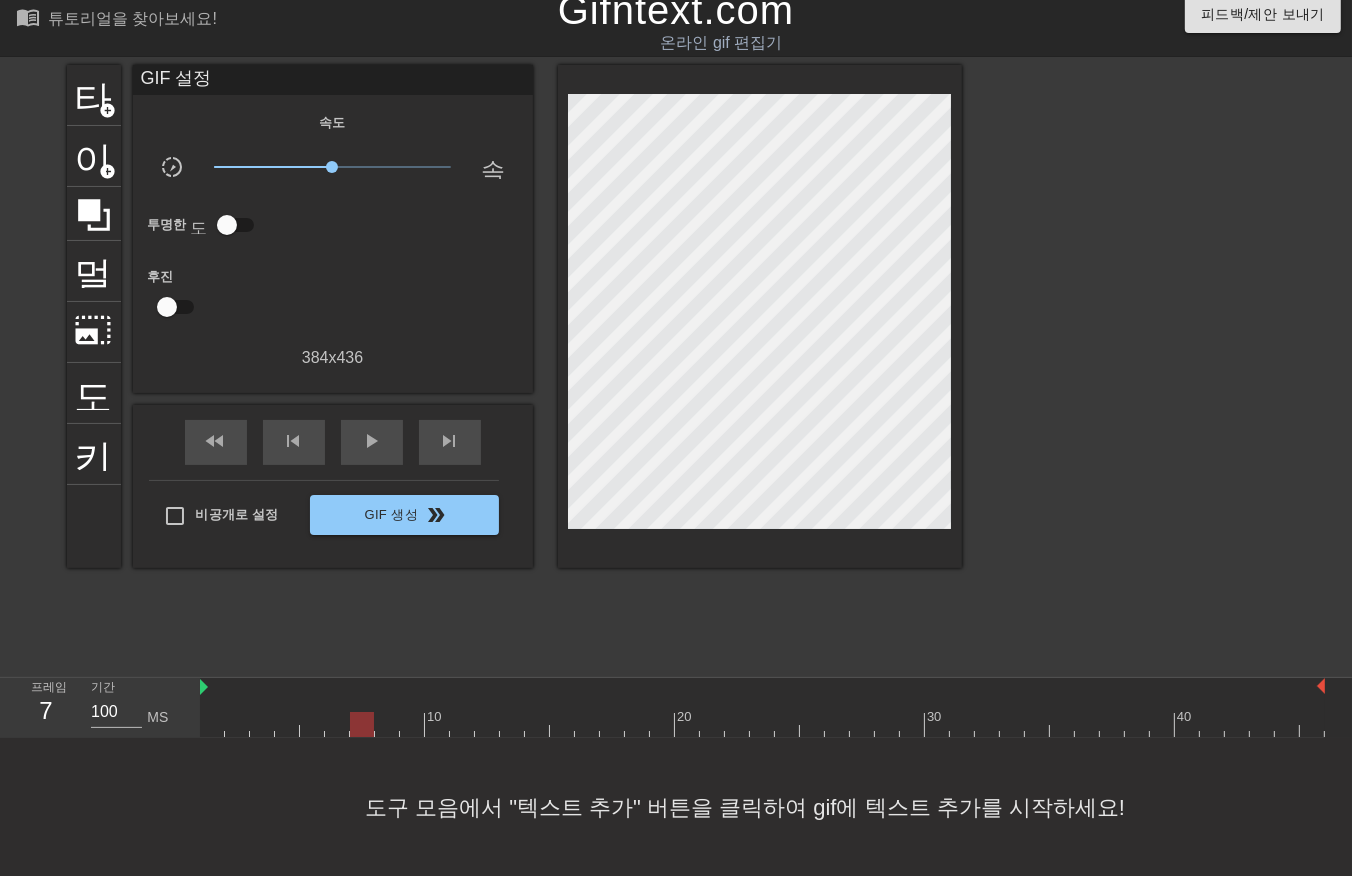 click at bounding box center (762, 724) 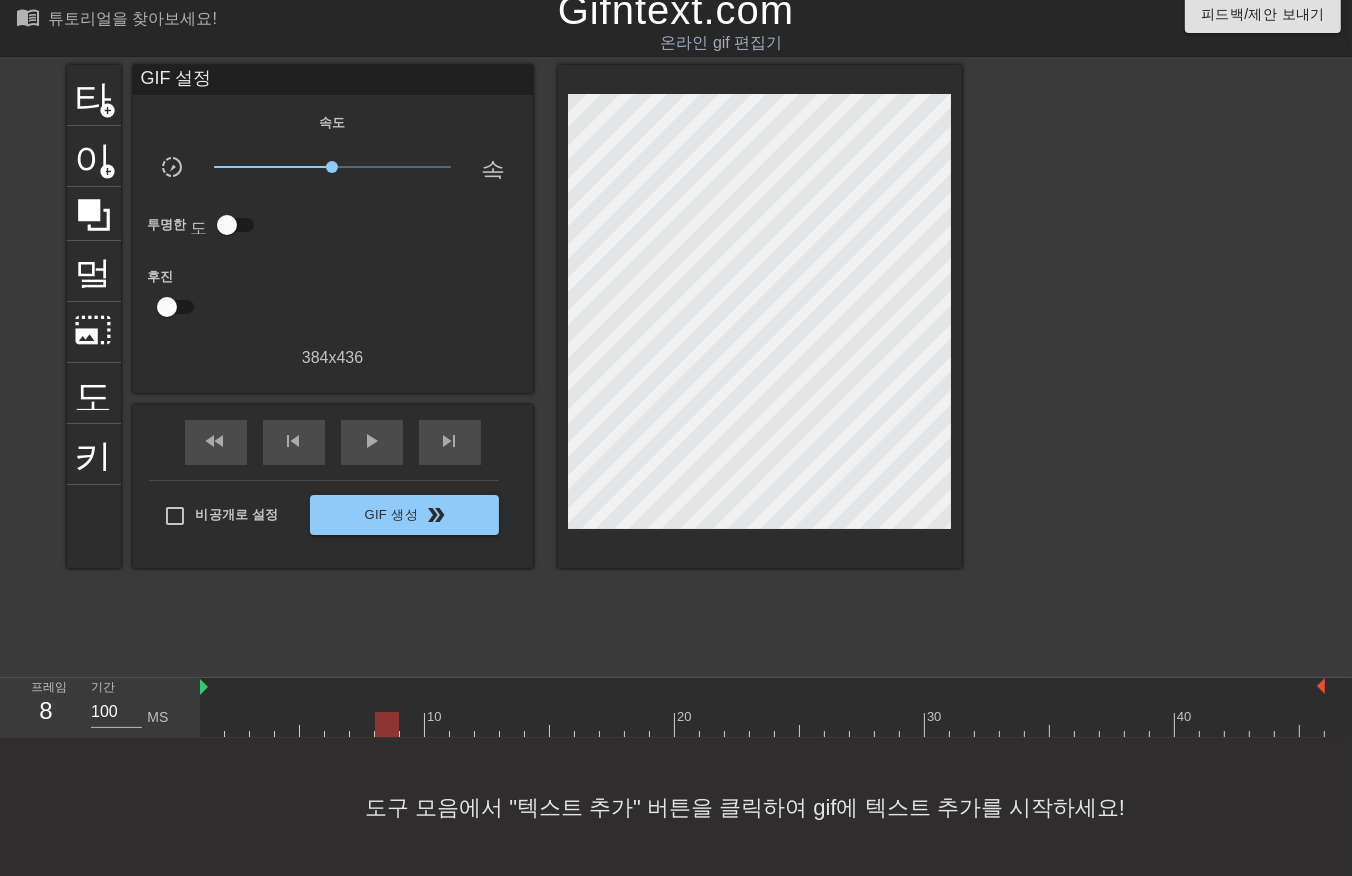 drag, startPoint x: 383, startPoint y: 721, endPoint x: 391, endPoint y: 740, distance: 20.615528 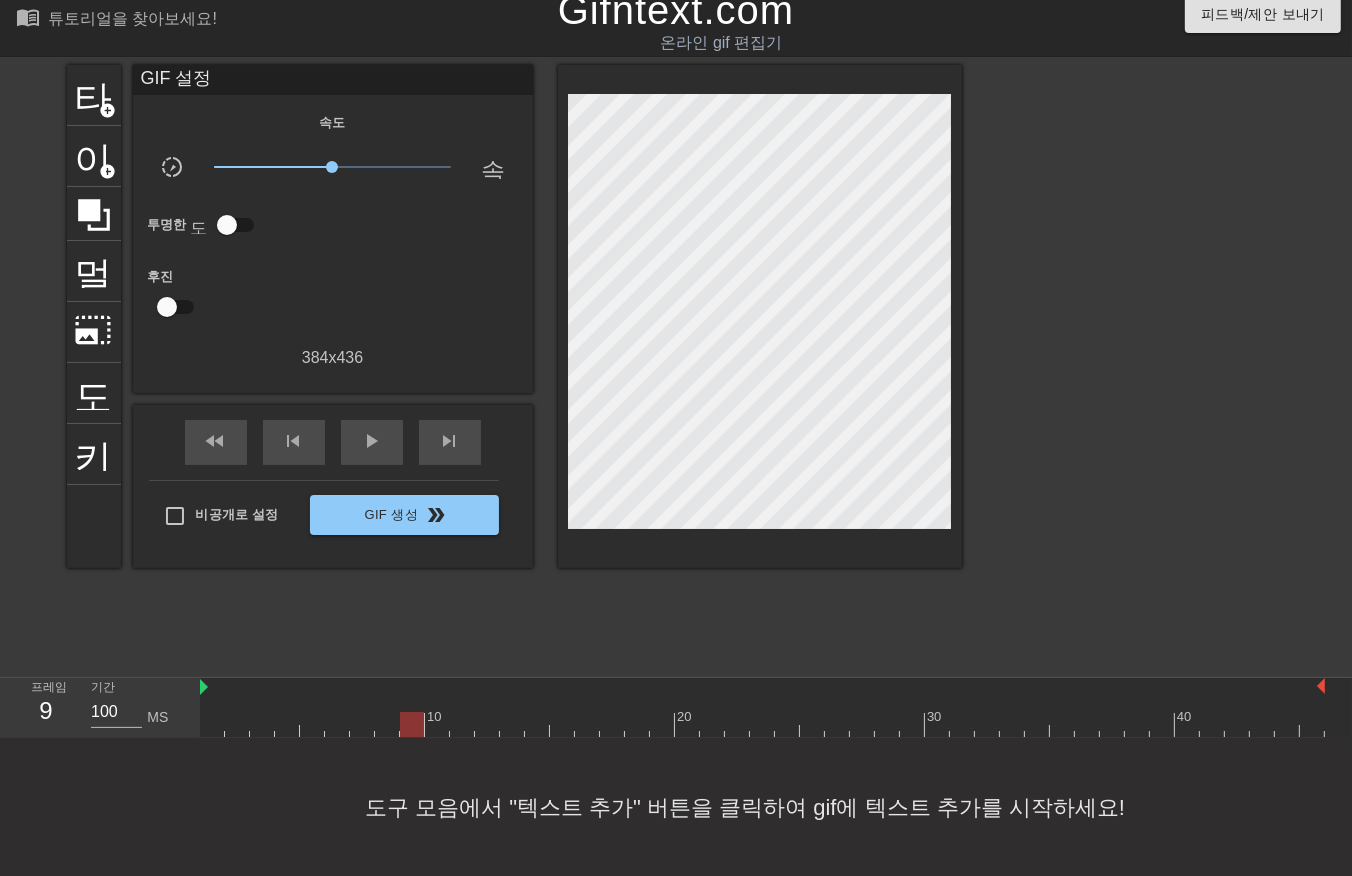 drag, startPoint x: 408, startPoint y: 722, endPoint x: 426, endPoint y: 733, distance: 21.095022 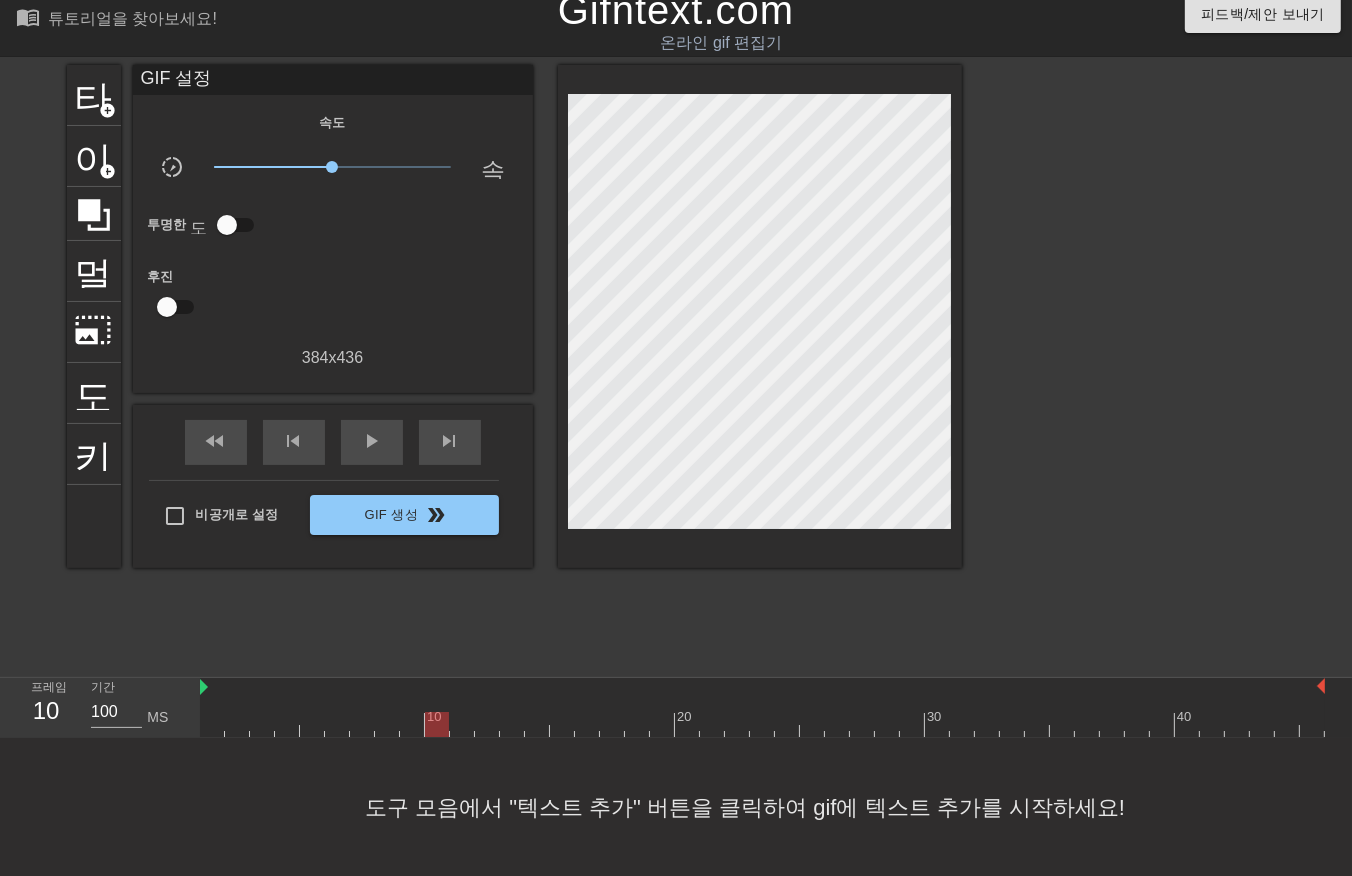 click at bounding box center (762, 724) 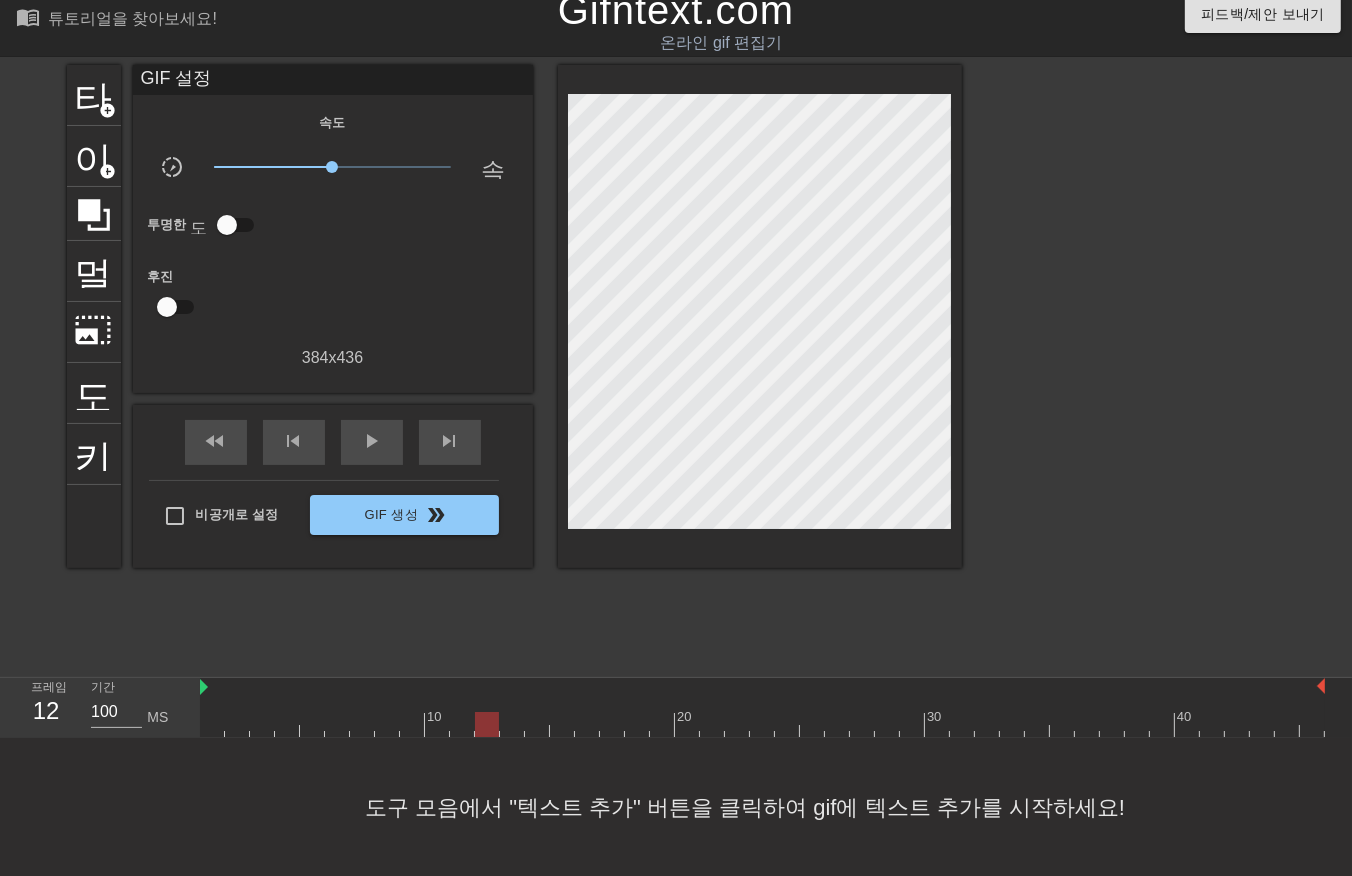 drag, startPoint x: 487, startPoint y: 723, endPoint x: 496, endPoint y: 745, distance: 23.769728 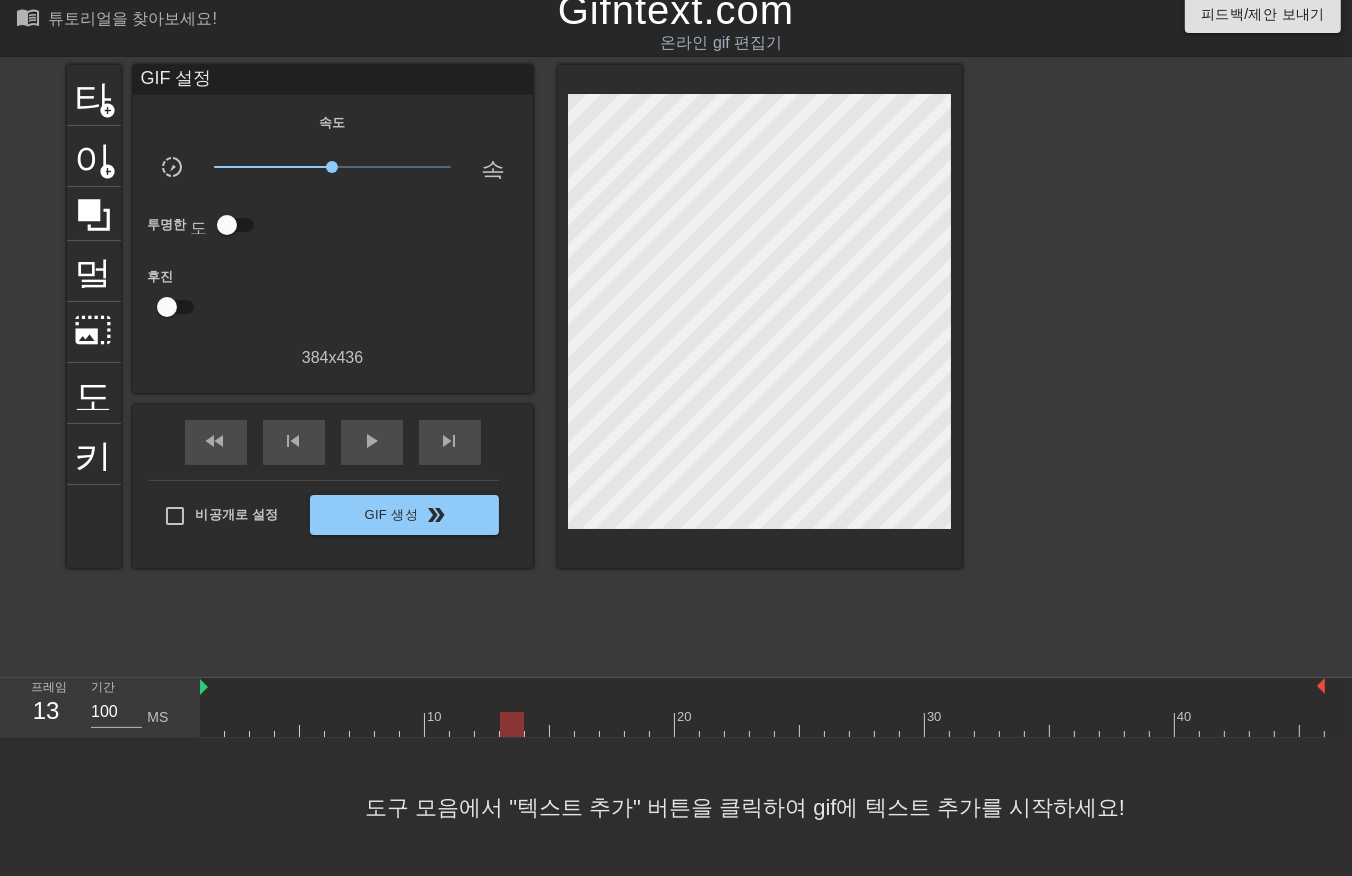 click at bounding box center [762, 724] 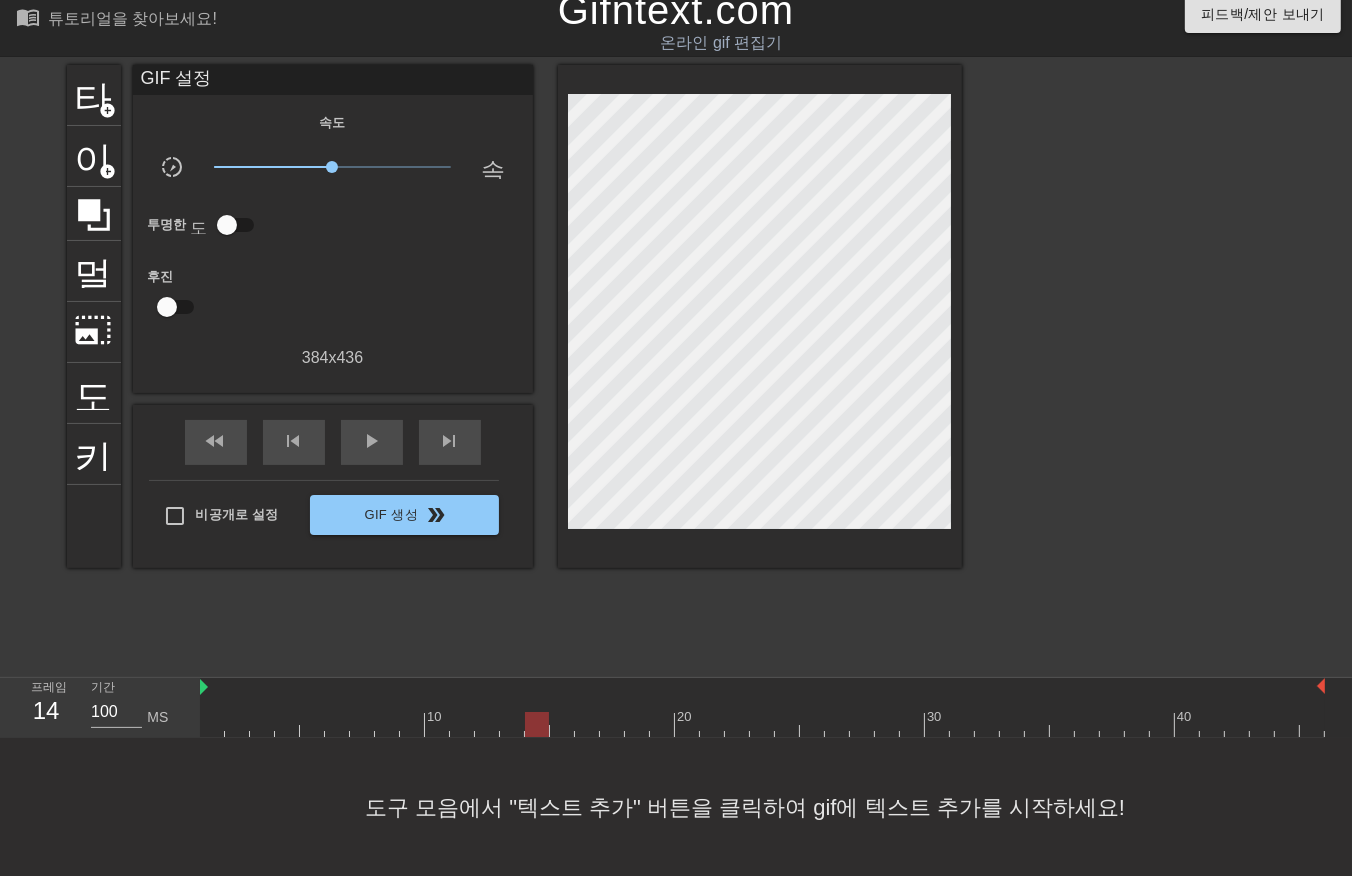 drag, startPoint x: 535, startPoint y: 721, endPoint x: 551, endPoint y: 734, distance: 20.615528 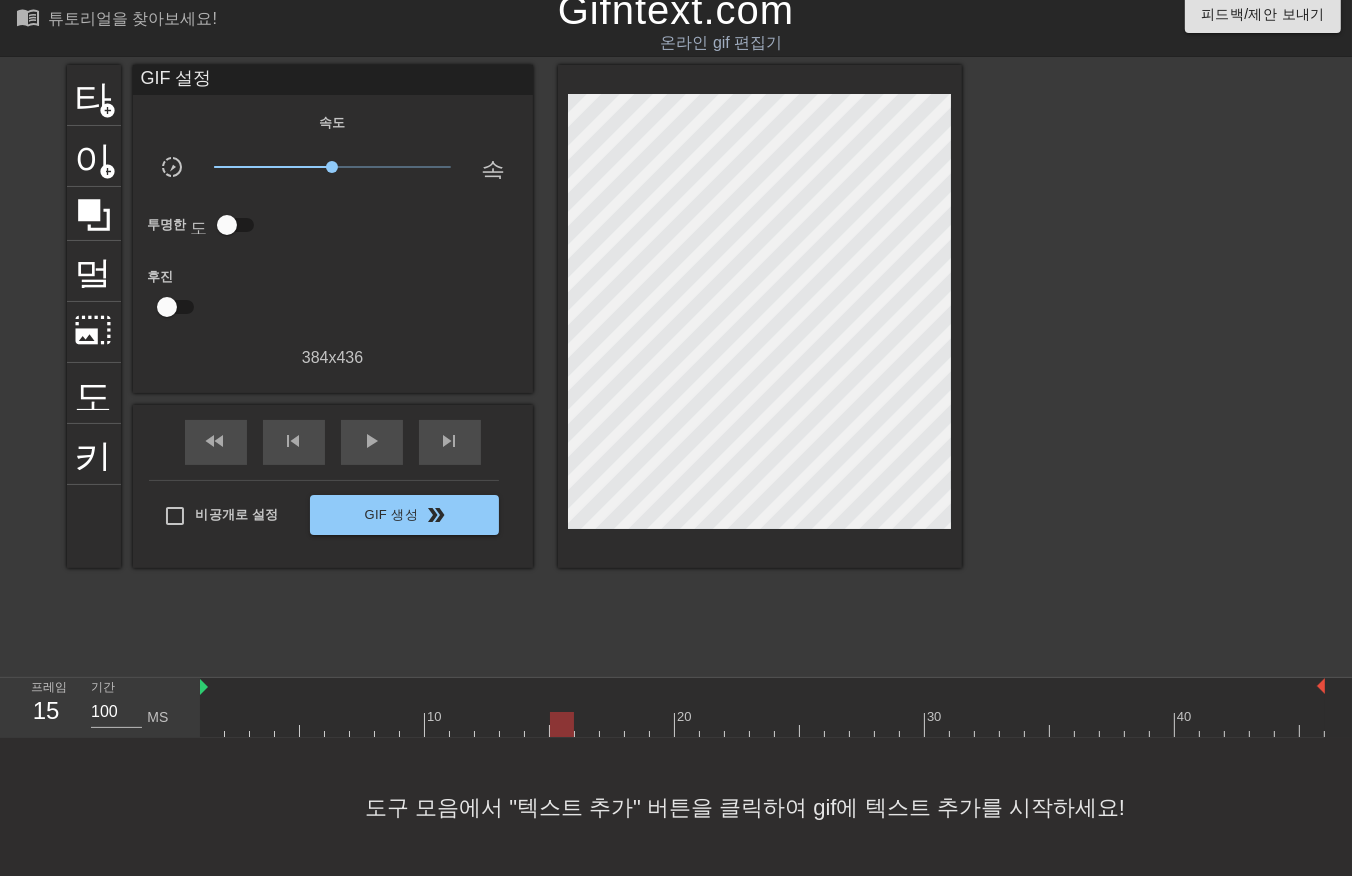 click at bounding box center (762, 724) 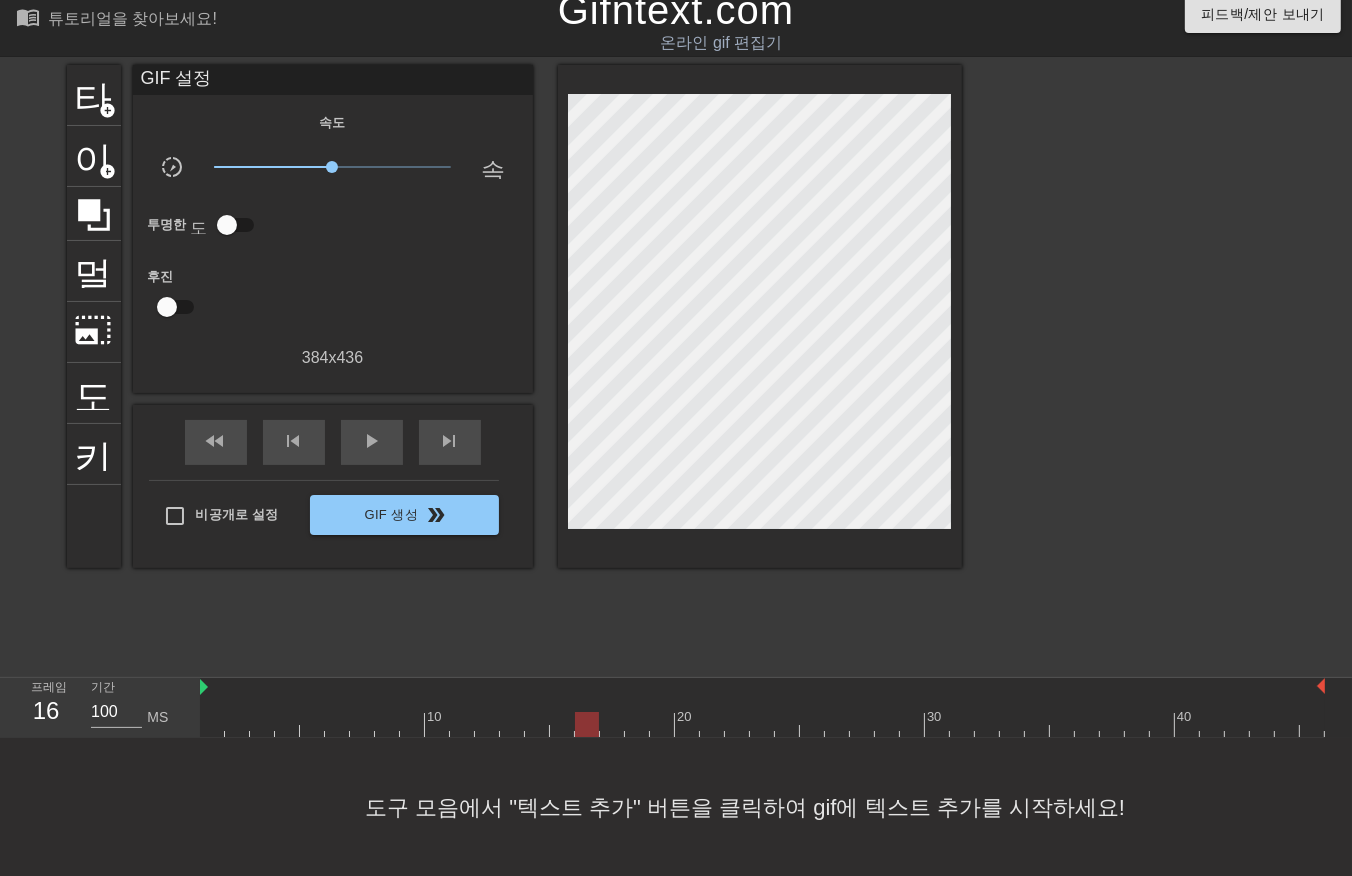 click at bounding box center (762, 724) 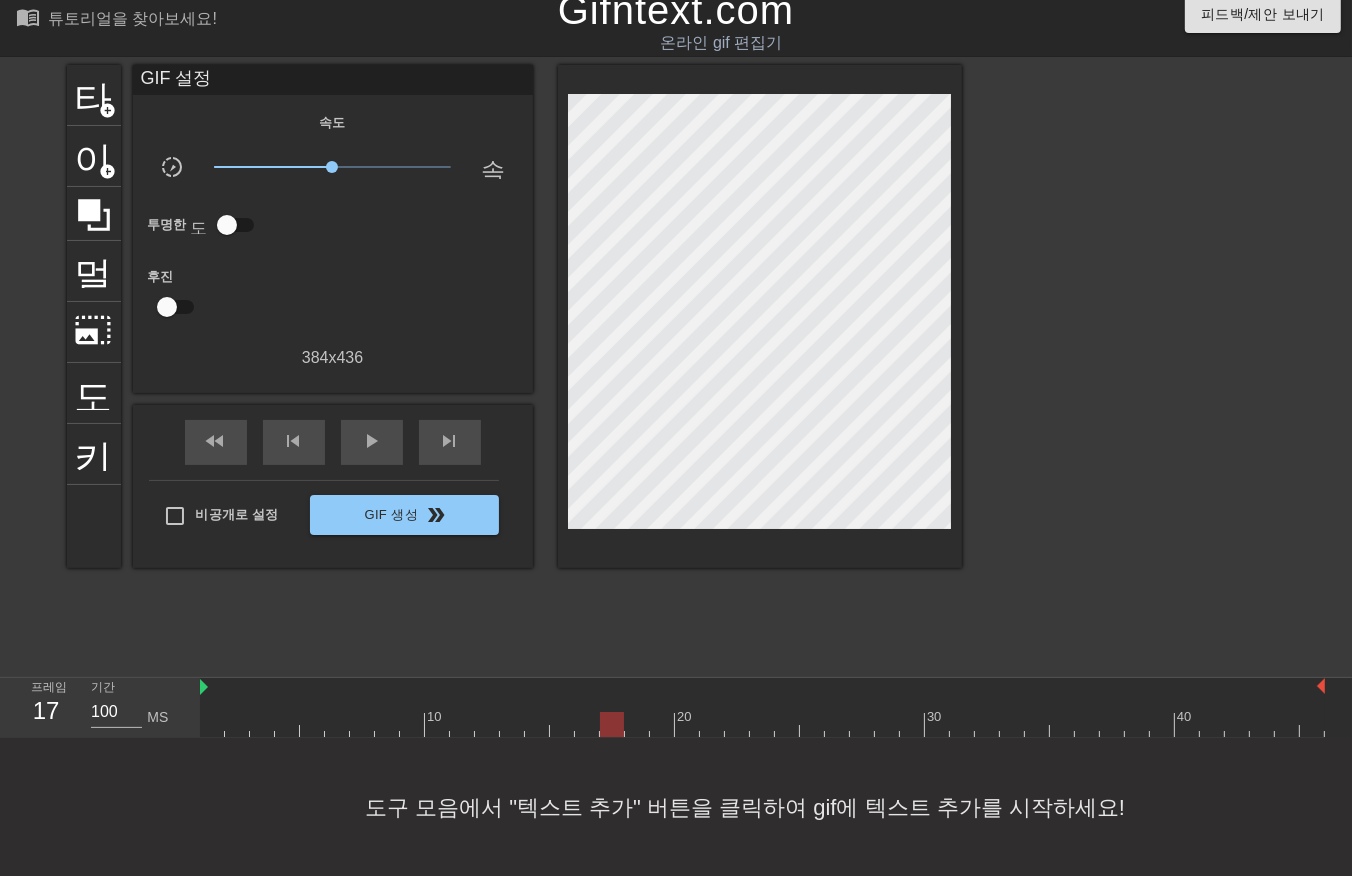 click at bounding box center [762, 724] 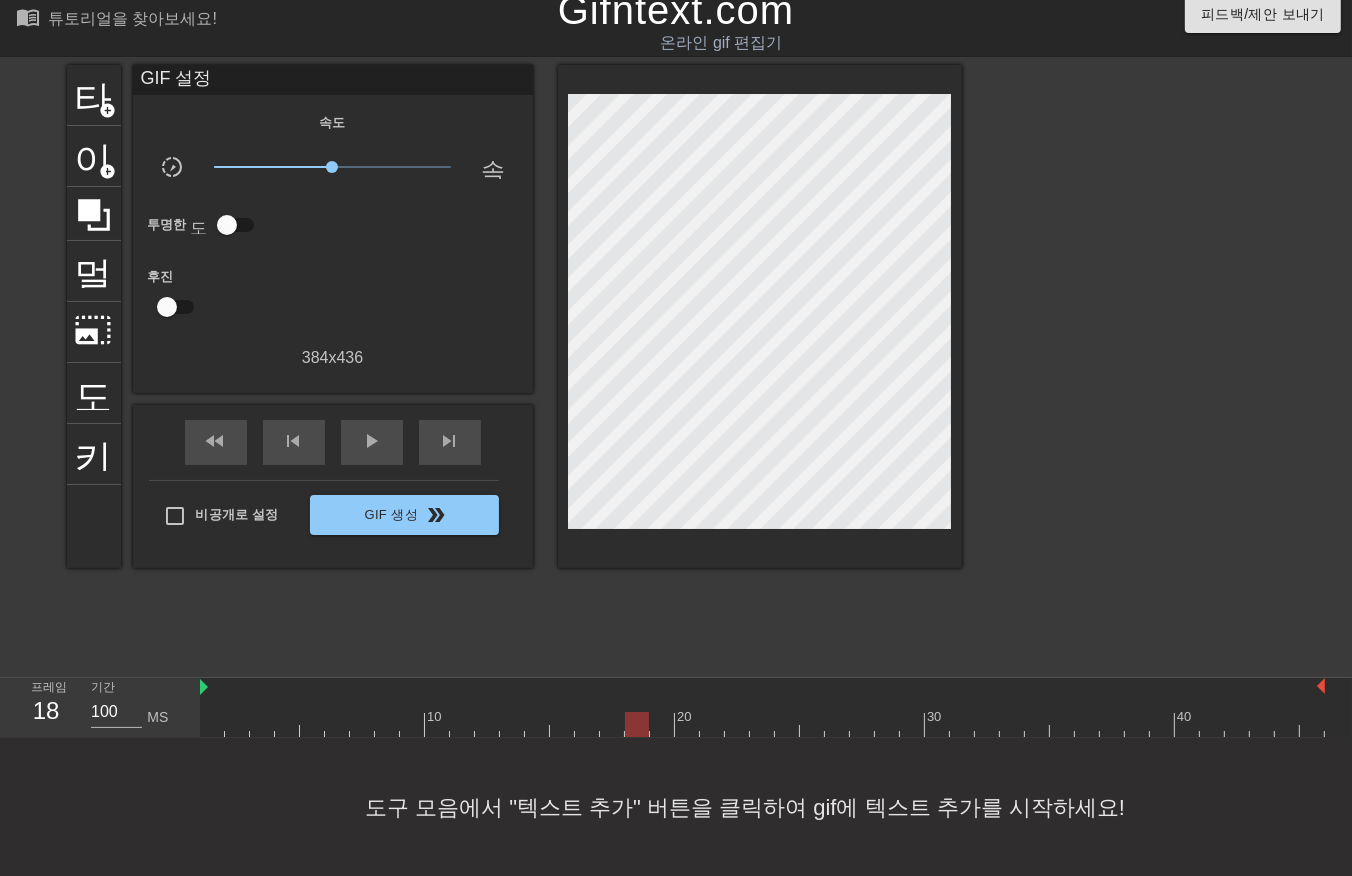 click at bounding box center (762, 724) 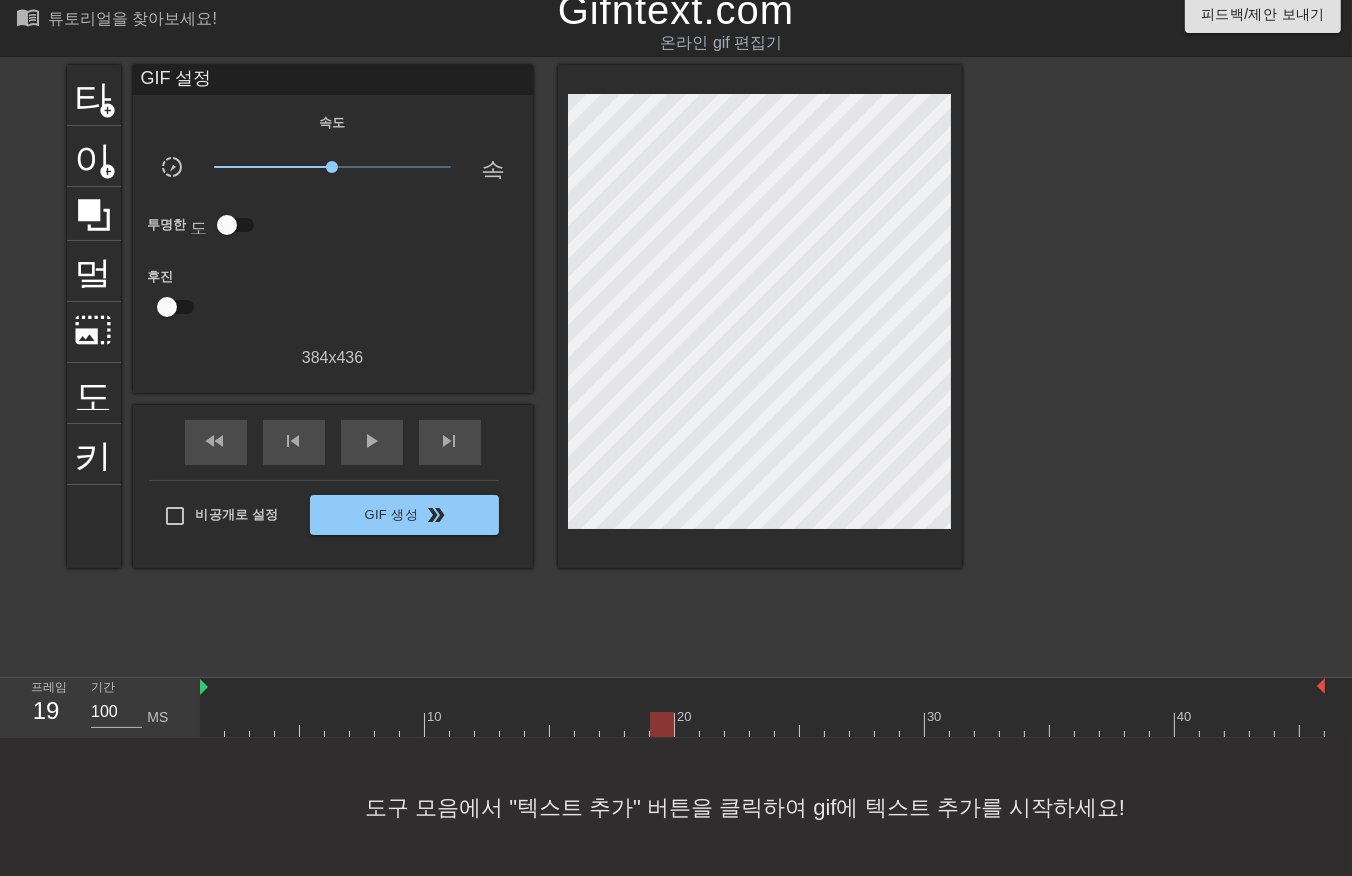 click at bounding box center (762, 724) 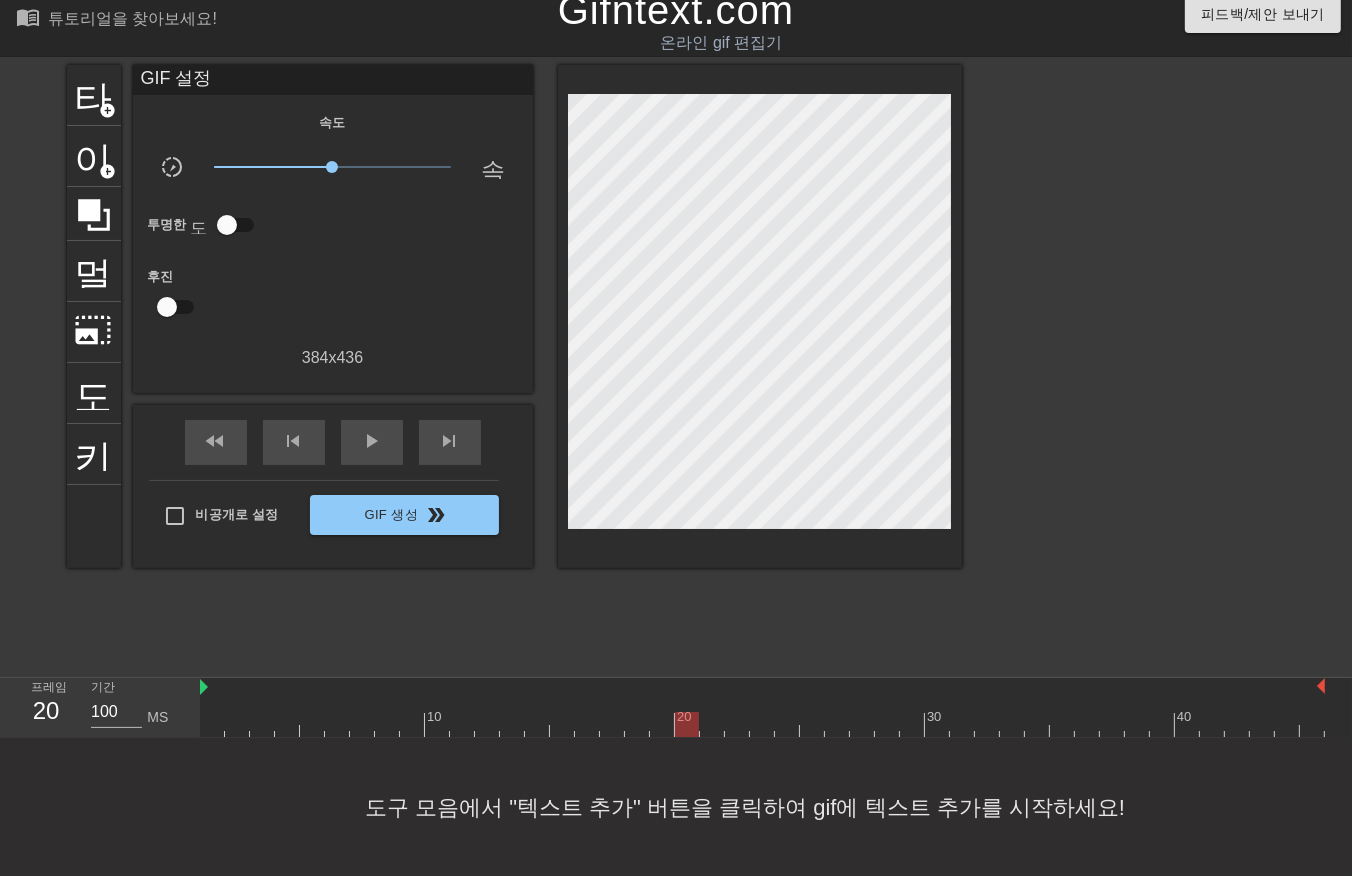 drag, startPoint x: 680, startPoint y: 723, endPoint x: 688, endPoint y: 730, distance: 10.630146 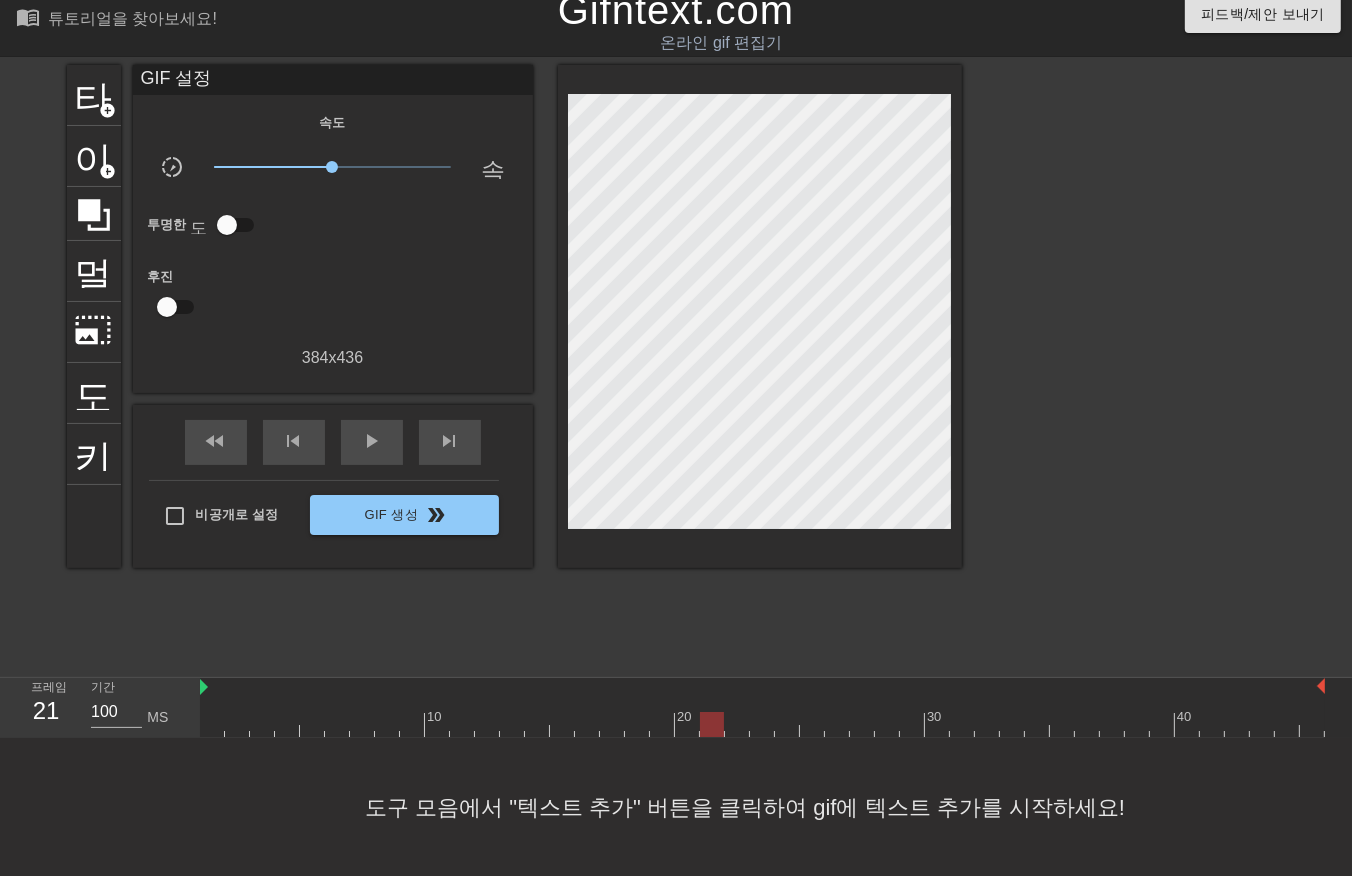 click at bounding box center (762, 724) 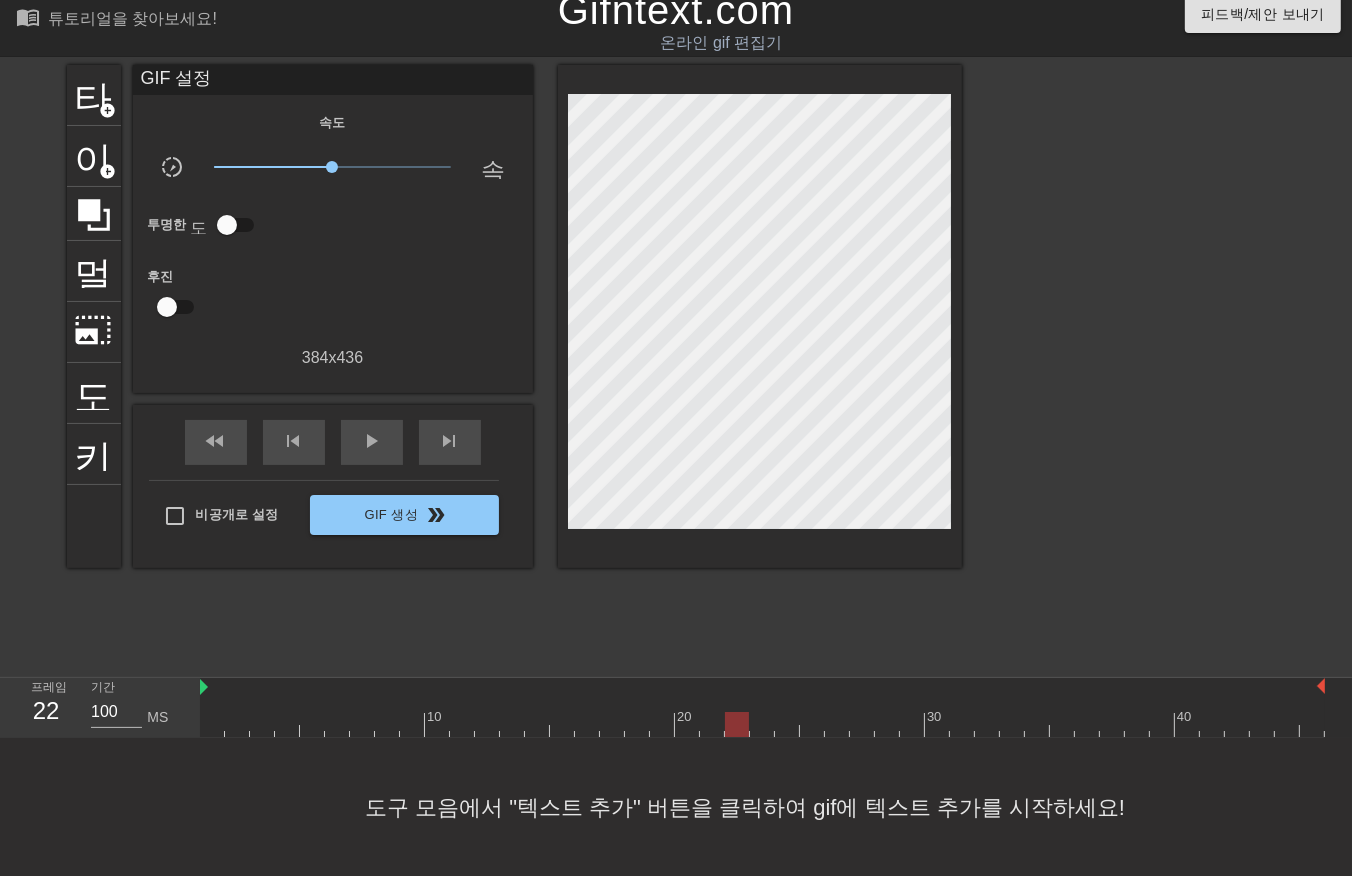 click at bounding box center [762, 724] 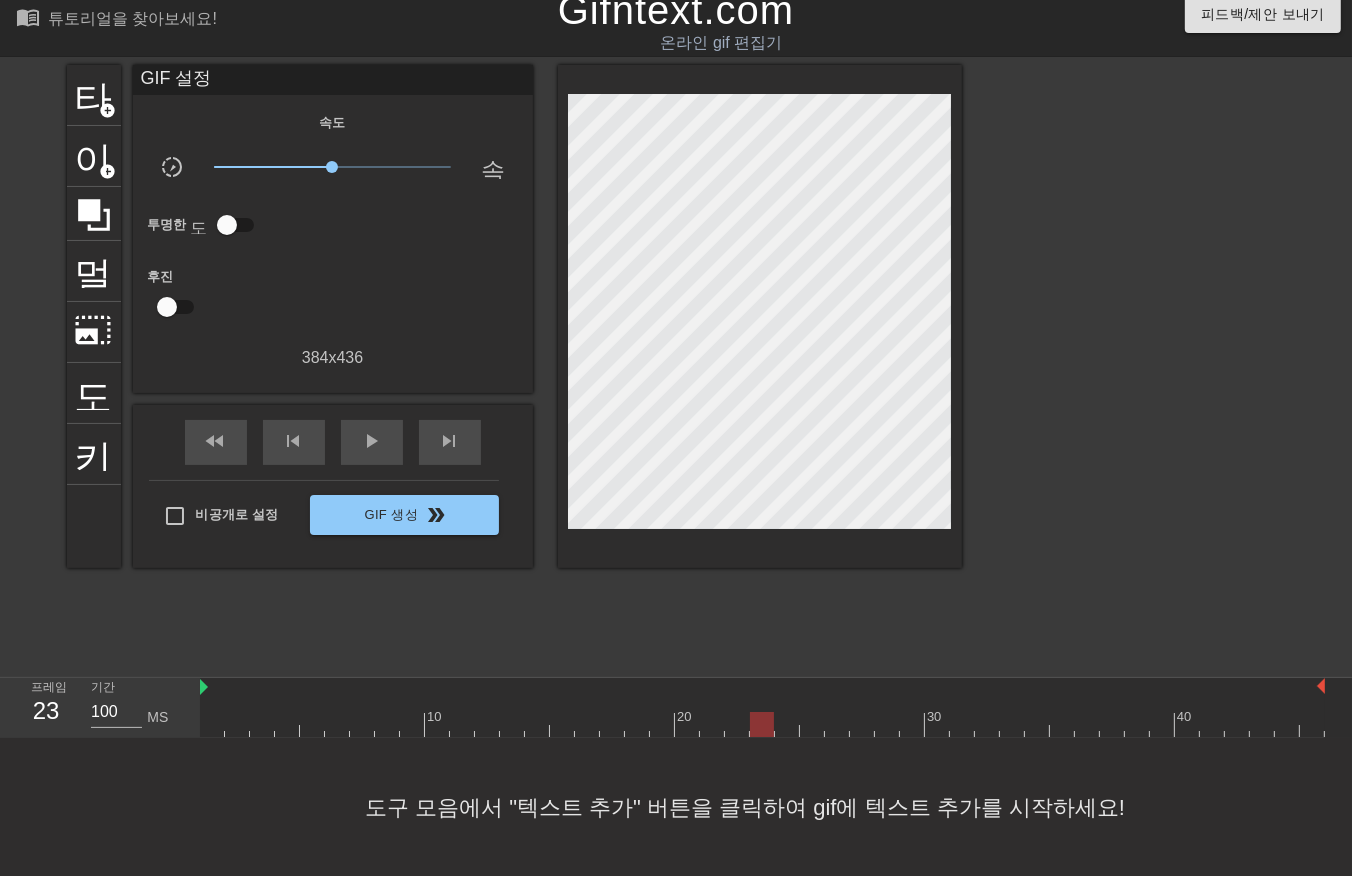 drag, startPoint x: 757, startPoint y: 722, endPoint x: 771, endPoint y: 733, distance: 17.804493 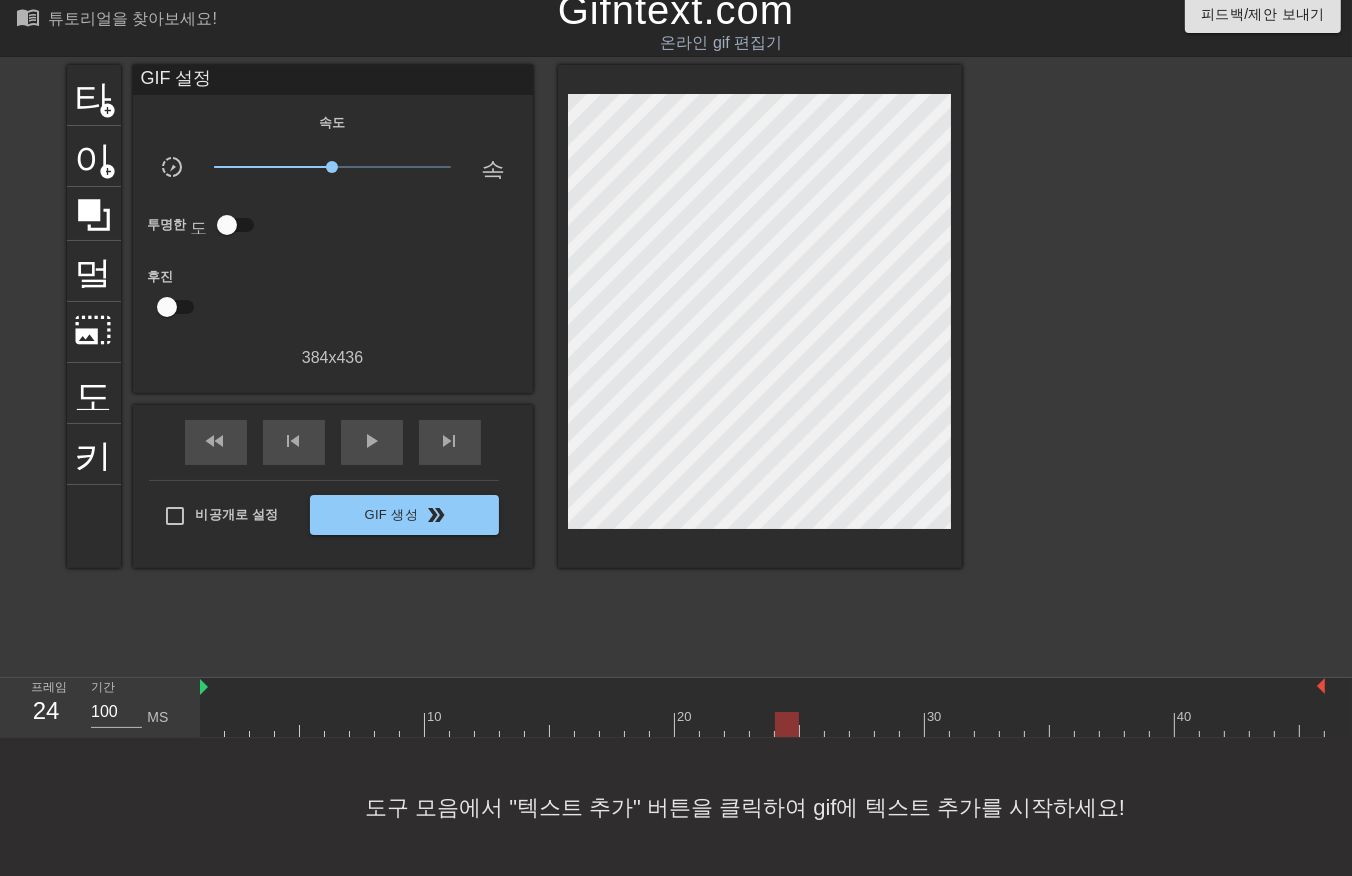 drag, startPoint x: 784, startPoint y: 720, endPoint x: 785, endPoint y: 730, distance: 10.049875 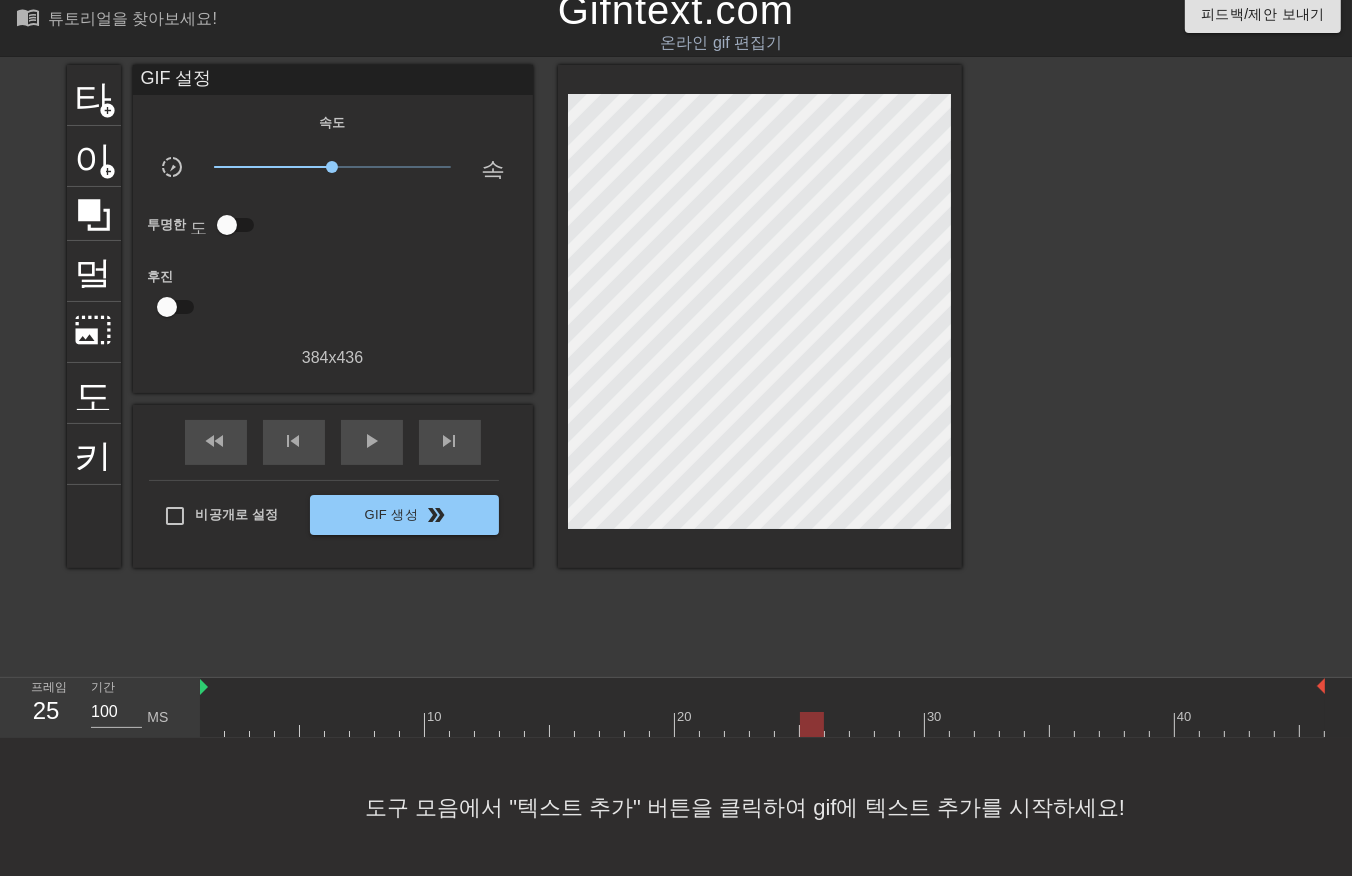 drag, startPoint x: 812, startPoint y: 724, endPoint x: 820, endPoint y: 735, distance: 13.601471 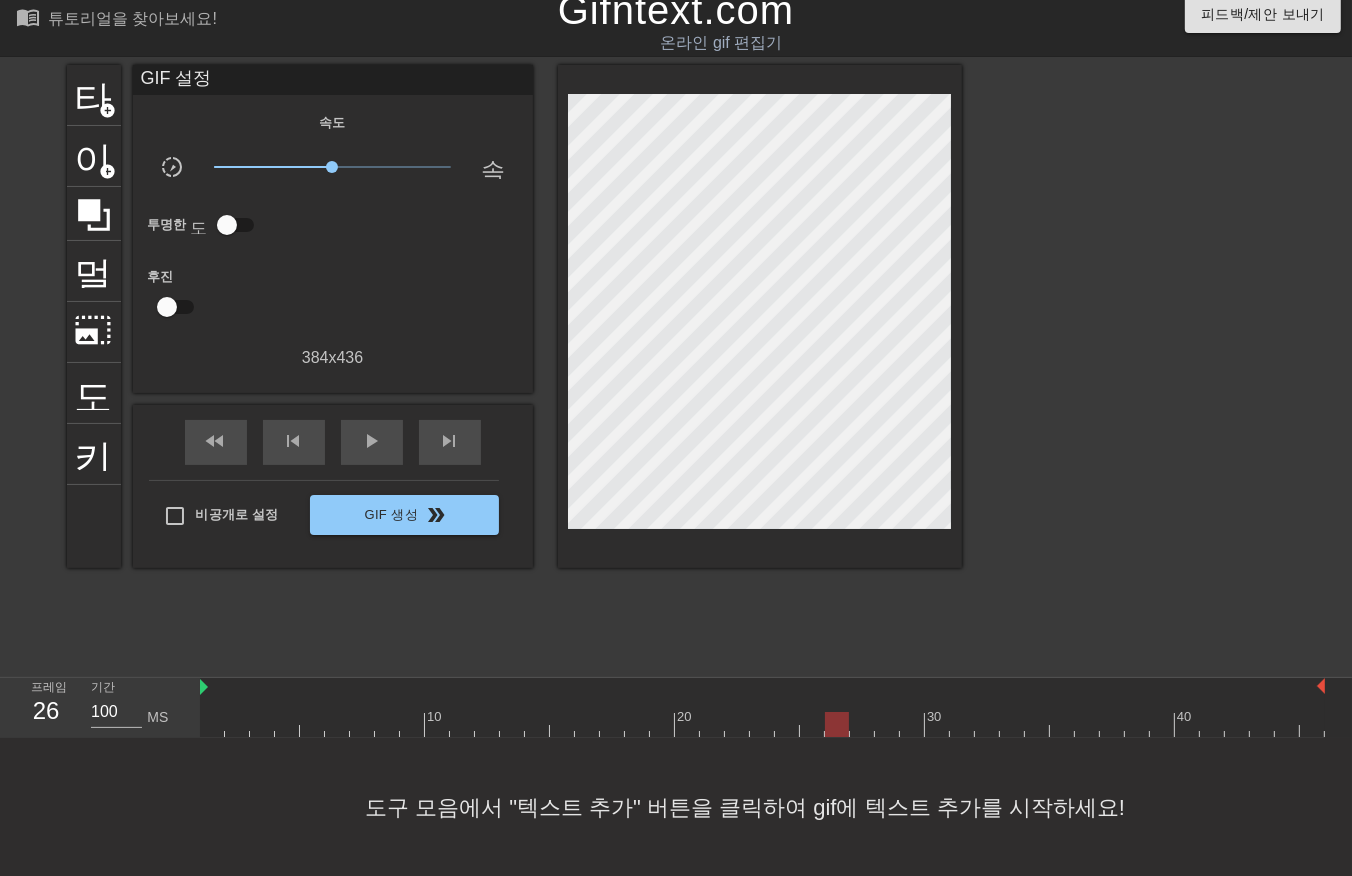 click at bounding box center [762, 724] 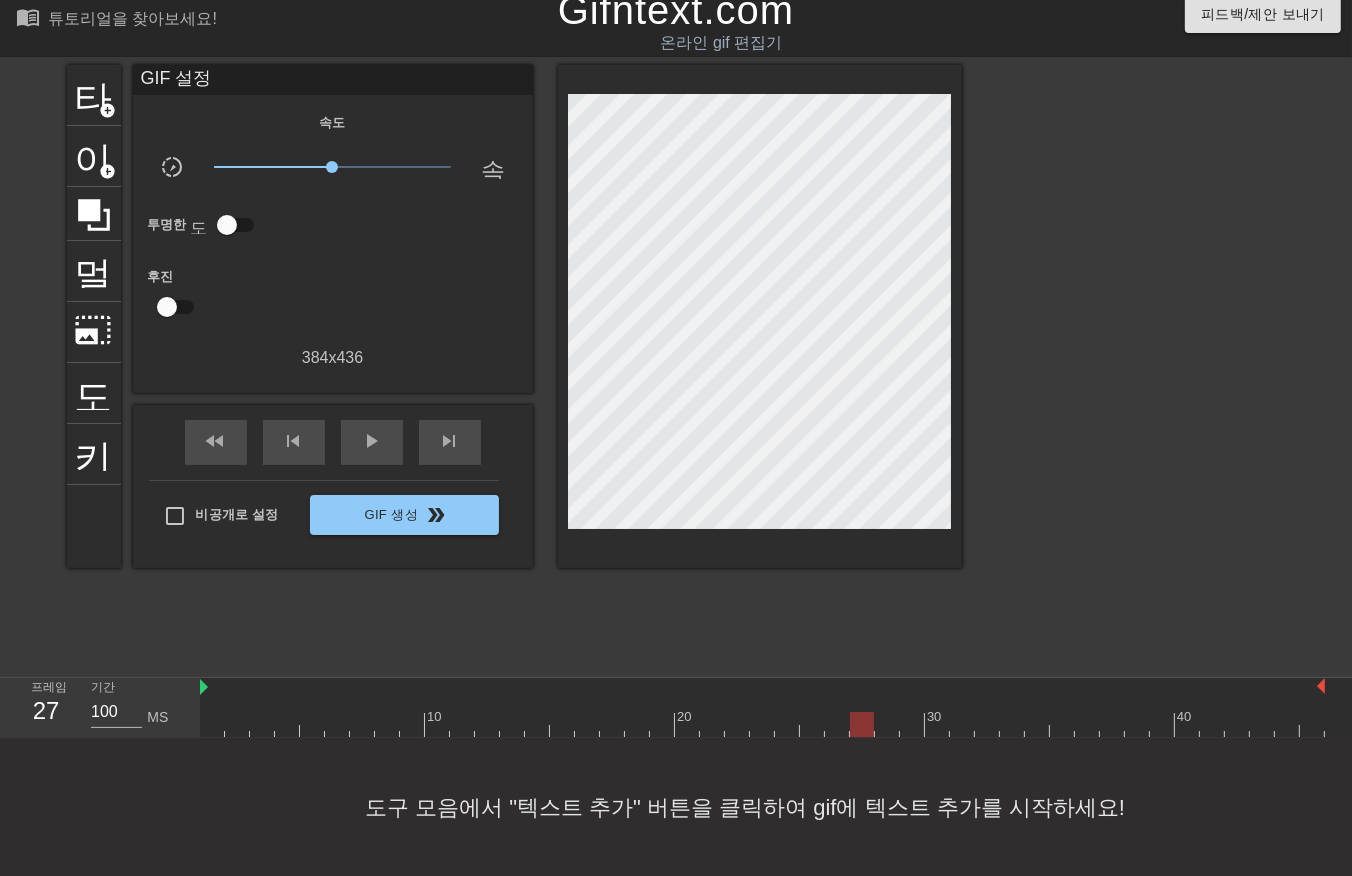 click at bounding box center [762, 724] 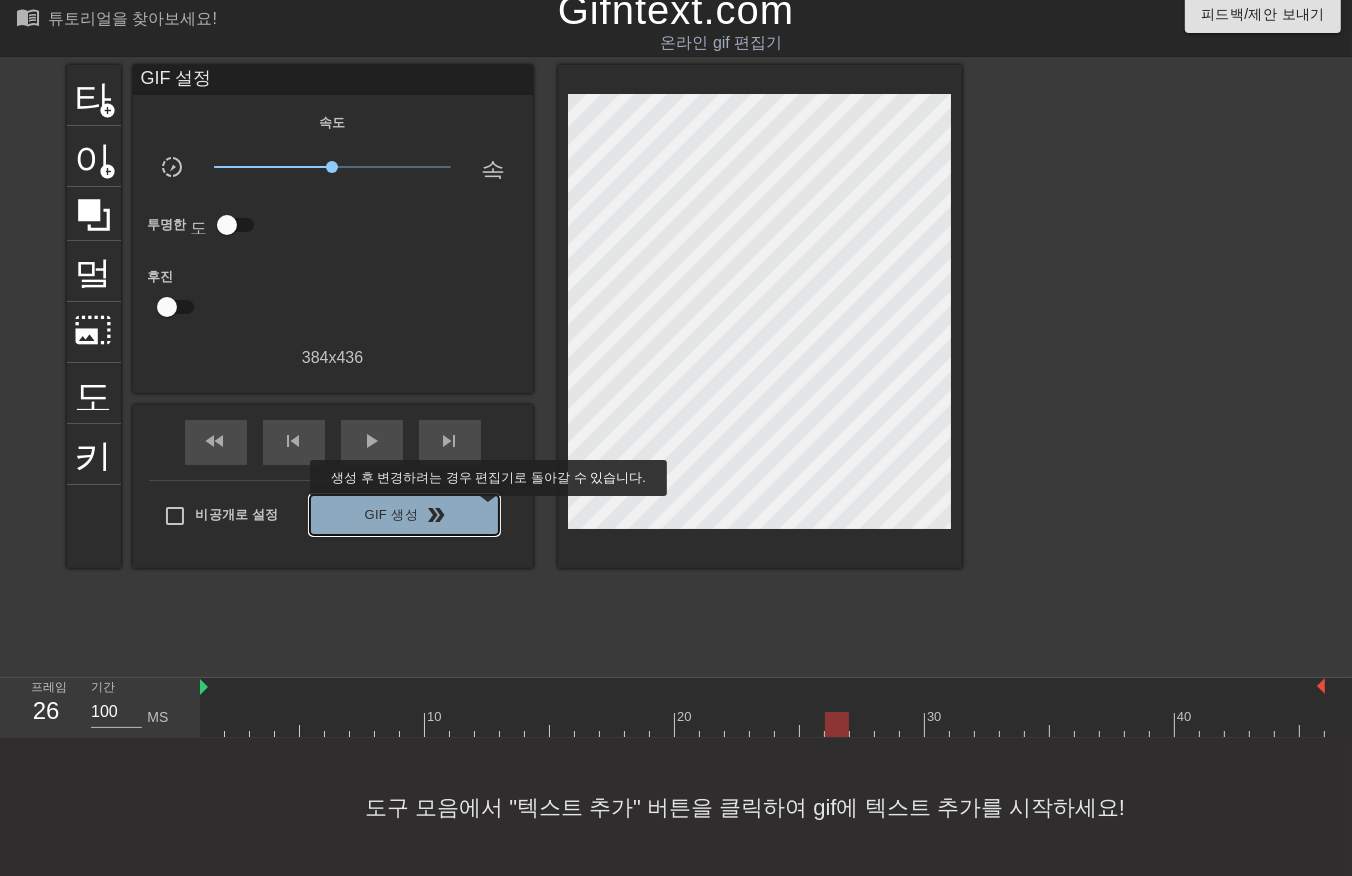 click on "Gif 생성 double_arrow" at bounding box center [404, 515] 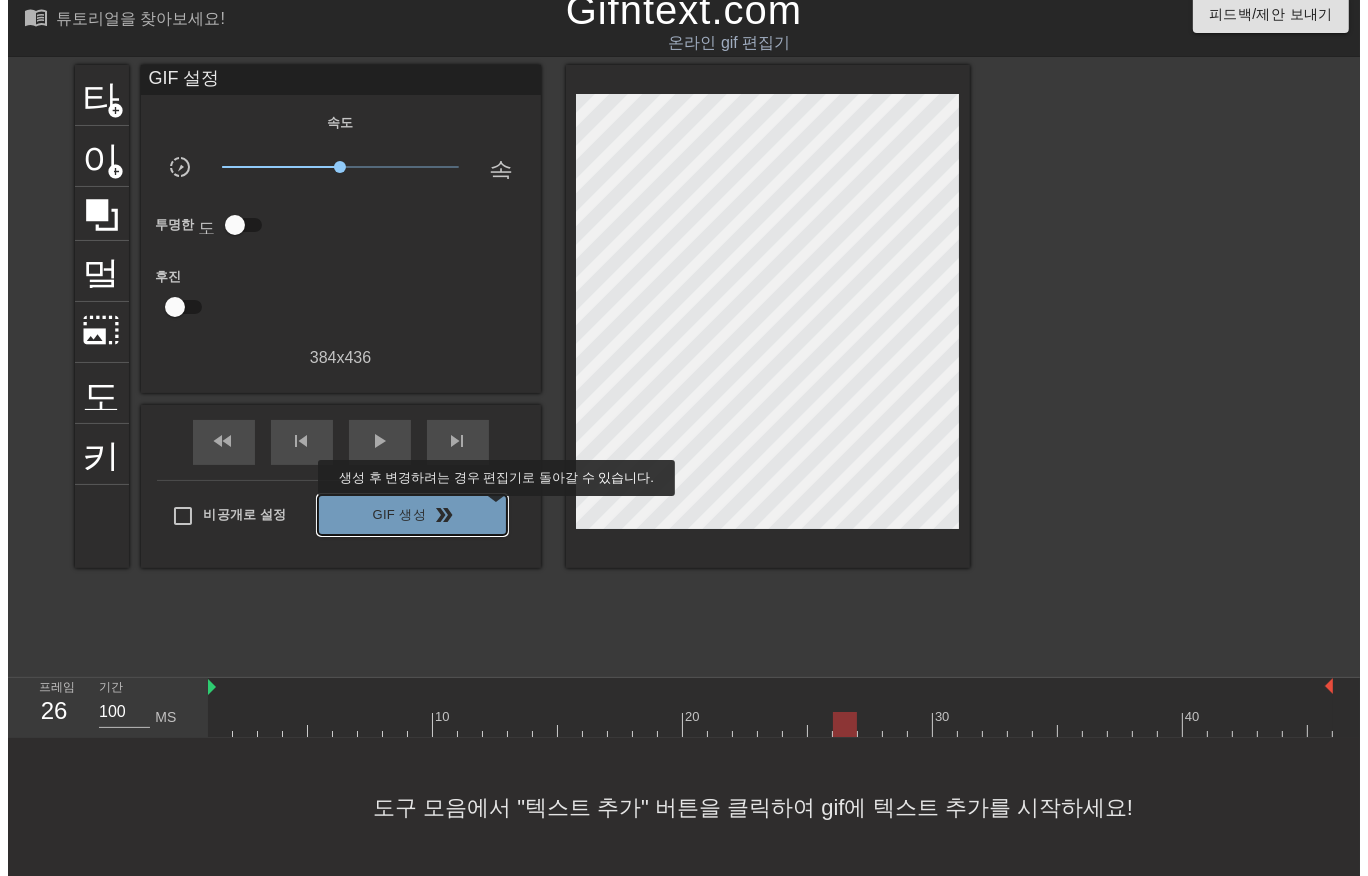 scroll, scrollTop: 0, scrollLeft: 0, axis: both 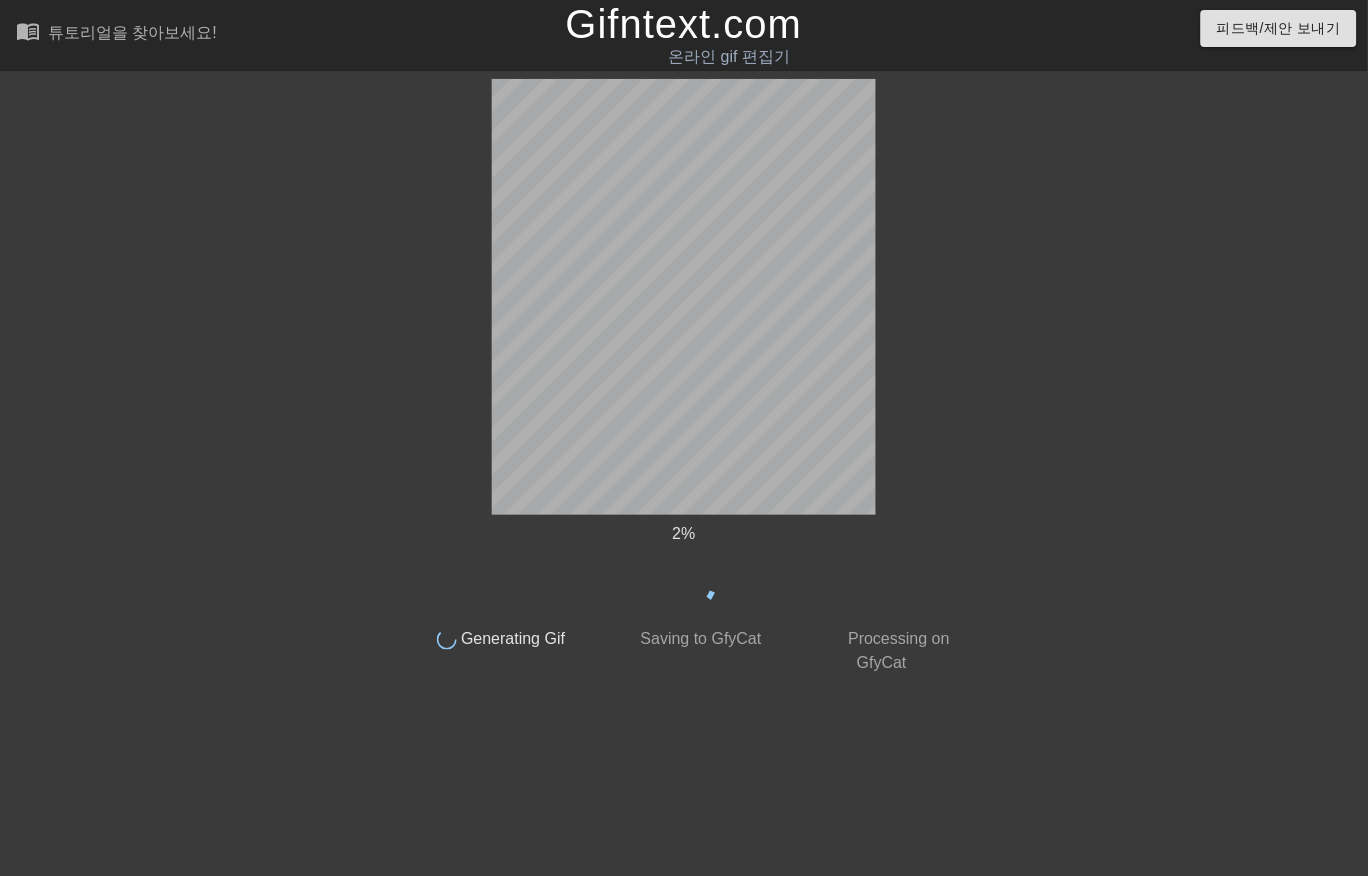 click on "2 % done   Generating Gif done   Saving to GfyCat done   Processing on GfyCat" at bounding box center (684, 377) 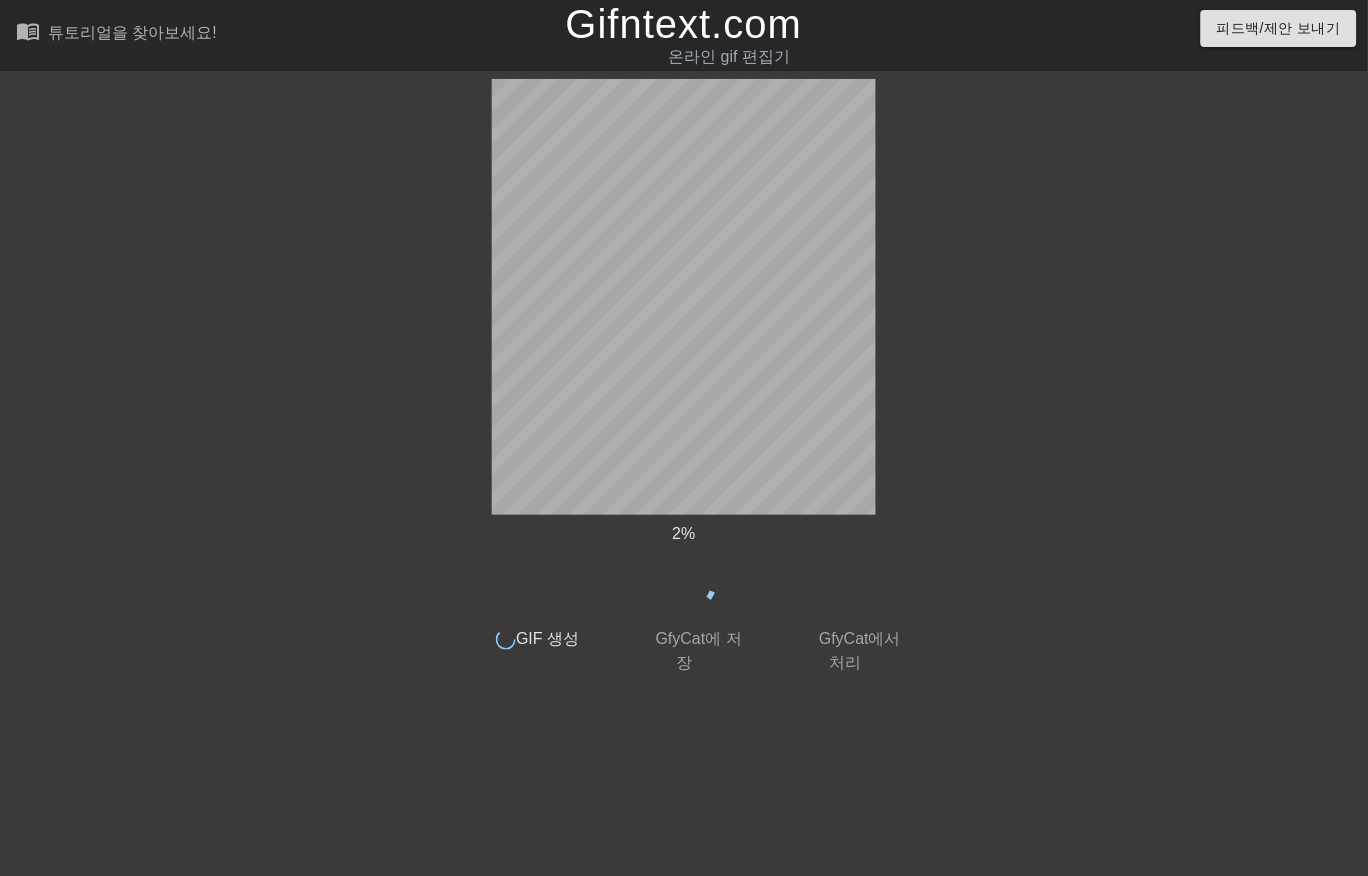 drag, startPoint x: 476, startPoint y: 510, endPoint x: 355, endPoint y: 426, distance: 147.29901 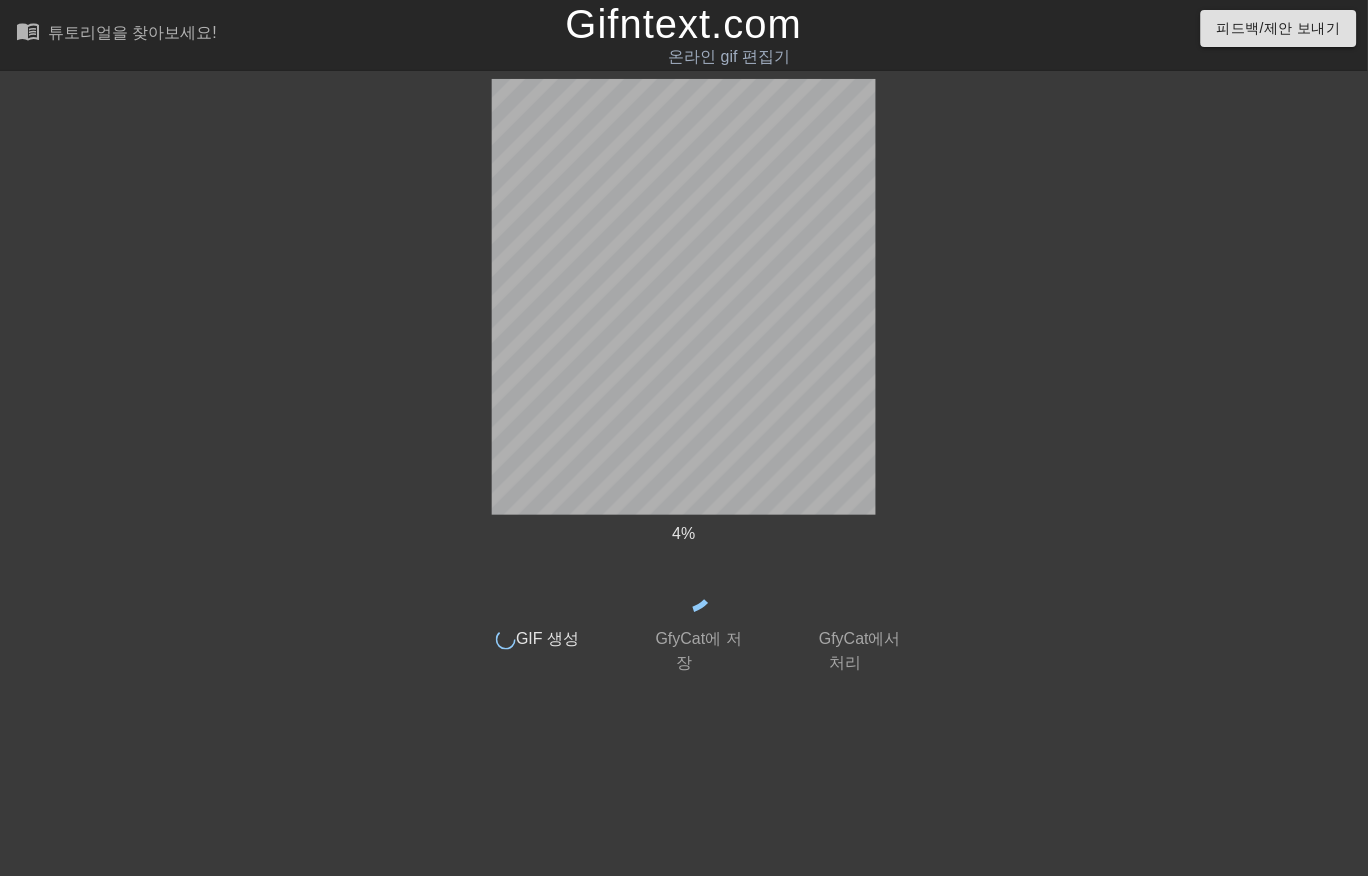 click at bounding box center (283, 379) 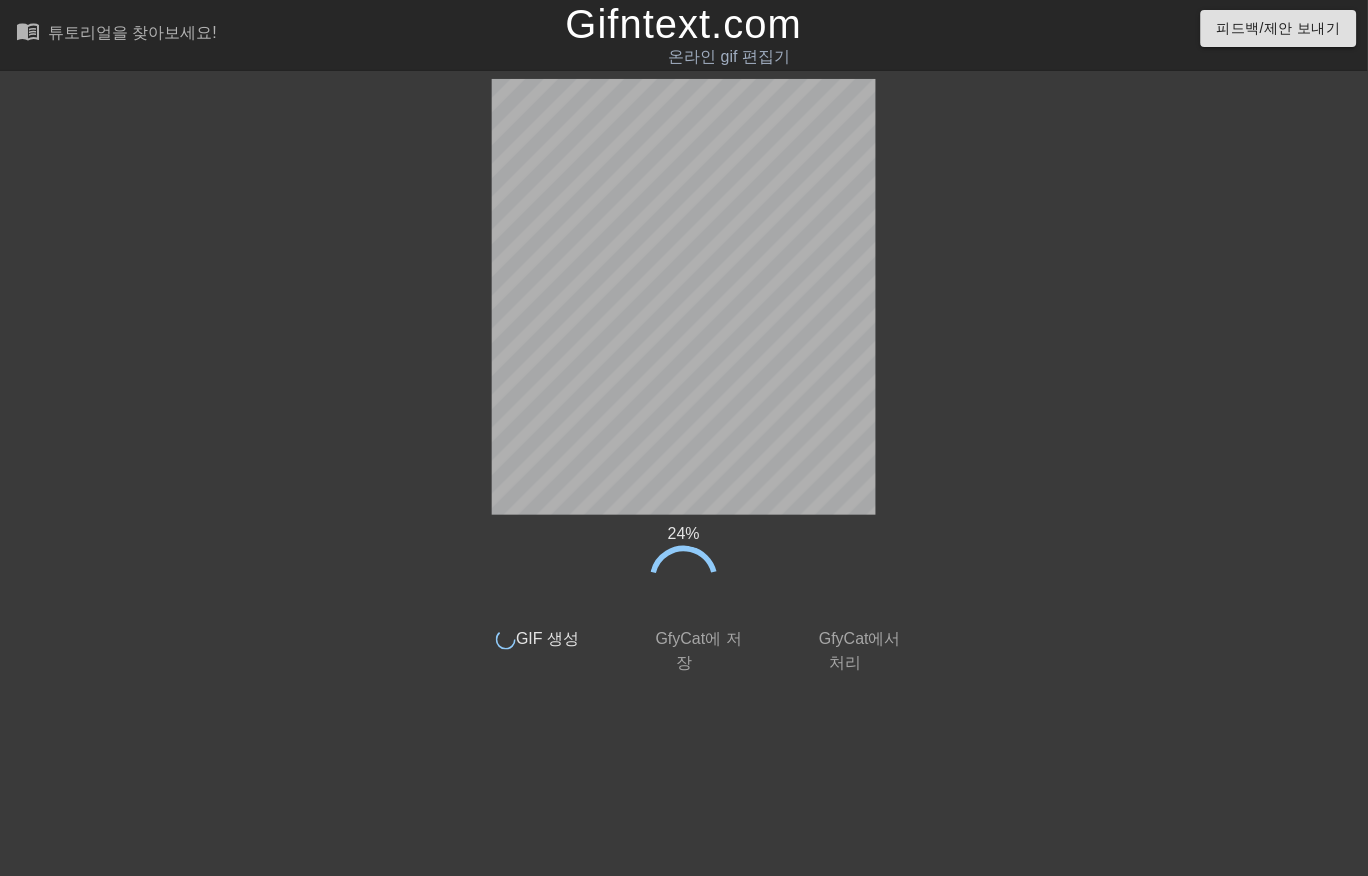 click 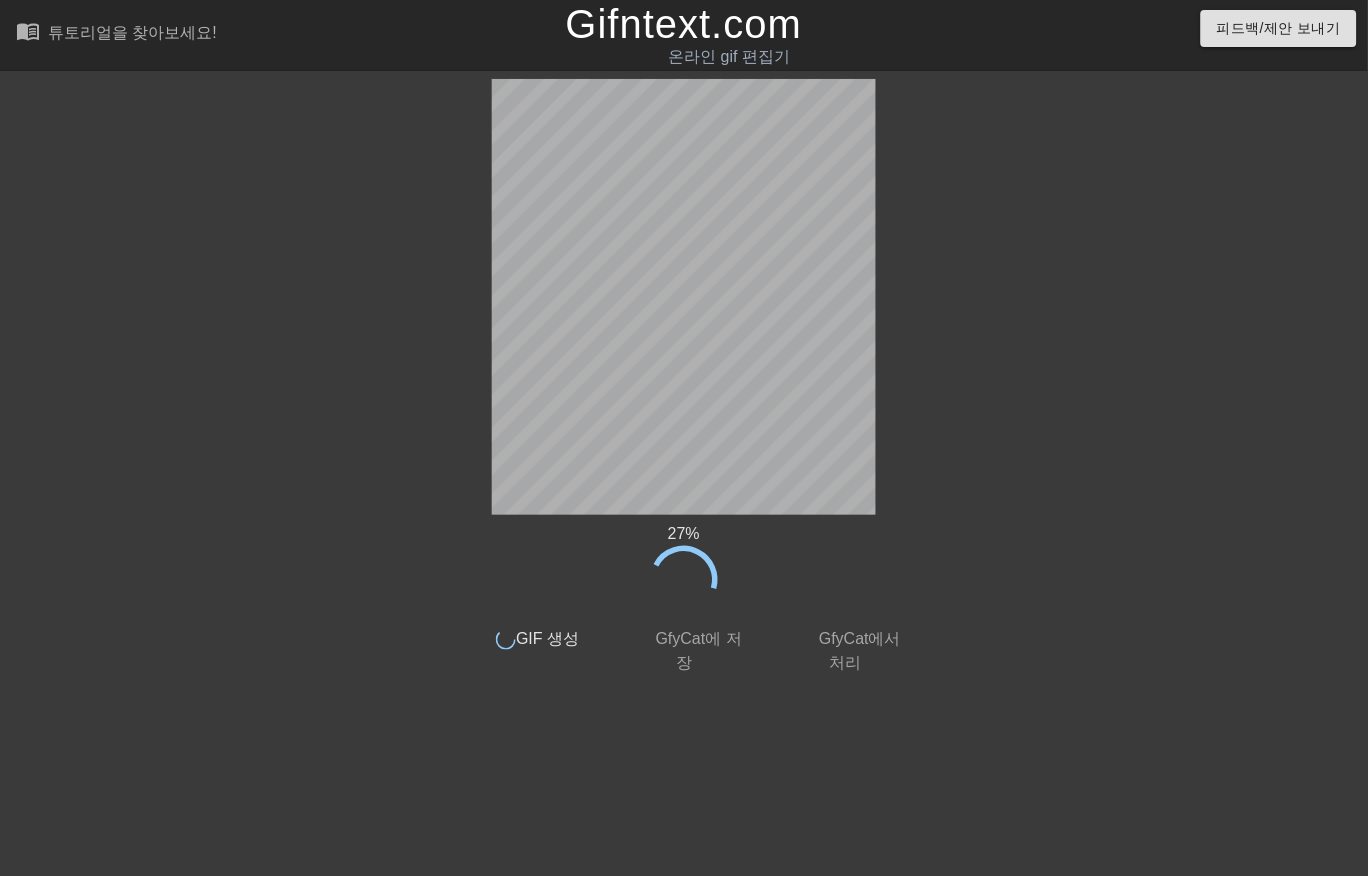 click on "GIF 생성" at bounding box center [547, 638] 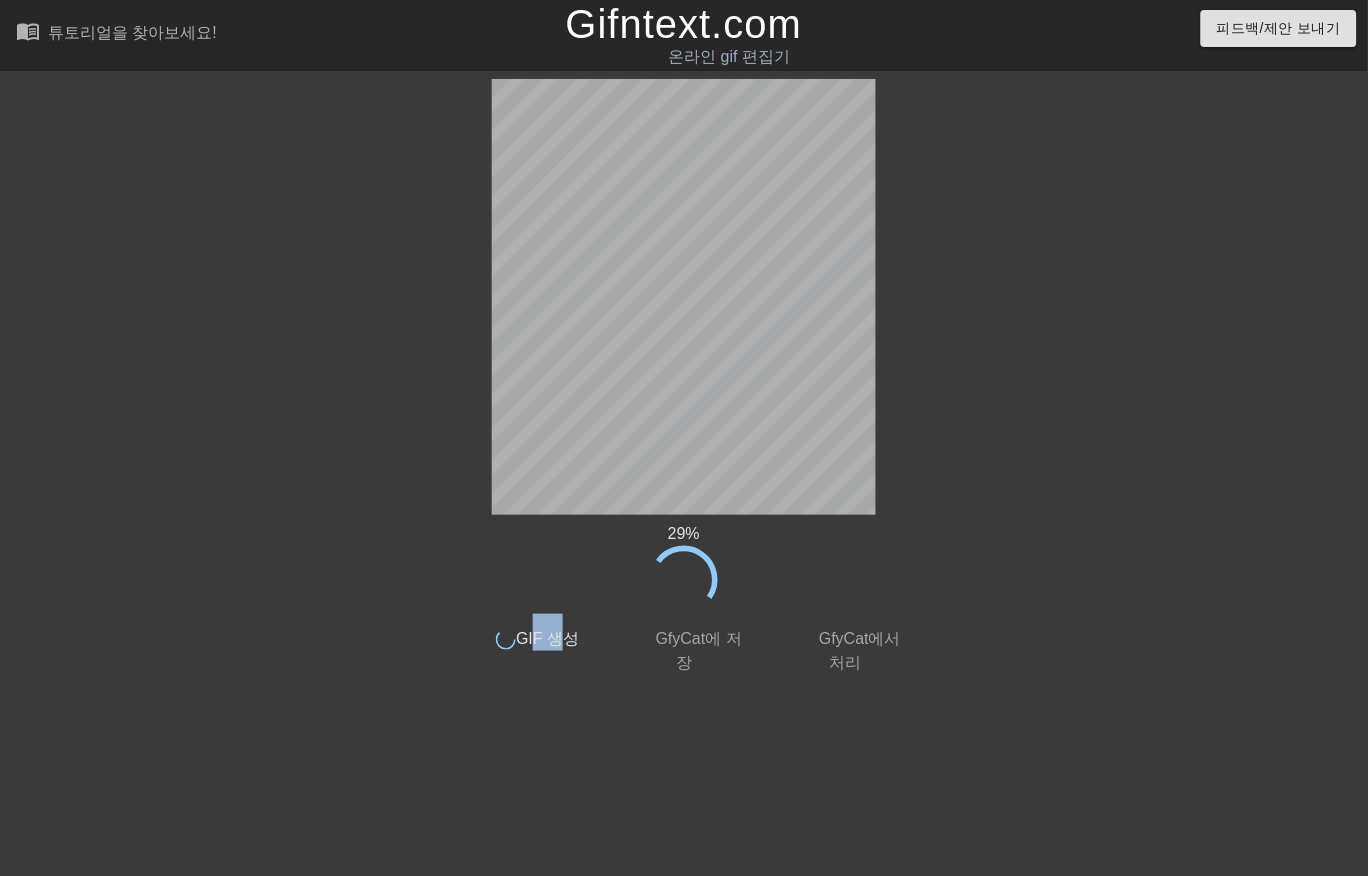 click on "done   GIF 생성" at bounding box center [522, 644] 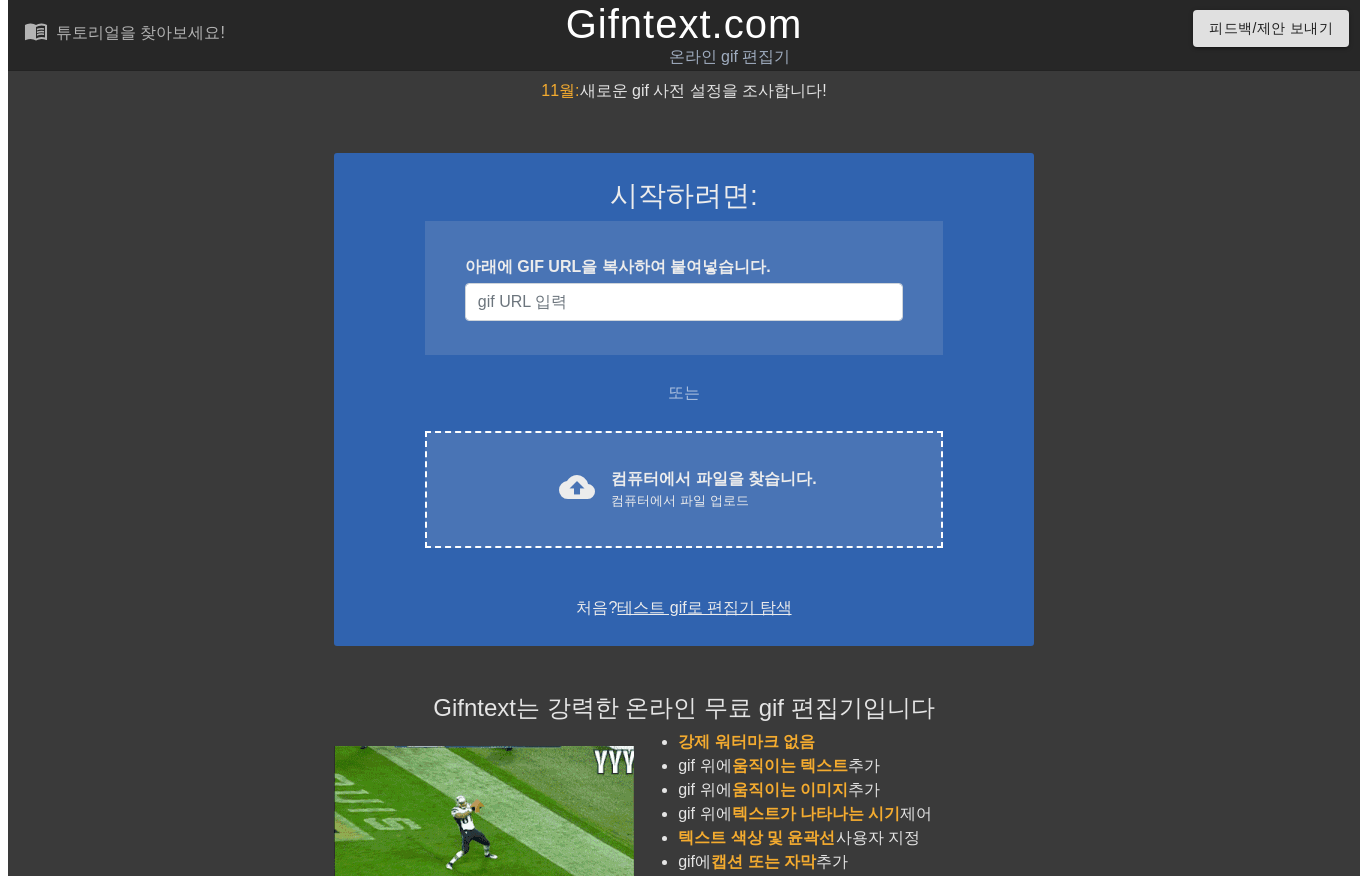 scroll, scrollTop: 0, scrollLeft: 0, axis: both 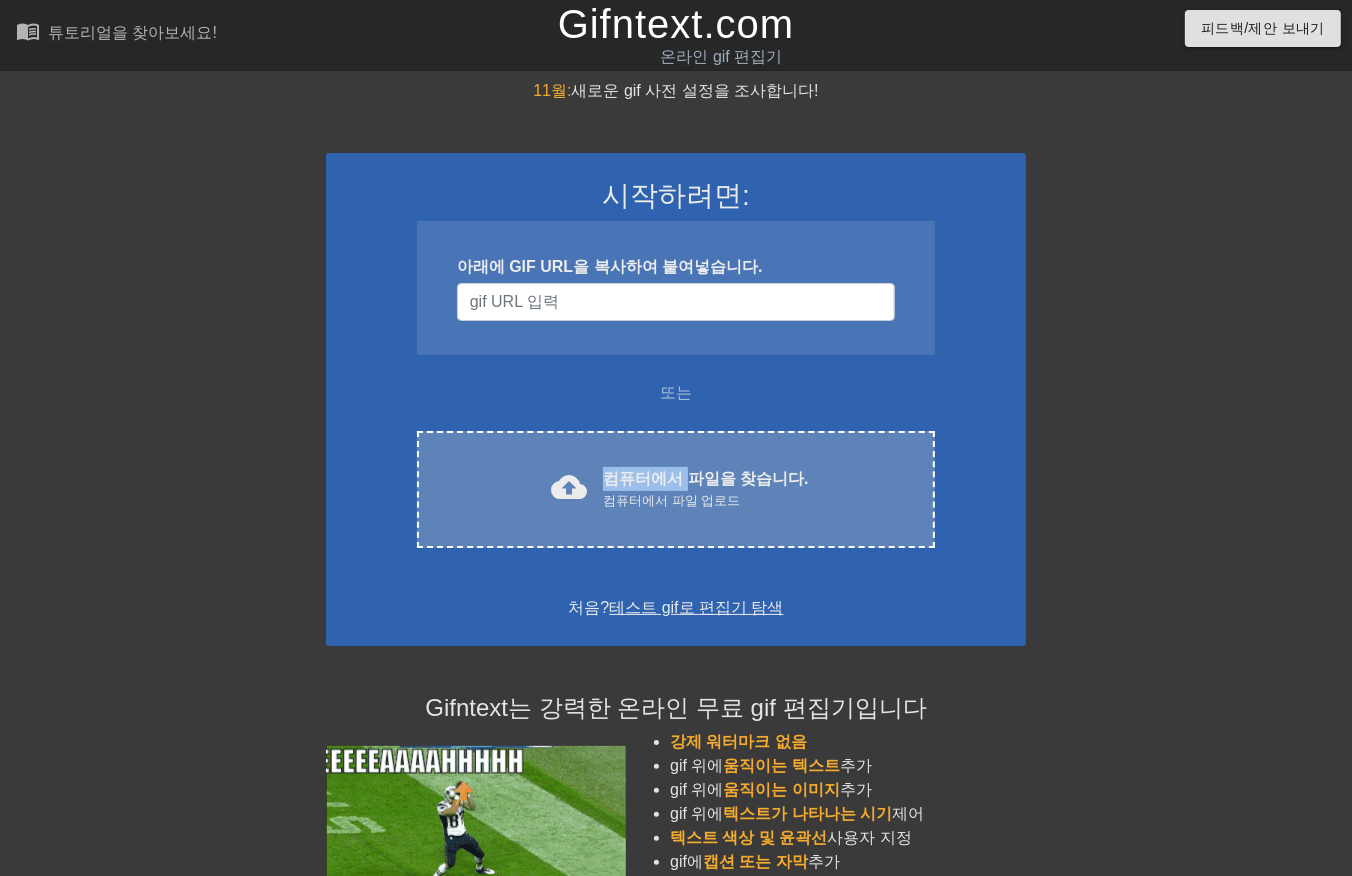 click on "cloud_upload 컴퓨터에서 파일을 찾습니다. 컴퓨터에서 파일 업로드 Choose files" at bounding box center (676, 489) 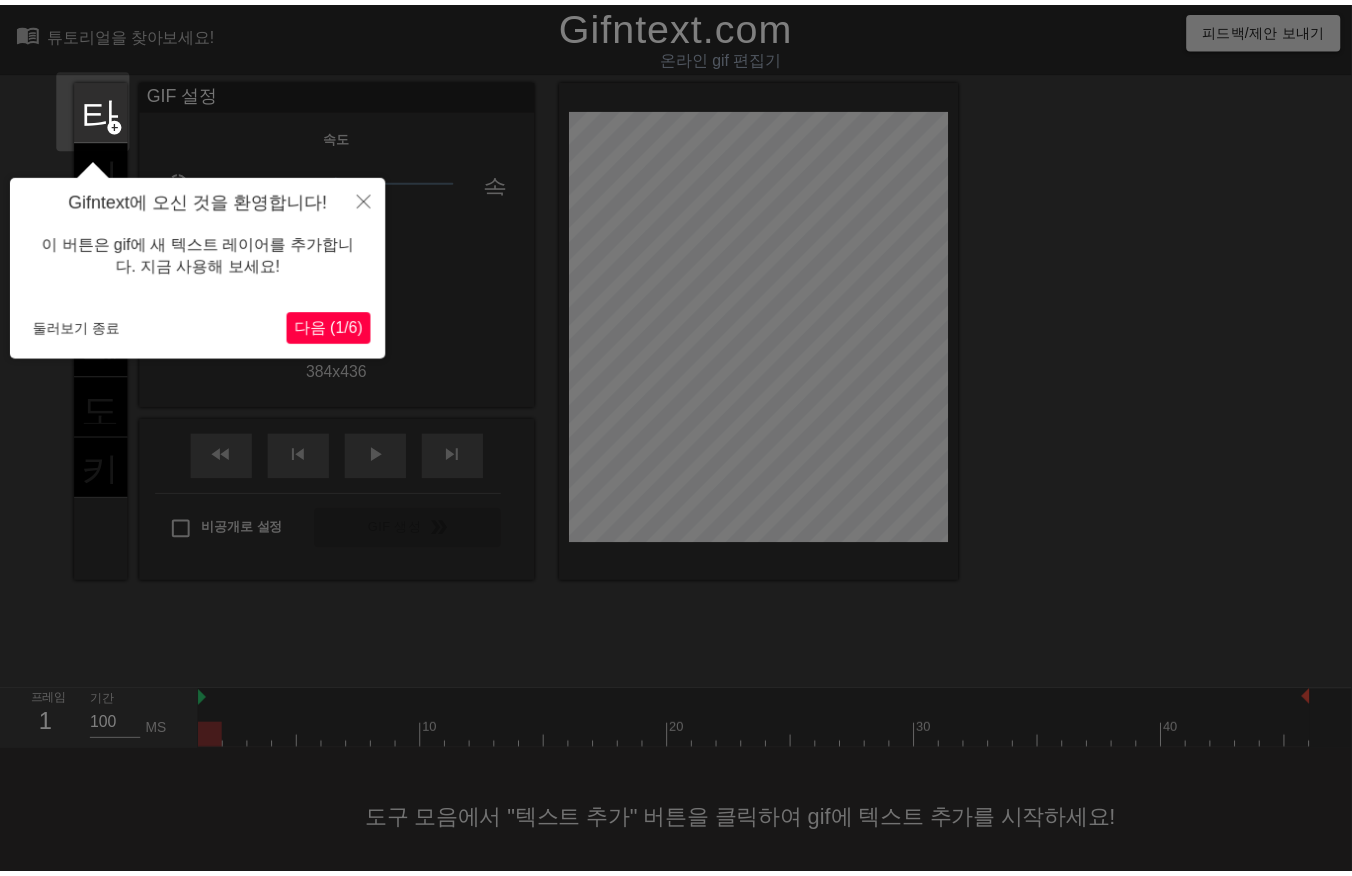 scroll, scrollTop: 14, scrollLeft: 0, axis: vertical 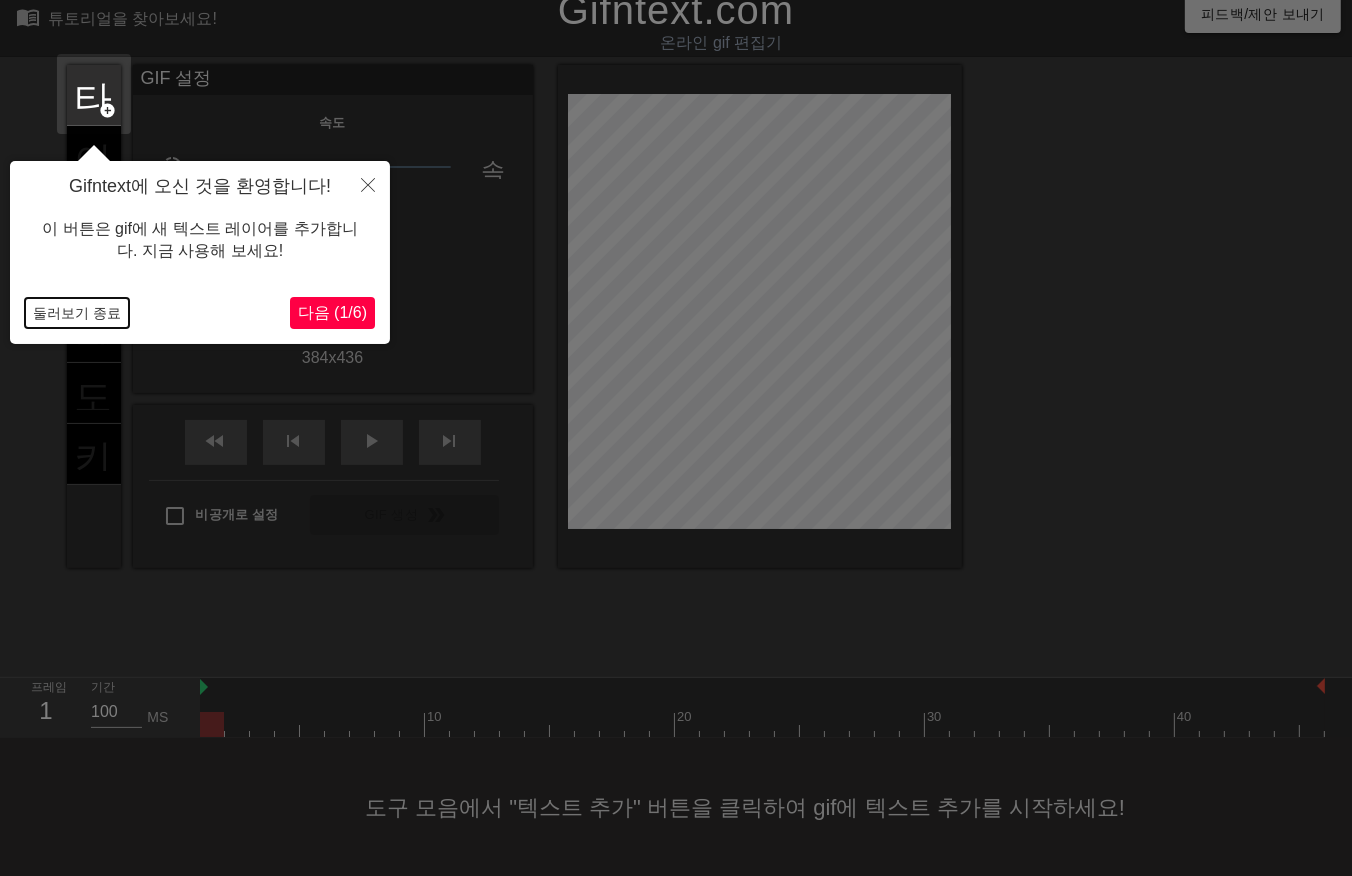 click on "둘러보기 종료" at bounding box center (77, 313) 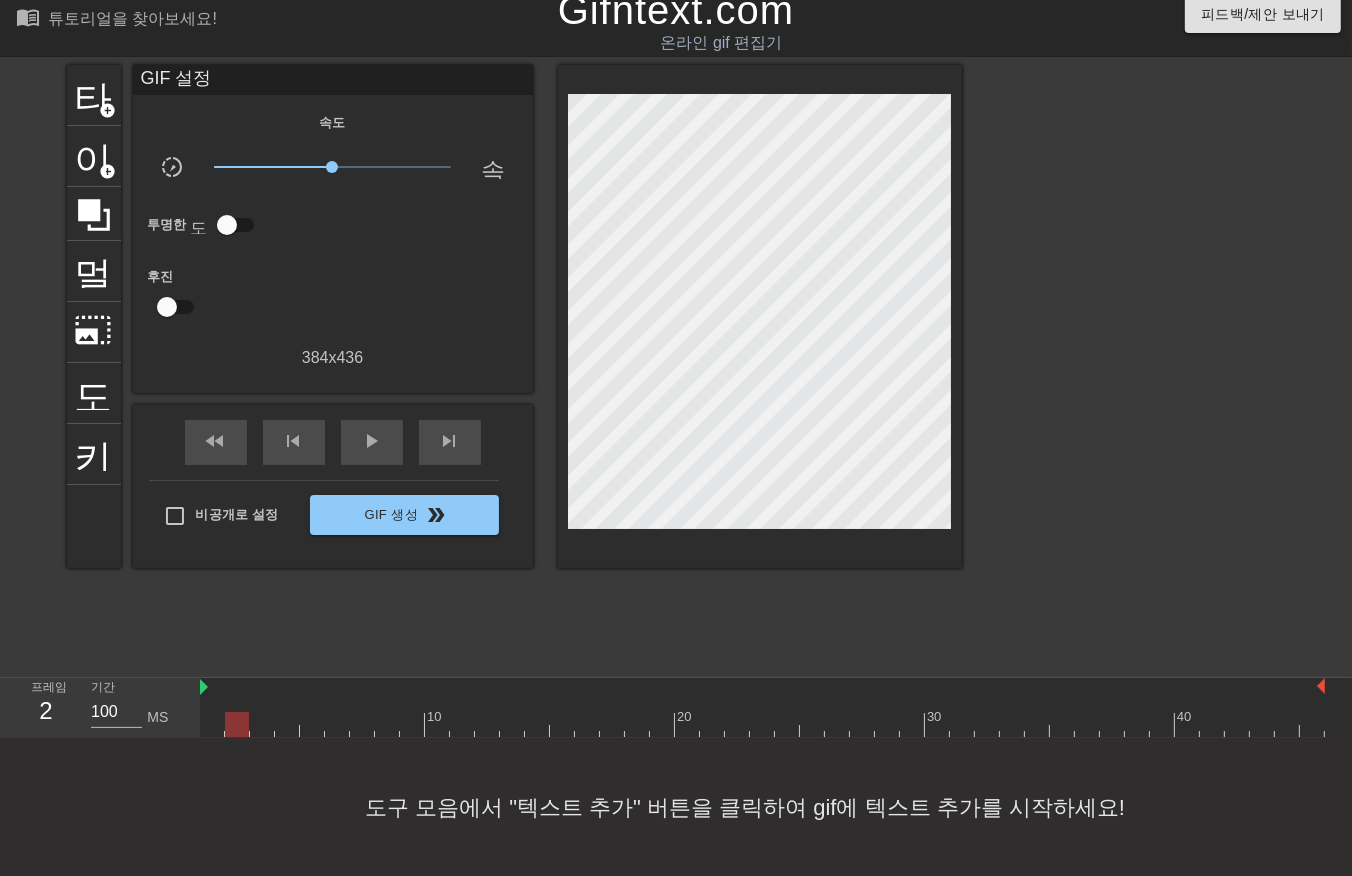 drag, startPoint x: 234, startPoint y: 720, endPoint x: 250, endPoint y: 735, distance: 21.931713 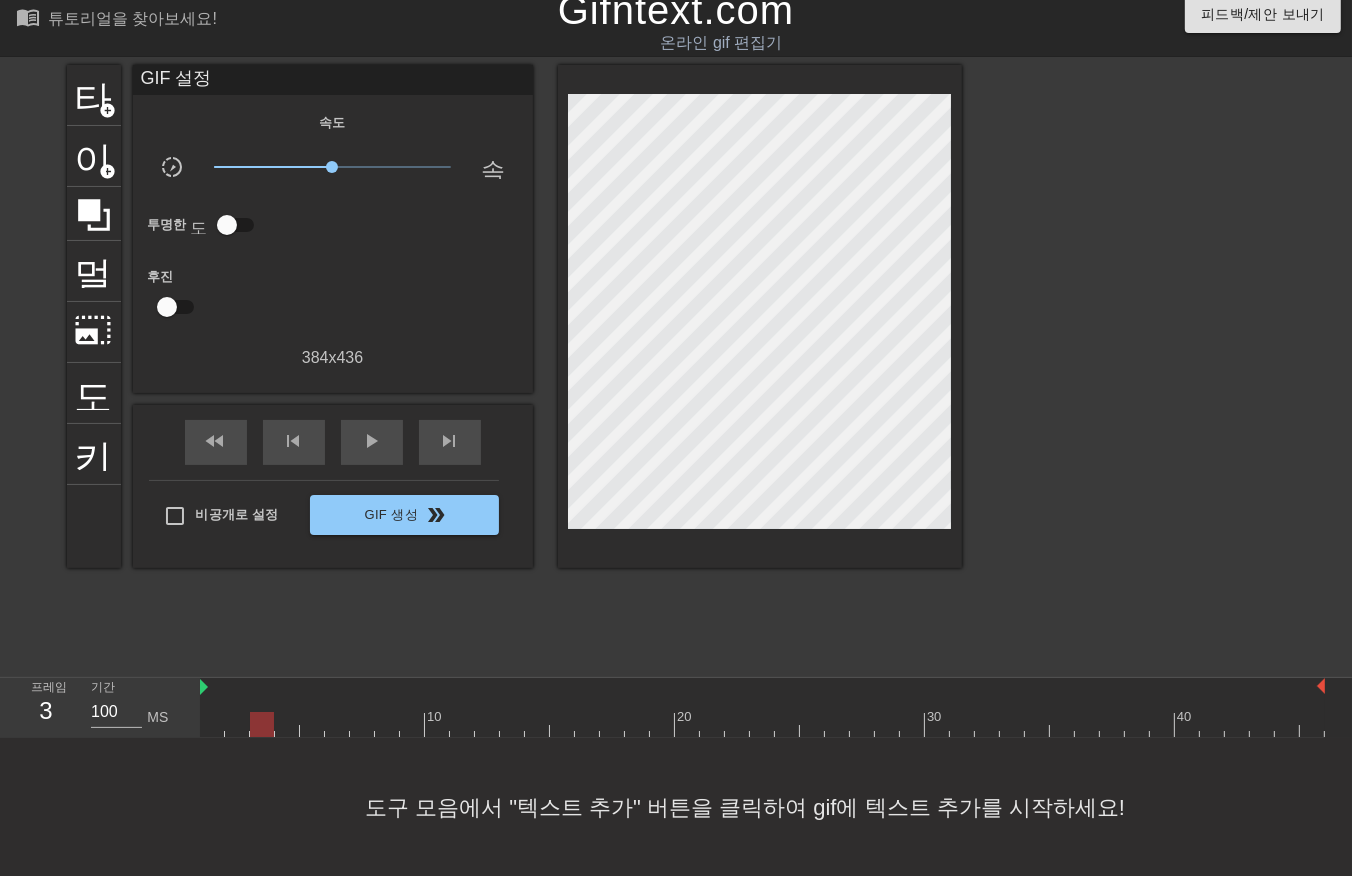 drag, startPoint x: 262, startPoint y: 712, endPoint x: 267, endPoint y: 724, distance: 13 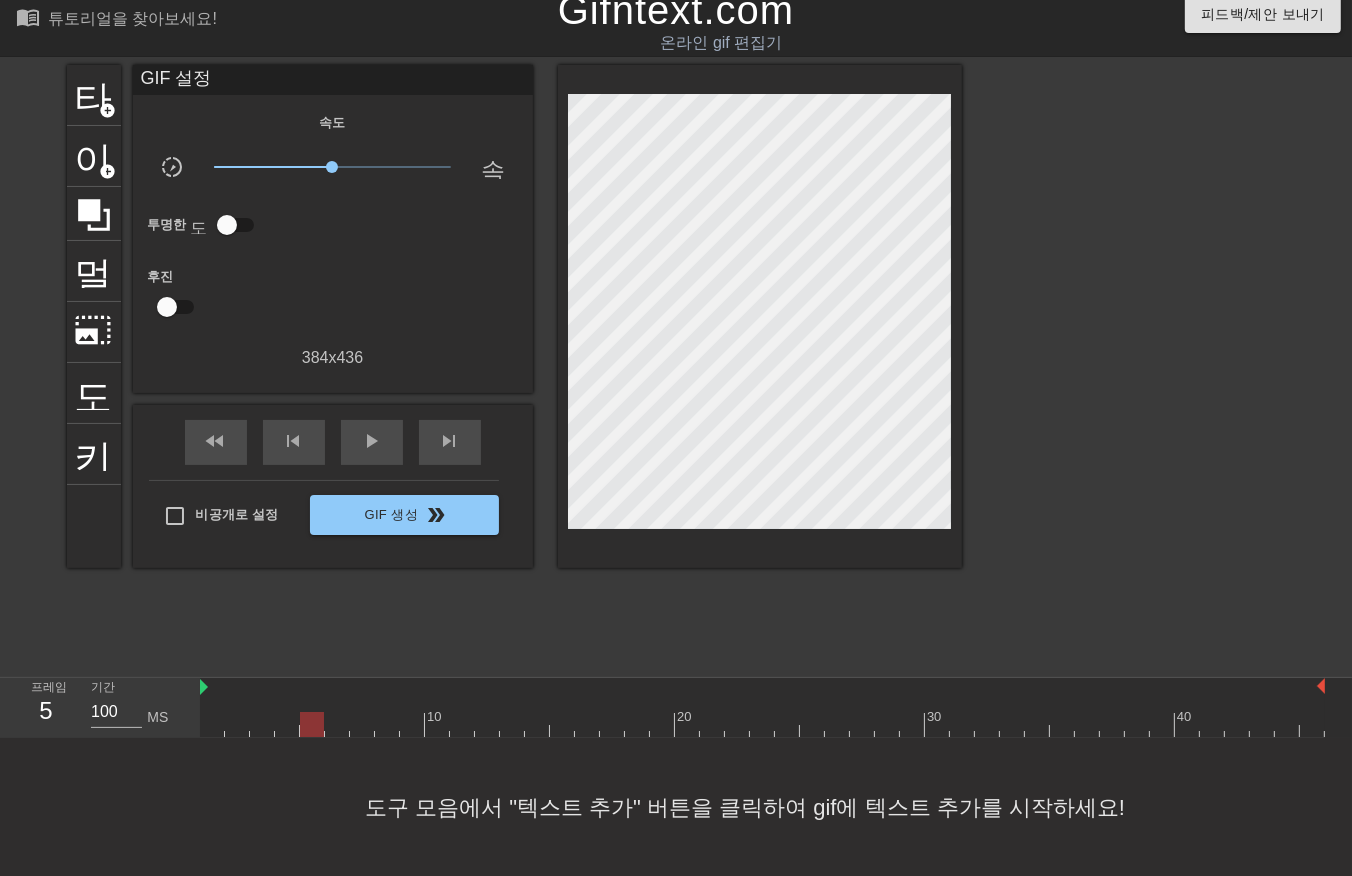 click at bounding box center (762, 724) 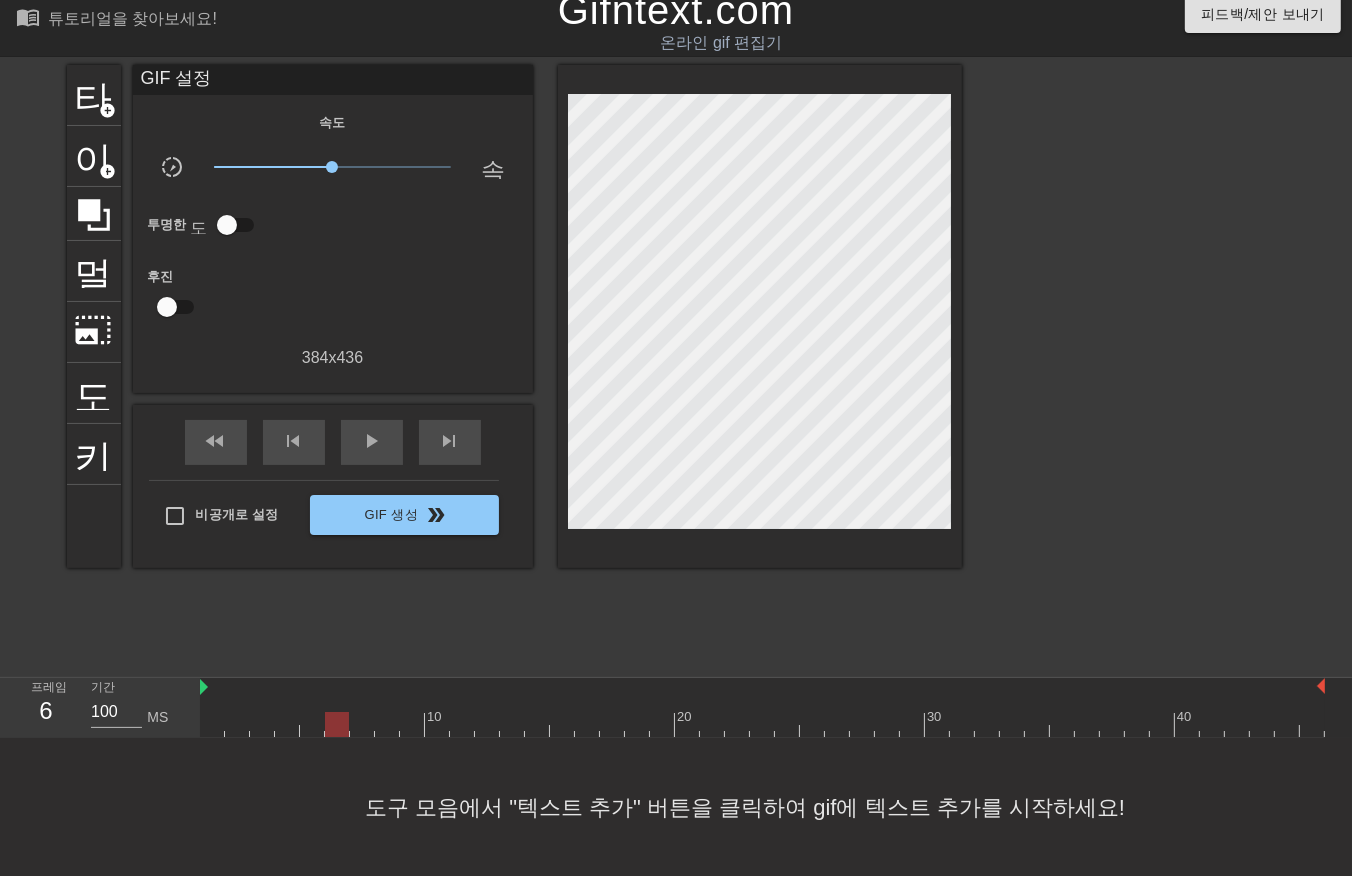 click at bounding box center [762, 724] 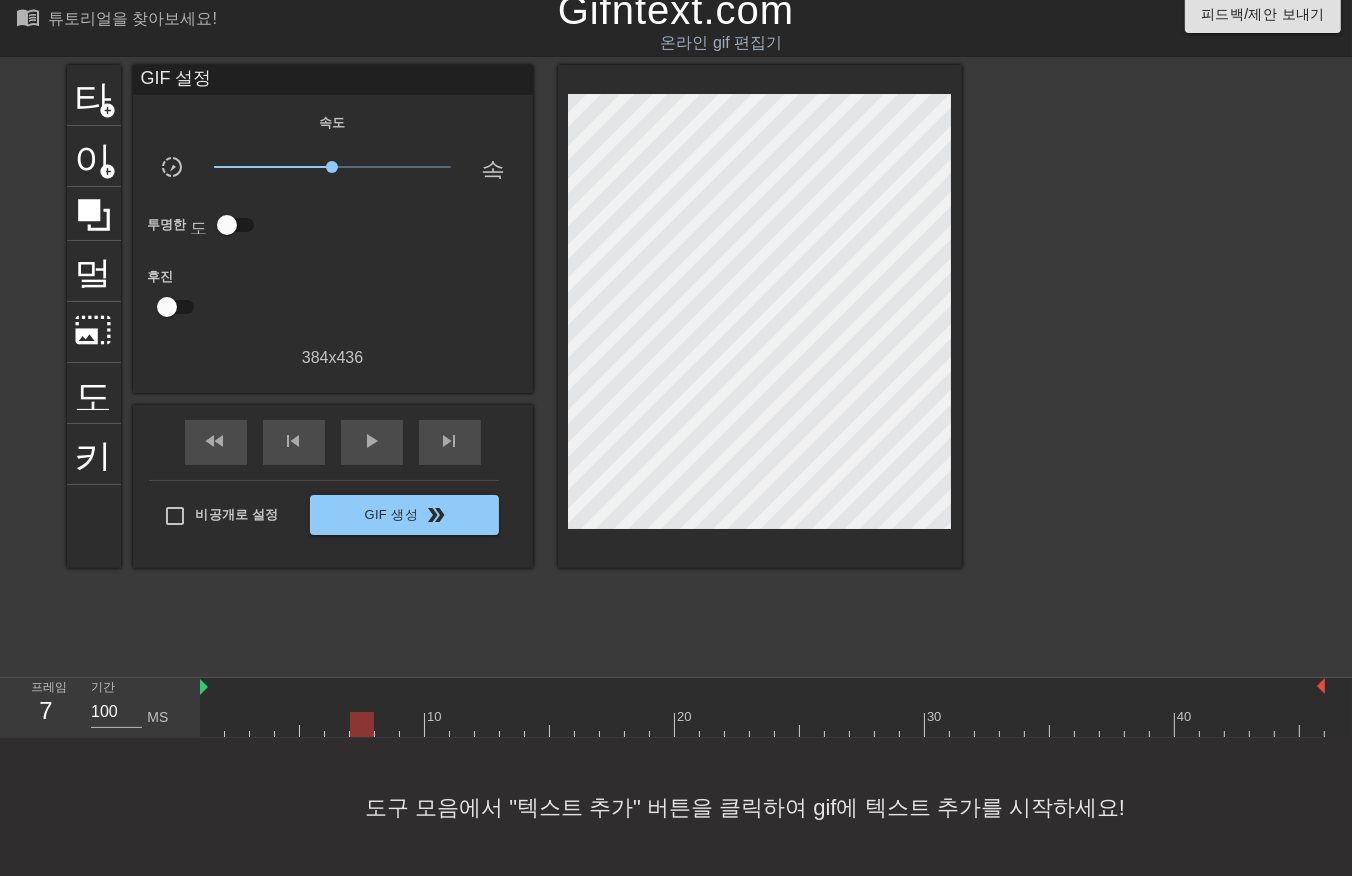 drag, startPoint x: 366, startPoint y: 723, endPoint x: 376, endPoint y: 725, distance: 10.198039 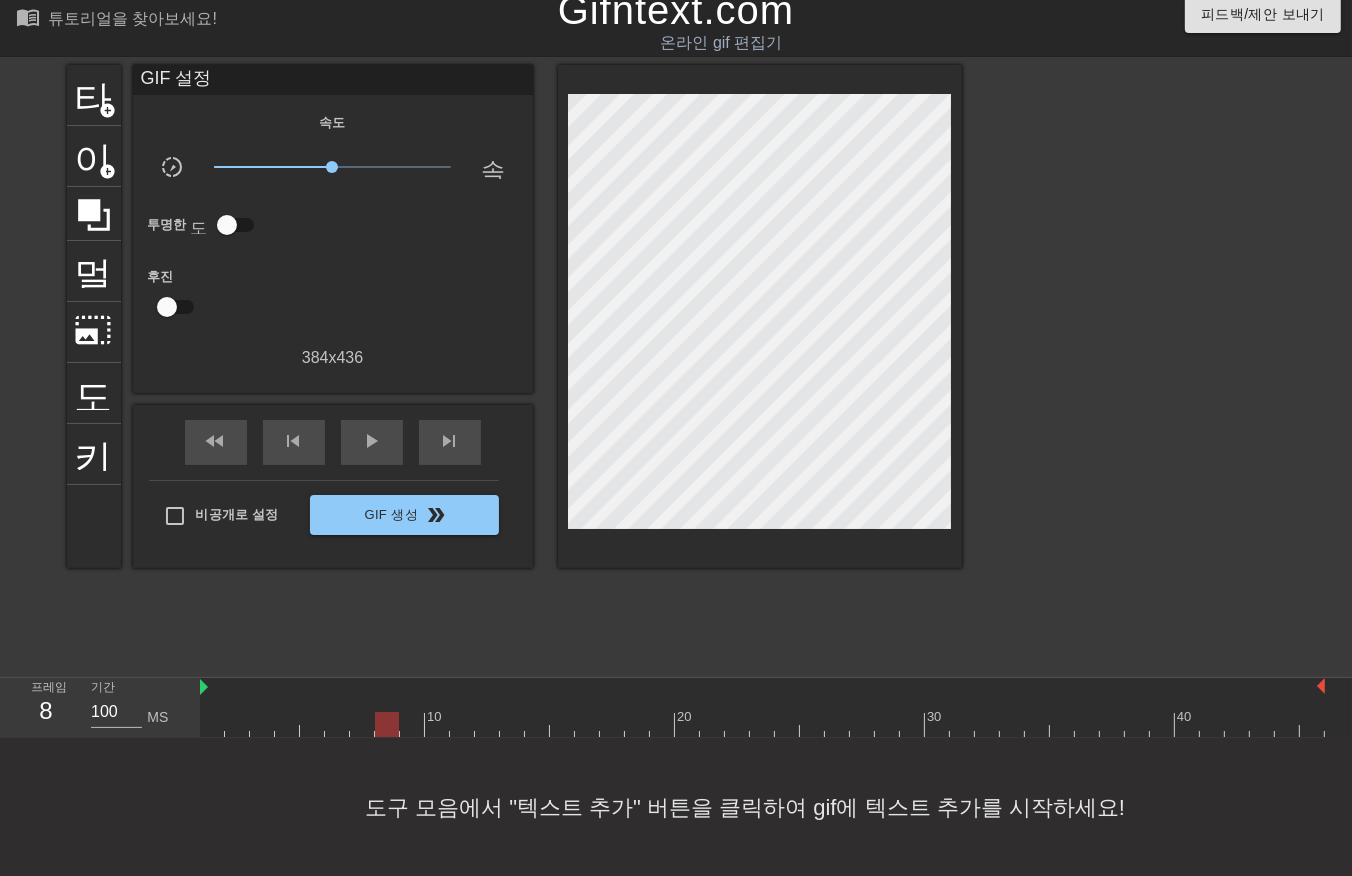 drag, startPoint x: 382, startPoint y: 720, endPoint x: 393, endPoint y: 722, distance: 11.18034 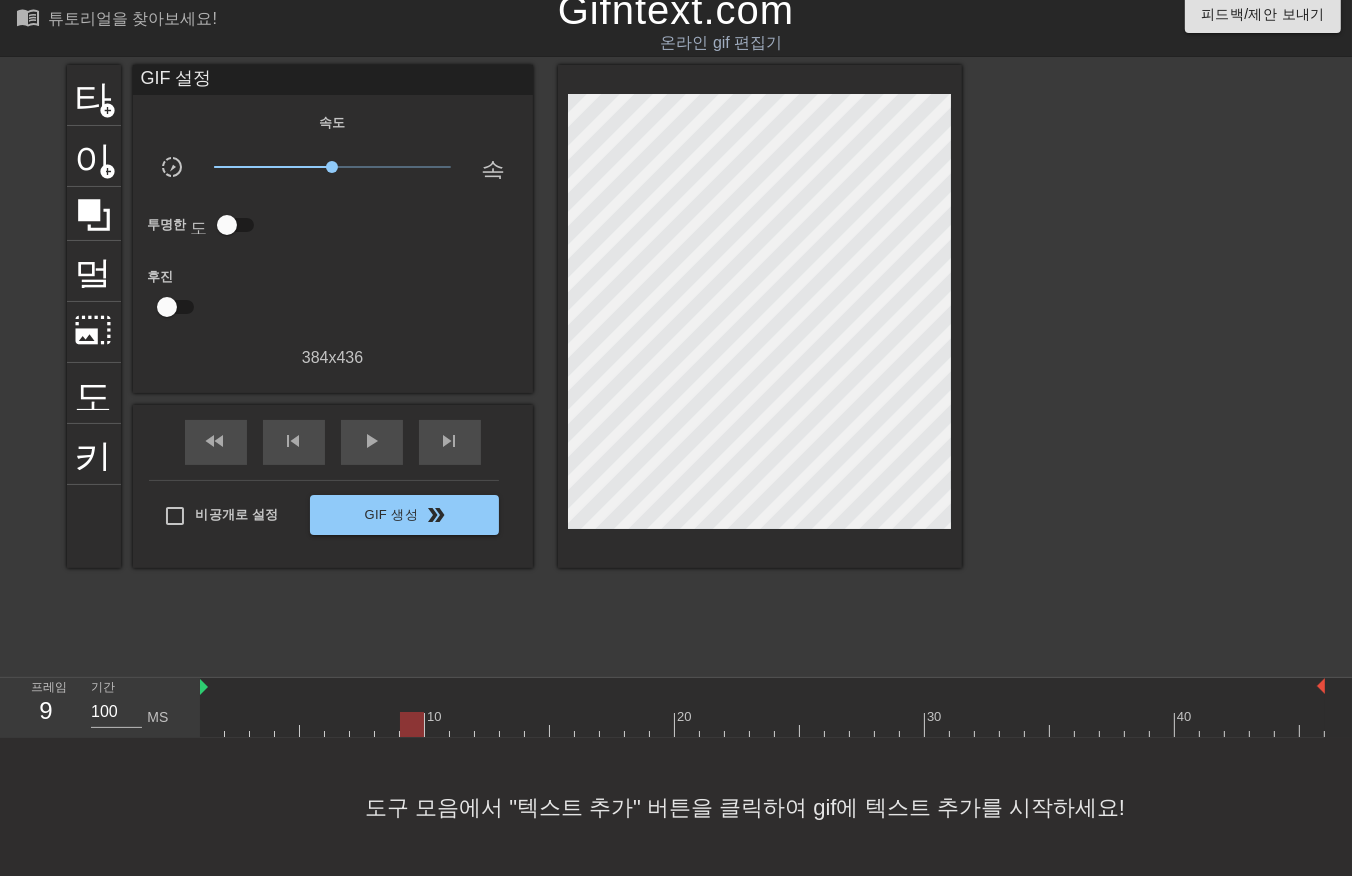 drag, startPoint x: 415, startPoint y: 726, endPoint x: 424, endPoint y: 733, distance: 11.401754 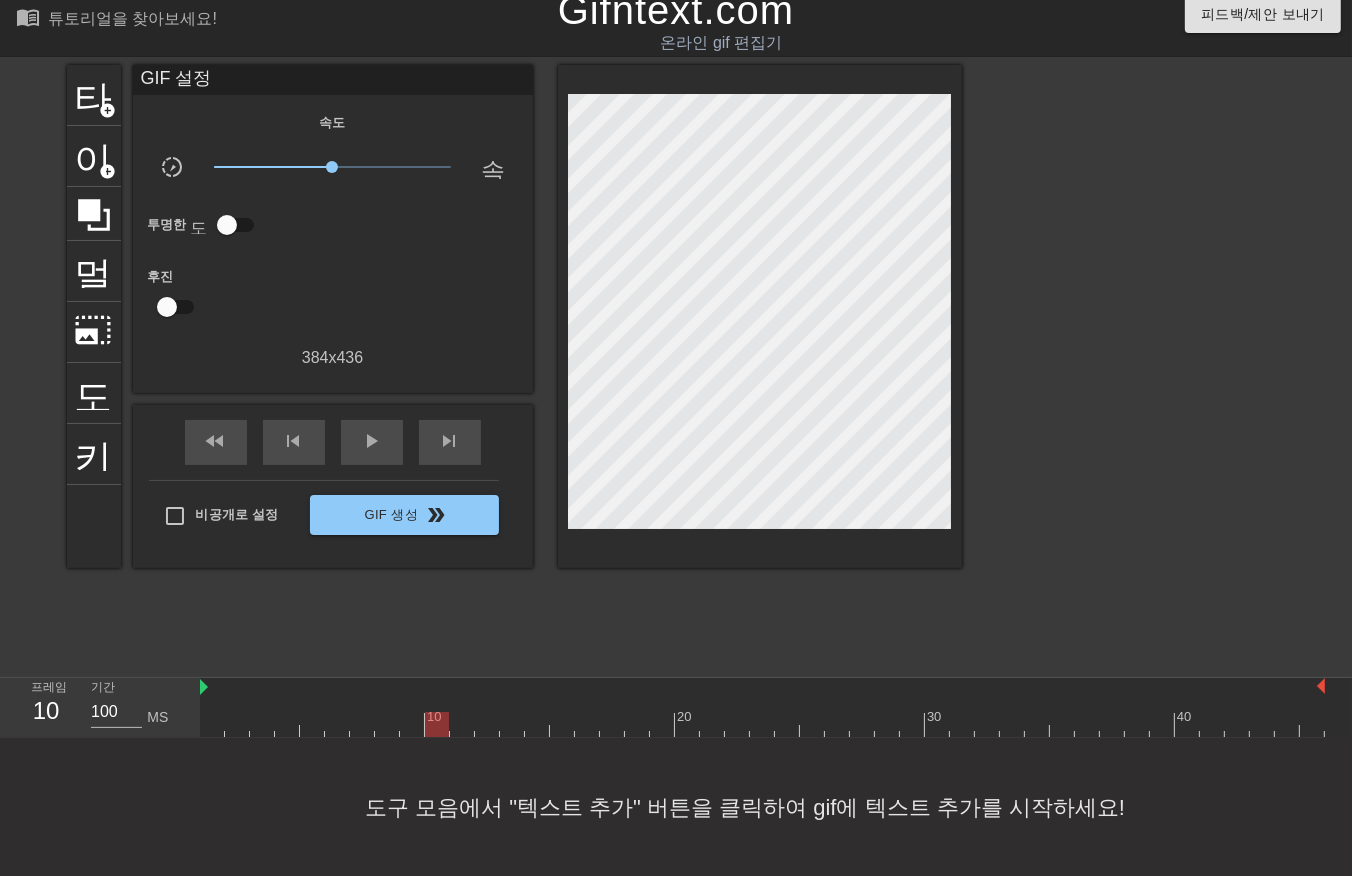 drag, startPoint x: 442, startPoint y: 724, endPoint x: 448, endPoint y: 735, distance: 12.529964 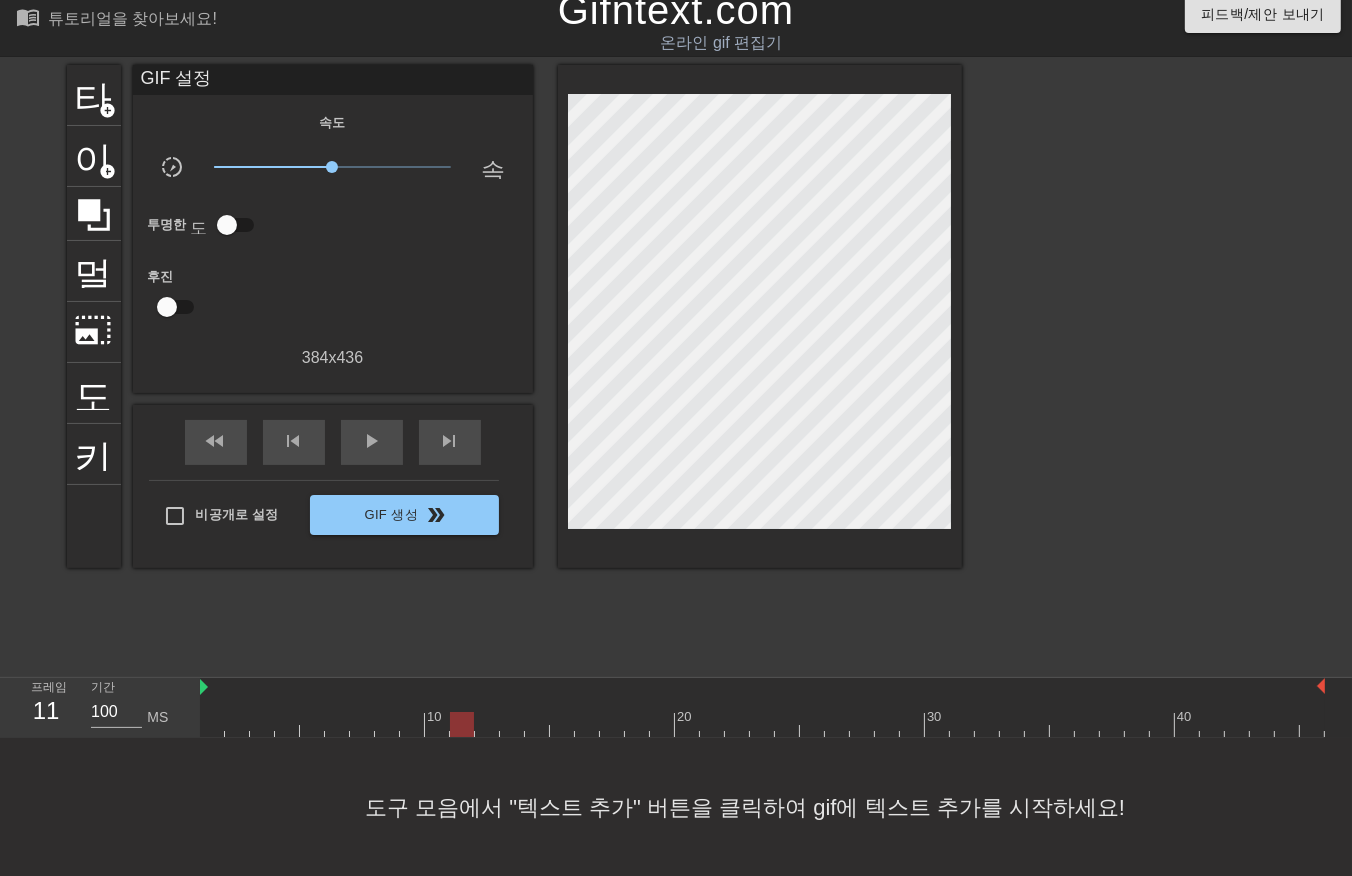 click at bounding box center (762, 724) 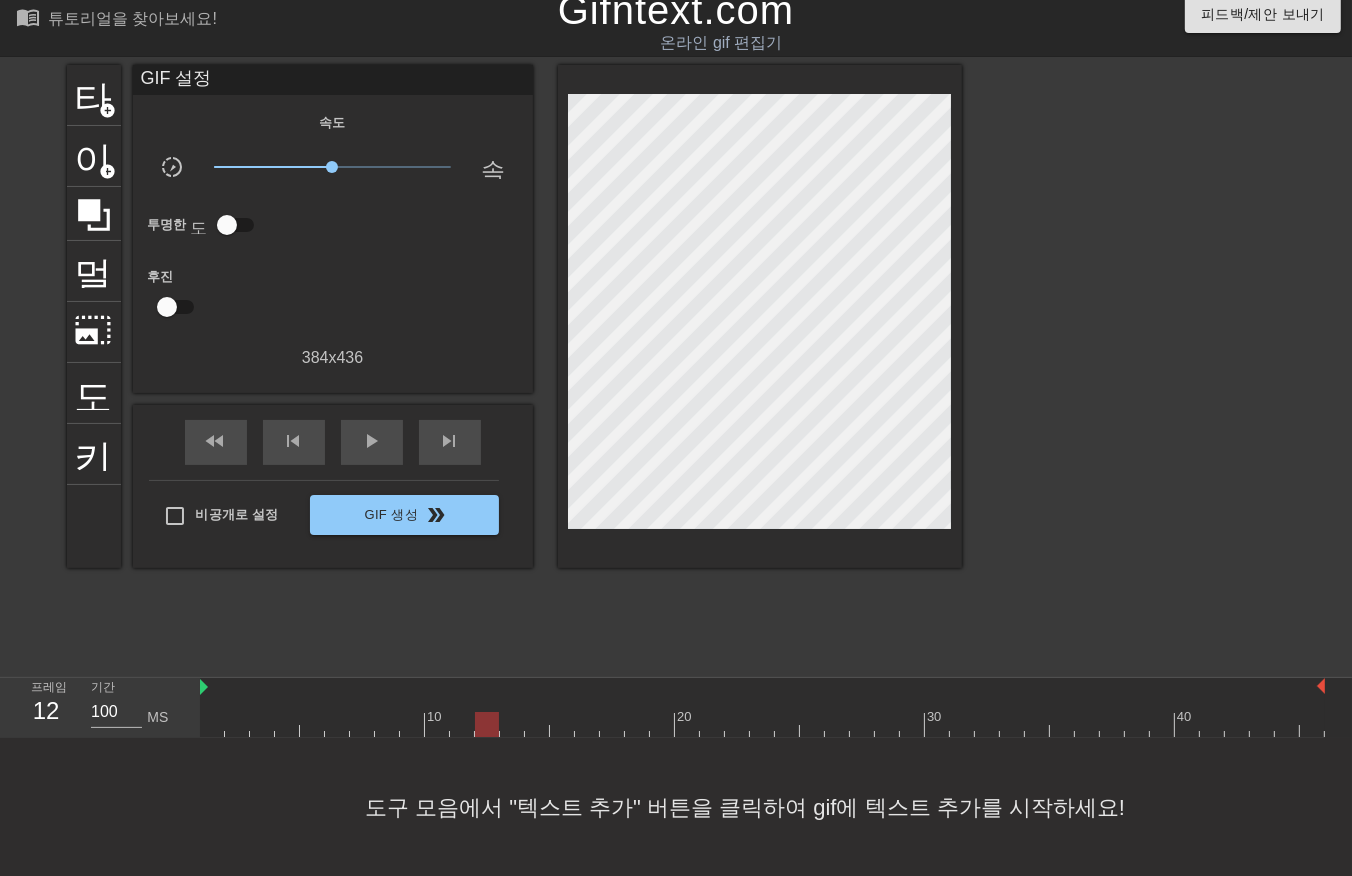 click at bounding box center [762, 724] 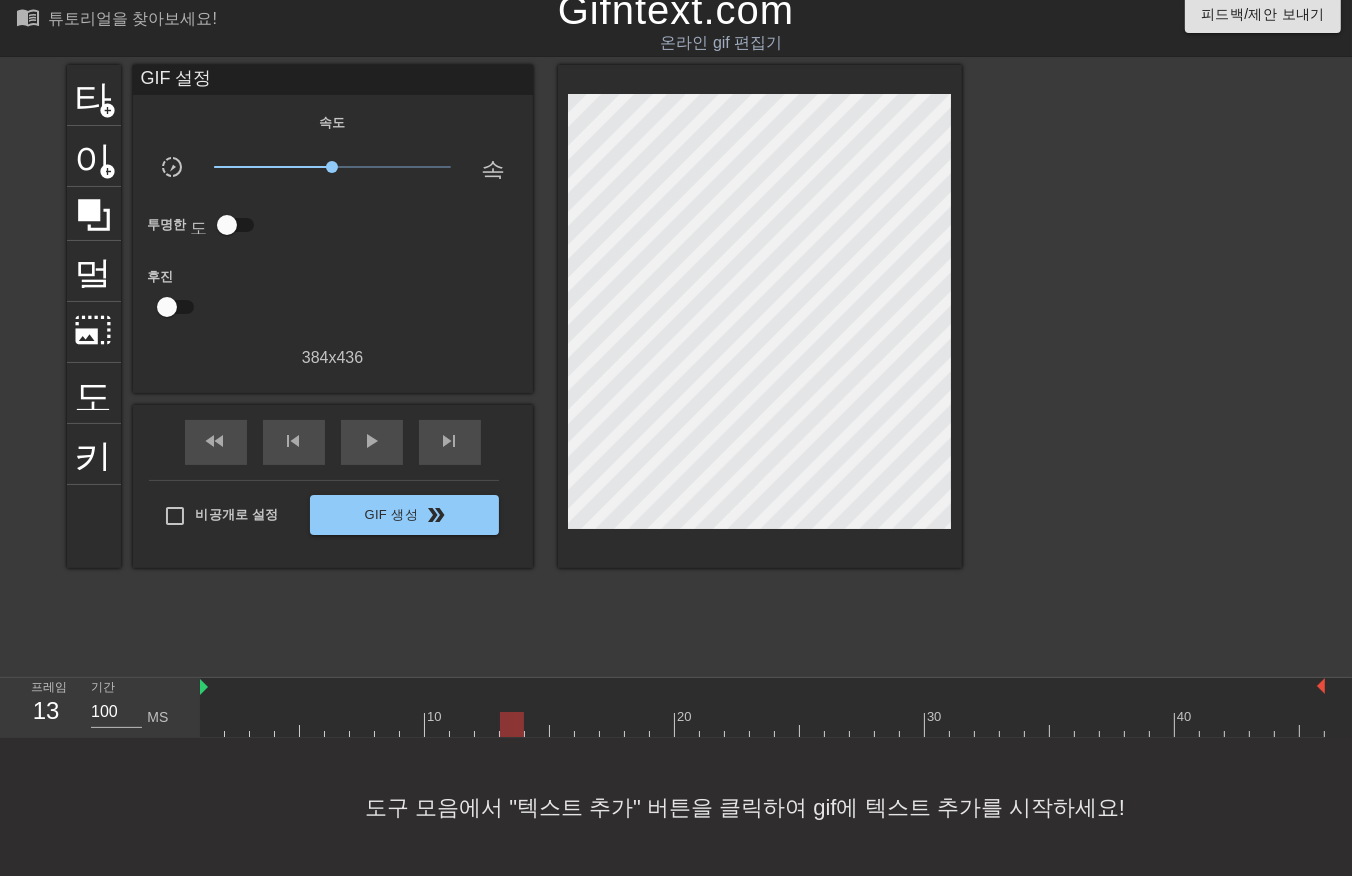 click at bounding box center (762, 724) 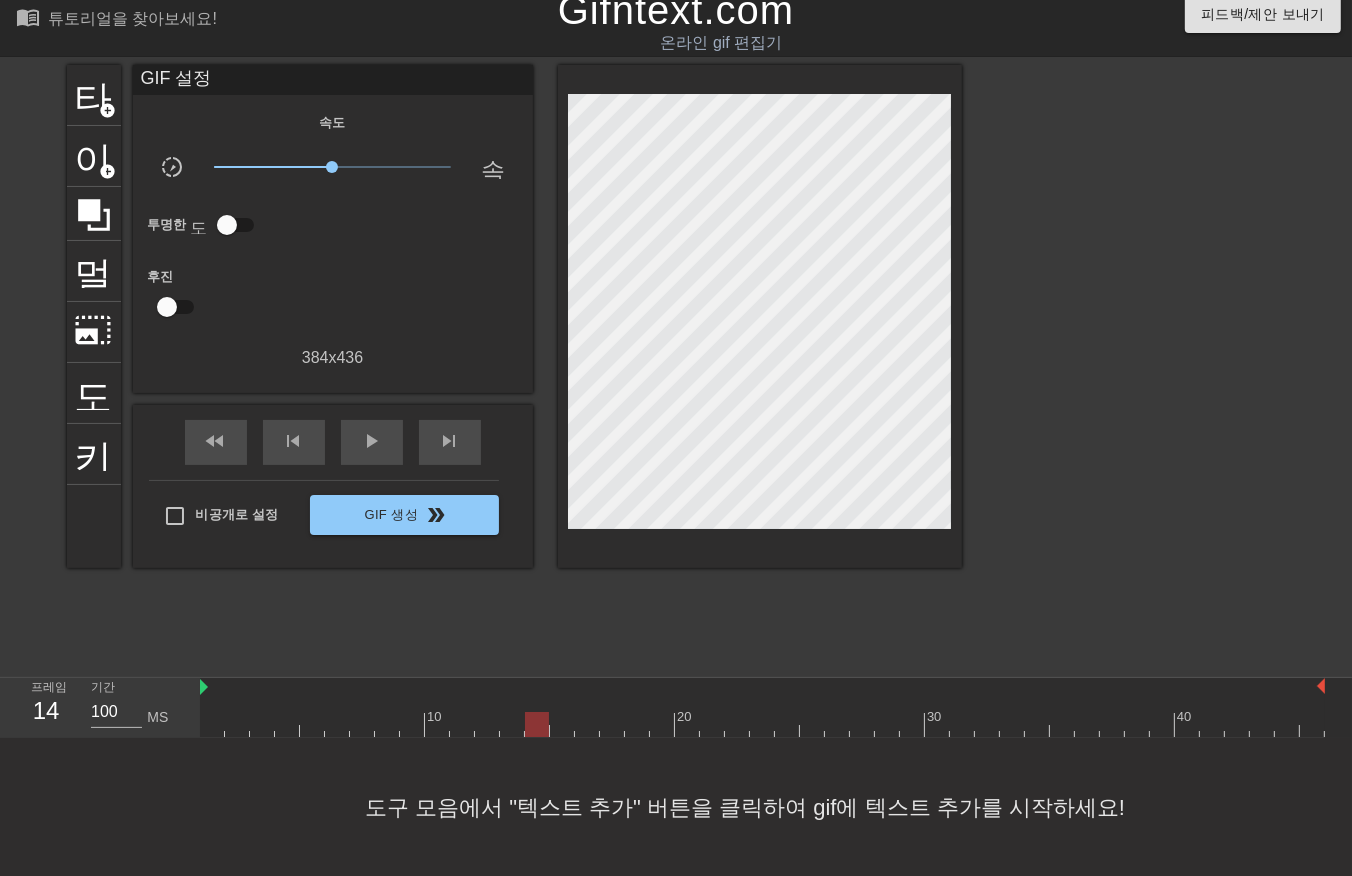 click at bounding box center [762, 724] 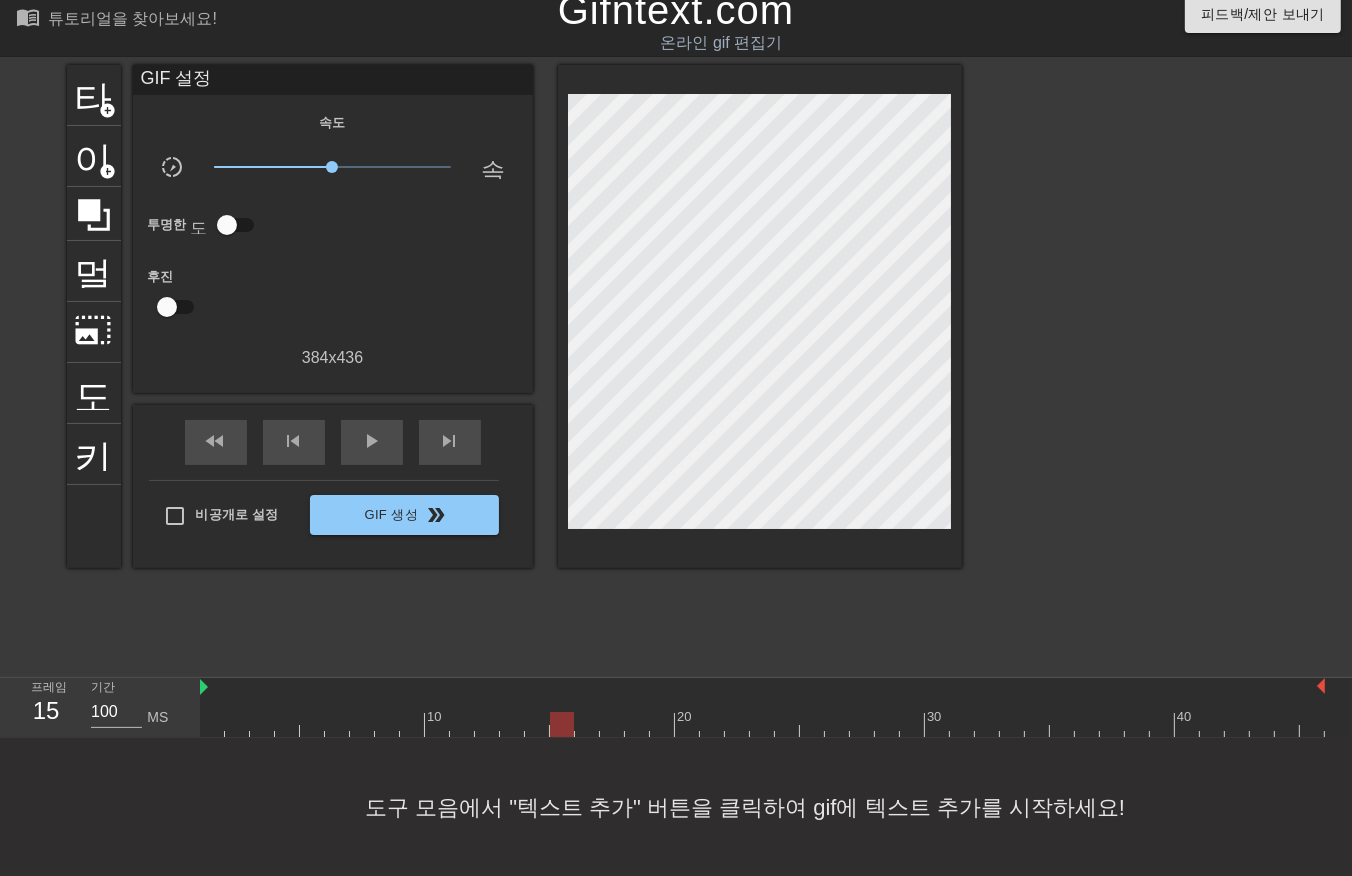 click at bounding box center [762, 724] 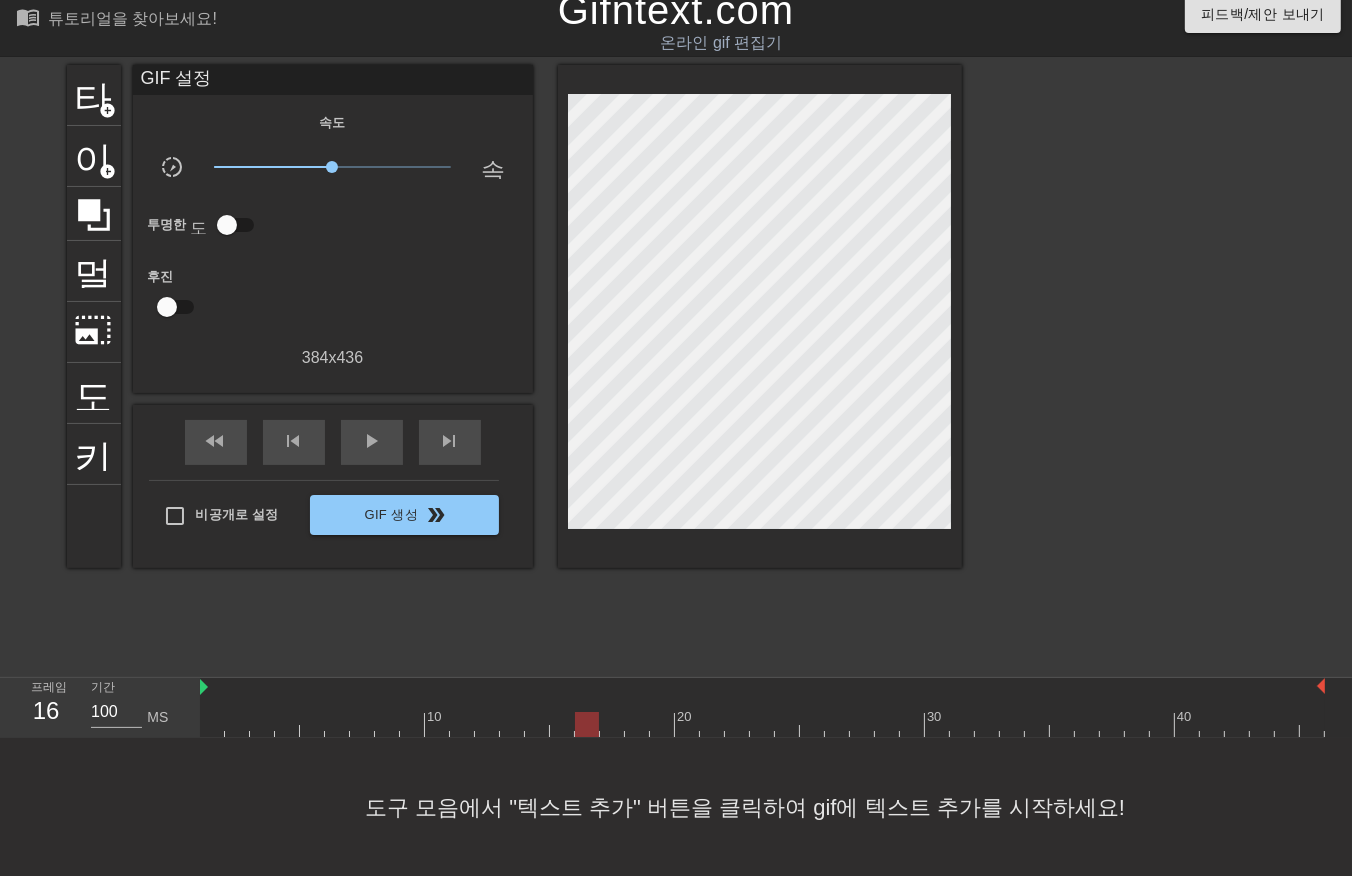 click at bounding box center [762, 724] 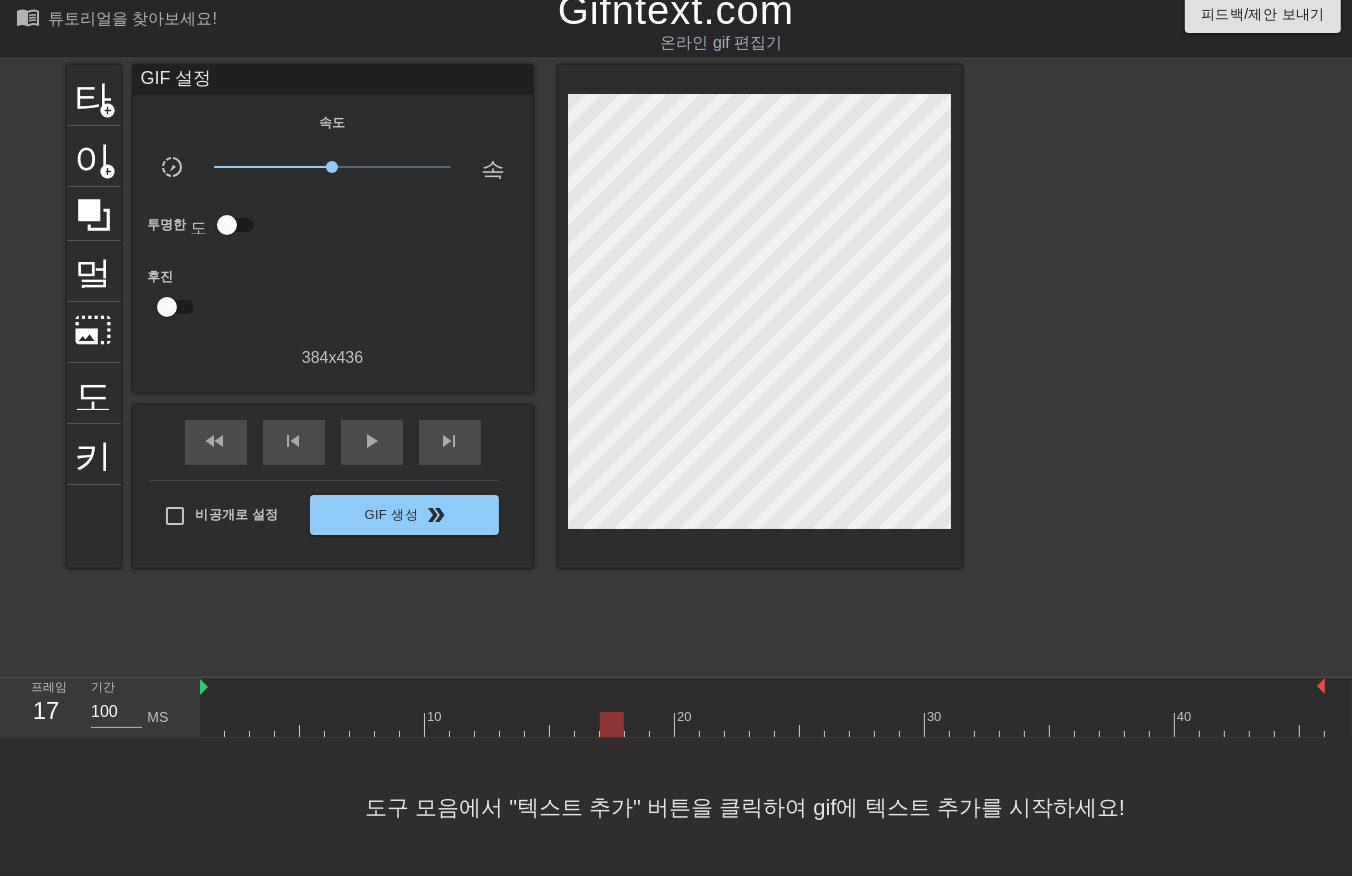 click at bounding box center [762, 724] 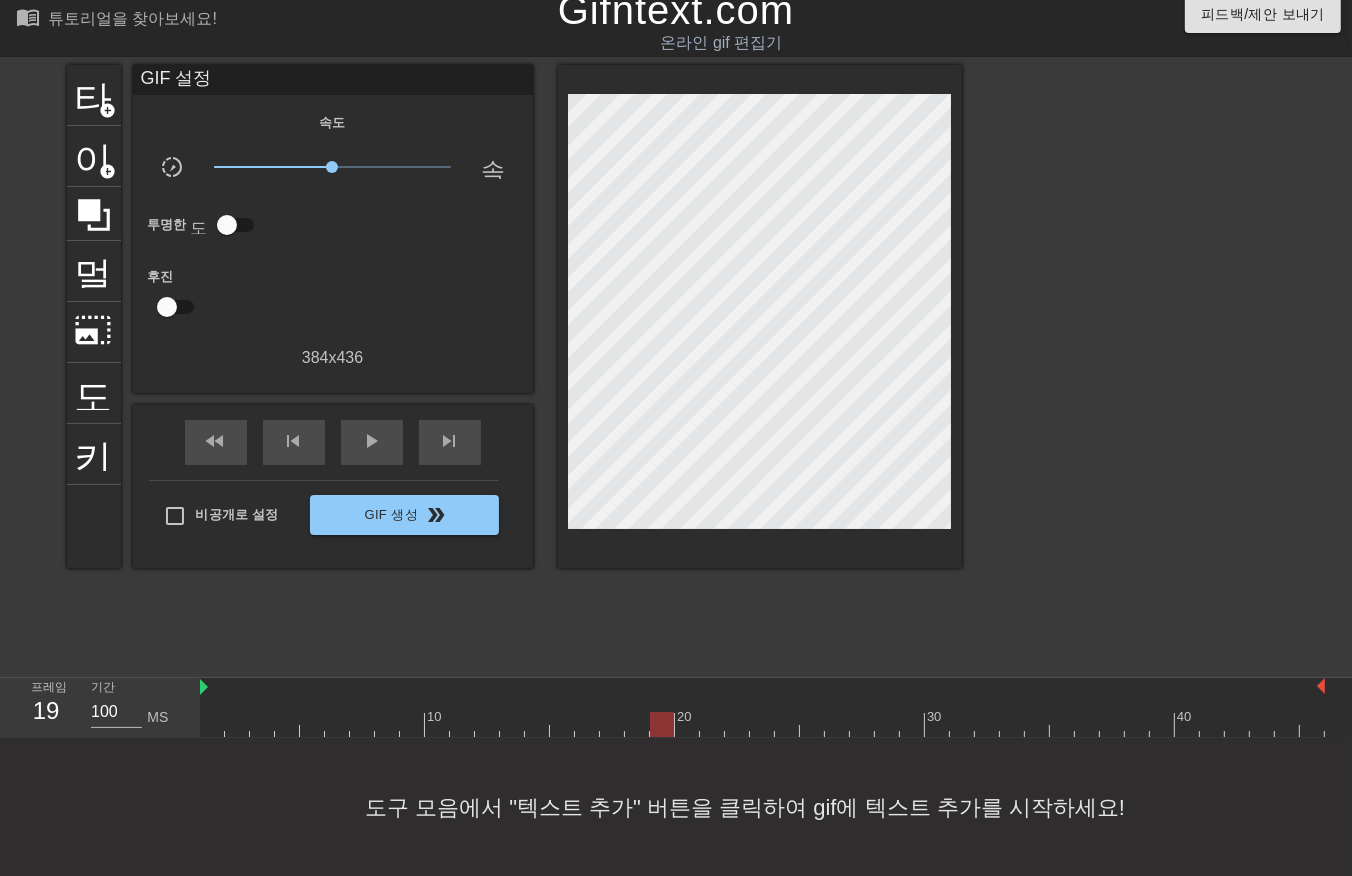 click at bounding box center [762, 724] 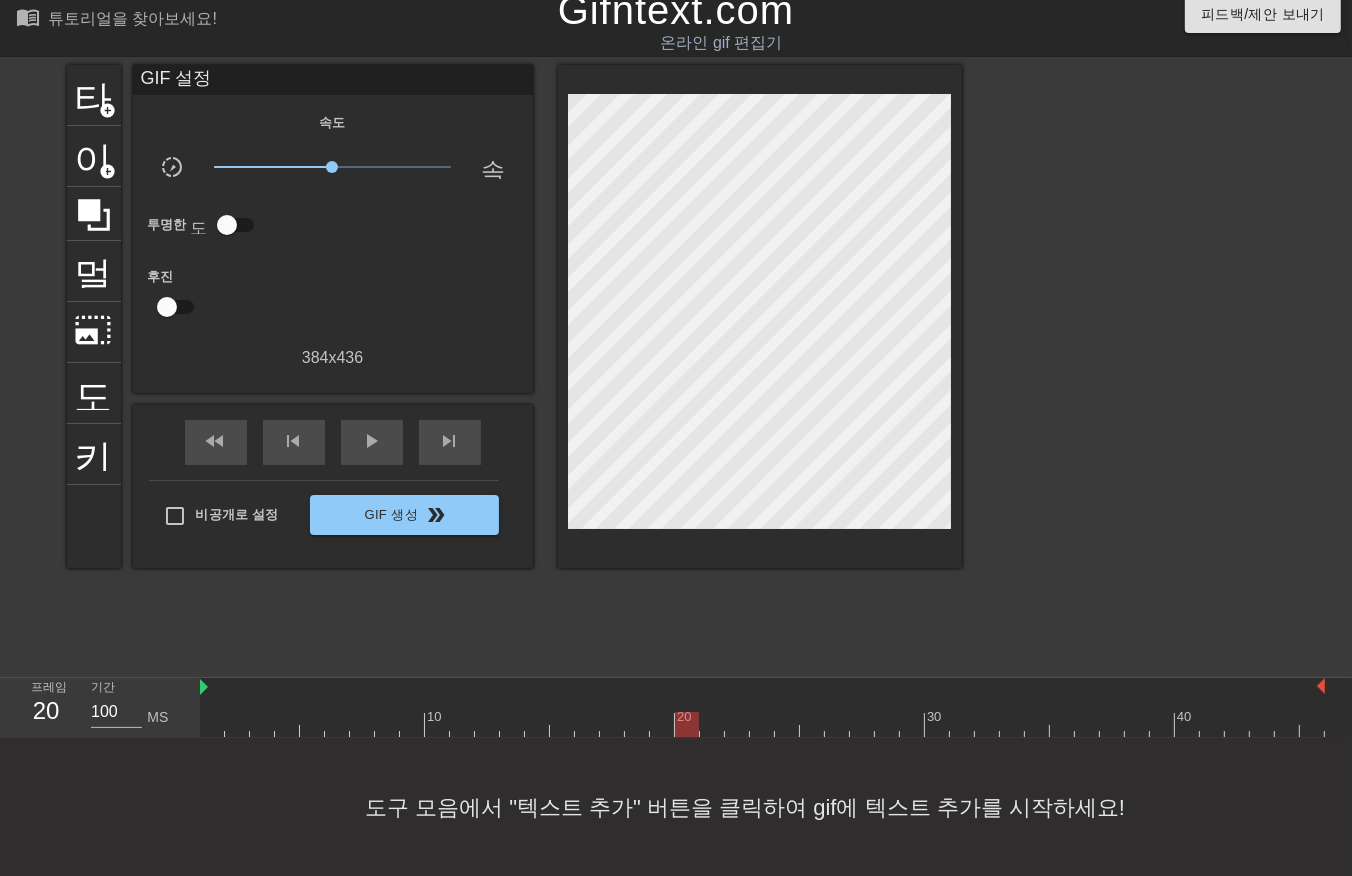 drag, startPoint x: 694, startPoint y: 726, endPoint x: 700, endPoint y: 735, distance: 10.816654 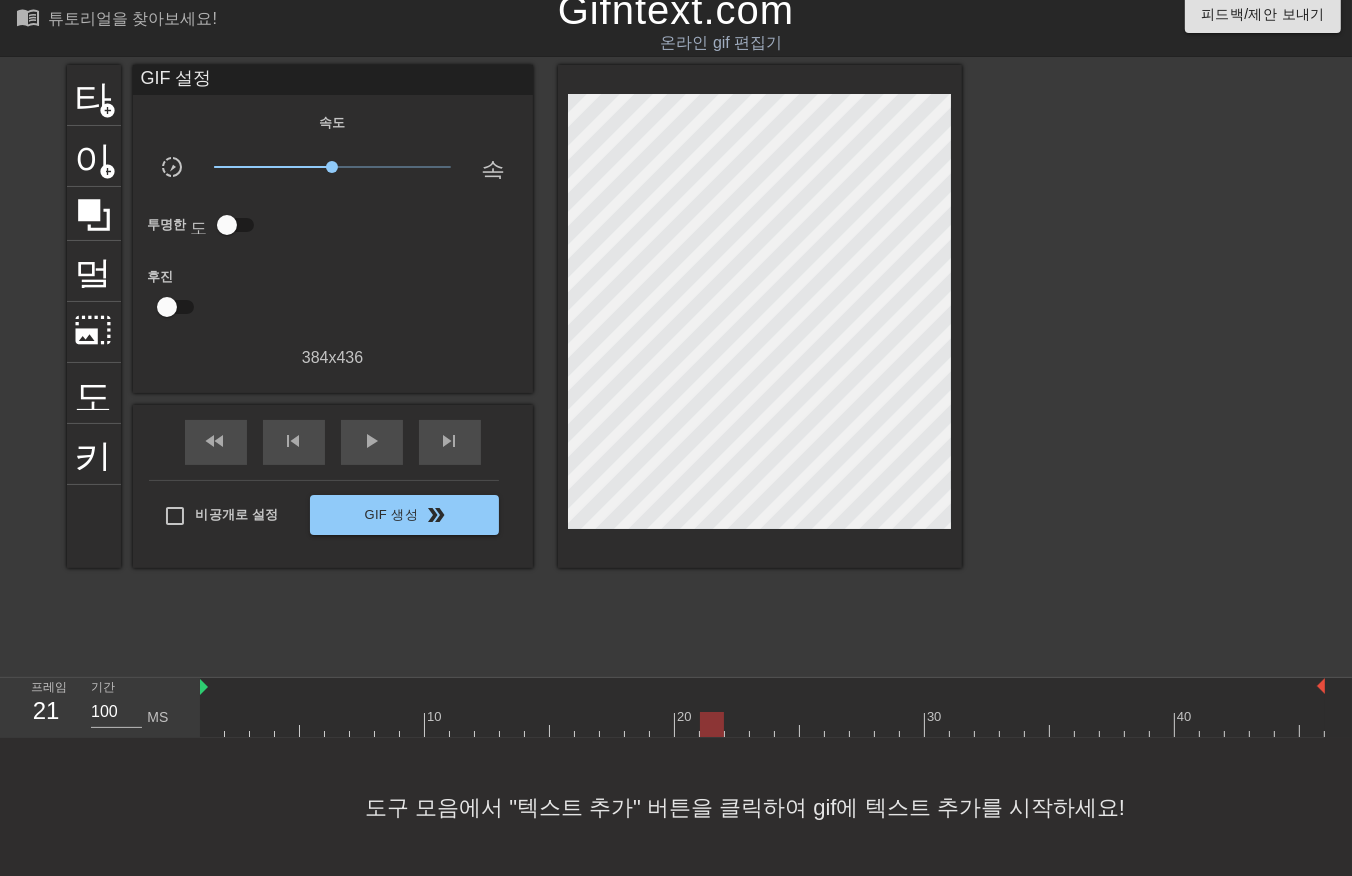 click at bounding box center (762, 724) 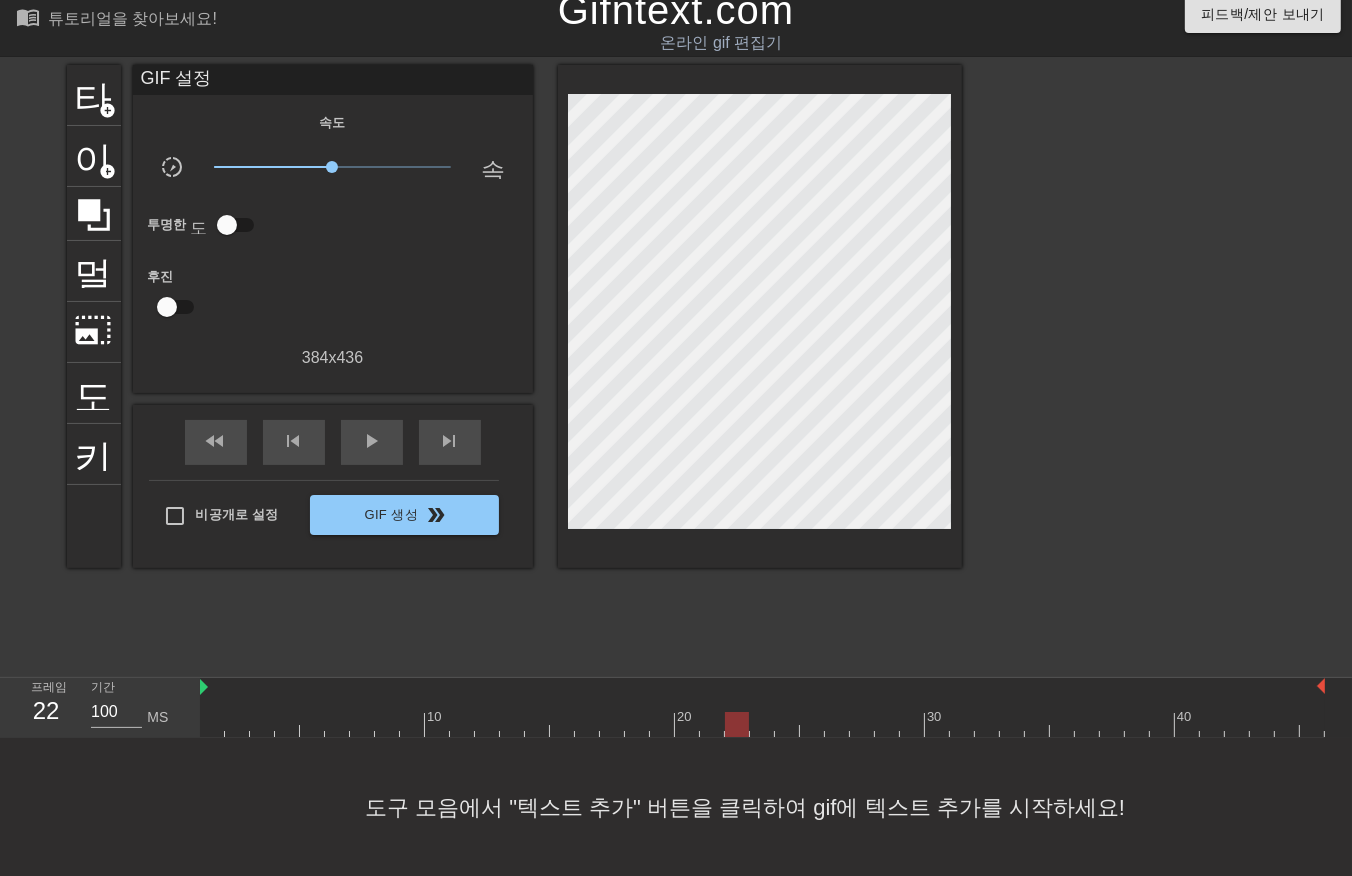 click at bounding box center (762, 724) 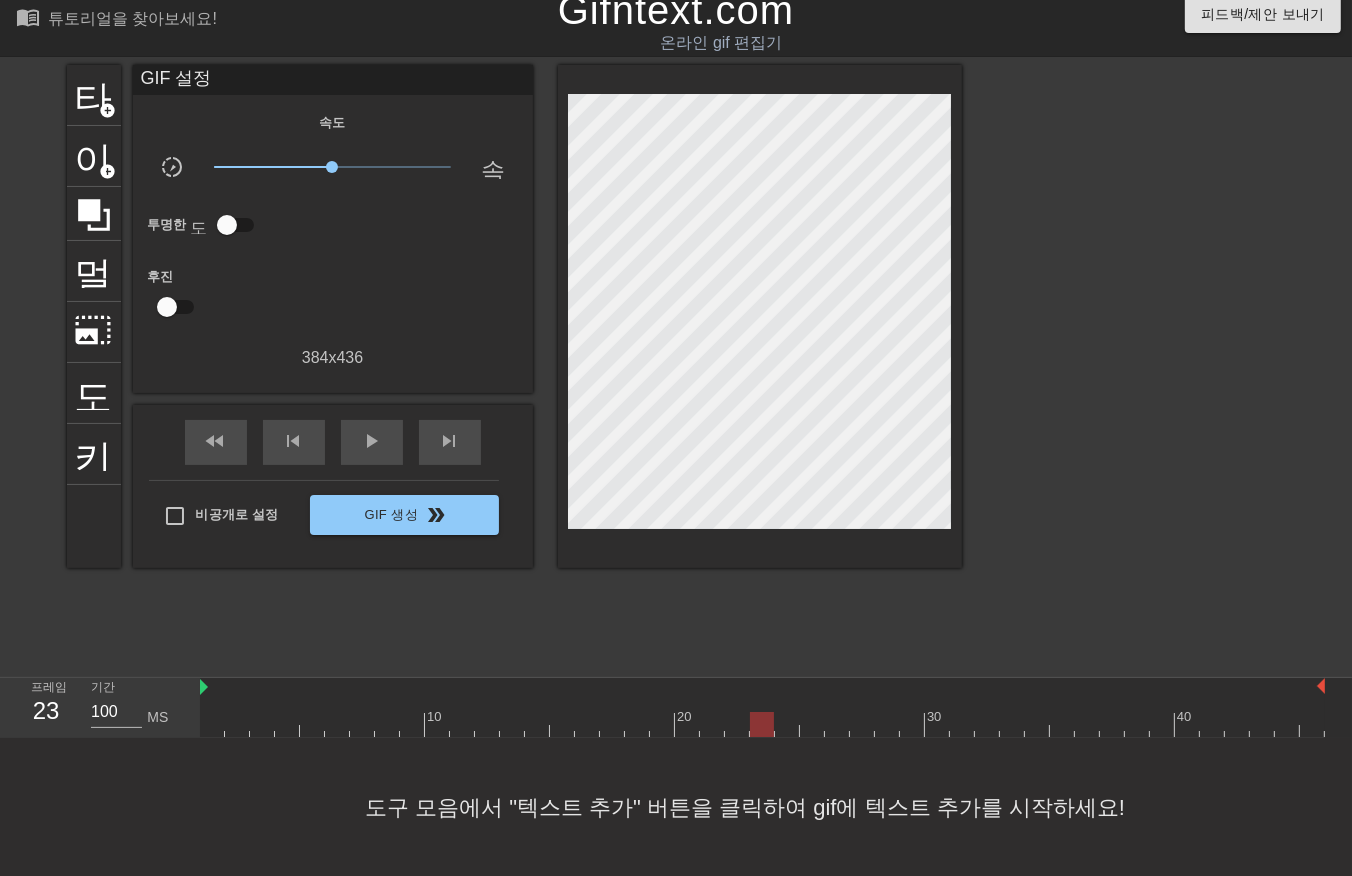 click at bounding box center [762, 724] 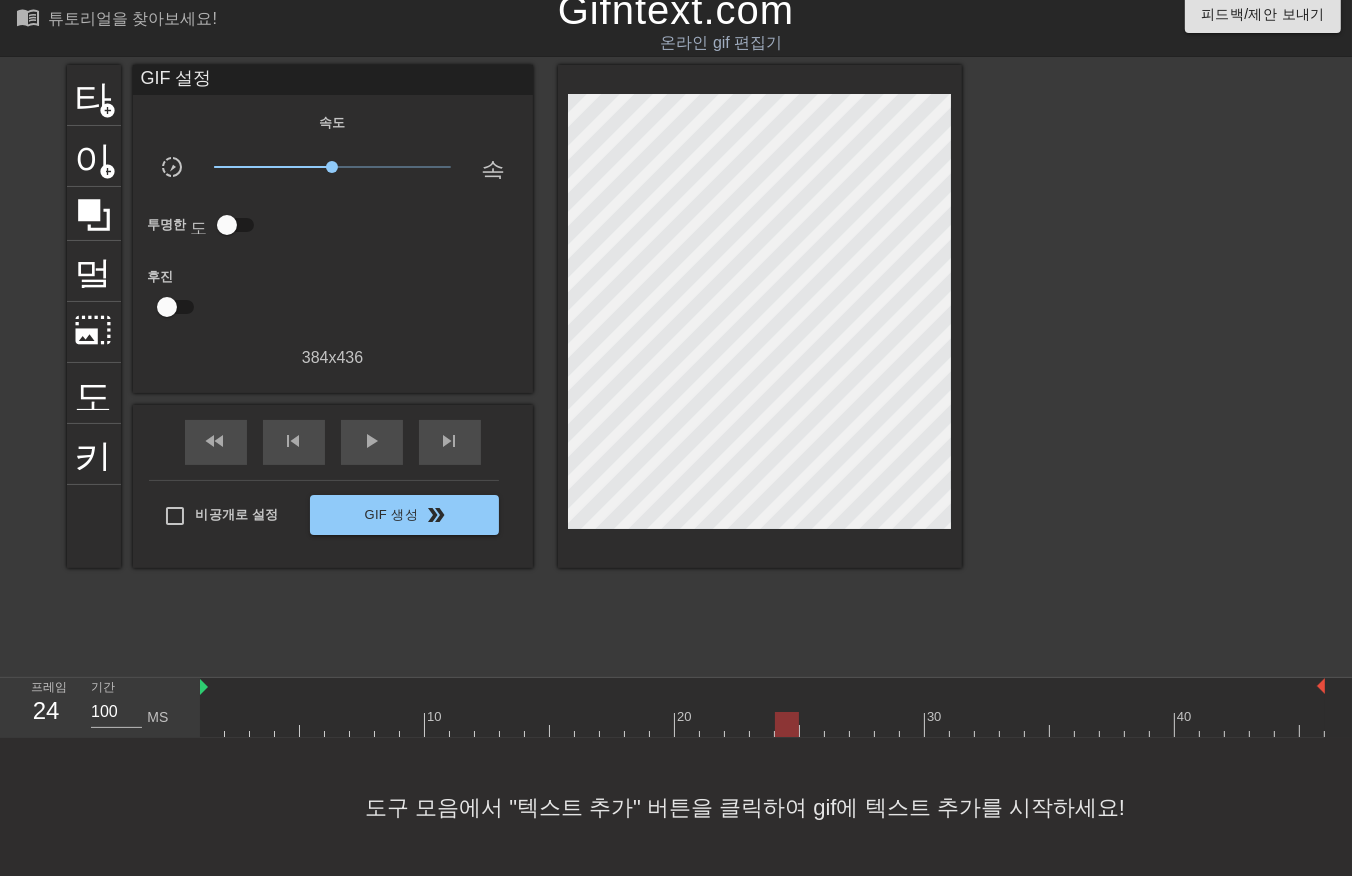 click at bounding box center (762, 724) 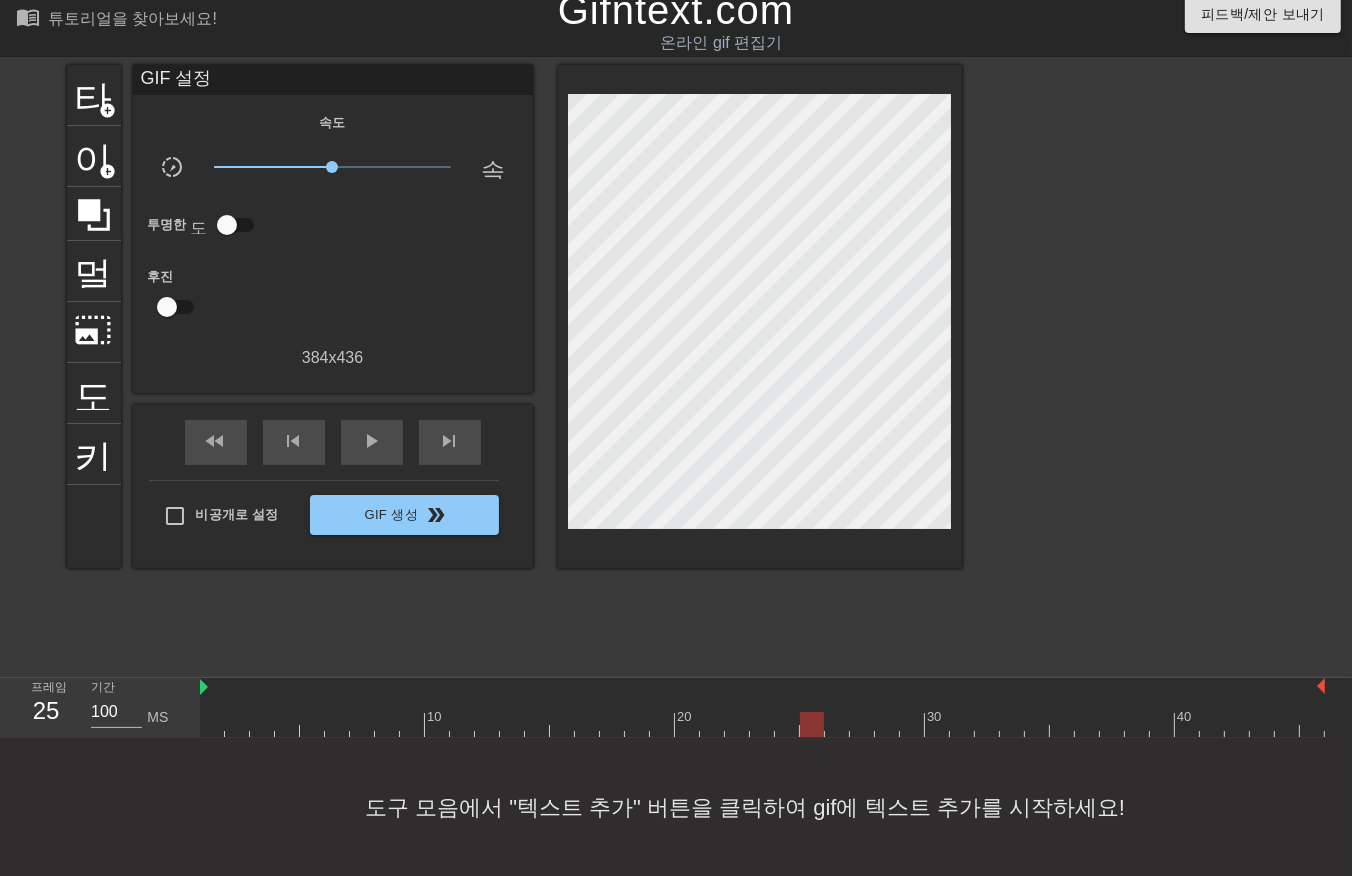 click at bounding box center [762, 724] 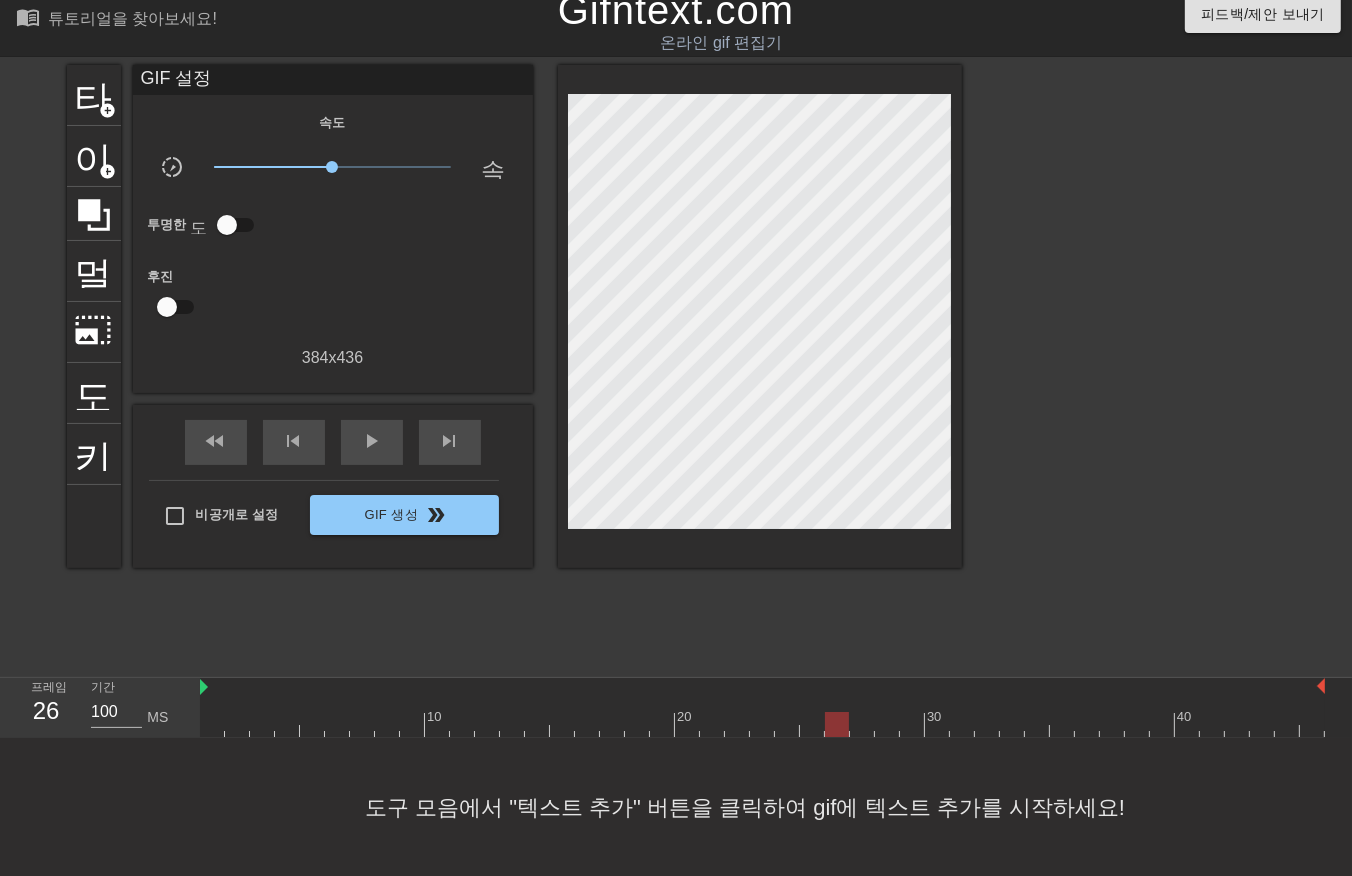 click at bounding box center (762, 724) 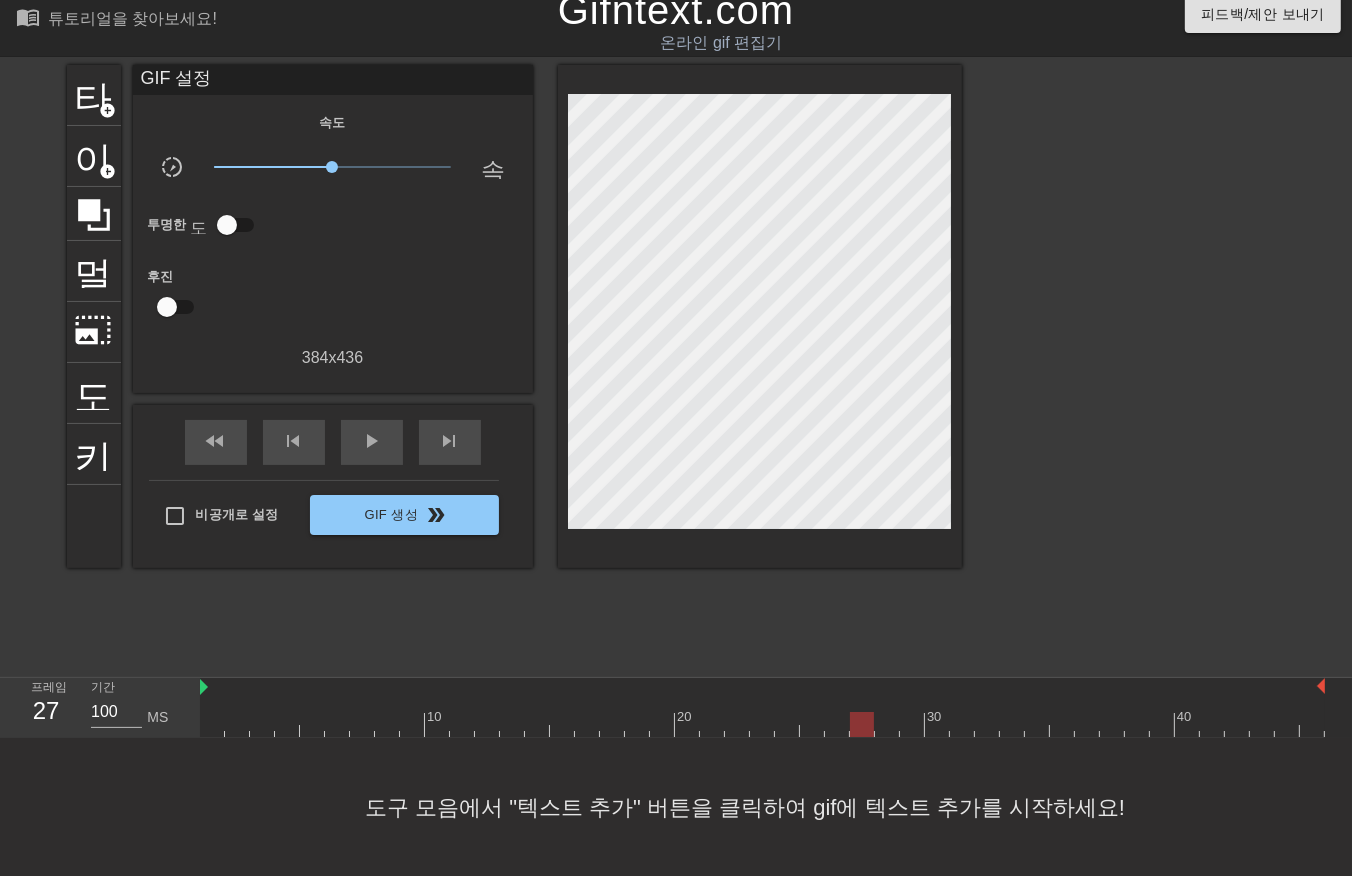 click at bounding box center [762, 724] 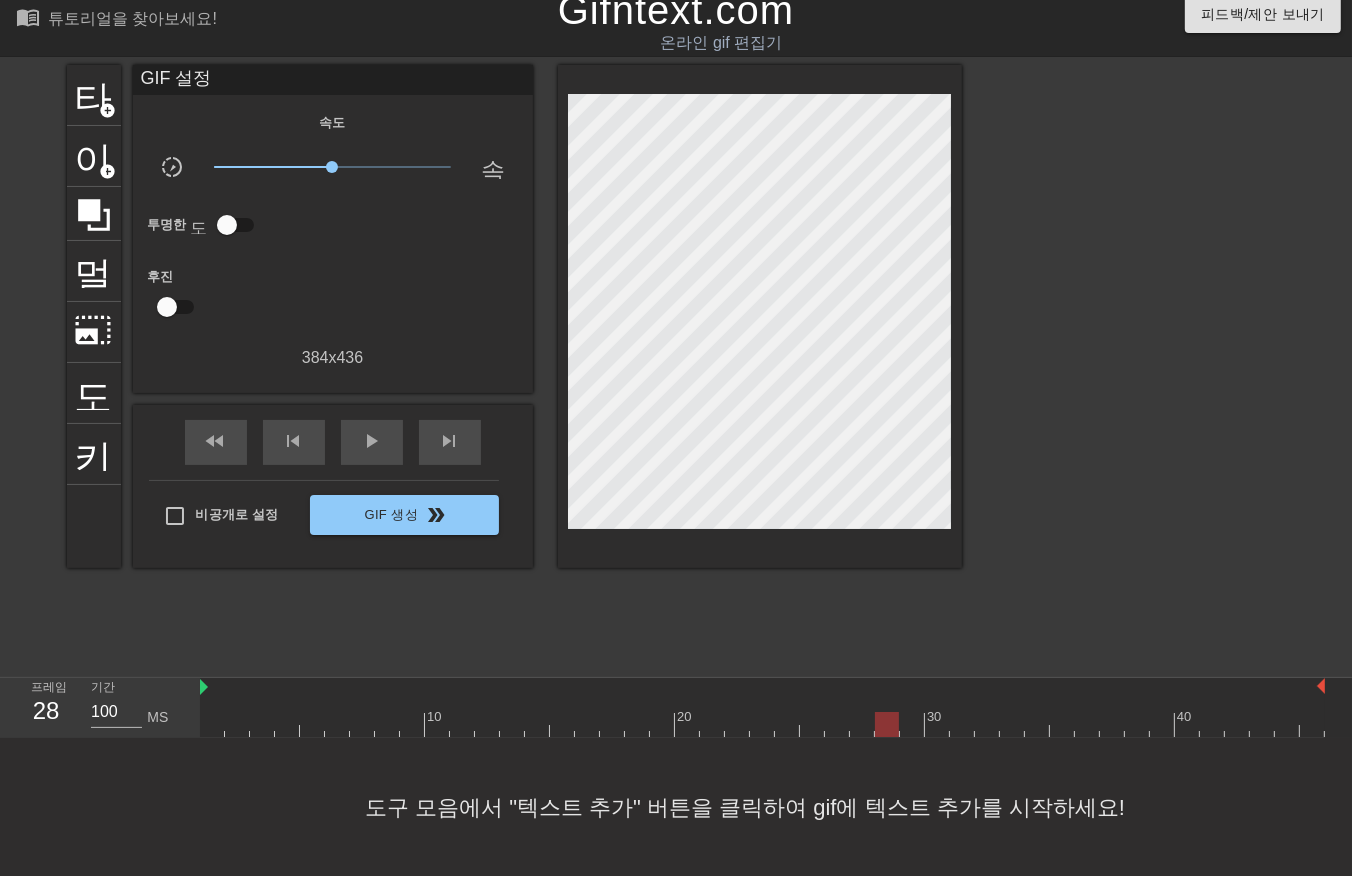 click at bounding box center (762, 724) 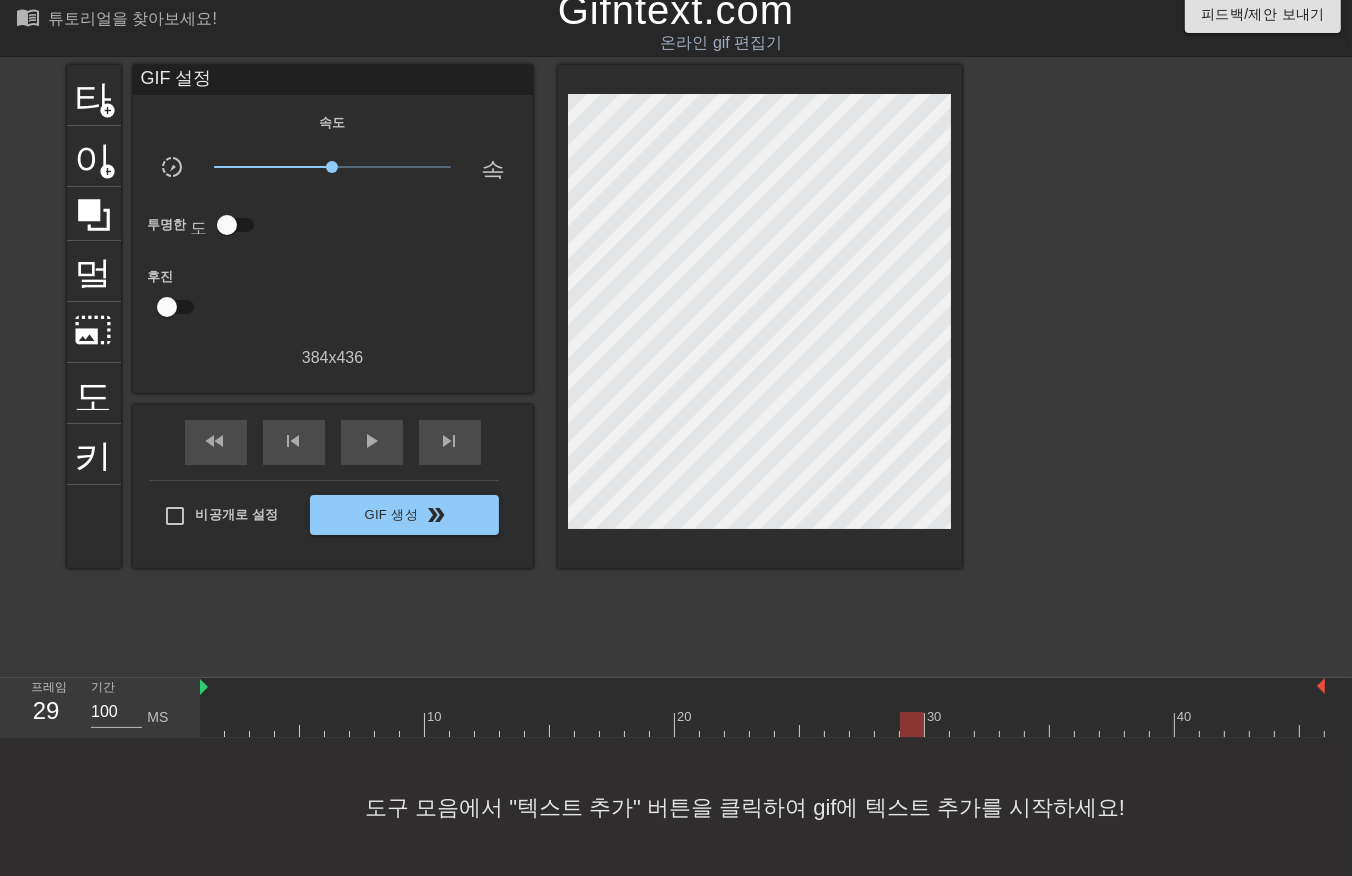 drag, startPoint x: 910, startPoint y: 712, endPoint x: 900, endPoint y: 725, distance: 16.40122 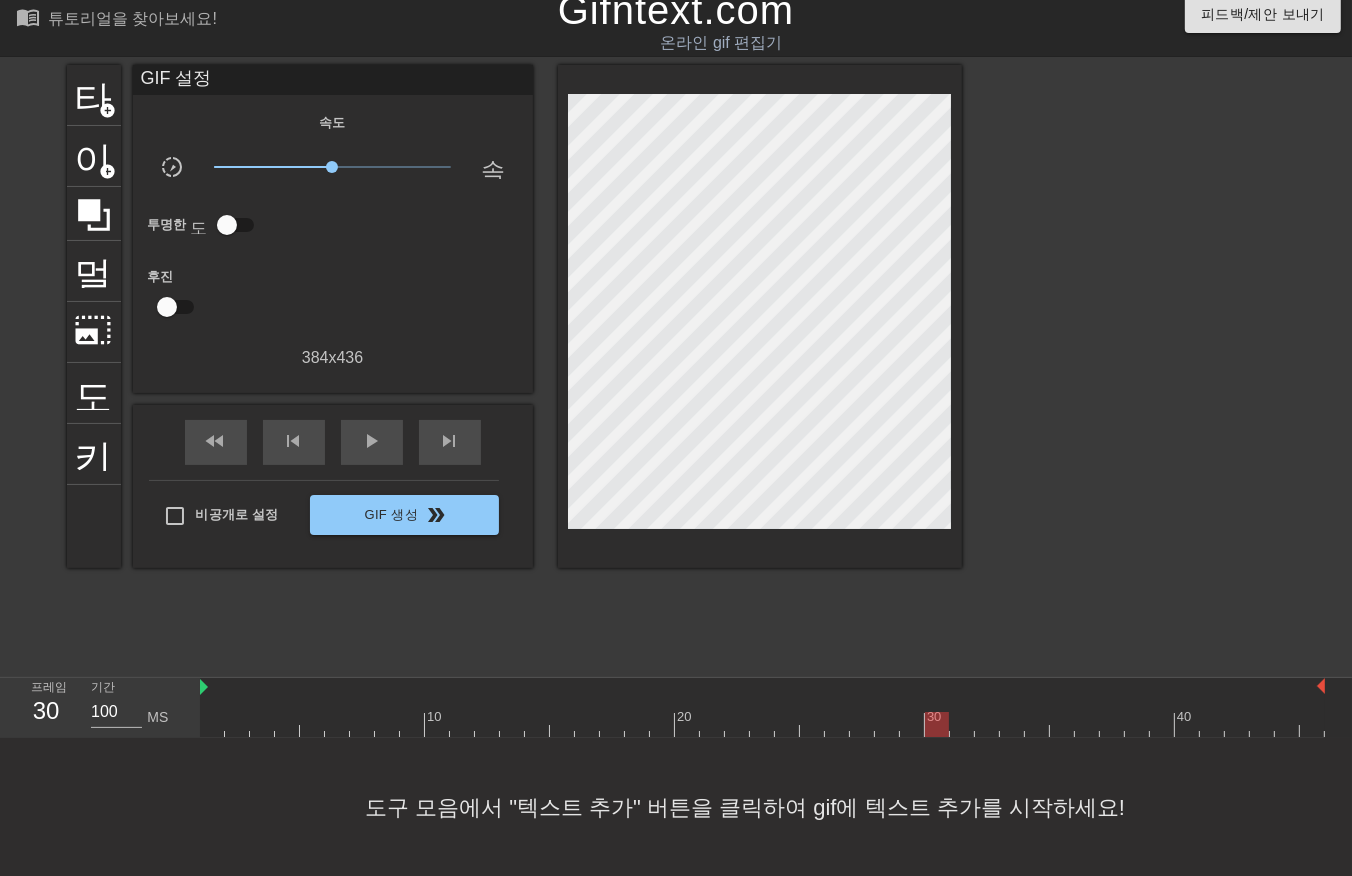 click at bounding box center (762, 724) 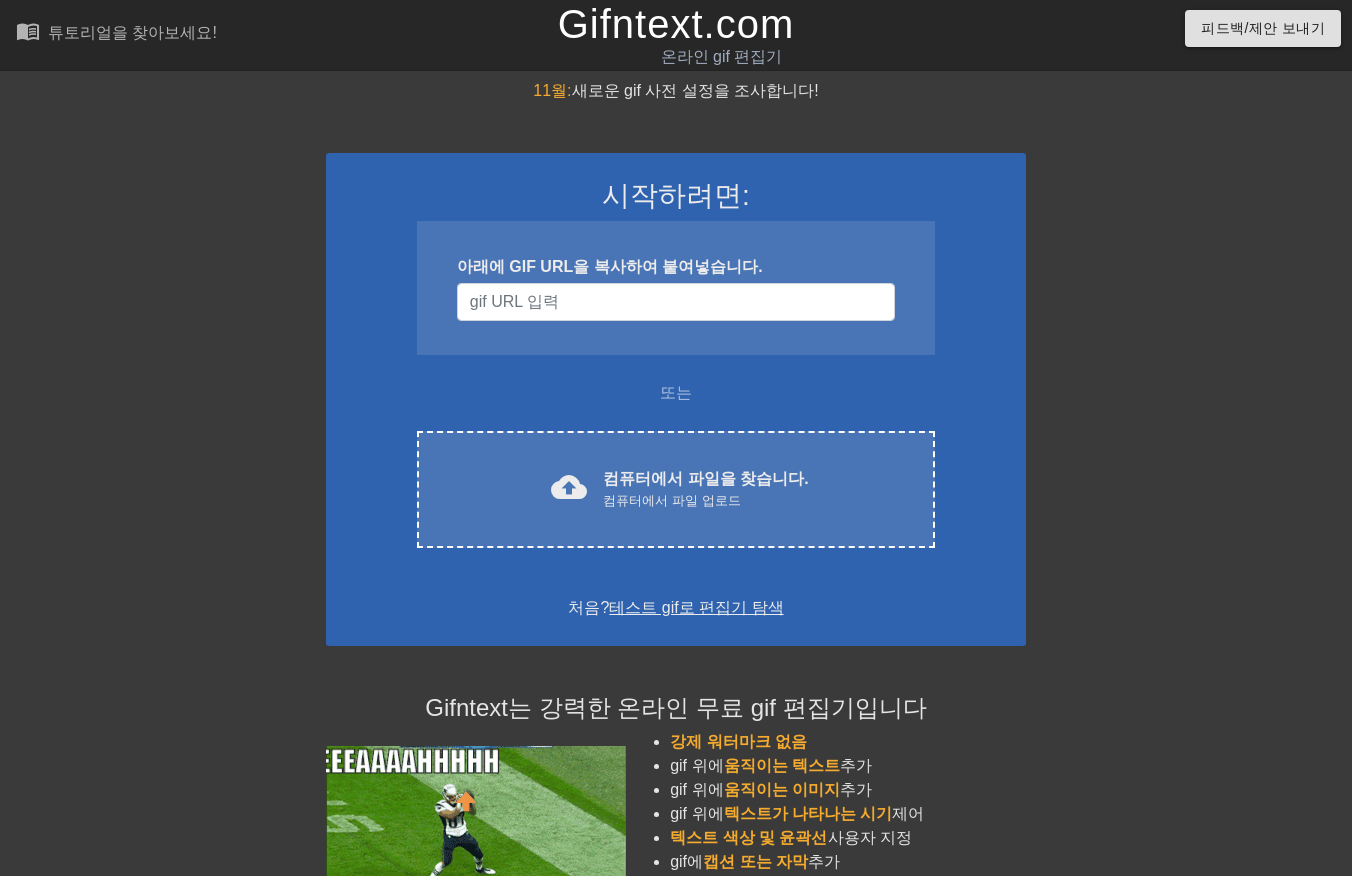 scroll, scrollTop: 14, scrollLeft: 0, axis: vertical 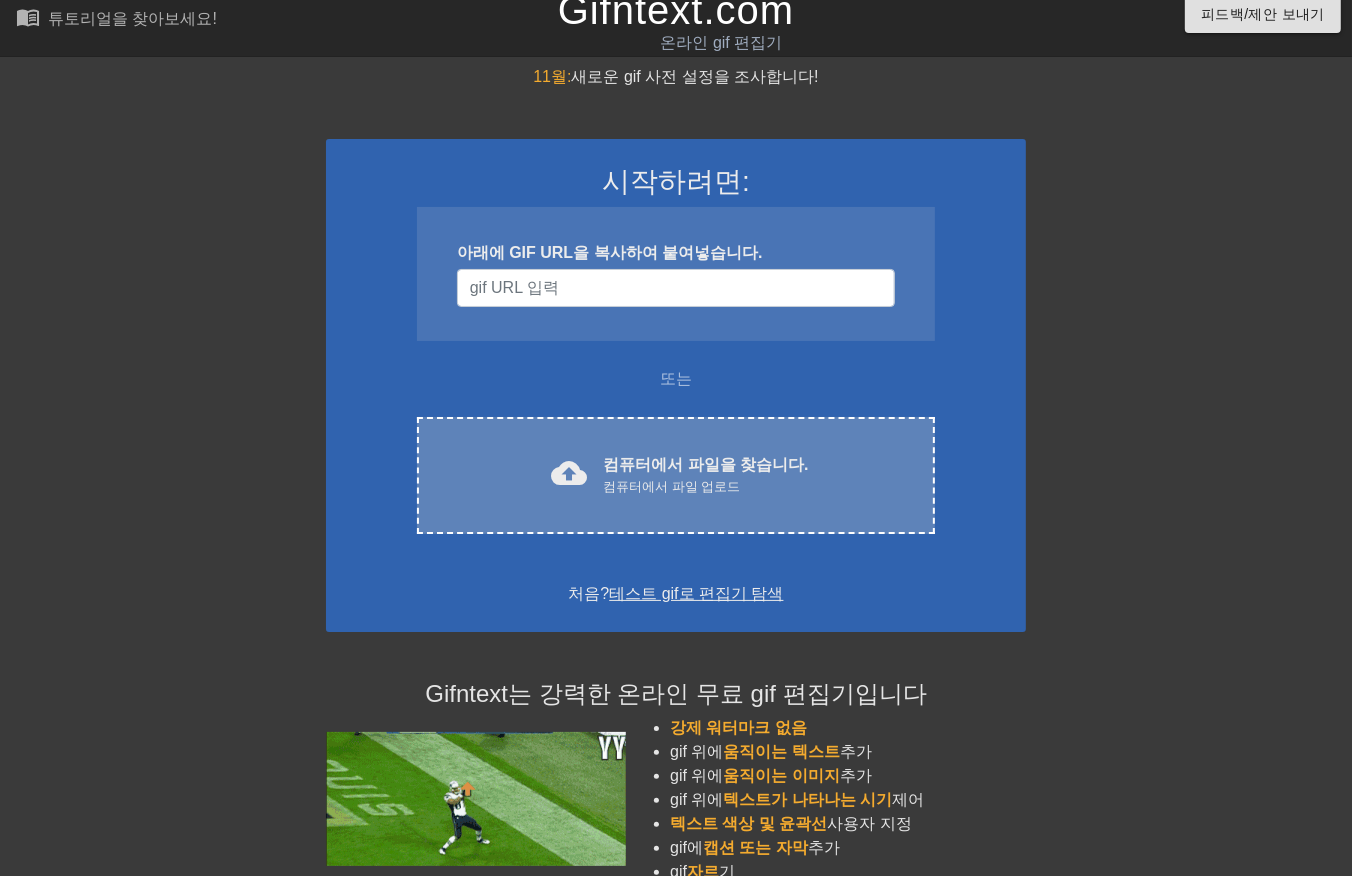 click on "컴퓨터에서 파일을 찾습니다." at bounding box center [705, 464] 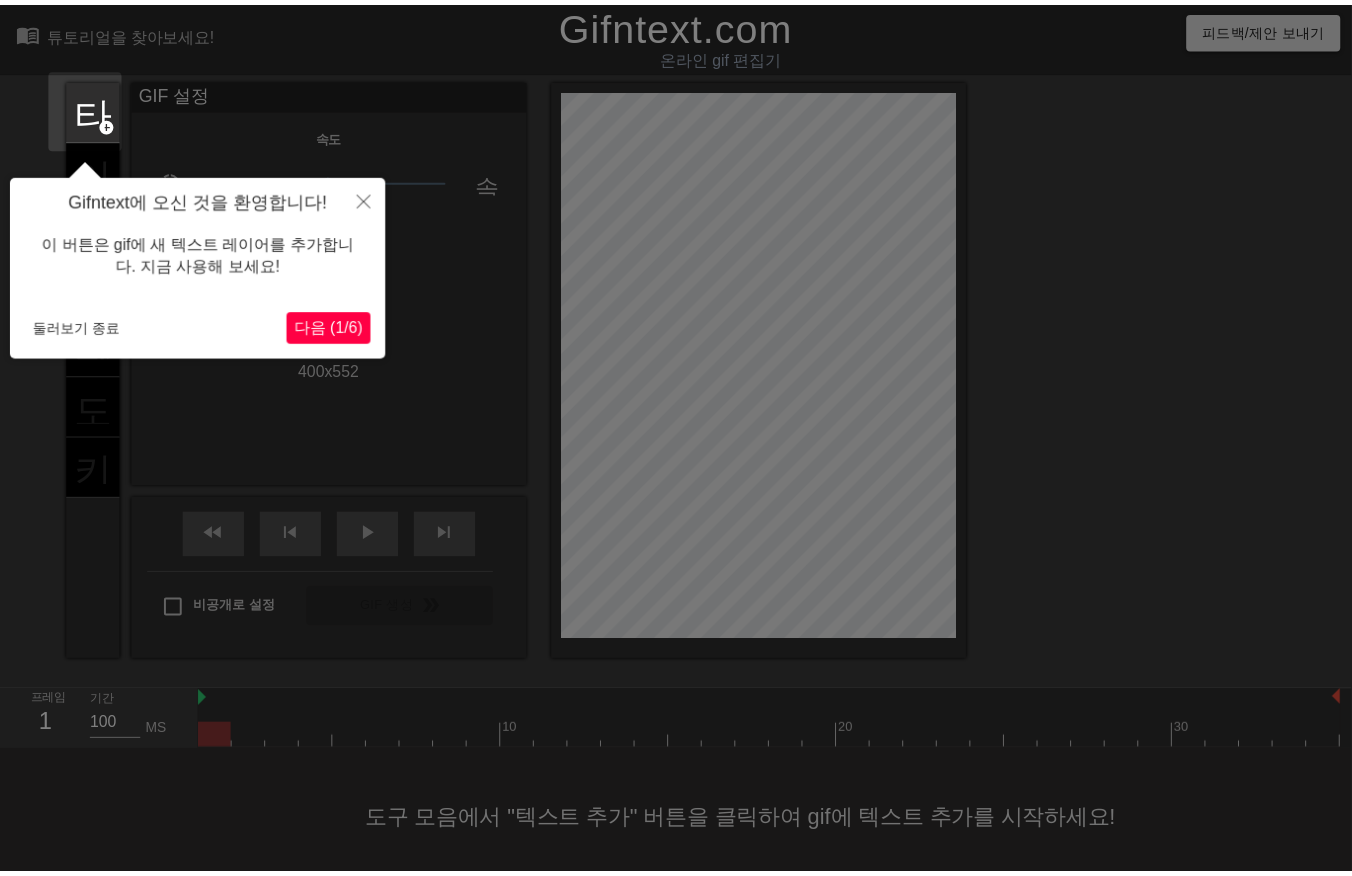 scroll, scrollTop: 31, scrollLeft: 0, axis: vertical 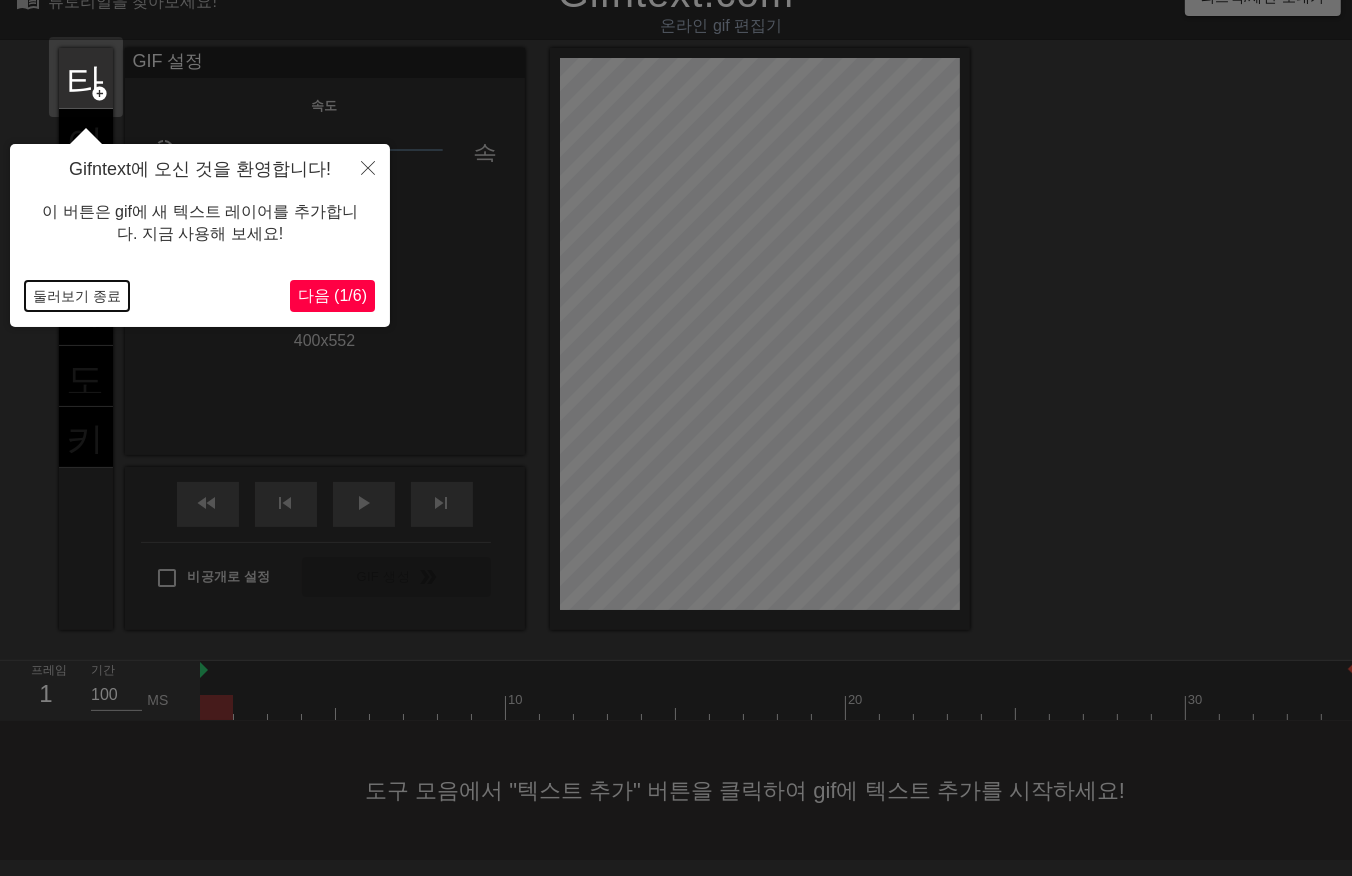 click on "둘러보기 종료" at bounding box center (77, 296) 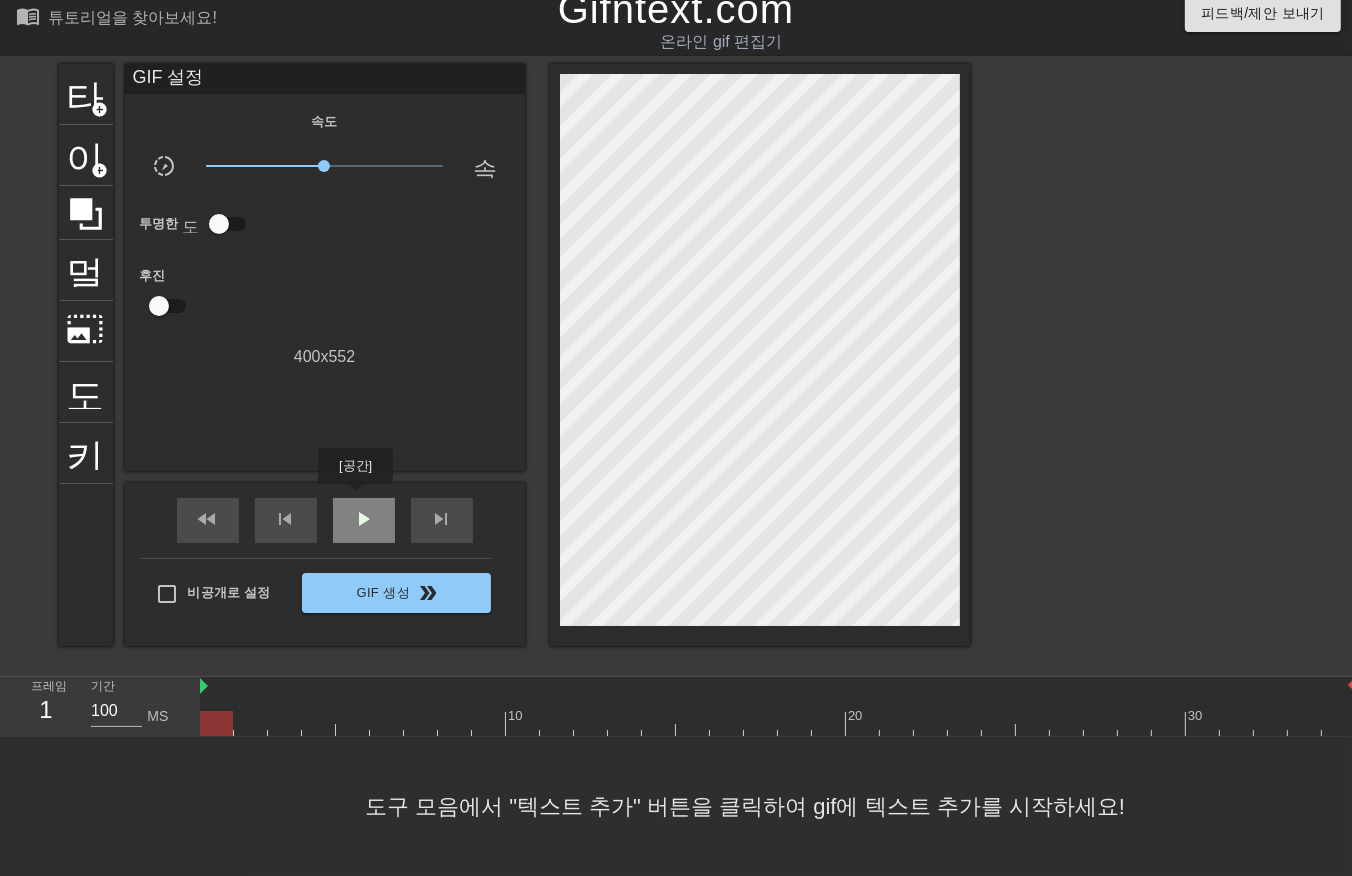 click on "play_arrow" at bounding box center [364, 519] 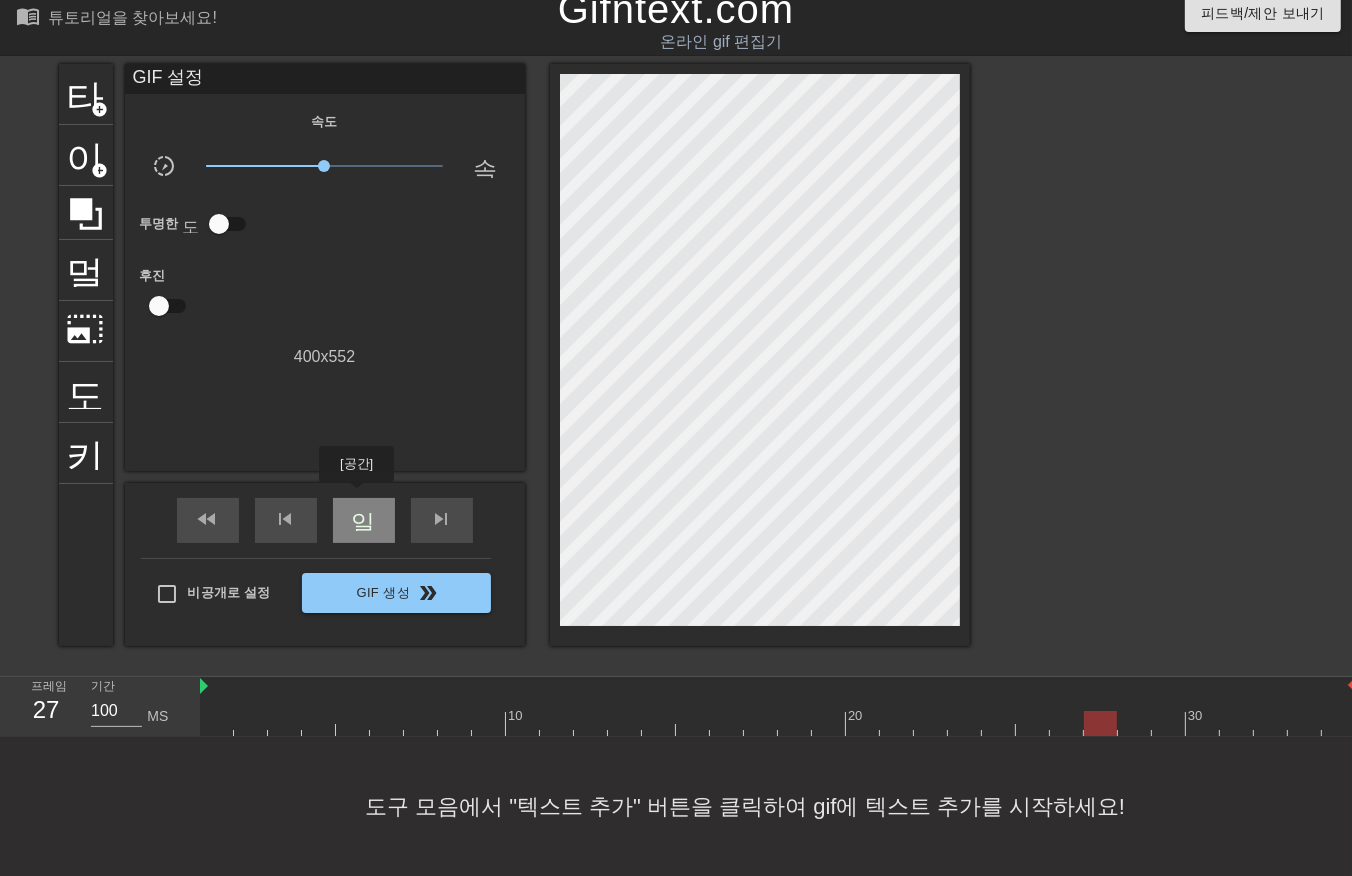 drag, startPoint x: 356, startPoint y: 496, endPoint x: 354, endPoint y: 521, distance: 25.079872 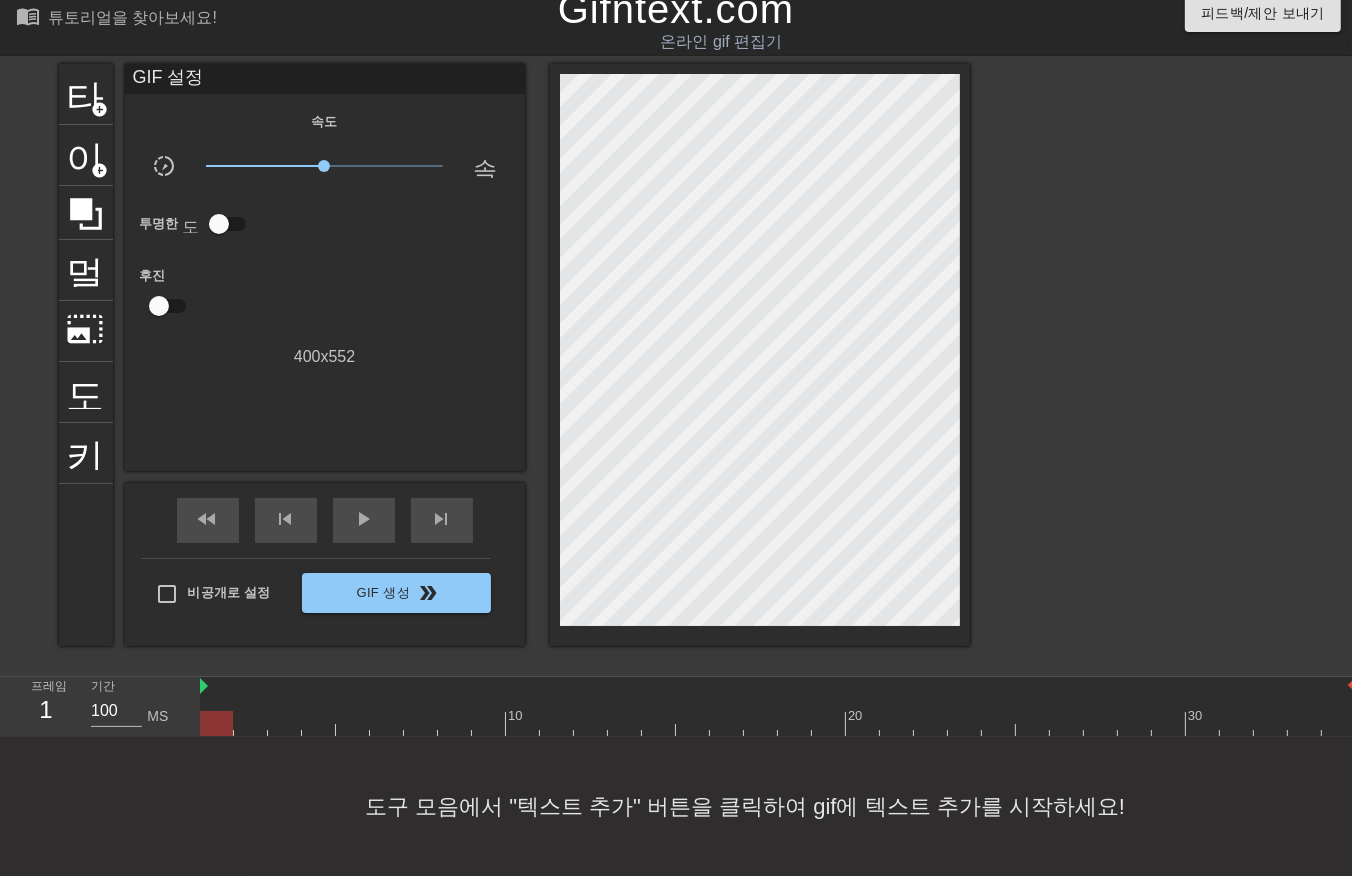 drag, startPoint x: 220, startPoint y: 713, endPoint x: 258, endPoint y: 782, distance: 78.77182 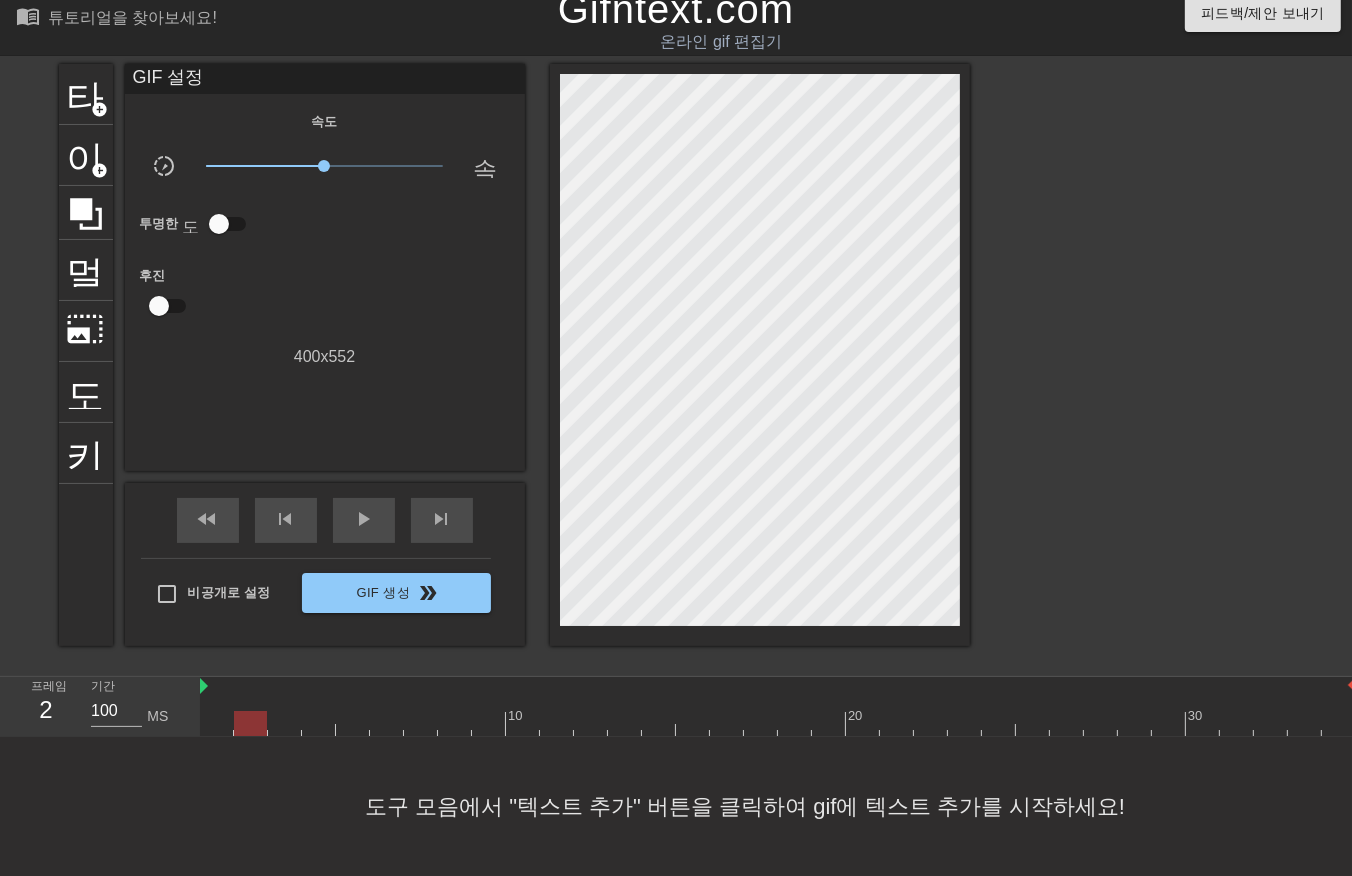 drag, startPoint x: 246, startPoint y: 695, endPoint x: 265, endPoint y: 705, distance: 21.470911 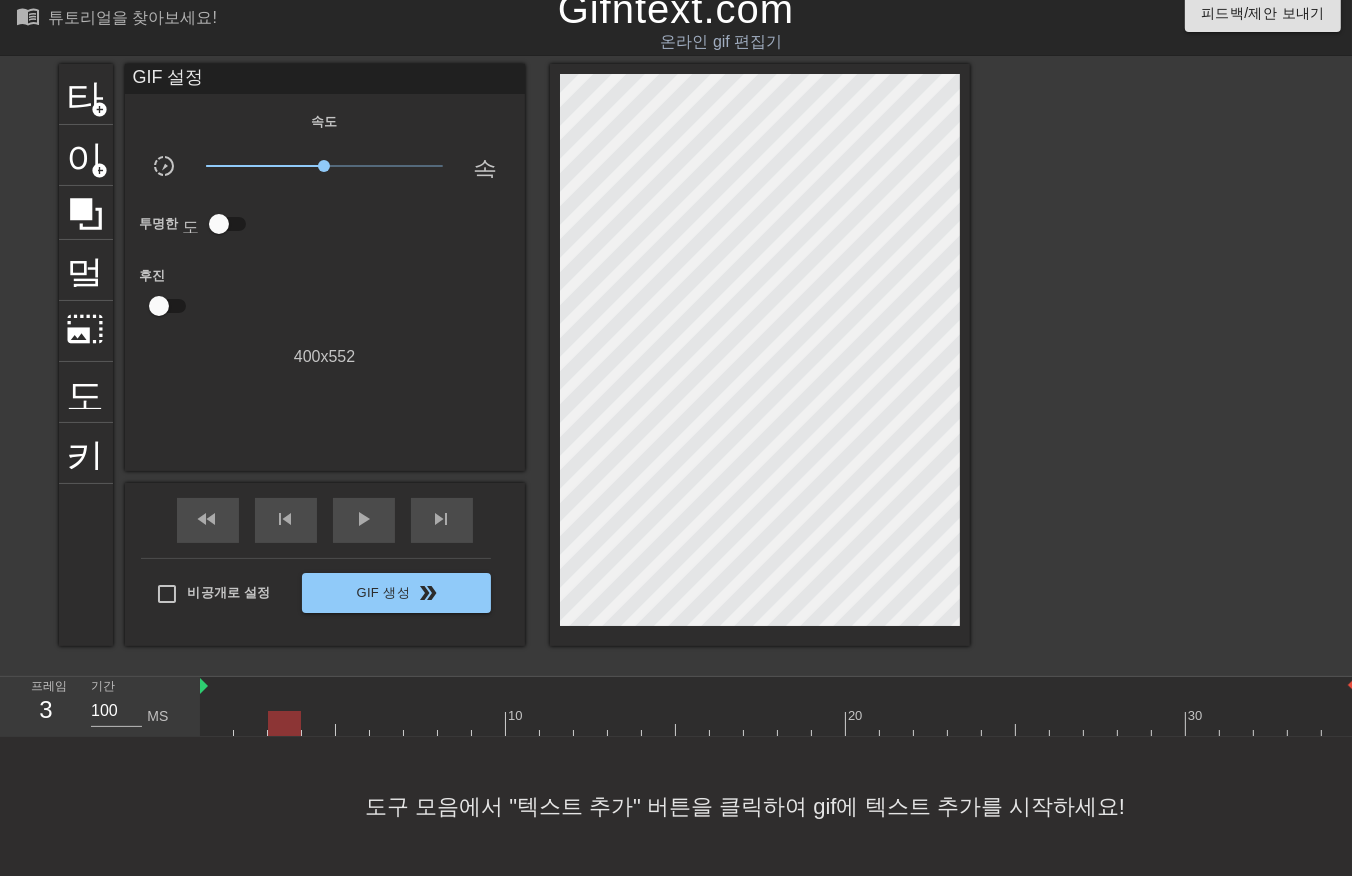 drag, startPoint x: 281, startPoint y: 690, endPoint x: 301, endPoint y: 704, distance: 24.41311 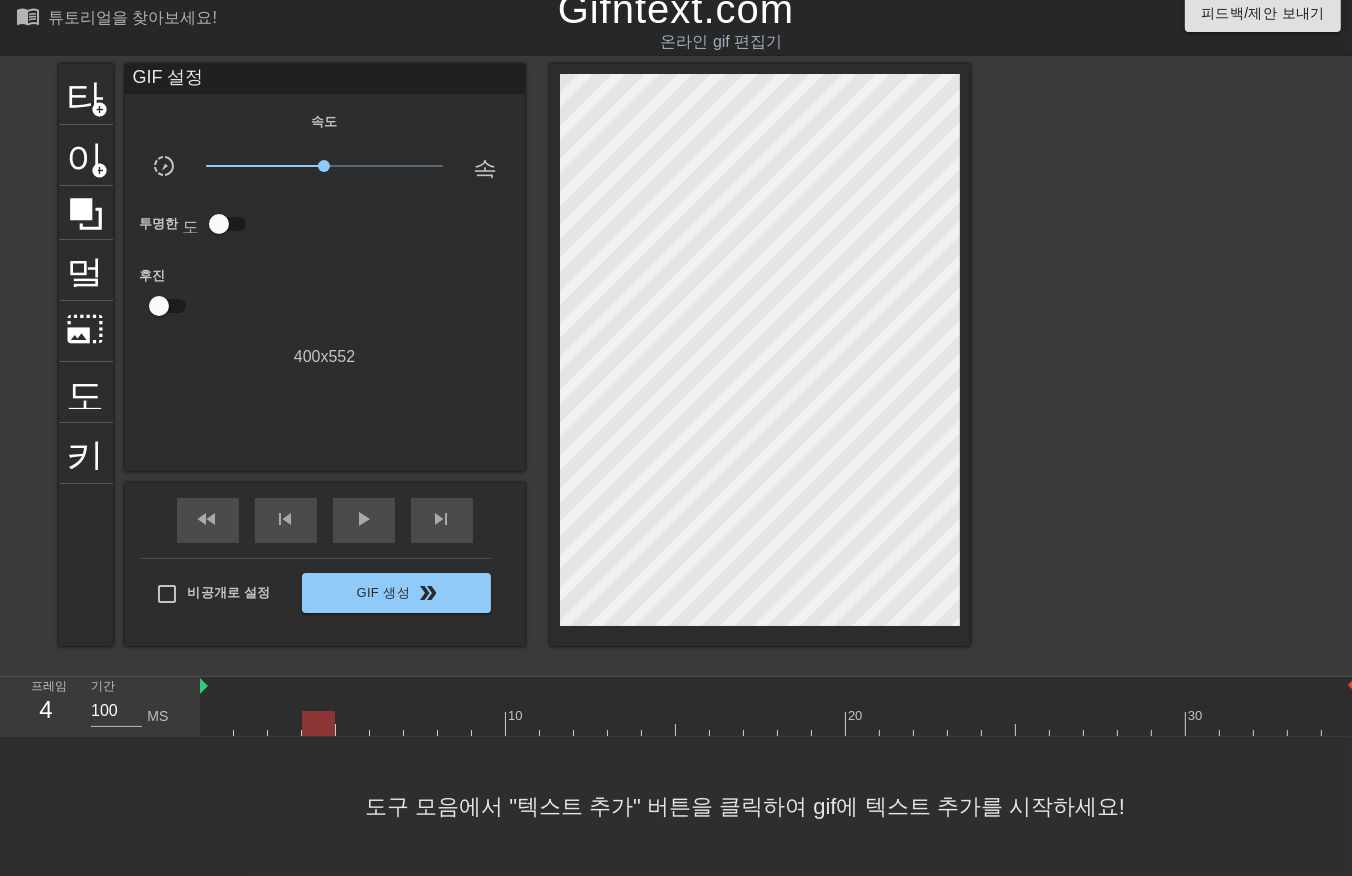 drag, startPoint x: 320, startPoint y: 692, endPoint x: 340, endPoint y: 700, distance: 21.540659 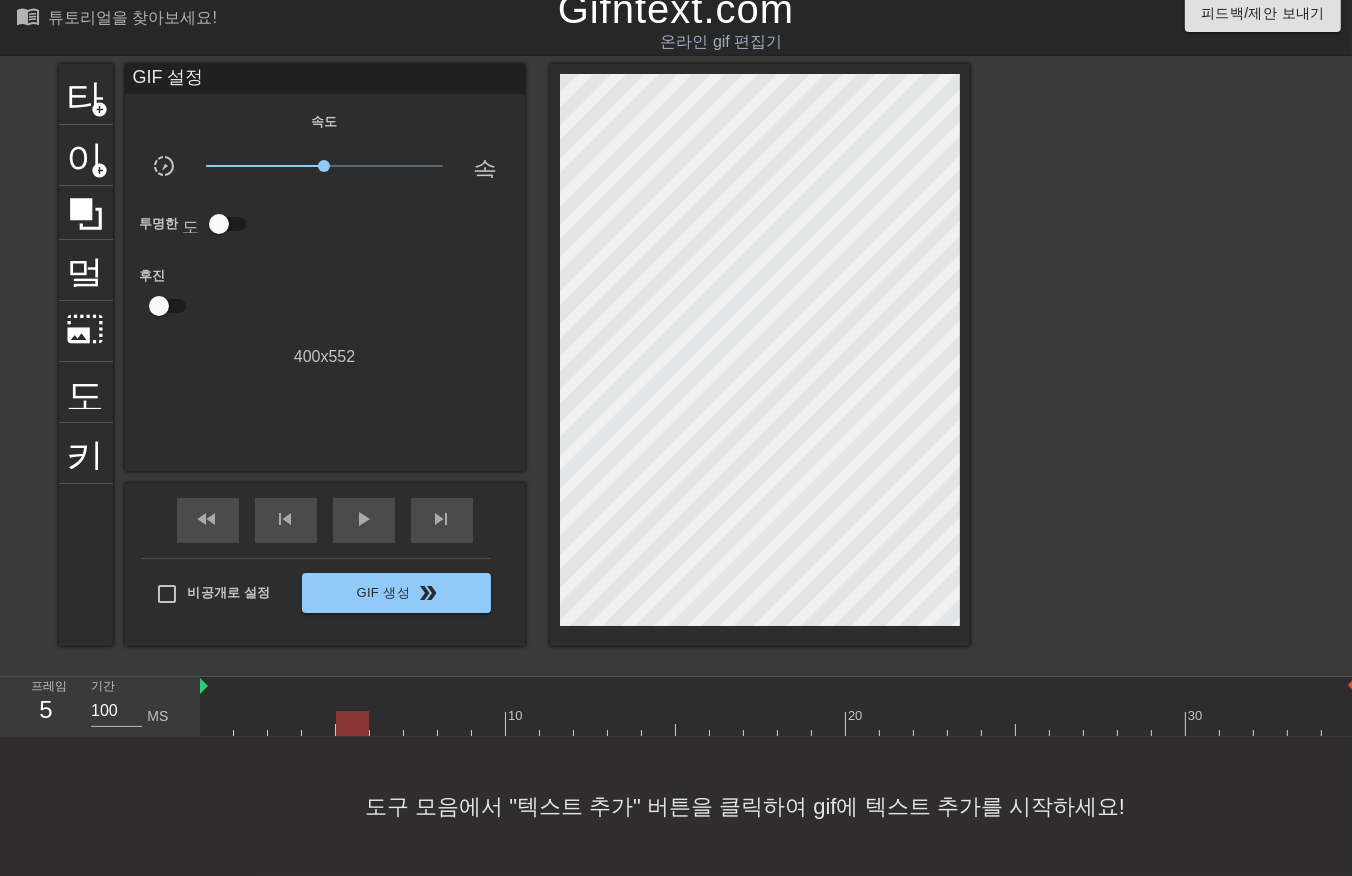 click at bounding box center [778, 723] 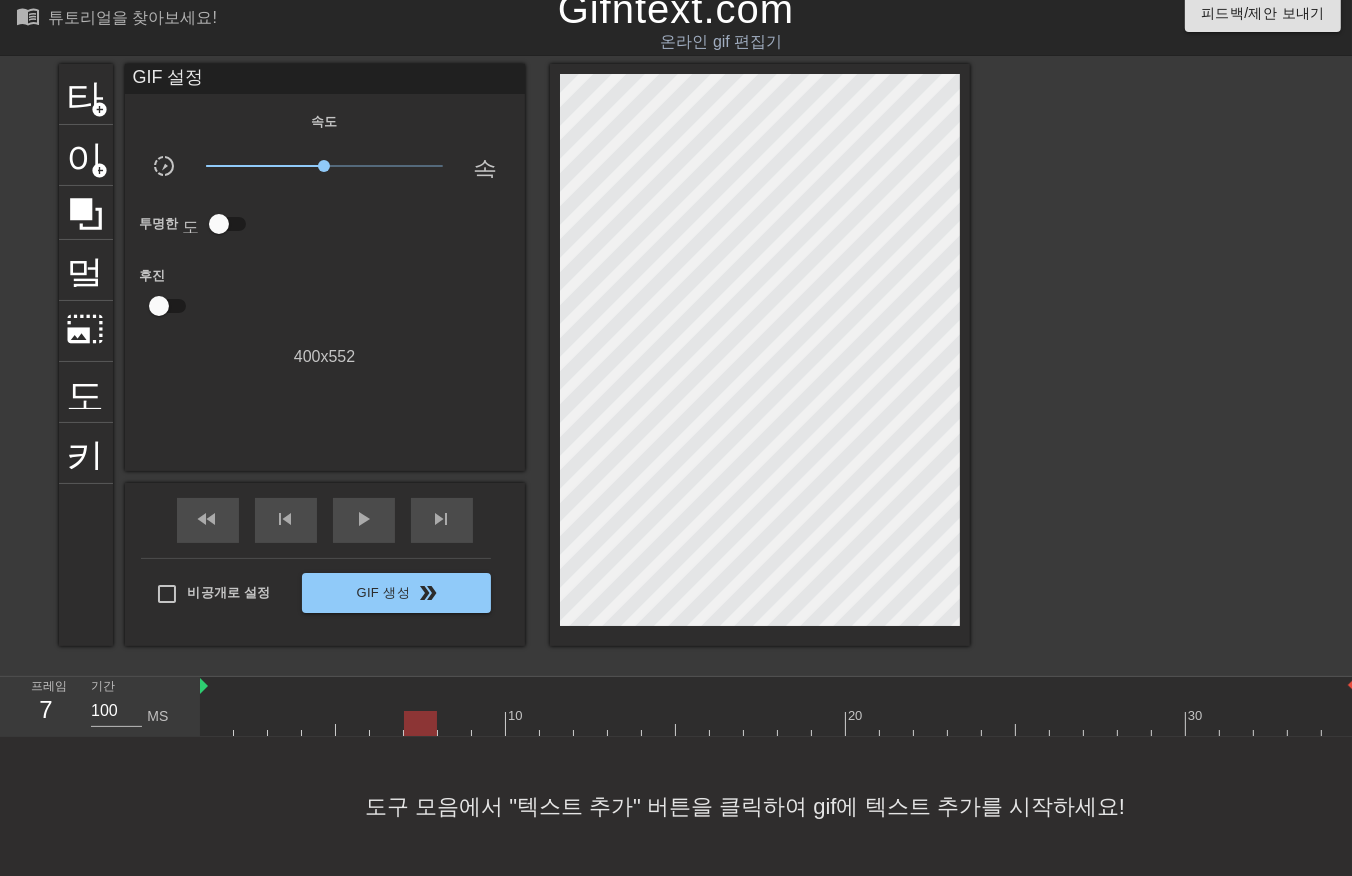 drag, startPoint x: 411, startPoint y: 701, endPoint x: 422, endPoint y: 701, distance: 11 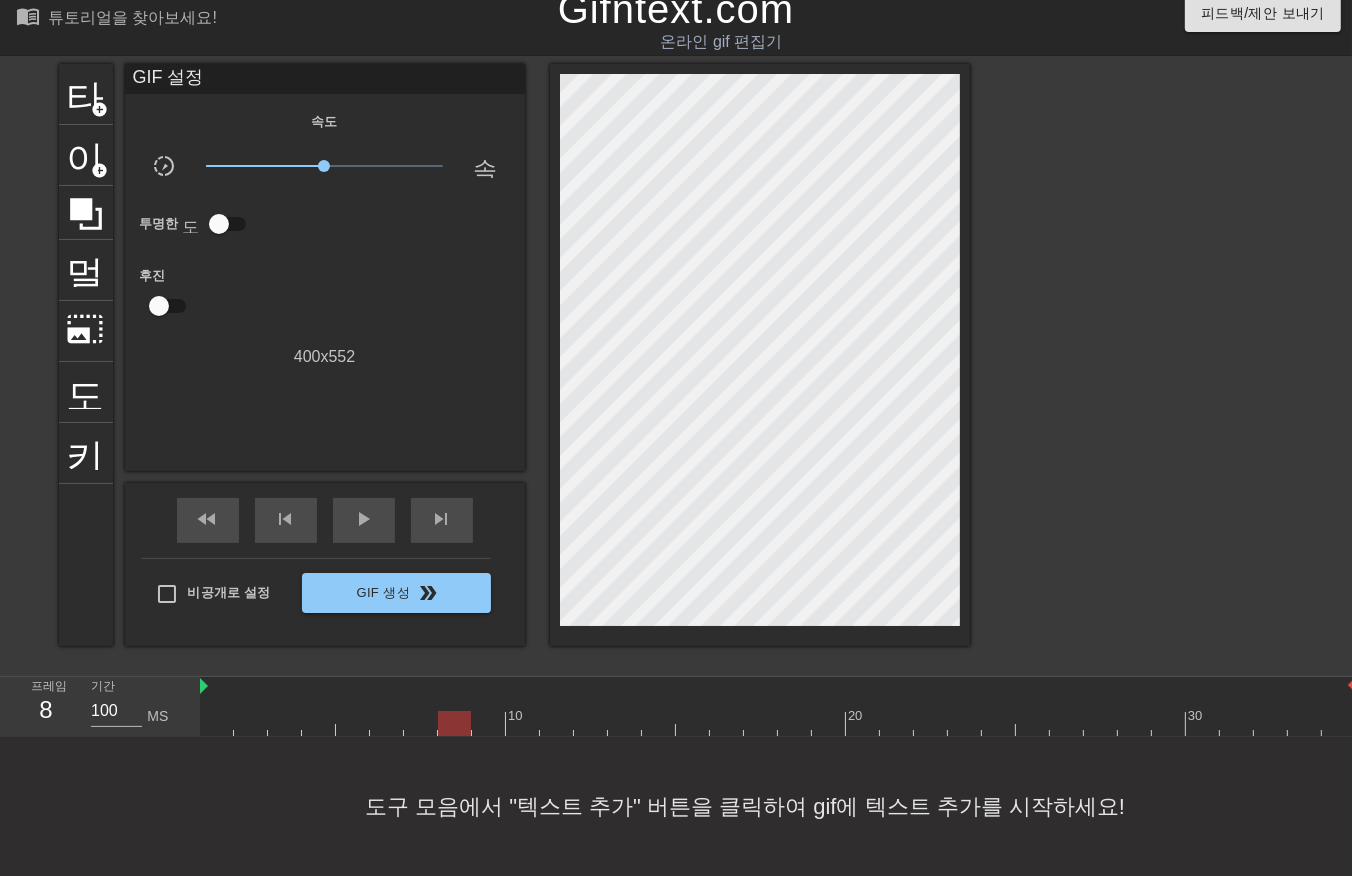 drag, startPoint x: 454, startPoint y: 697, endPoint x: 472, endPoint y: 697, distance: 18 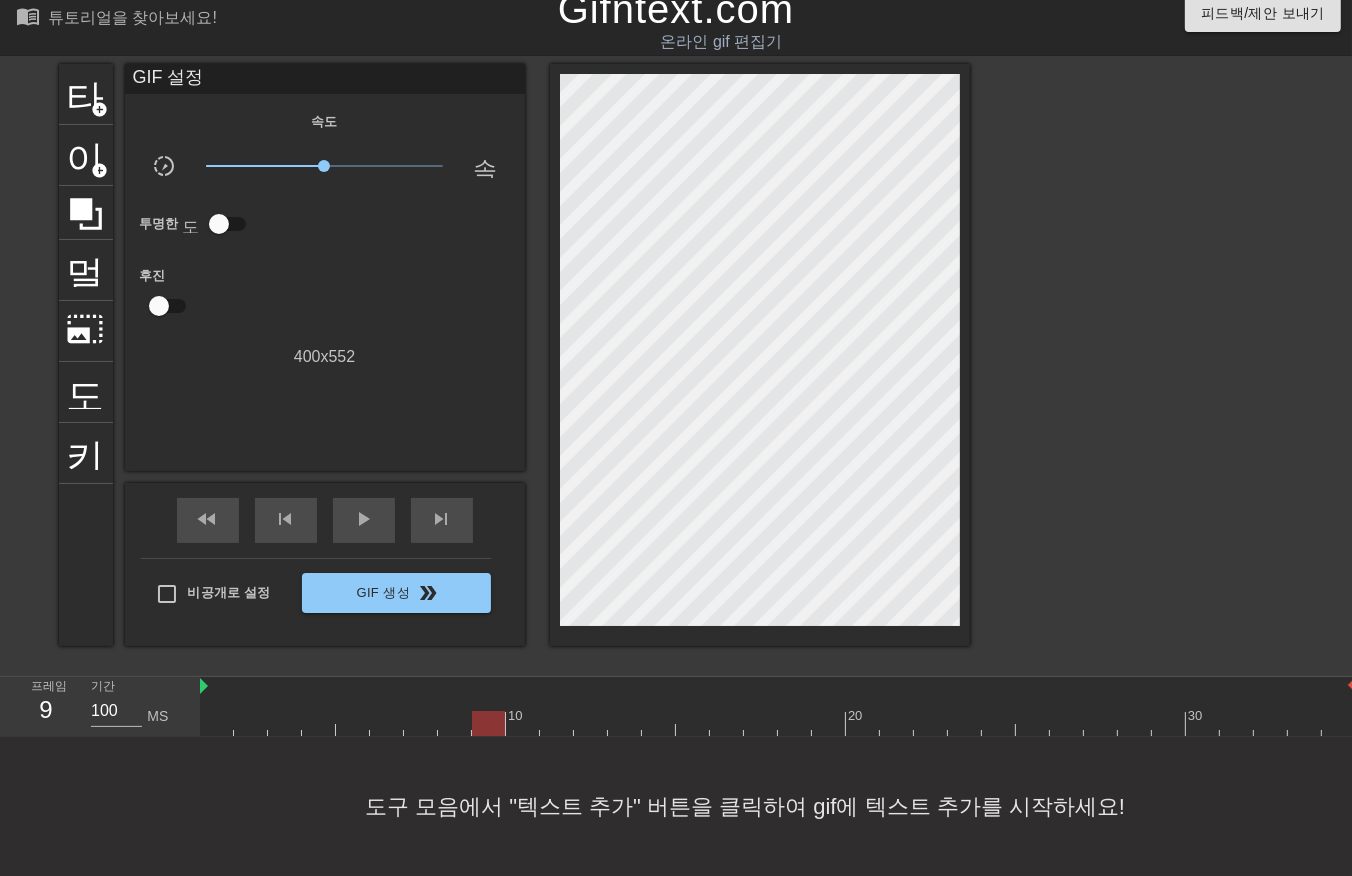 drag, startPoint x: 486, startPoint y: 694, endPoint x: 505, endPoint y: 696, distance: 19.104973 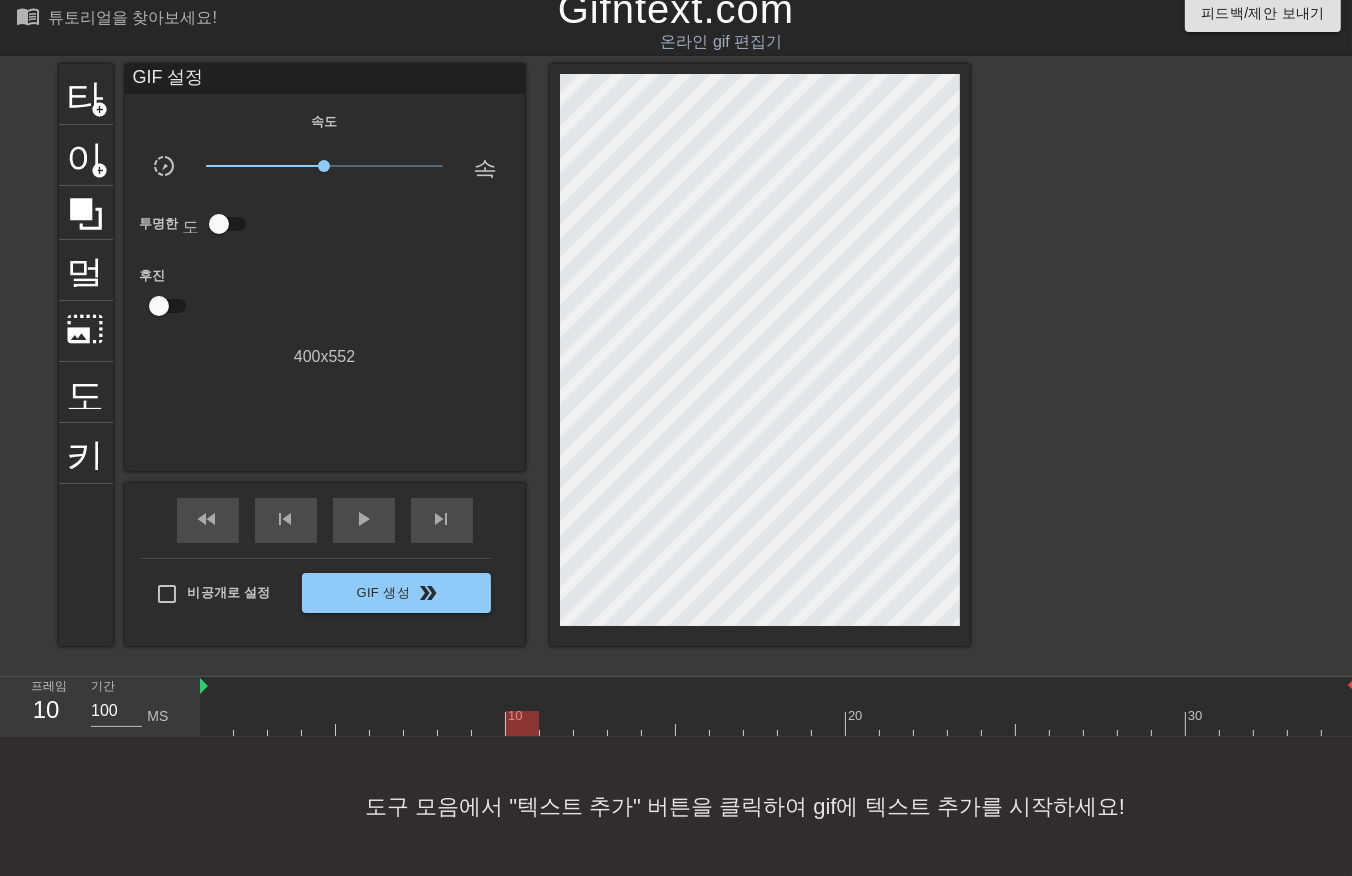 drag, startPoint x: 528, startPoint y: 706, endPoint x: 567, endPoint y: 710, distance: 39.20459 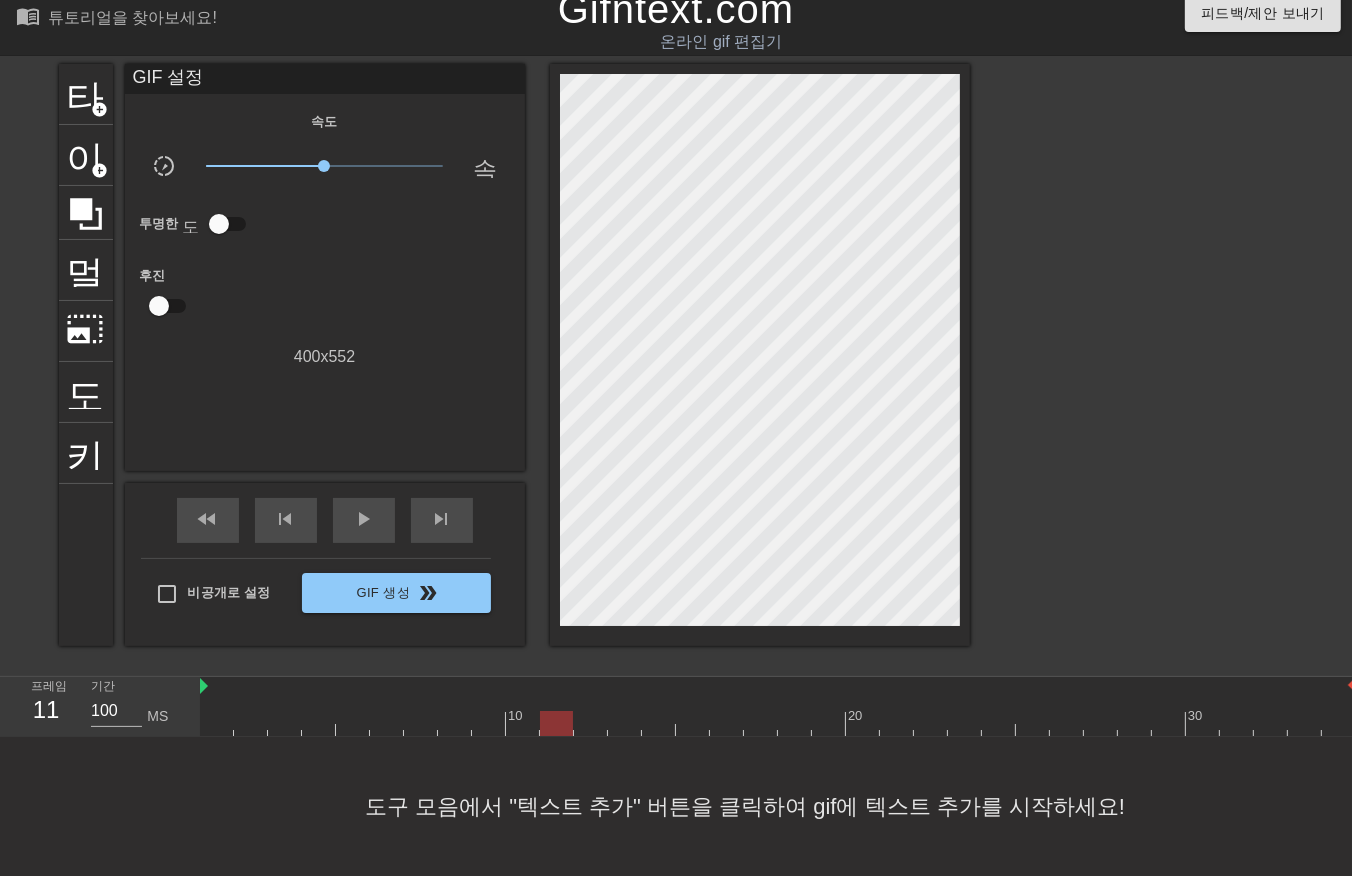 click at bounding box center (556, 723) 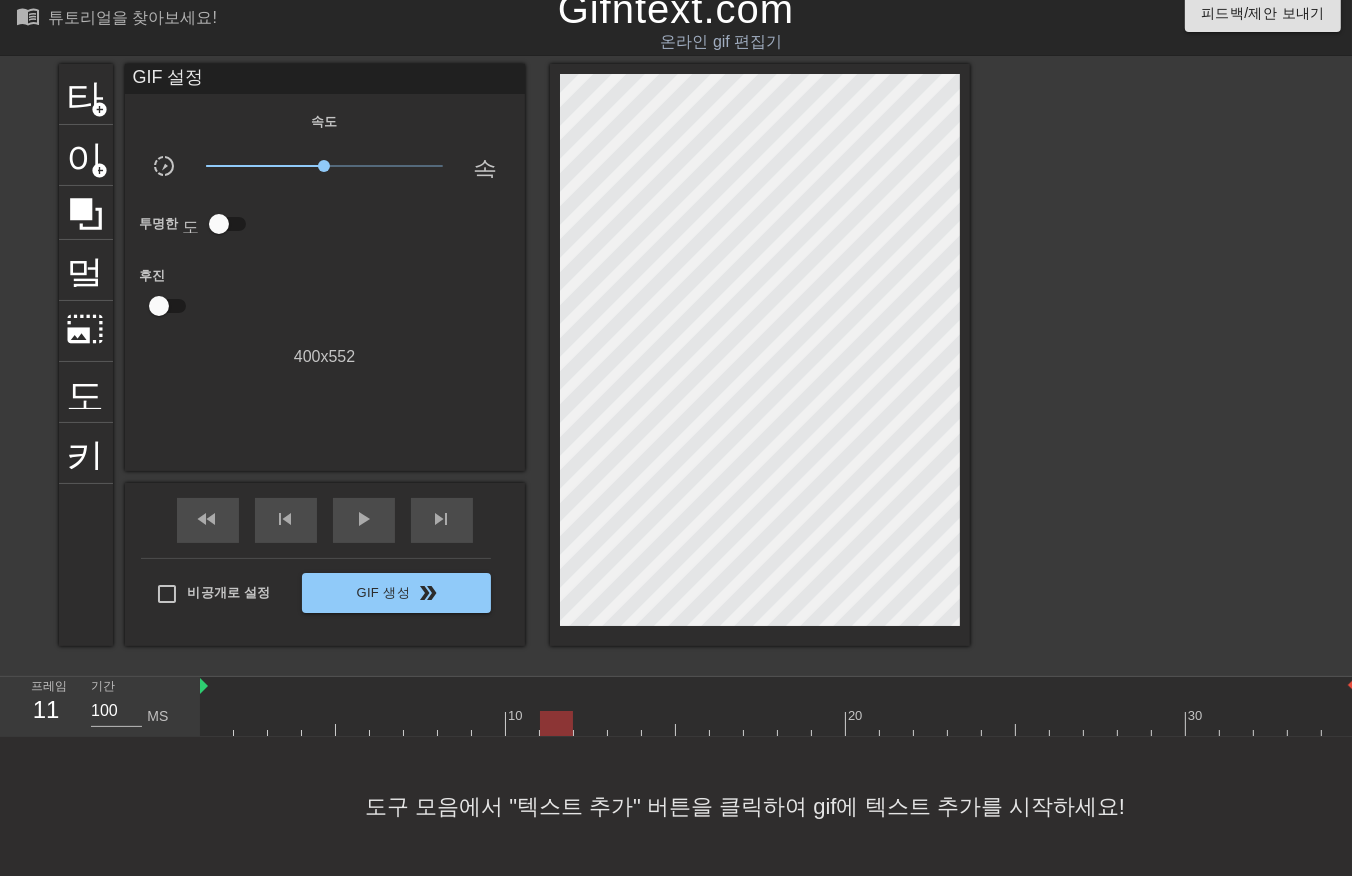 click on "10                                         20                                         30" at bounding box center [778, 706] 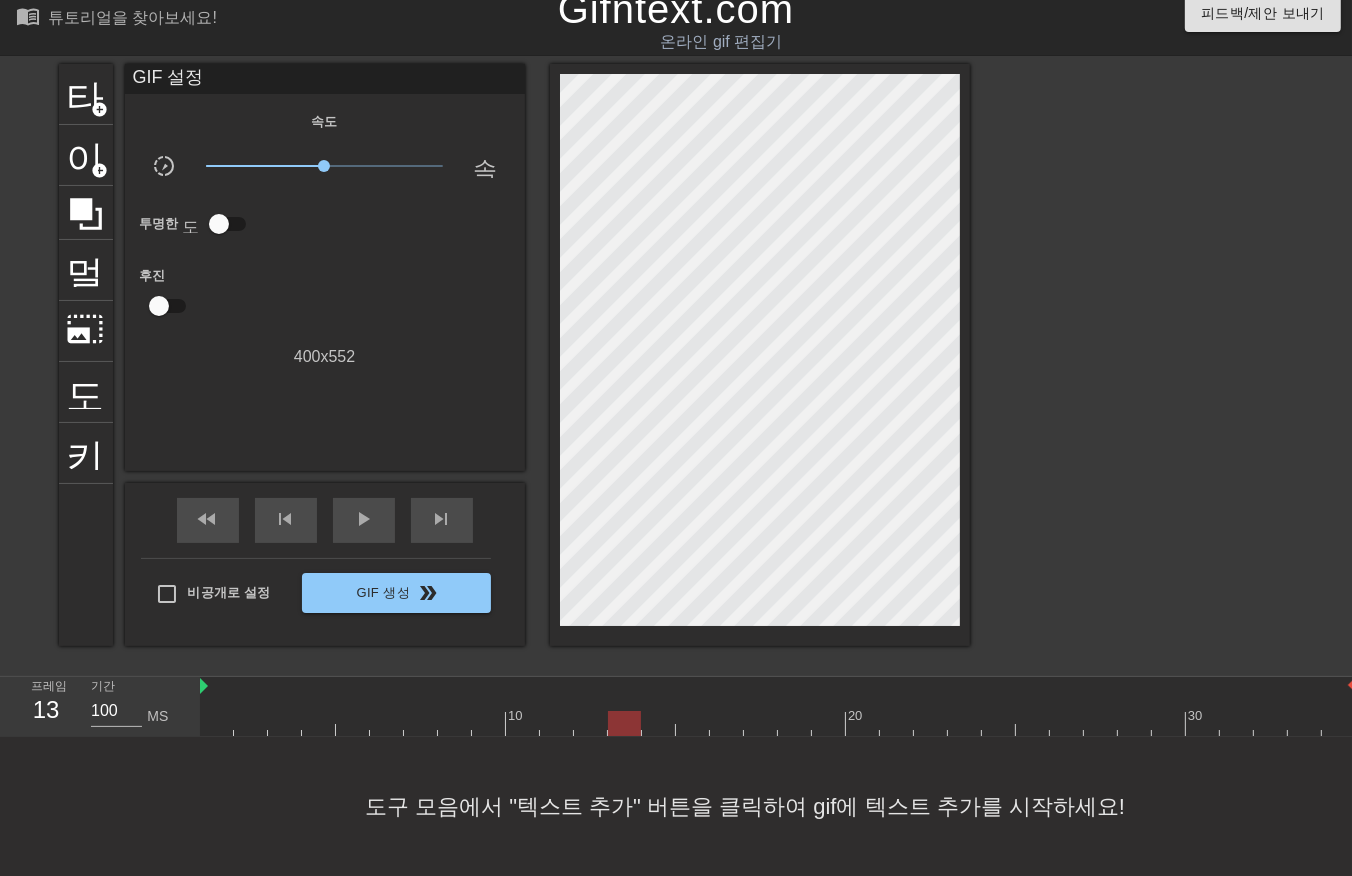 click at bounding box center [778, 723] 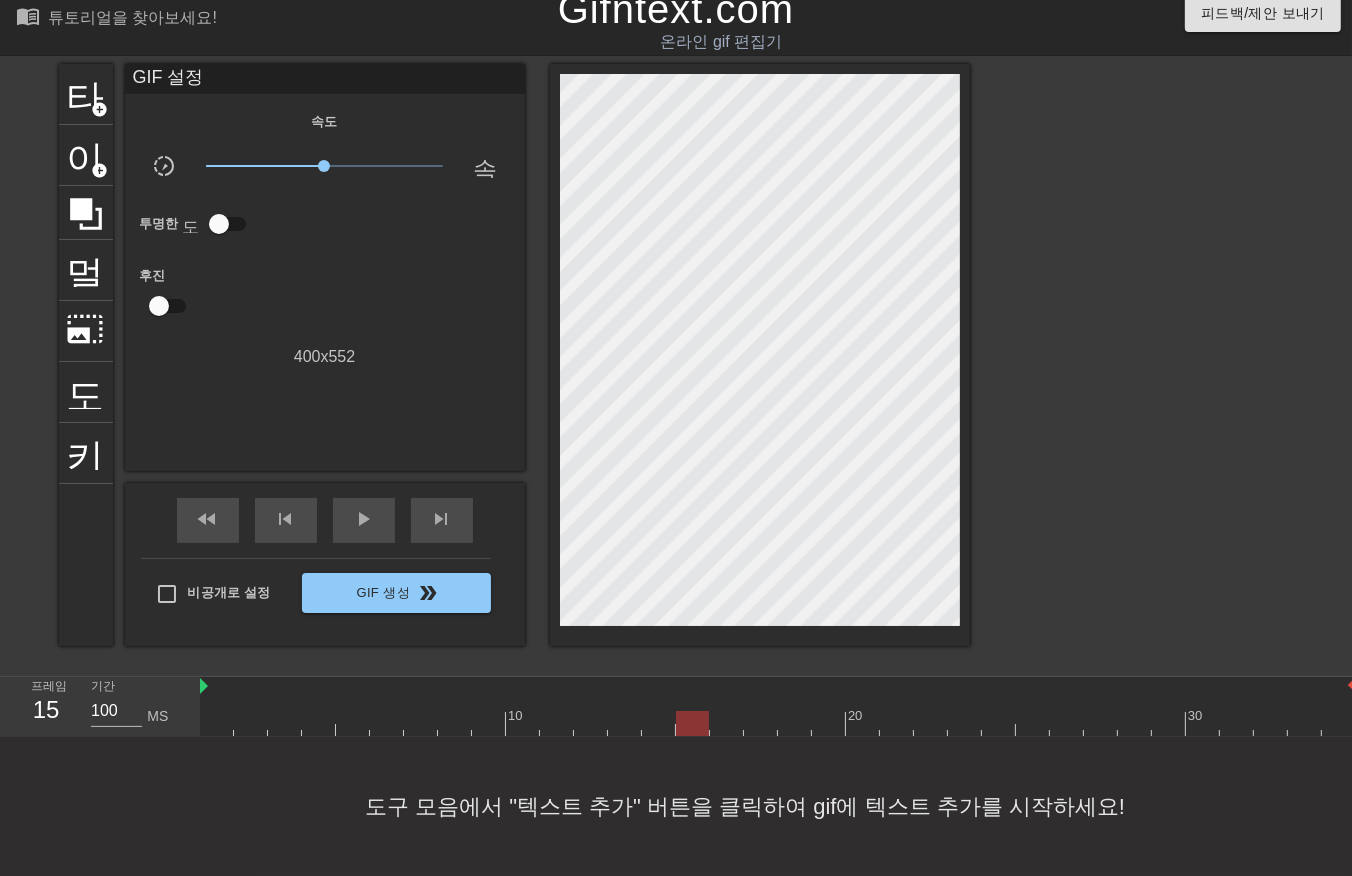 drag, startPoint x: 692, startPoint y: 704, endPoint x: 703, endPoint y: 706, distance: 11.18034 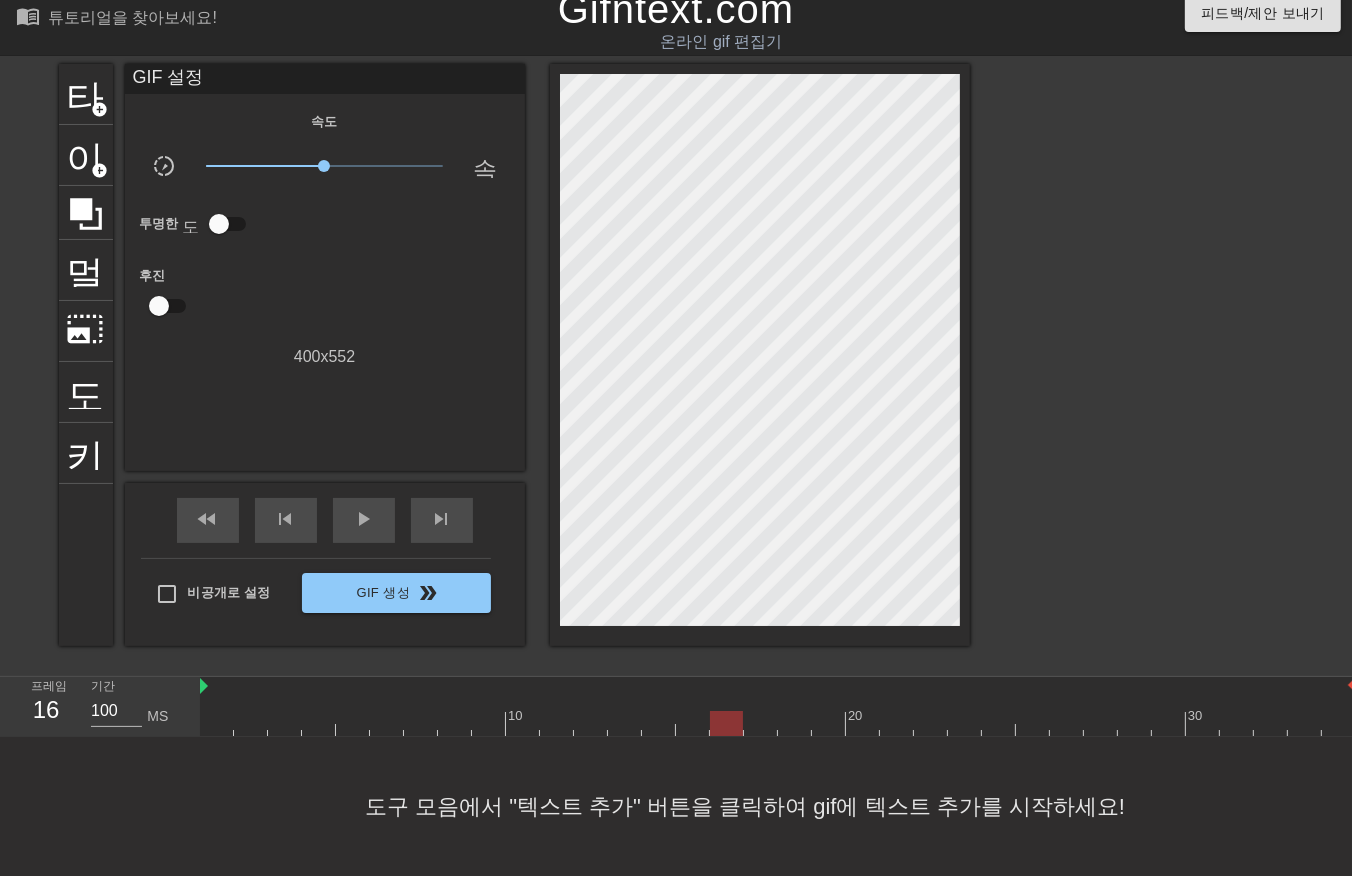 click at bounding box center [778, 723] 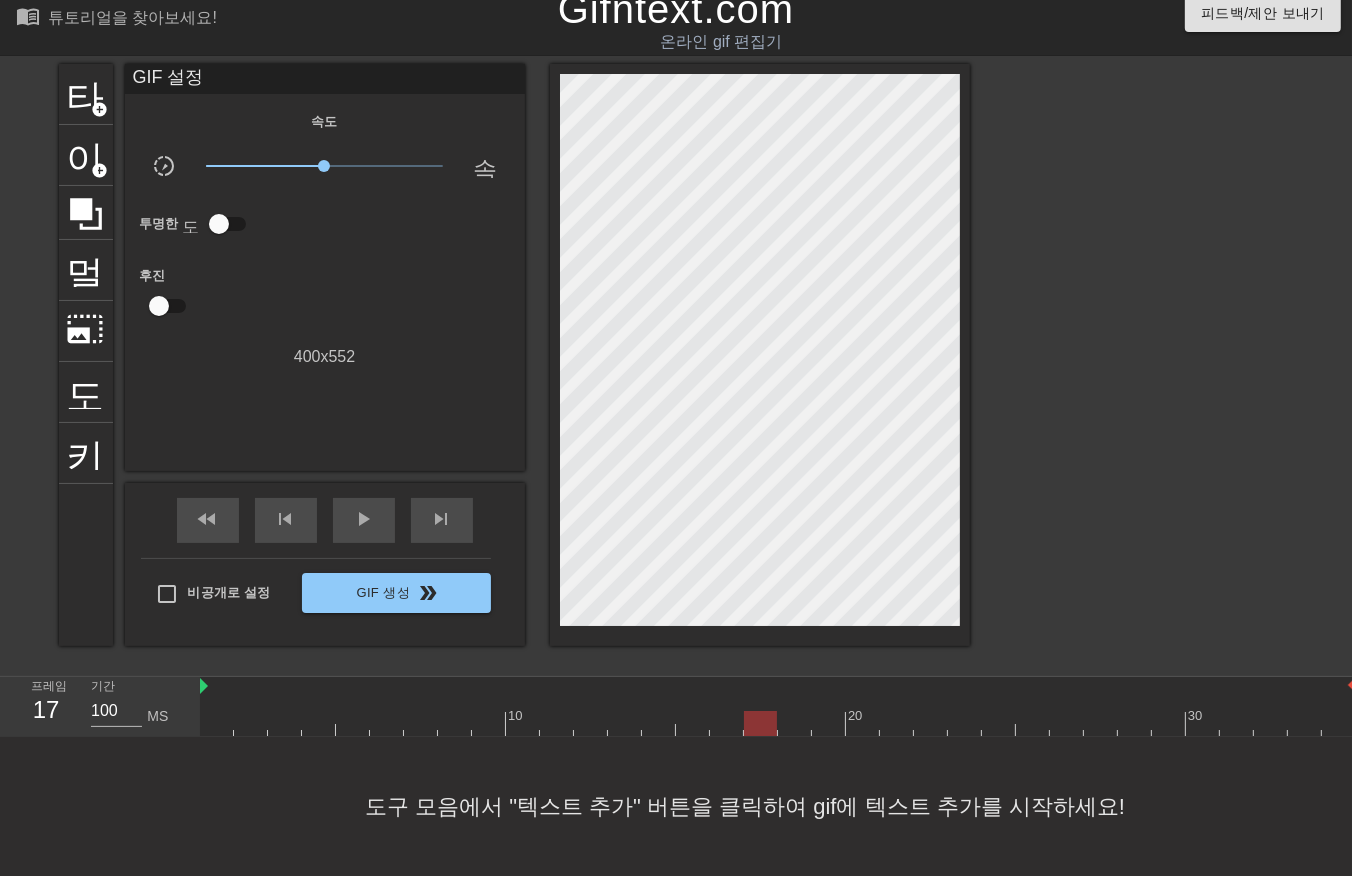 drag, startPoint x: 760, startPoint y: 696, endPoint x: 781, endPoint y: 707, distance: 23.70654 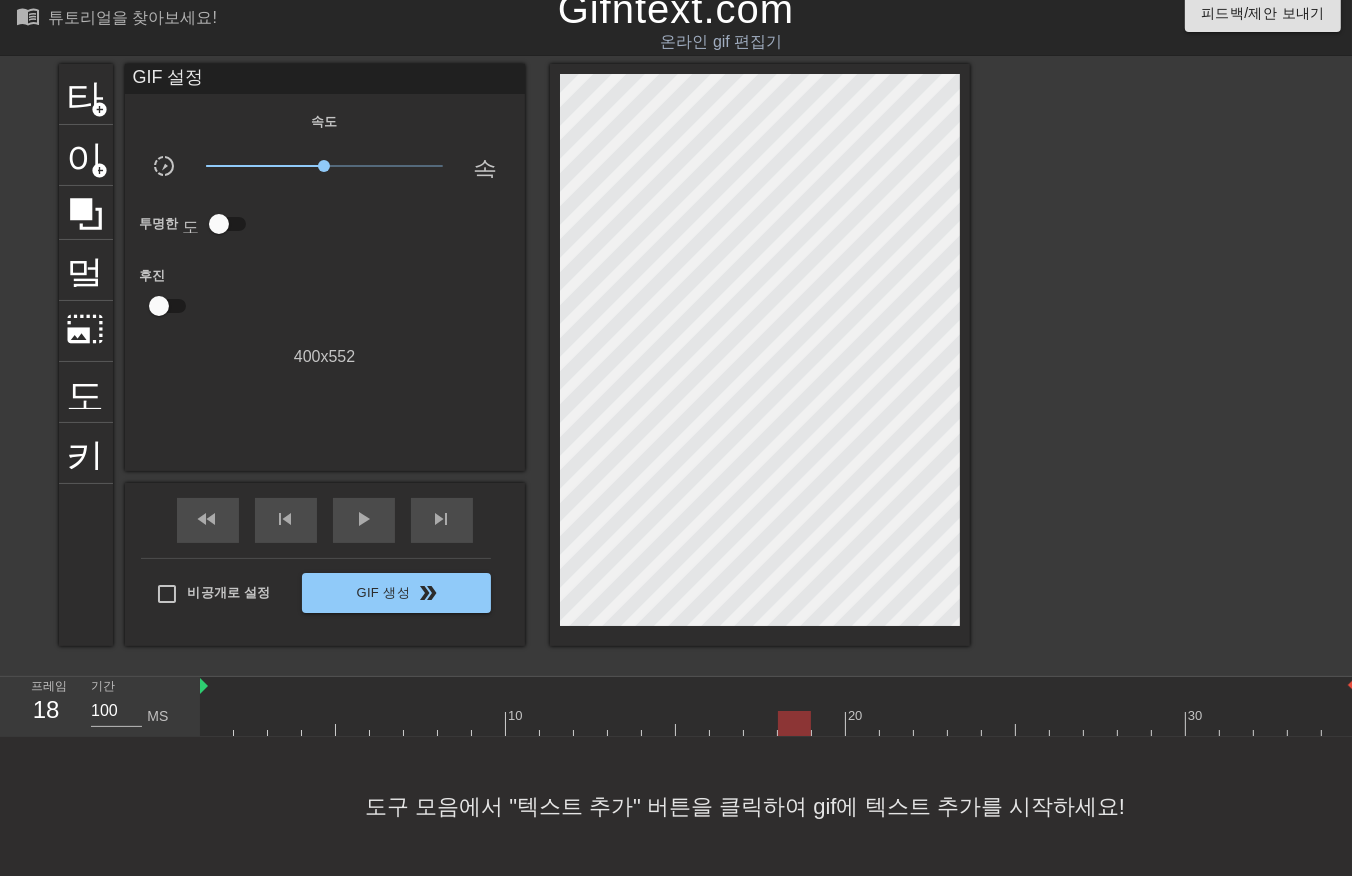 drag, startPoint x: 791, startPoint y: 703, endPoint x: 810, endPoint y: 702, distance: 19.026299 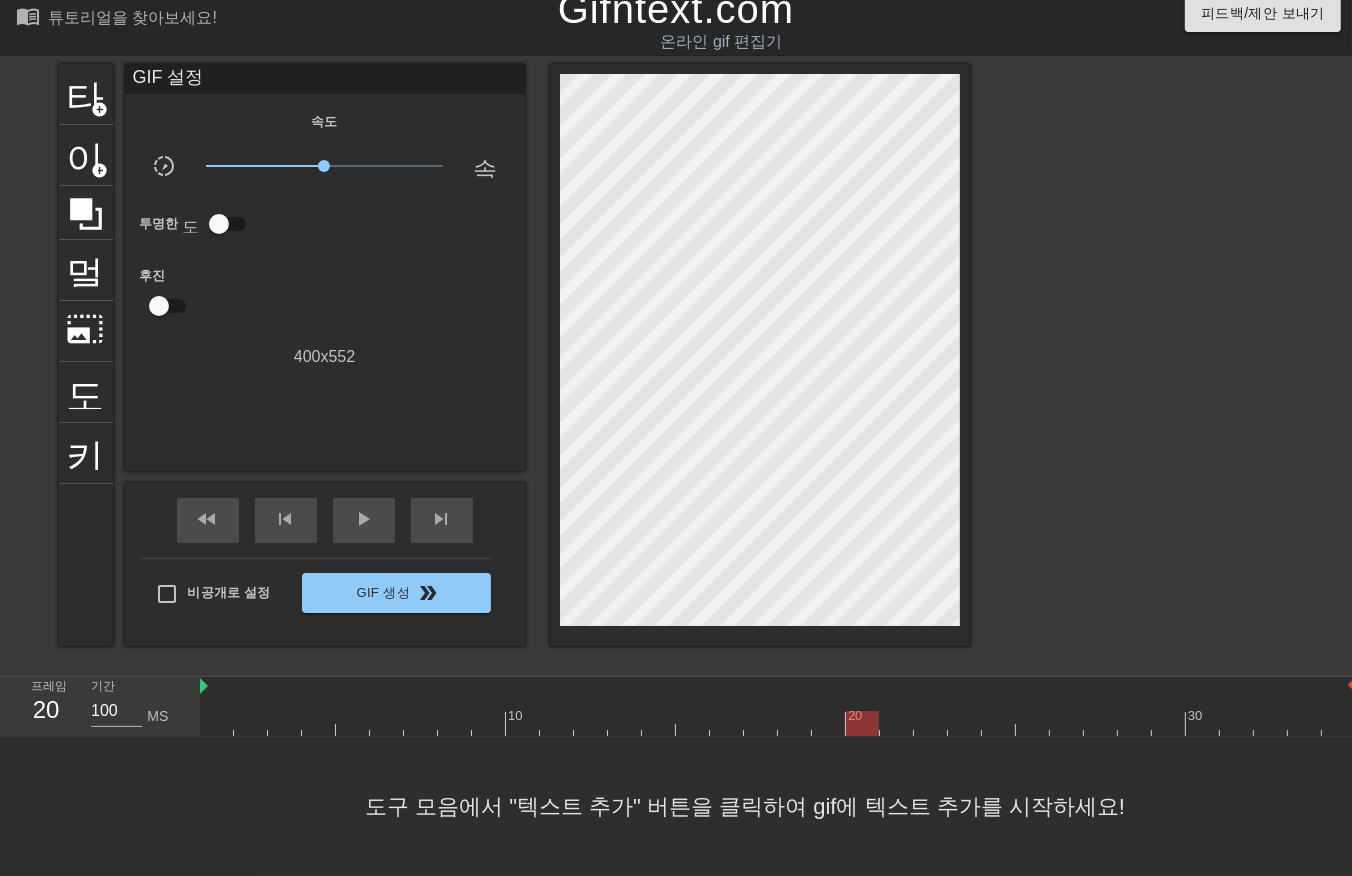 drag, startPoint x: 858, startPoint y: 703, endPoint x: 891, endPoint y: 702, distance: 33.01515 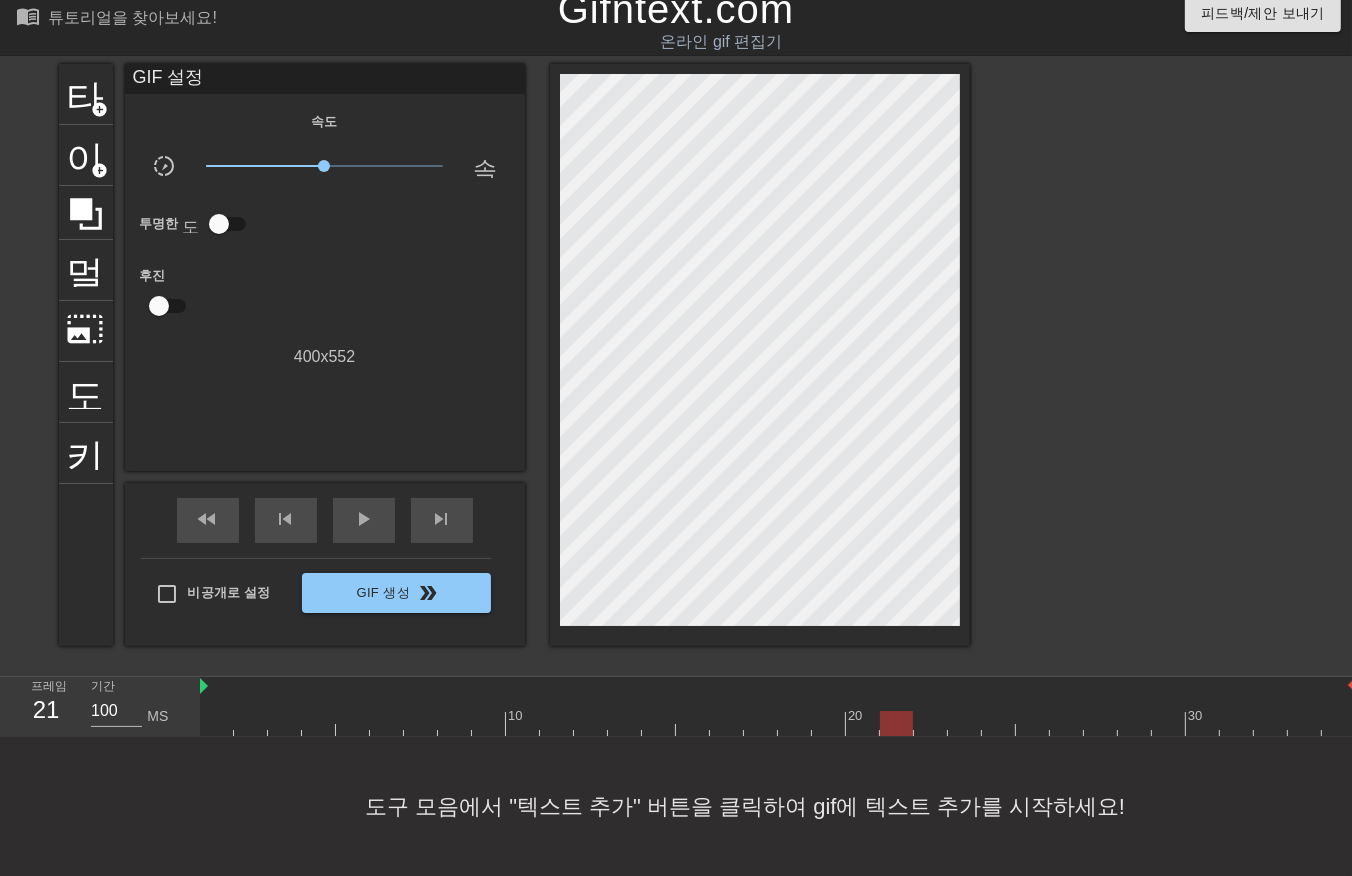 drag, startPoint x: 891, startPoint y: 701, endPoint x: 951, endPoint y: 704, distance: 60.074955 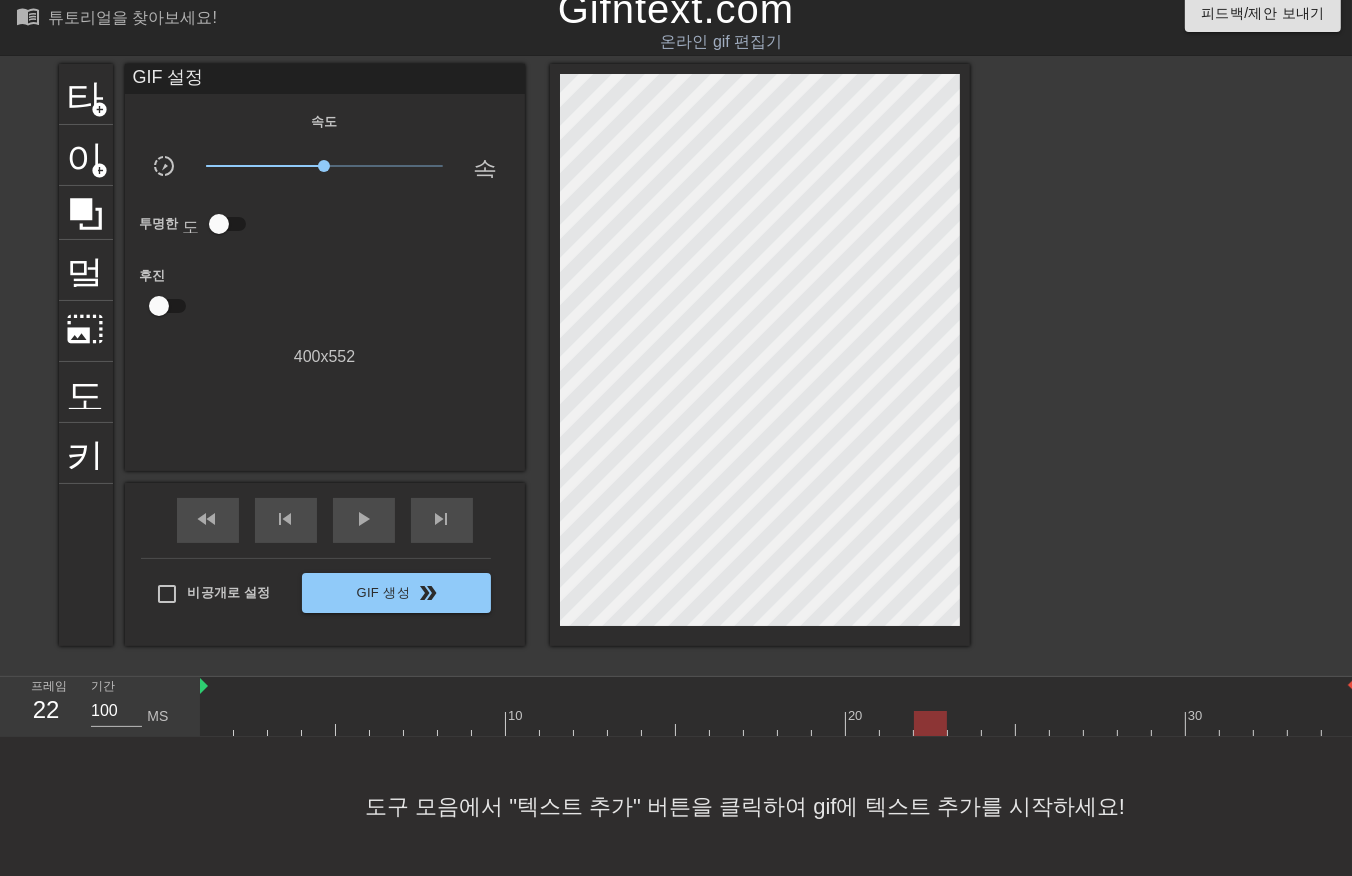 drag, startPoint x: 925, startPoint y: 708, endPoint x: 936, endPoint y: 706, distance: 11.18034 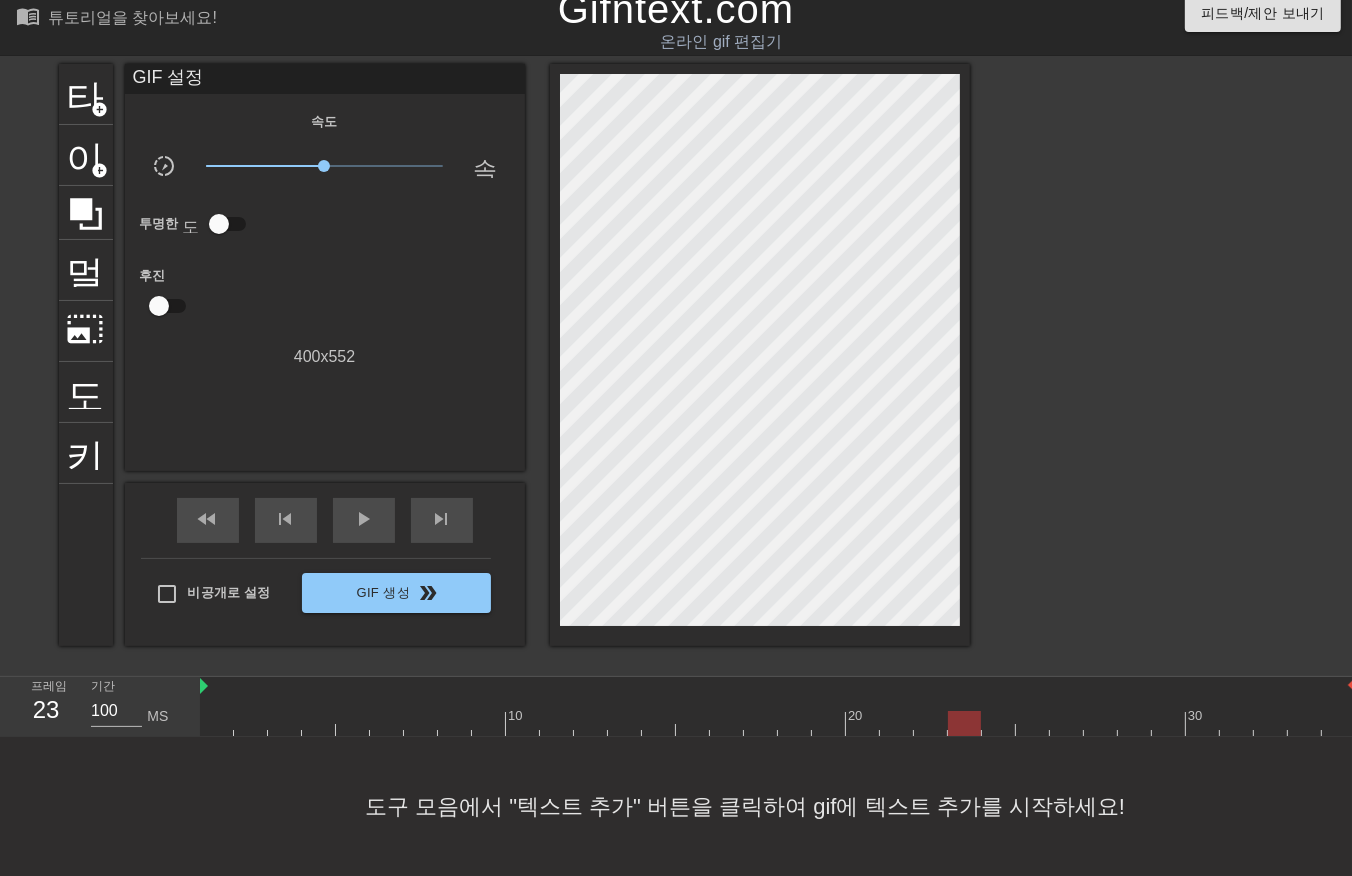 click at bounding box center [778, 723] 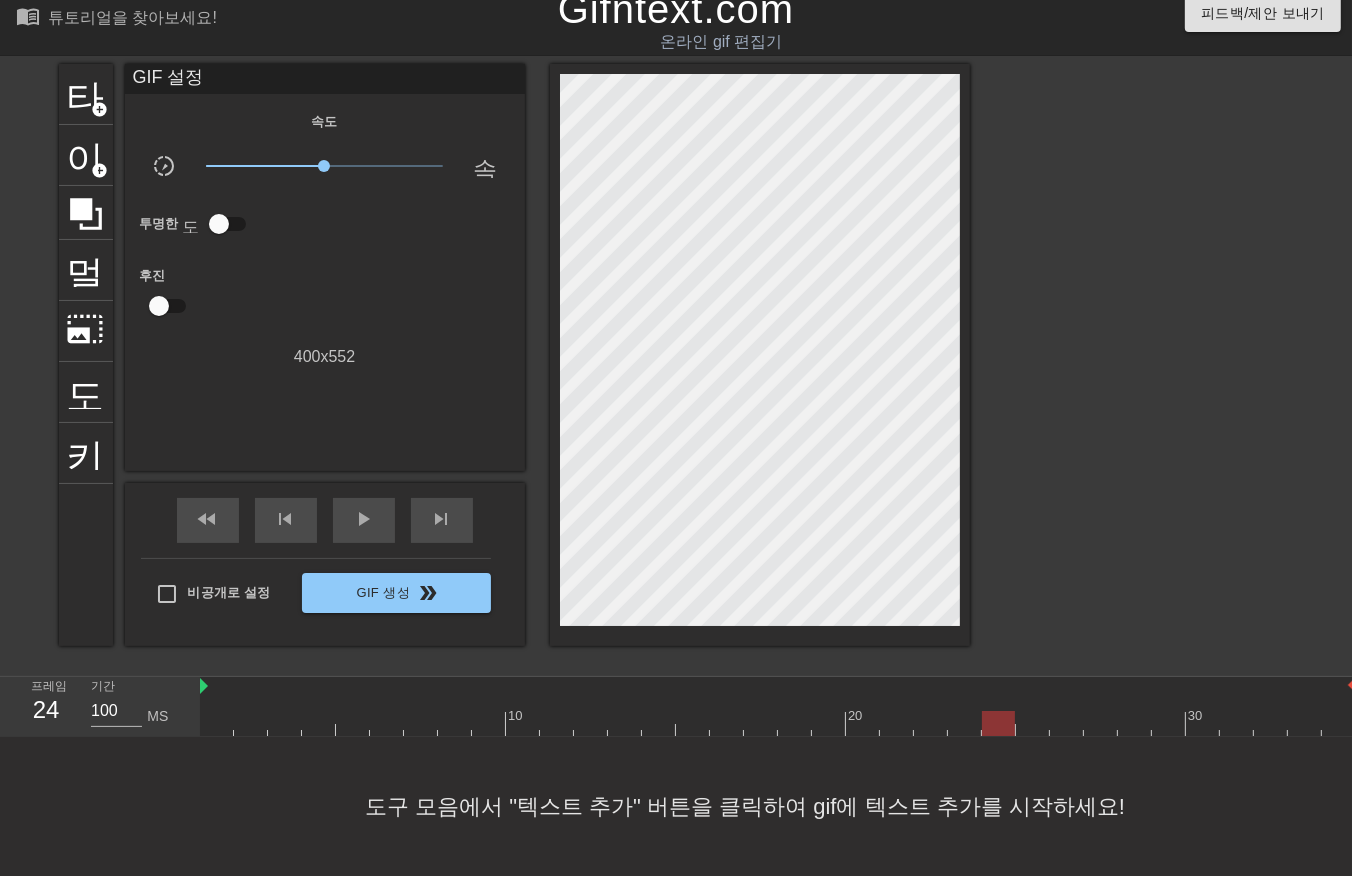 click at bounding box center [778, 723] 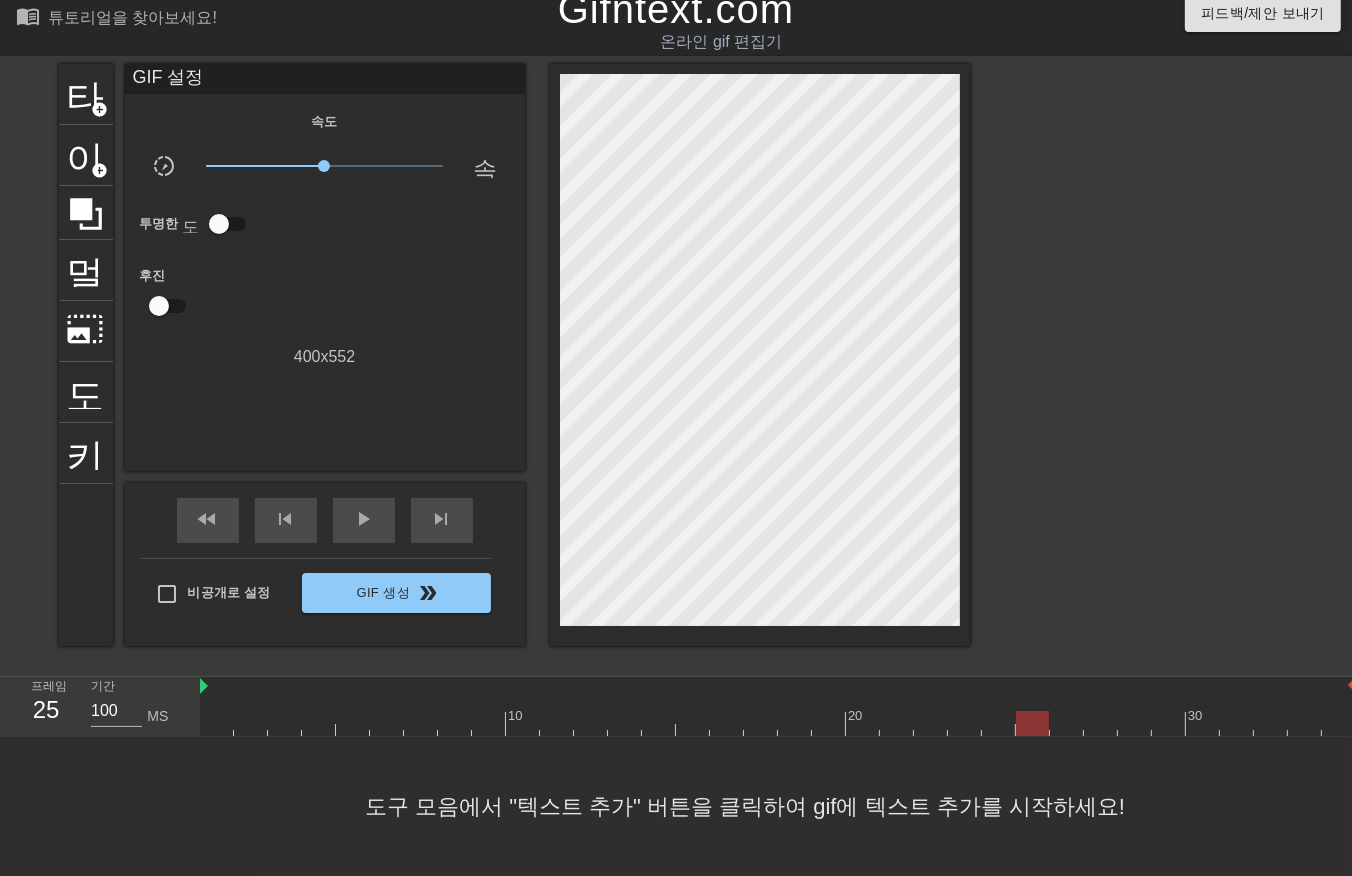click at bounding box center [778, 723] 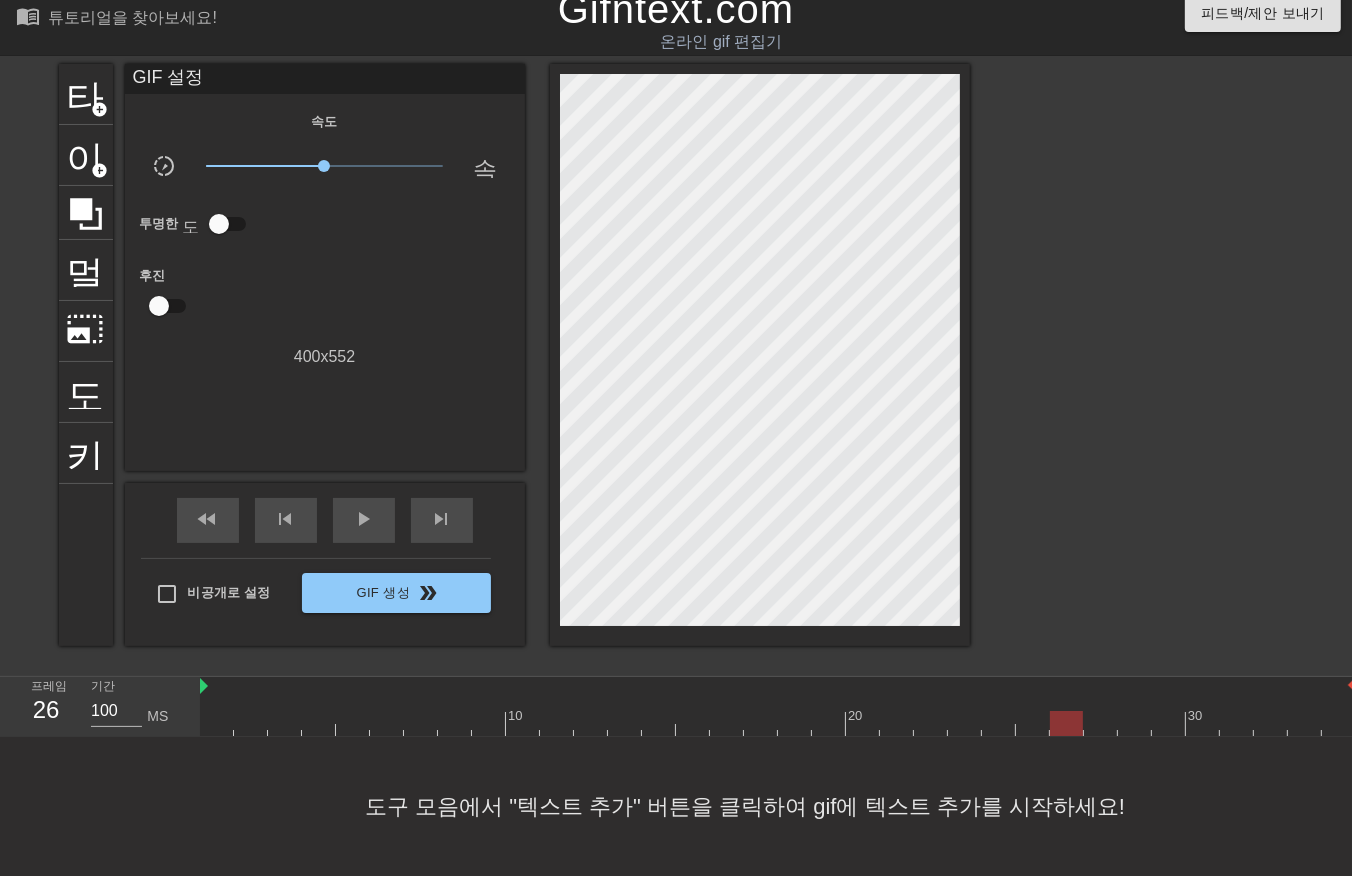 click at bounding box center (778, 723) 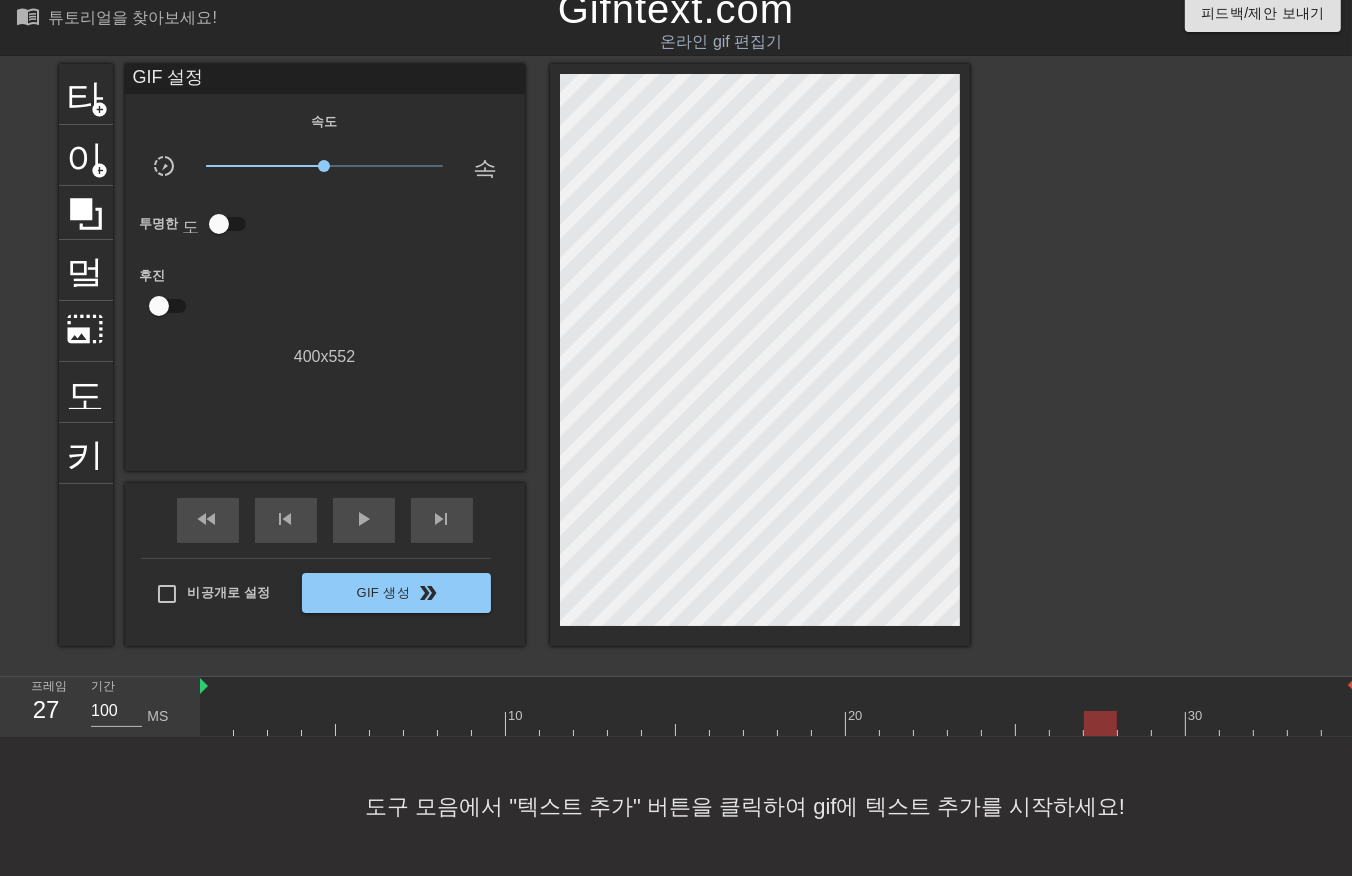 click at bounding box center [778, 723] 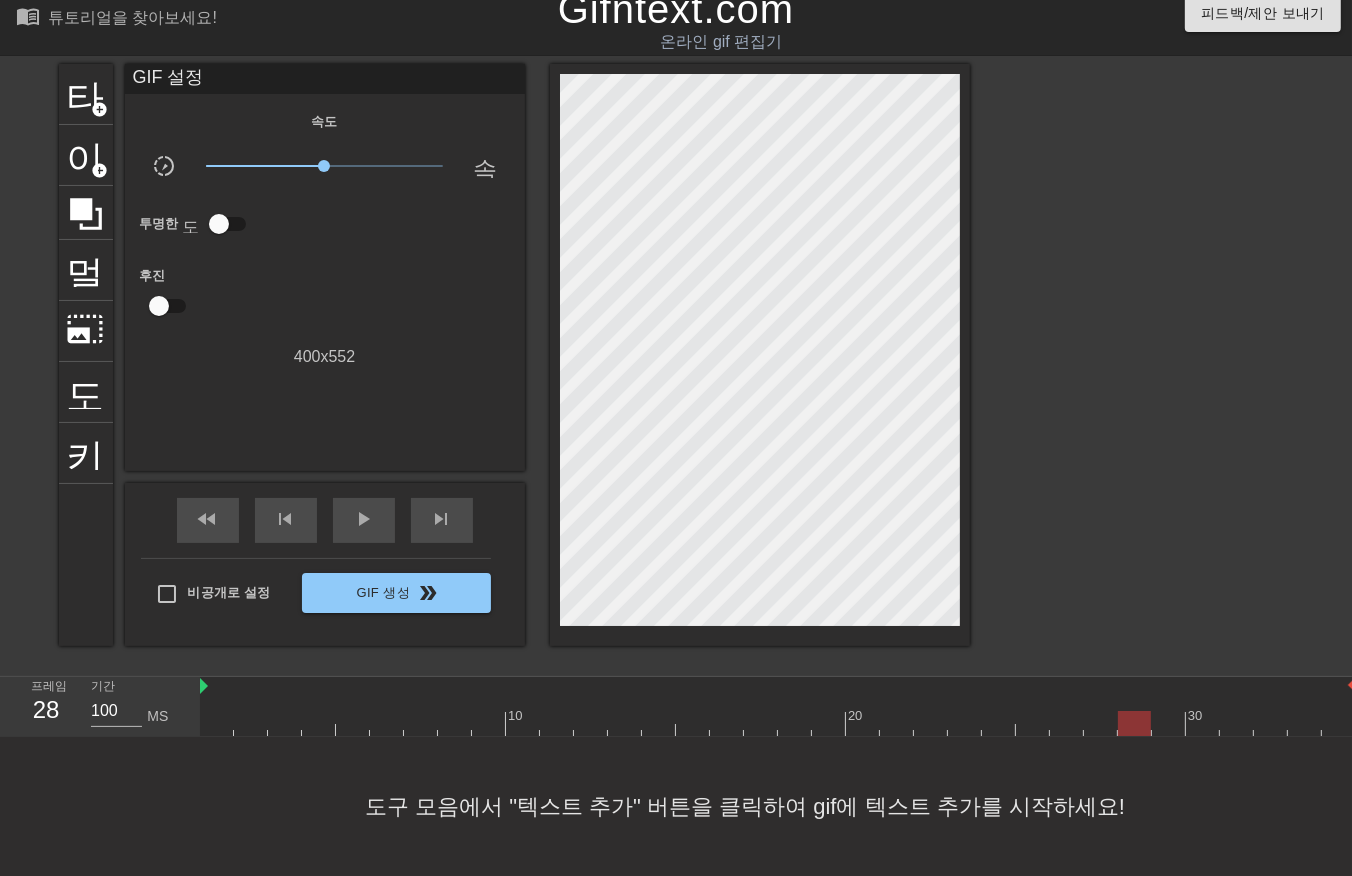 drag, startPoint x: 1134, startPoint y: 704, endPoint x: 1171, endPoint y: 704, distance: 37 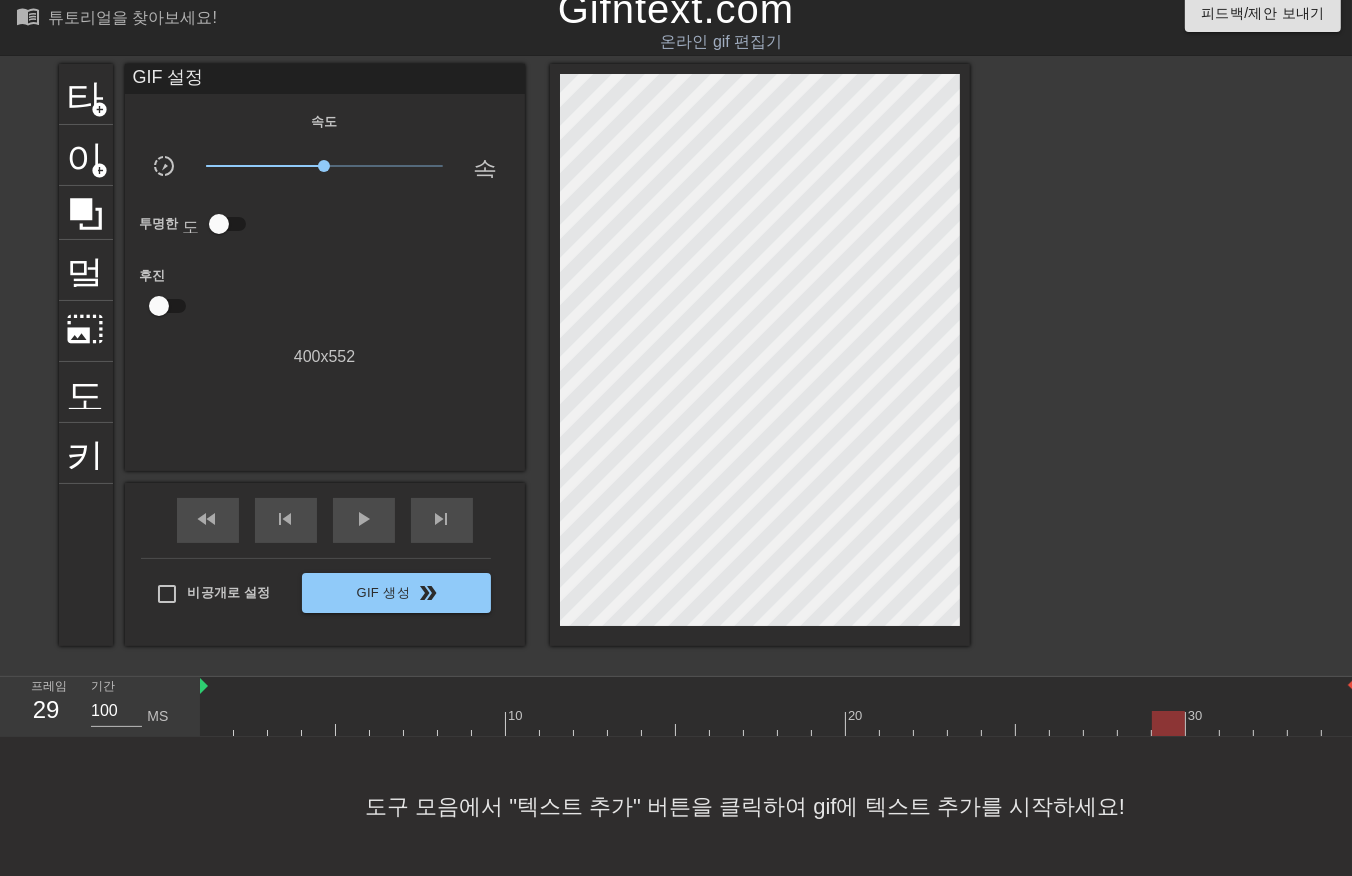 drag, startPoint x: 1170, startPoint y: 701, endPoint x: 1208, endPoint y: 691, distance: 39.293766 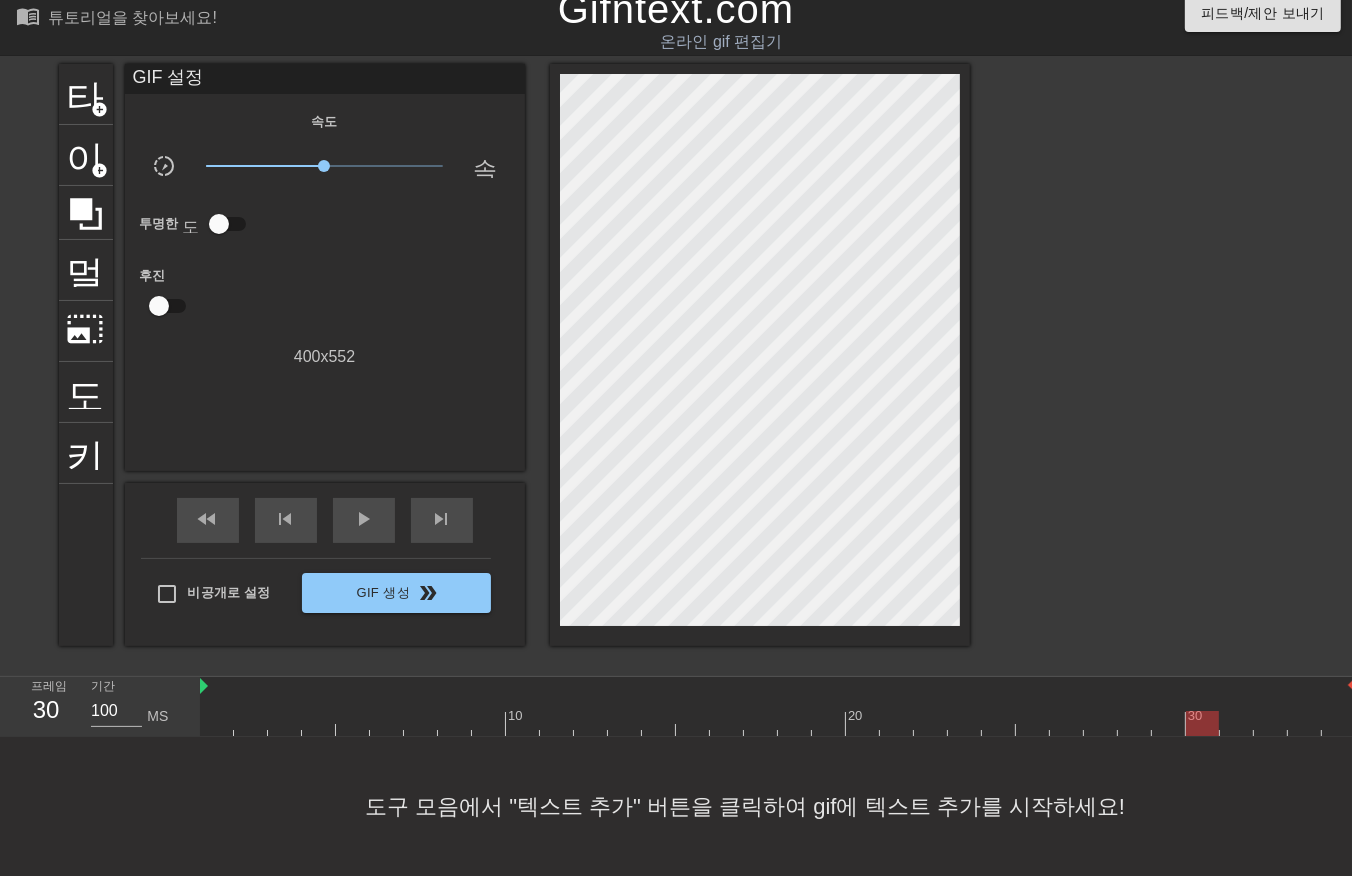 drag, startPoint x: 1192, startPoint y: 707, endPoint x: 1207, endPoint y: 697, distance: 18.027756 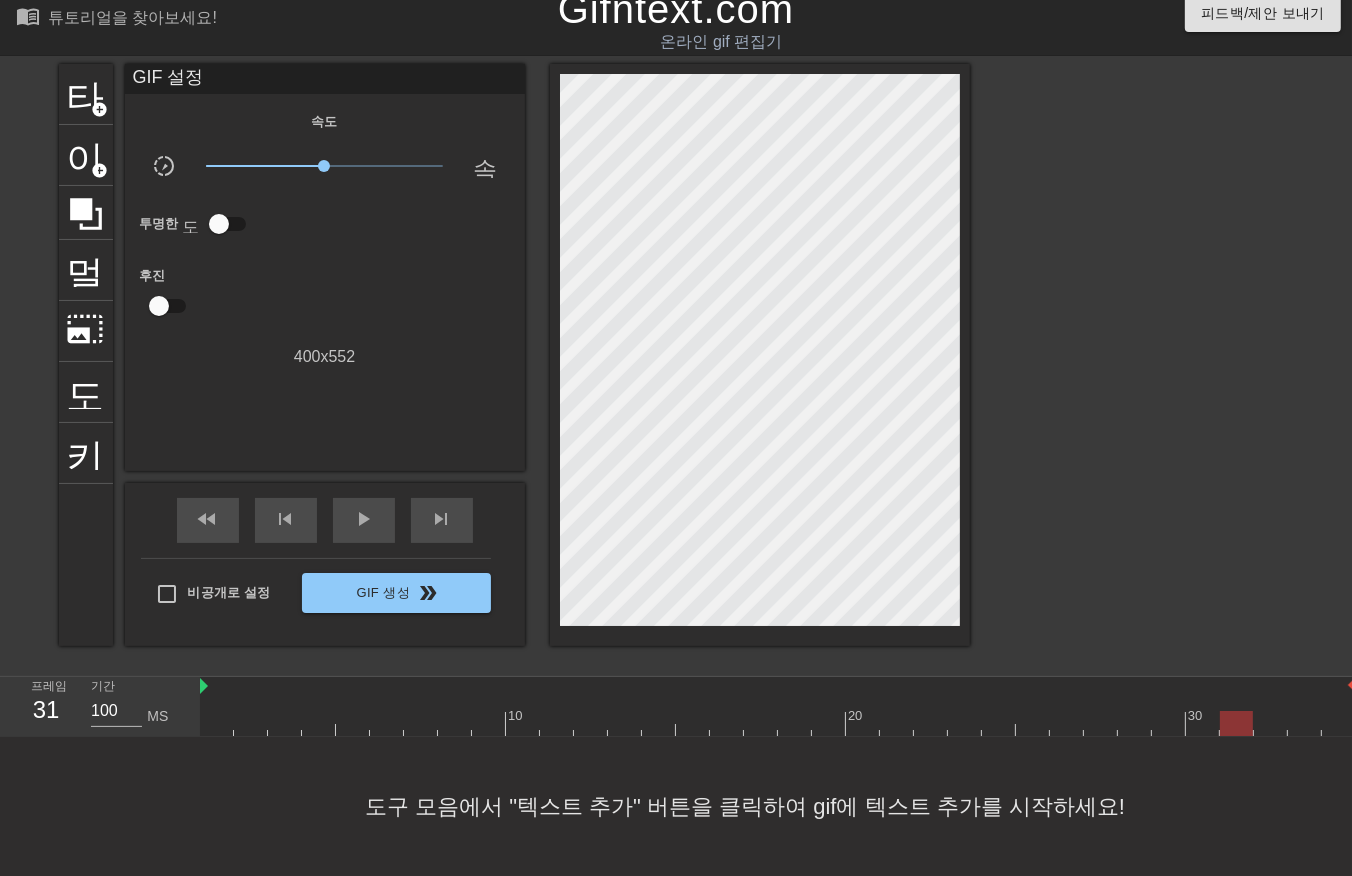 drag, startPoint x: 1233, startPoint y: 707, endPoint x: 1253, endPoint y: 707, distance: 20 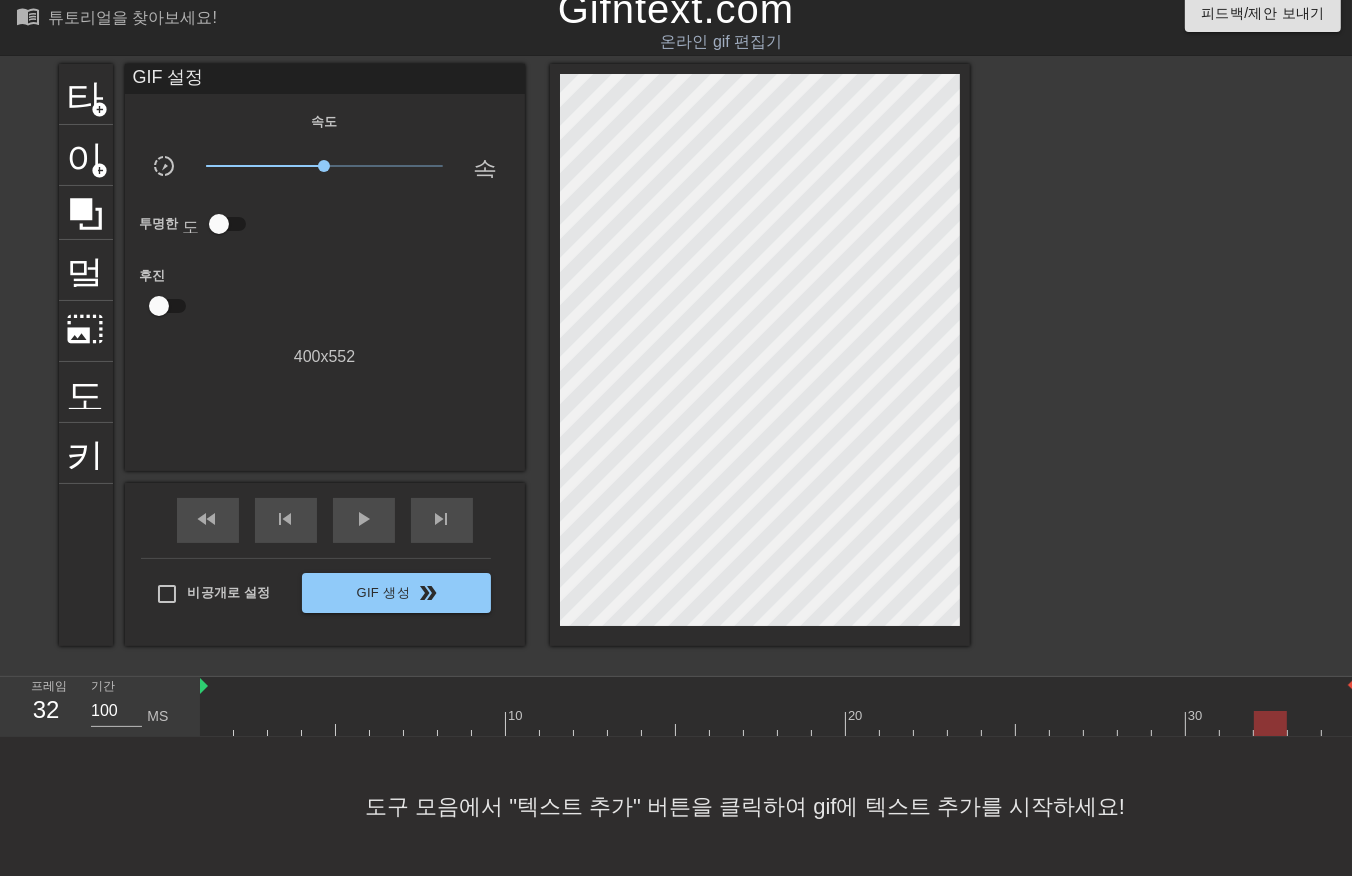 click at bounding box center (778, 723) 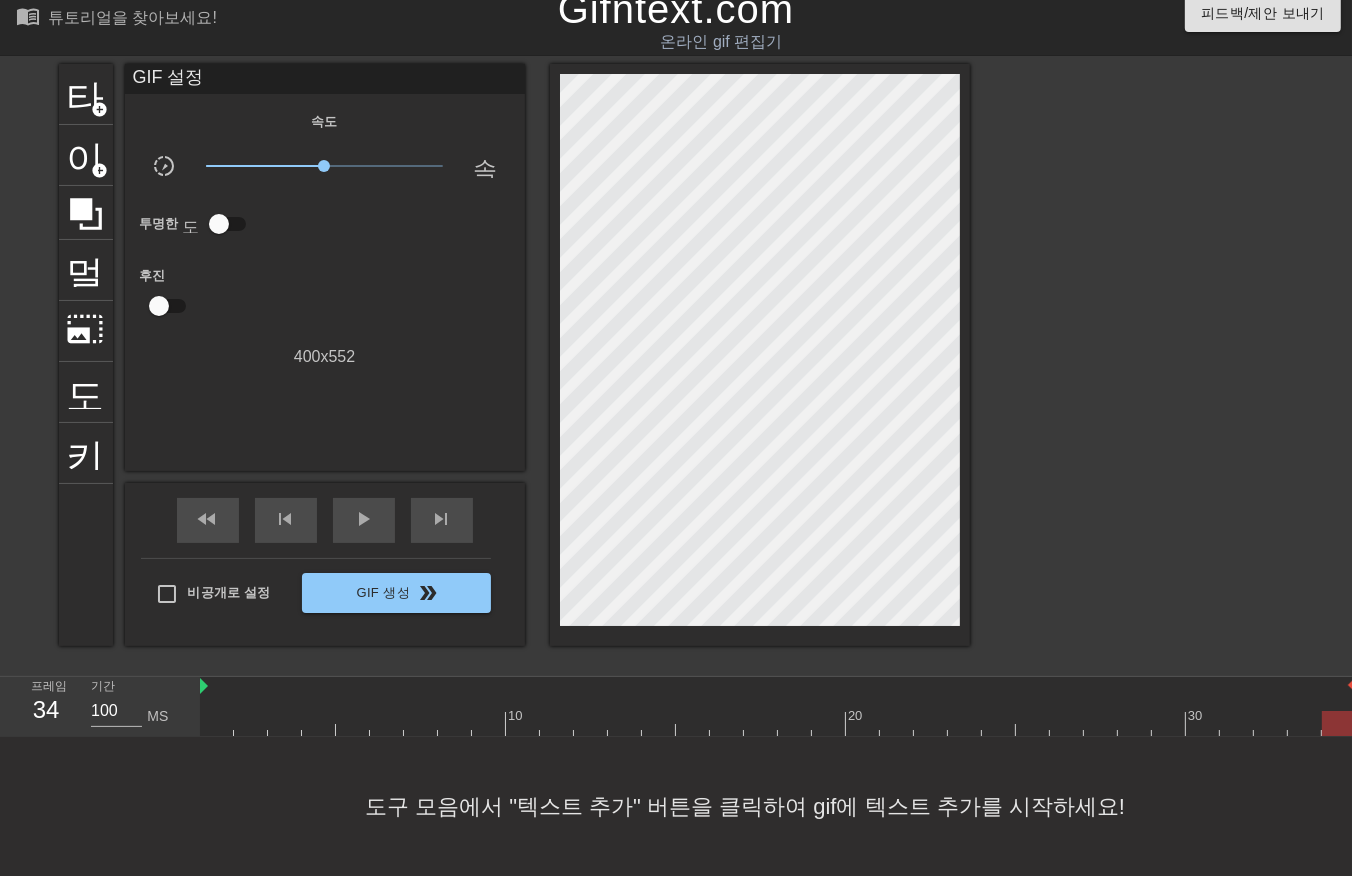 drag, startPoint x: 1327, startPoint y: 697, endPoint x: 1347, endPoint y: 703, distance: 20.880613 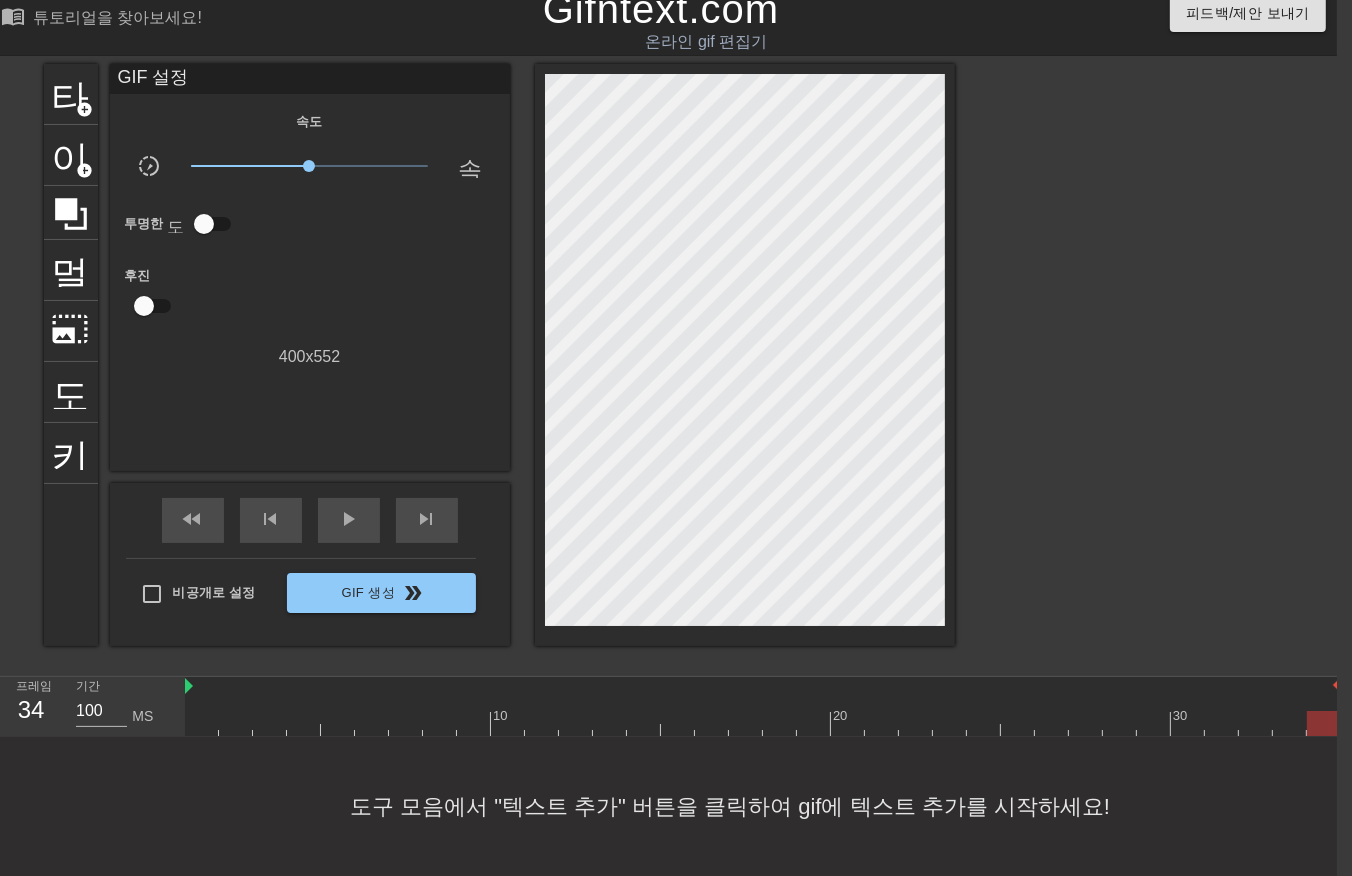 scroll, scrollTop: 31, scrollLeft: 16, axis: both 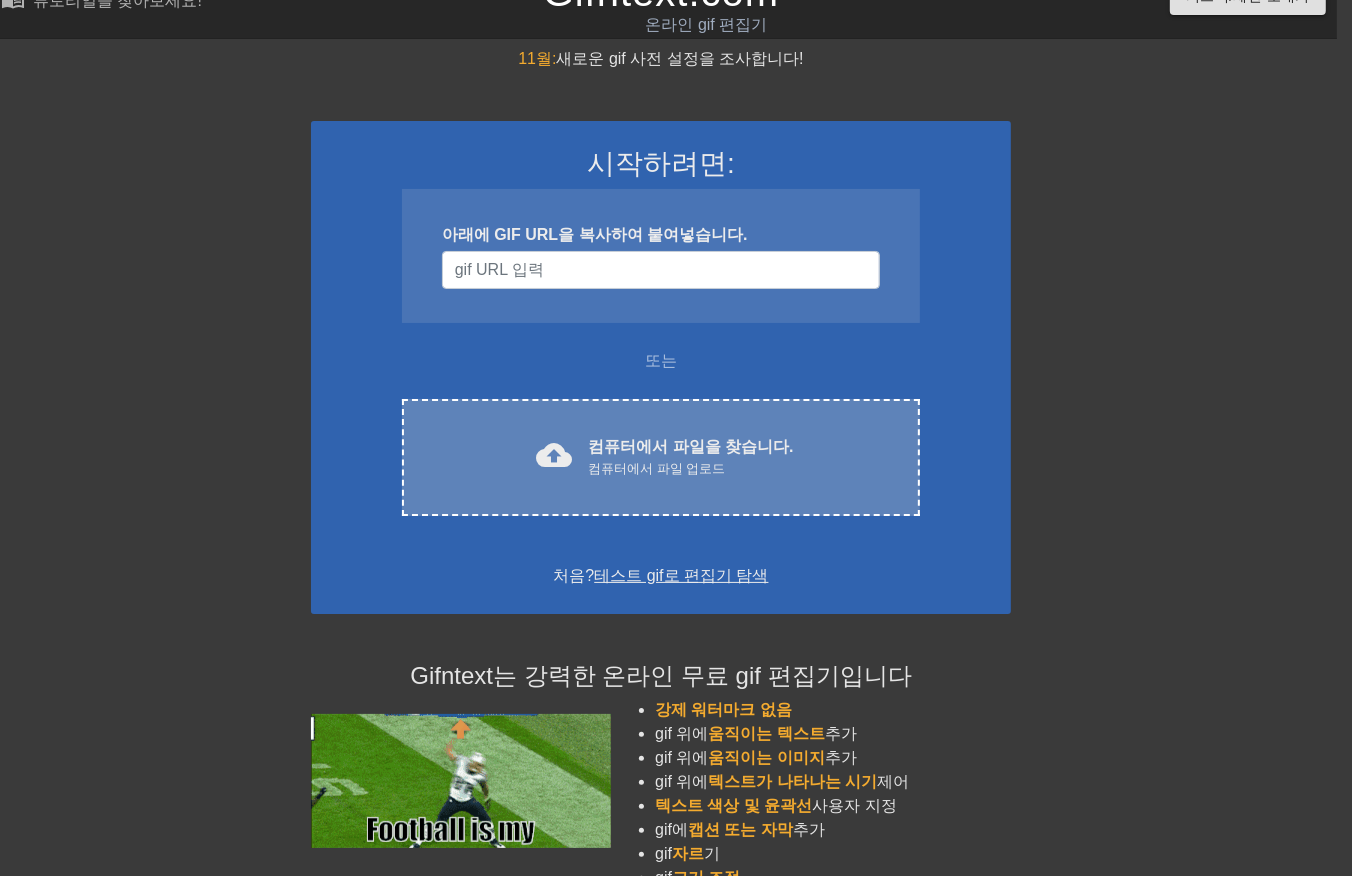 click on "cloud_upload 컴퓨터에서 파일을 찾습니다. 컴퓨터에서 파일 업로드 Choose files" at bounding box center [661, 457] 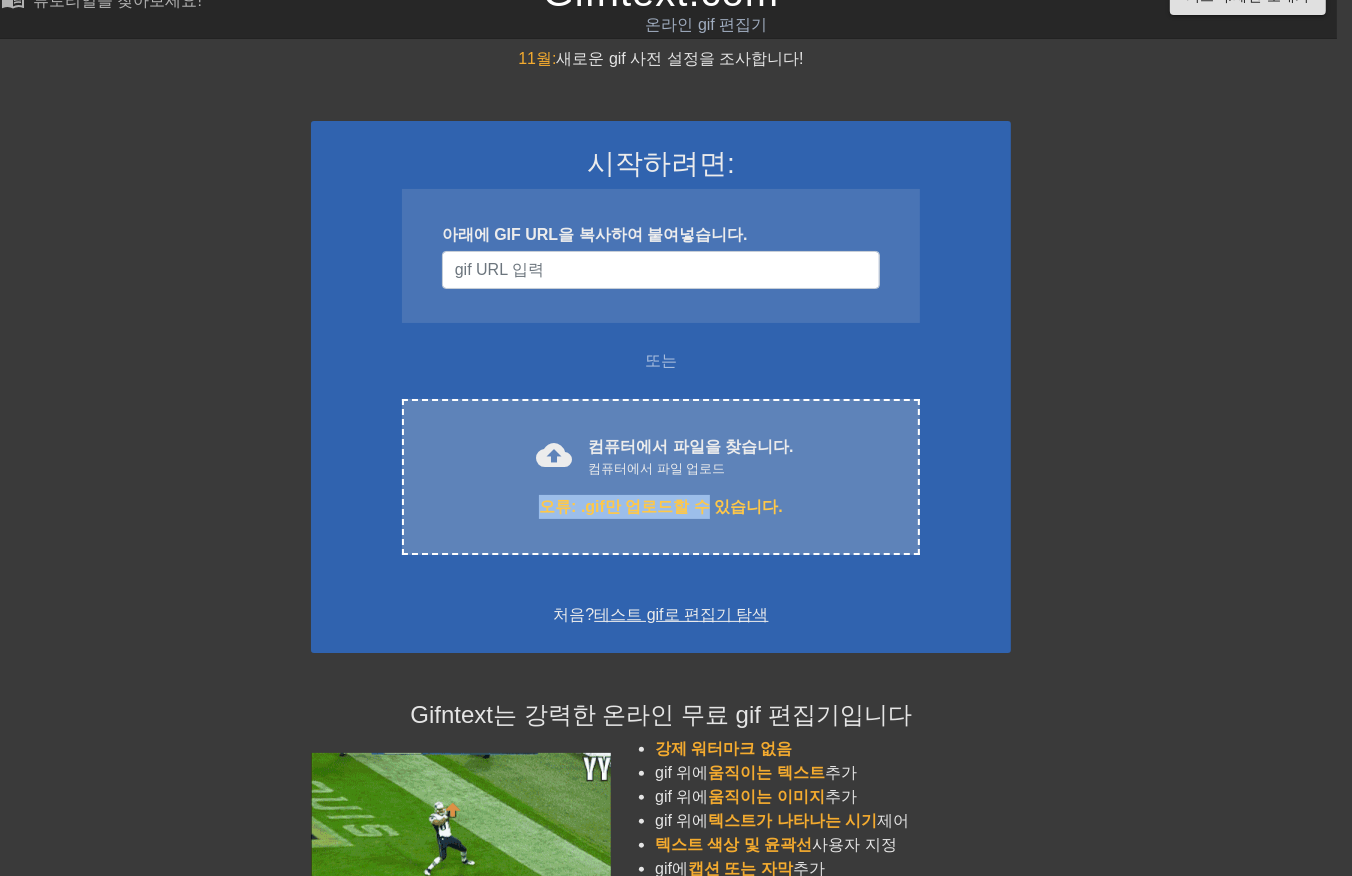 click on "cloud_upload 컴퓨터에서 파일을 찾습니다. 컴퓨터에서 파일 업로드 오류: .gif만 업로드할 수 있습니다. Choose files" at bounding box center [661, 477] 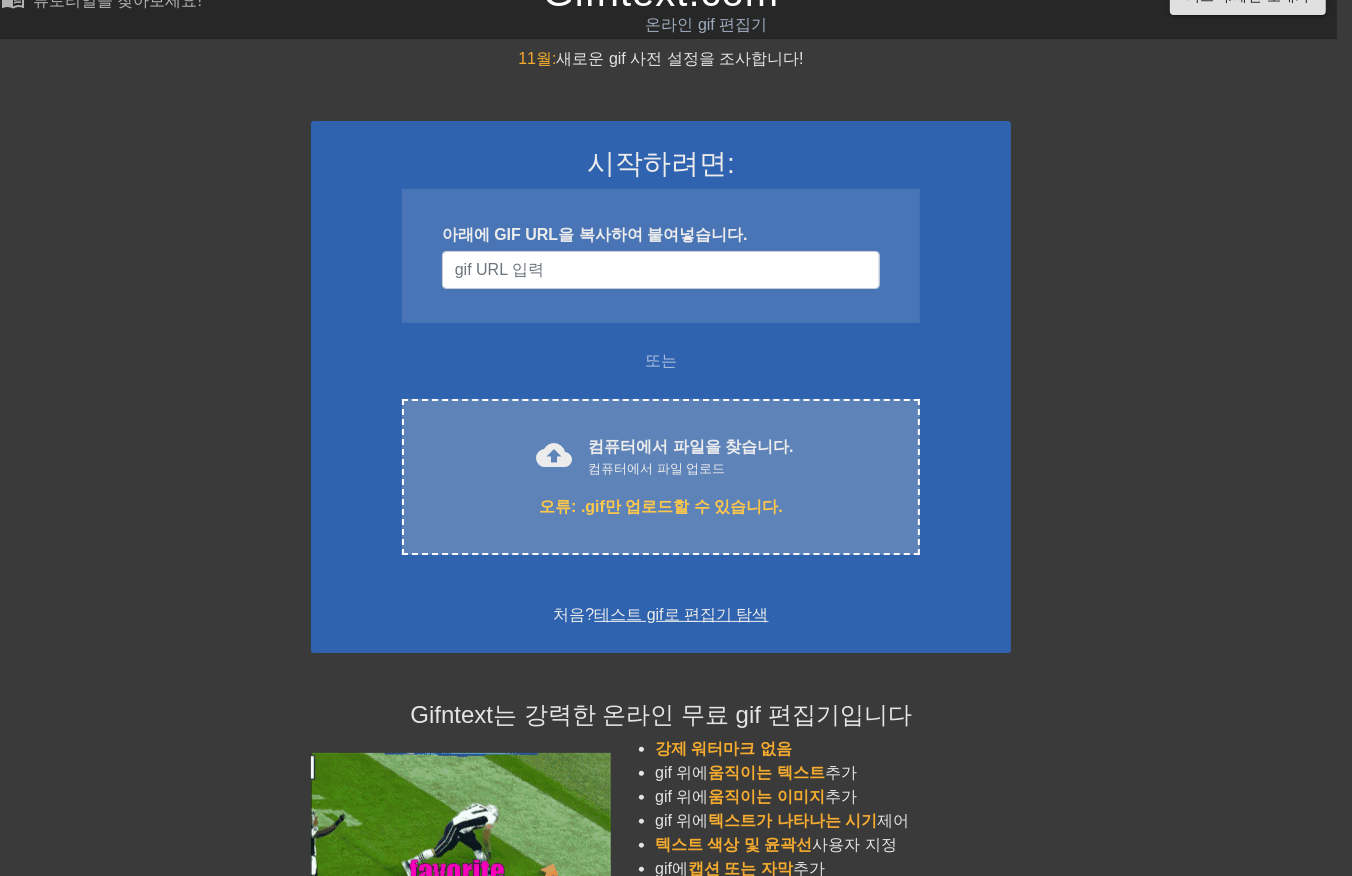 click on "cloud_upload 컴퓨터에서 파일을 찾습니다. 컴퓨터에서 파일 업로드 오류: .gif만 업로드할 수 있습니다. Choose files" at bounding box center [661, 477] 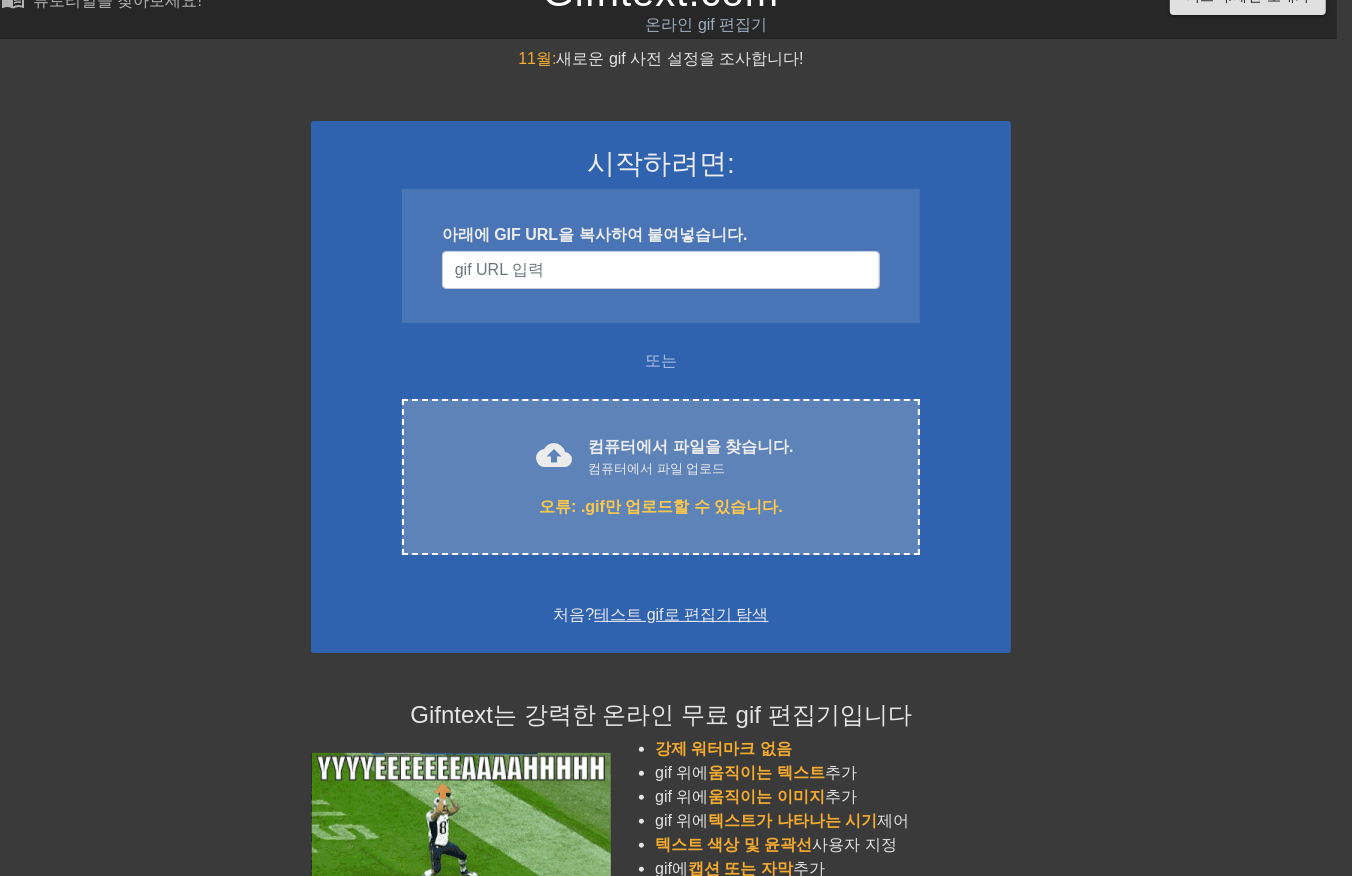 click on "cloud_upload 컴퓨터에서 파일을 찾습니다. 컴퓨터에서 파일 업로드 오류: .gif만 업로드할 수 있습니다. Choose files" at bounding box center [661, 477] 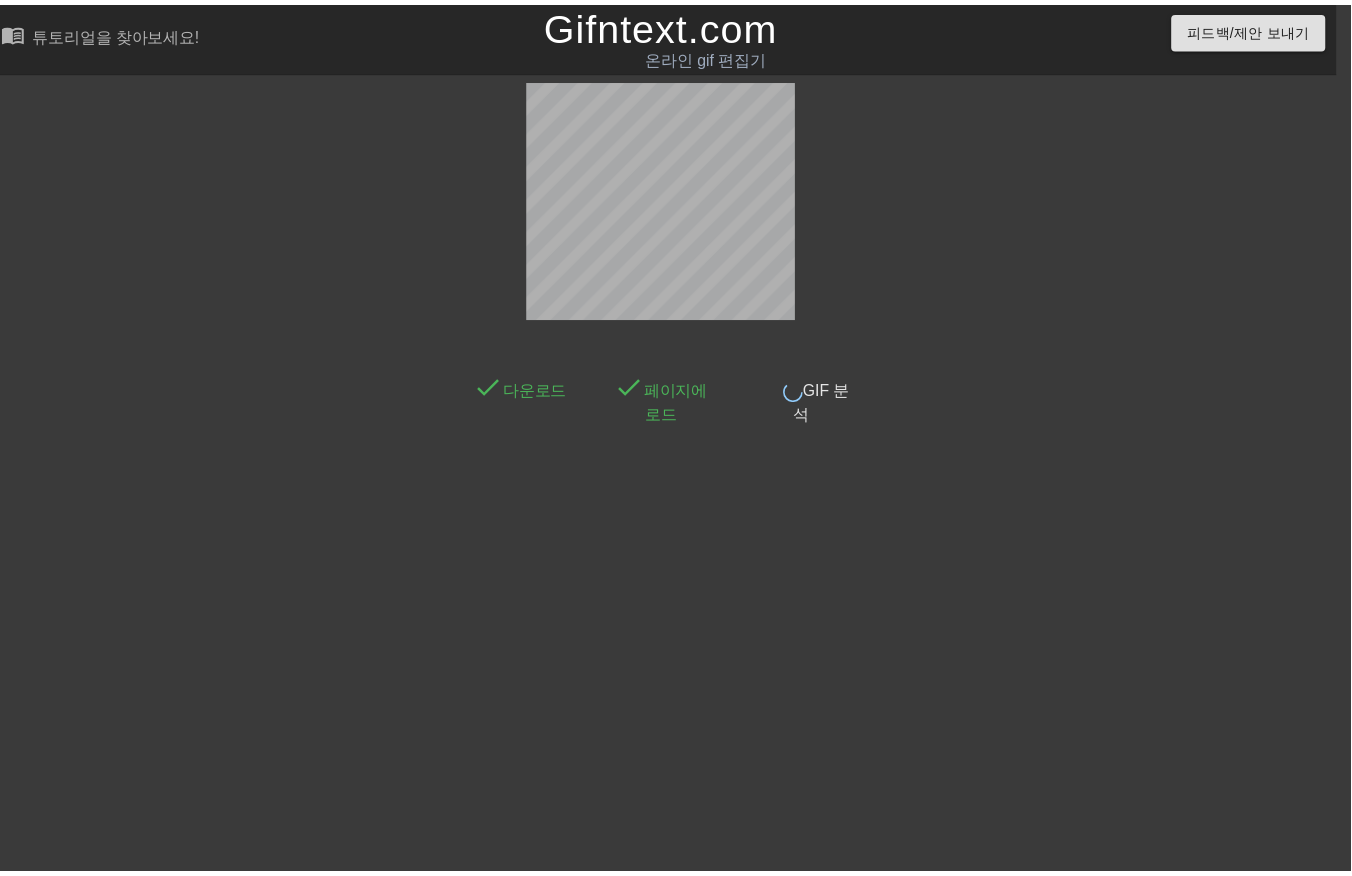 scroll, scrollTop: 14, scrollLeft: 15, axis: both 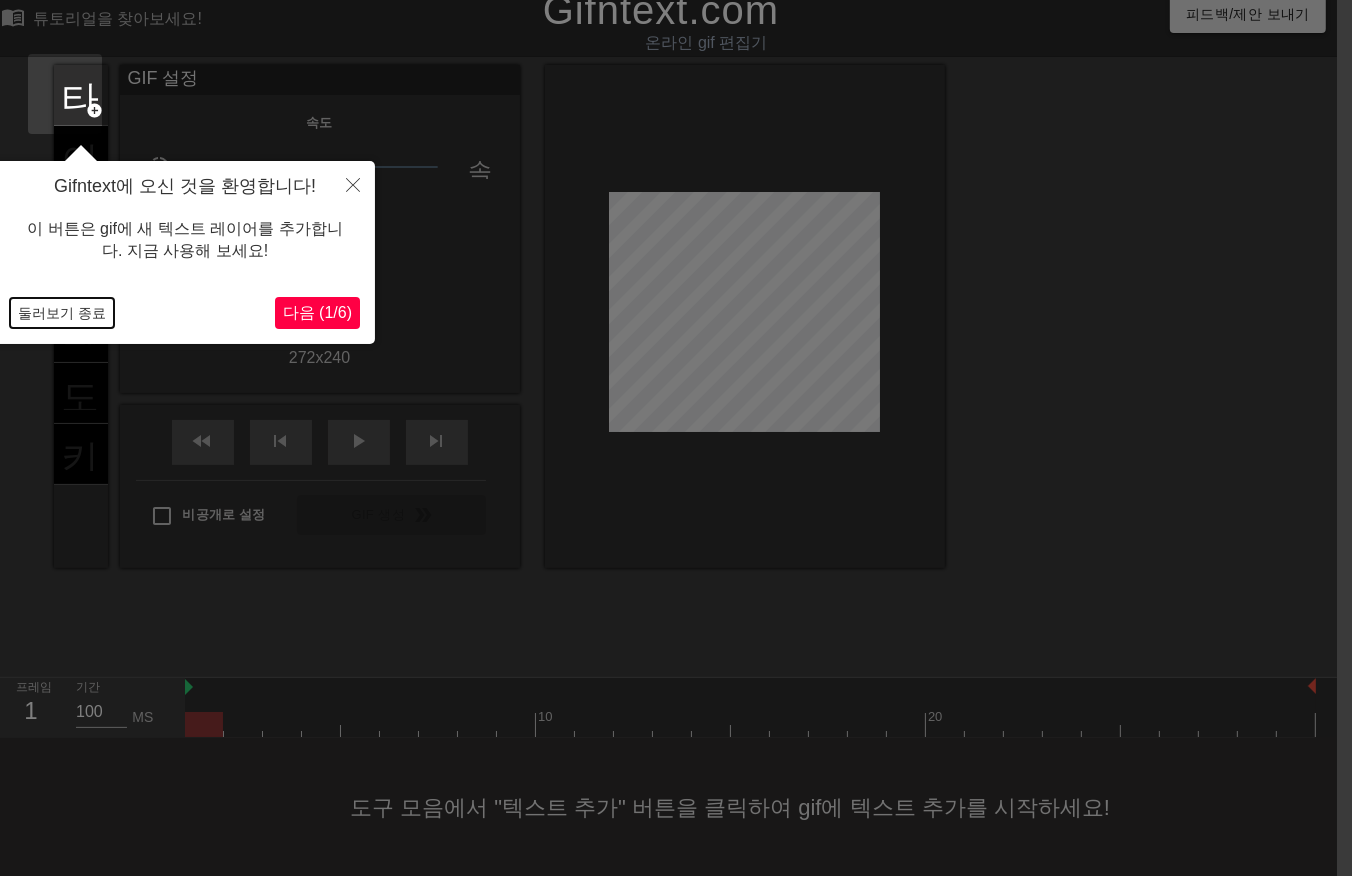 click on "둘러보기 종료" at bounding box center (62, 313) 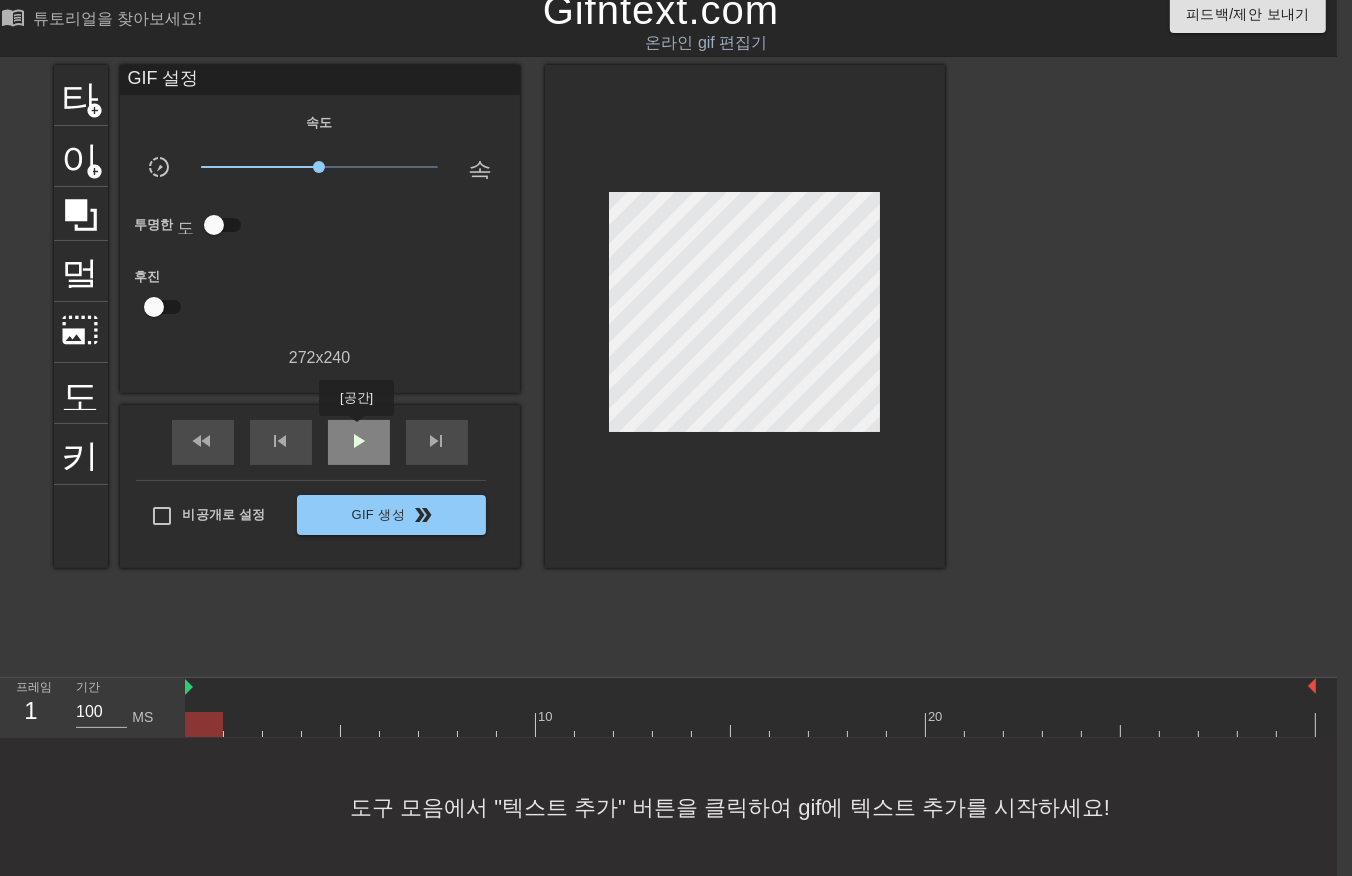 drag, startPoint x: 356, startPoint y: 430, endPoint x: 352, endPoint y: 441, distance: 11.7046995 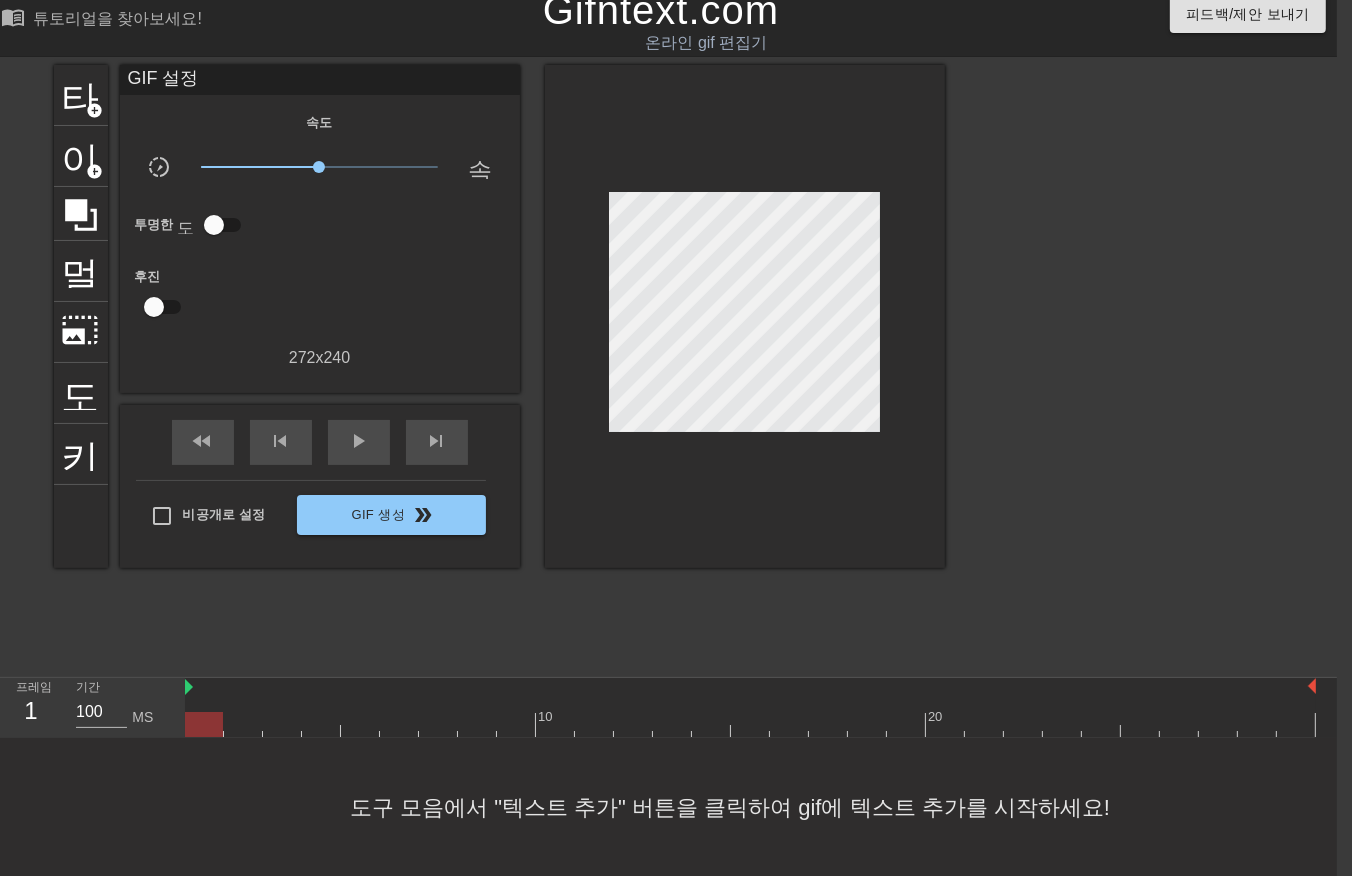 click at bounding box center (750, 724) 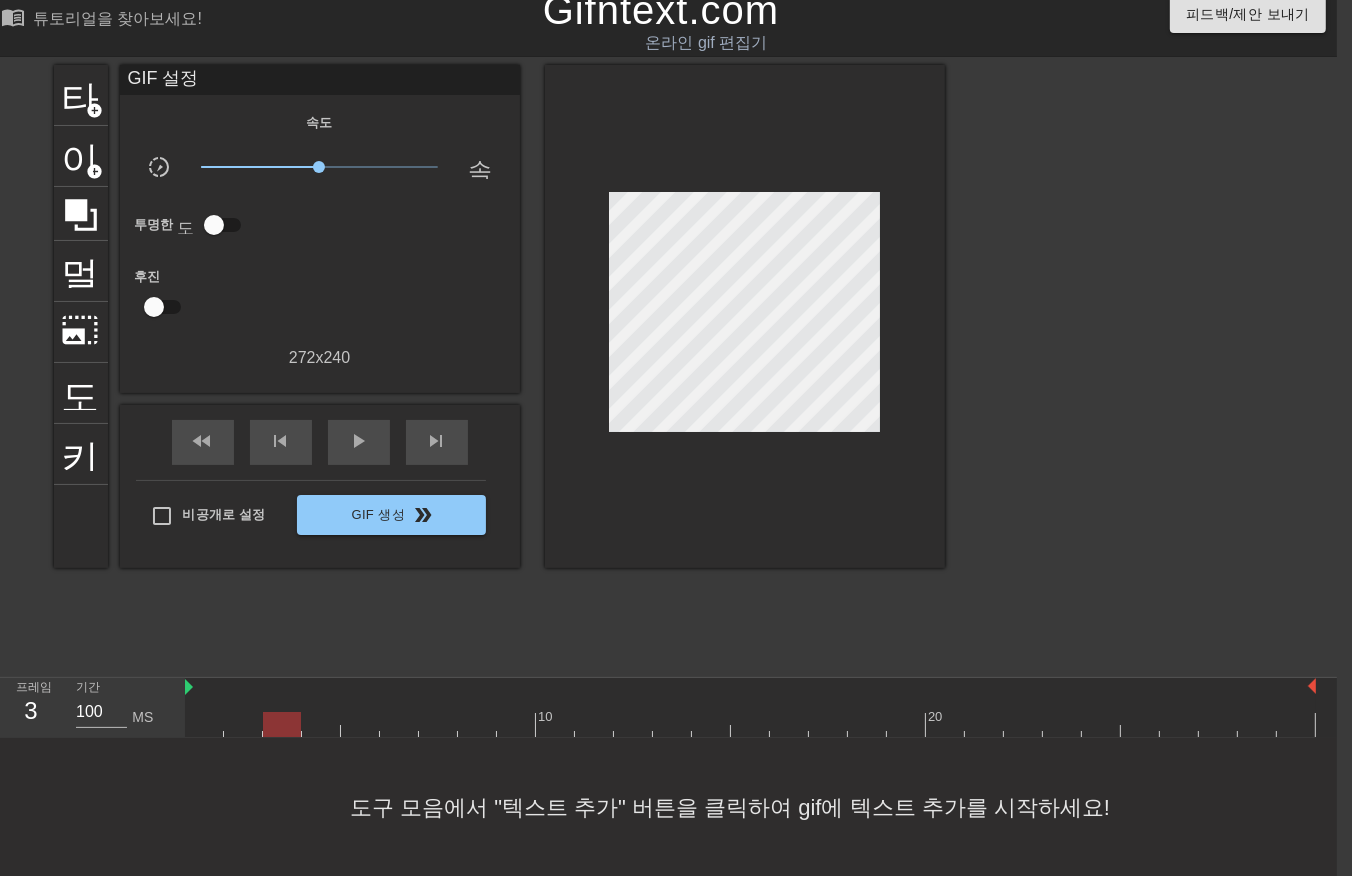 click at bounding box center (750, 724) 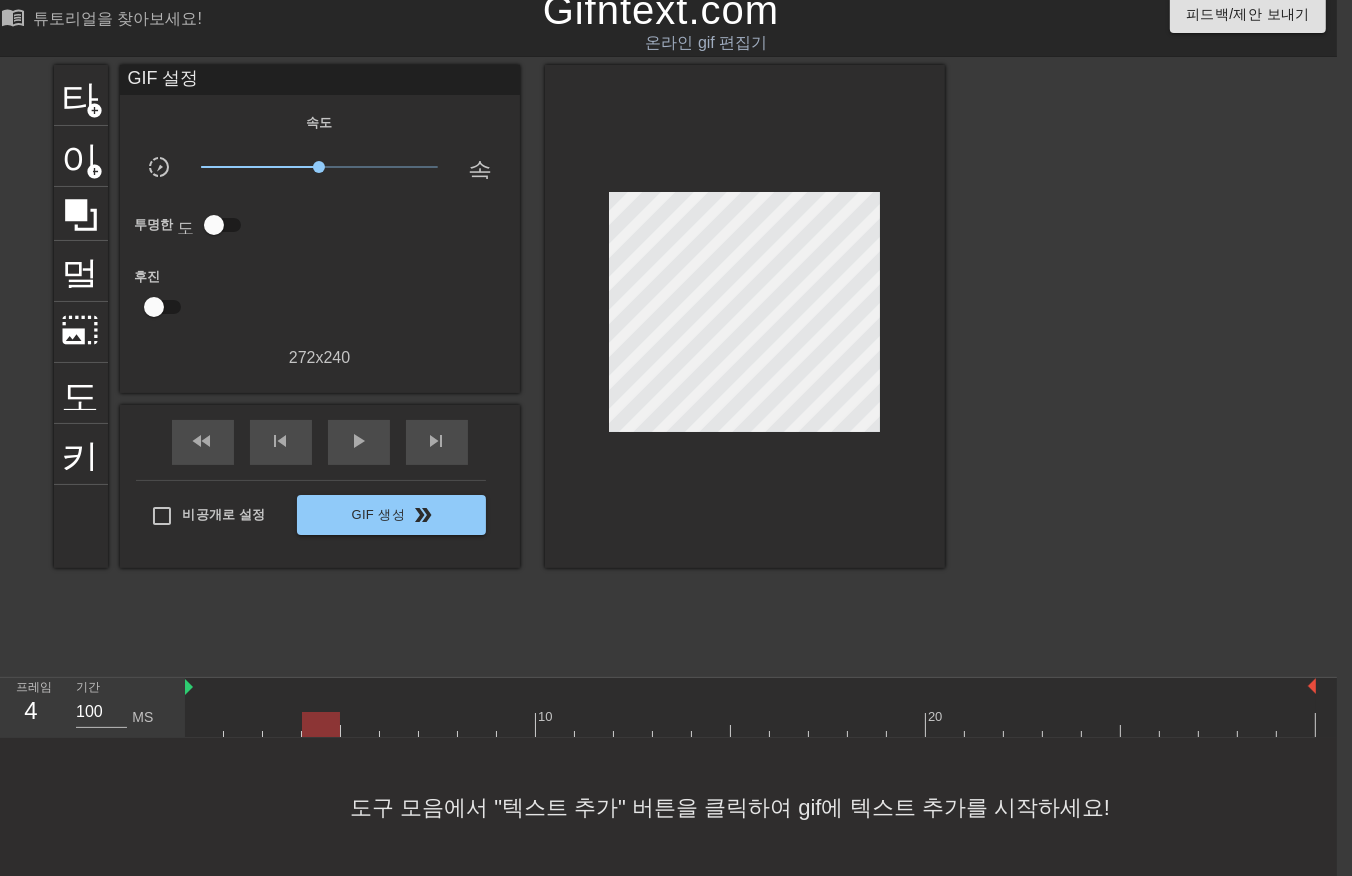 click at bounding box center [750, 724] 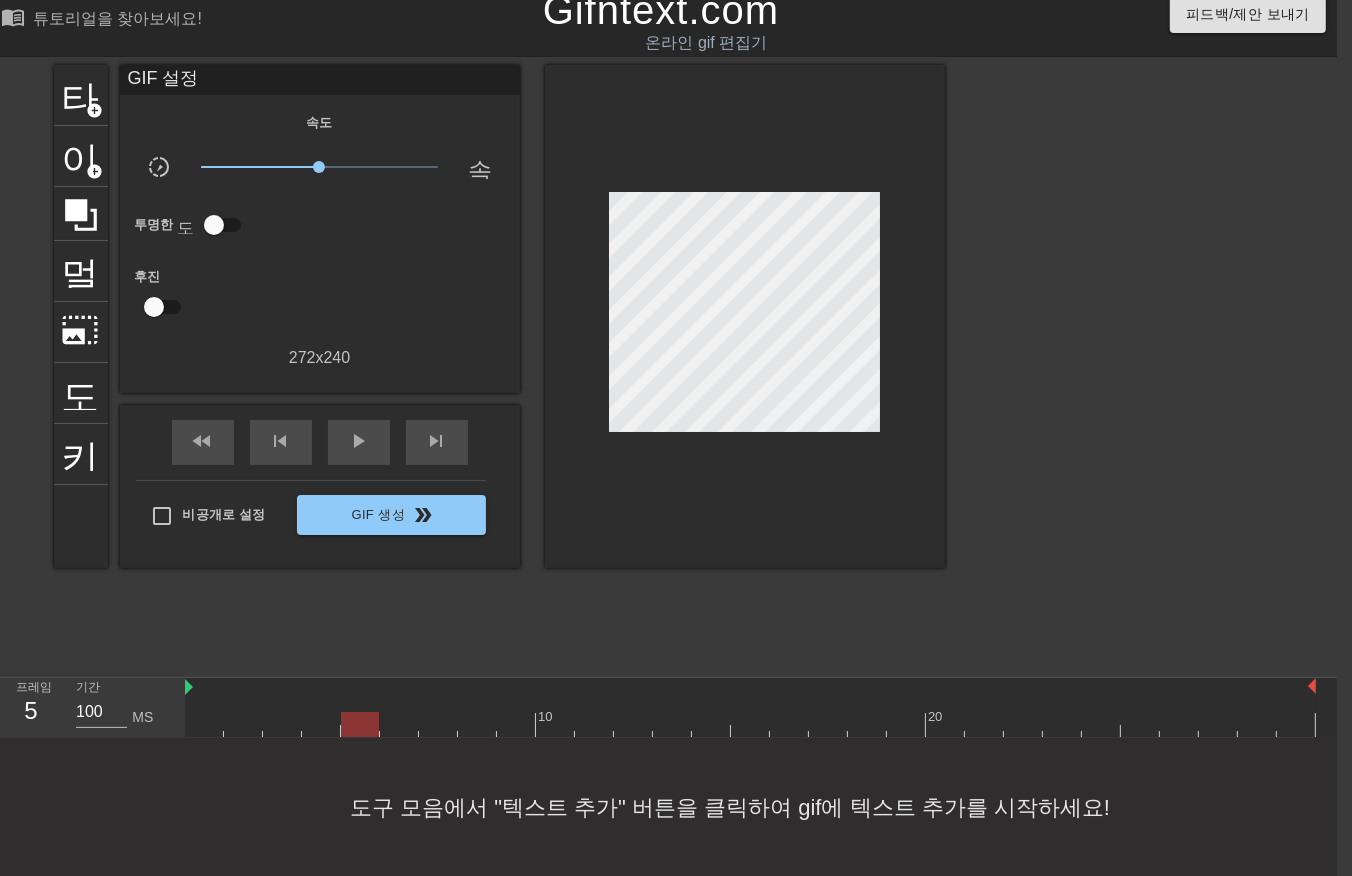 drag, startPoint x: 361, startPoint y: 728, endPoint x: 382, endPoint y: 727, distance: 21.023796 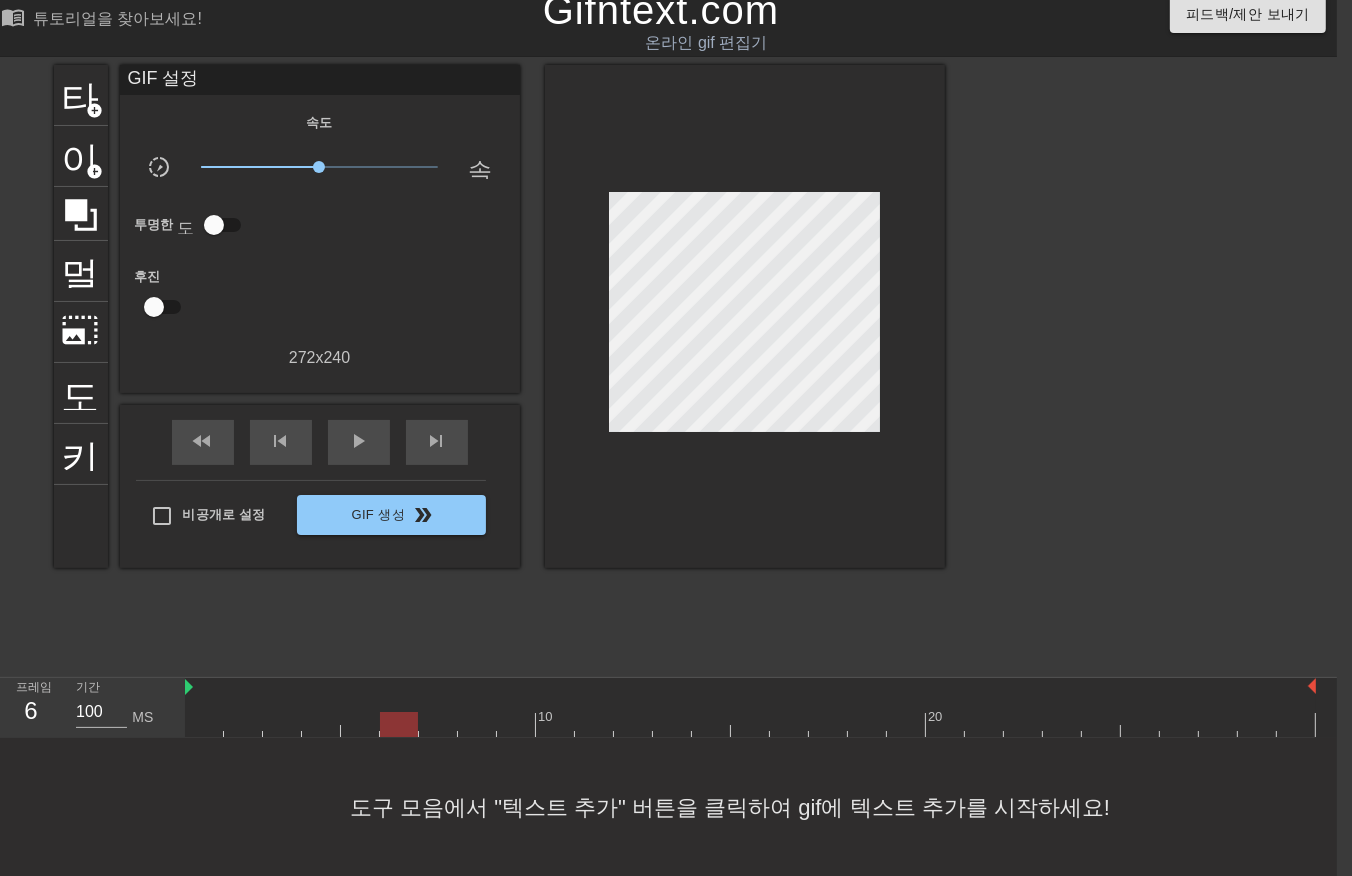 drag, startPoint x: 387, startPoint y: 725, endPoint x: 402, endPoint y: 723, distance: 15.132746 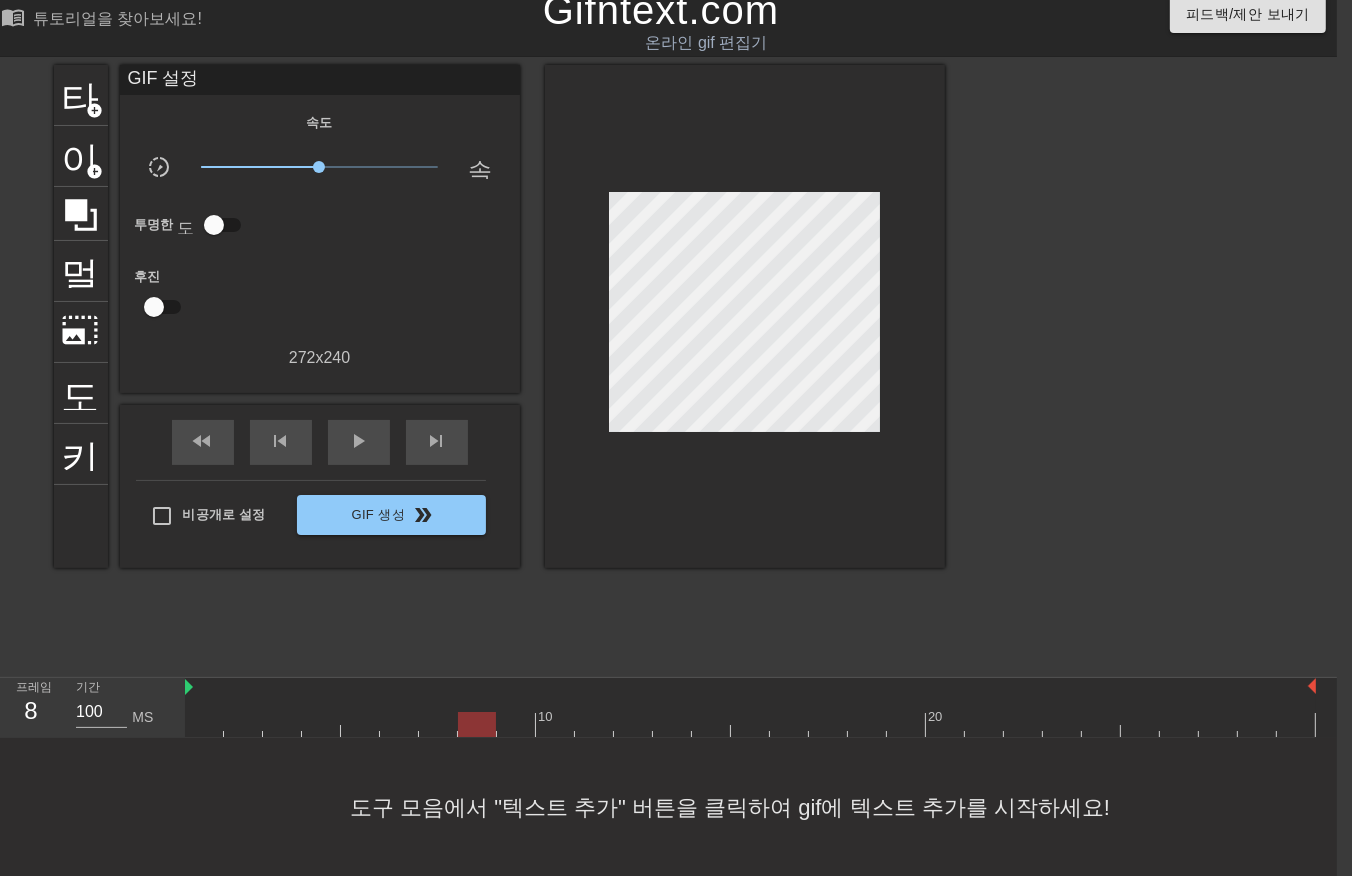 click at bounding box center (477, 710) 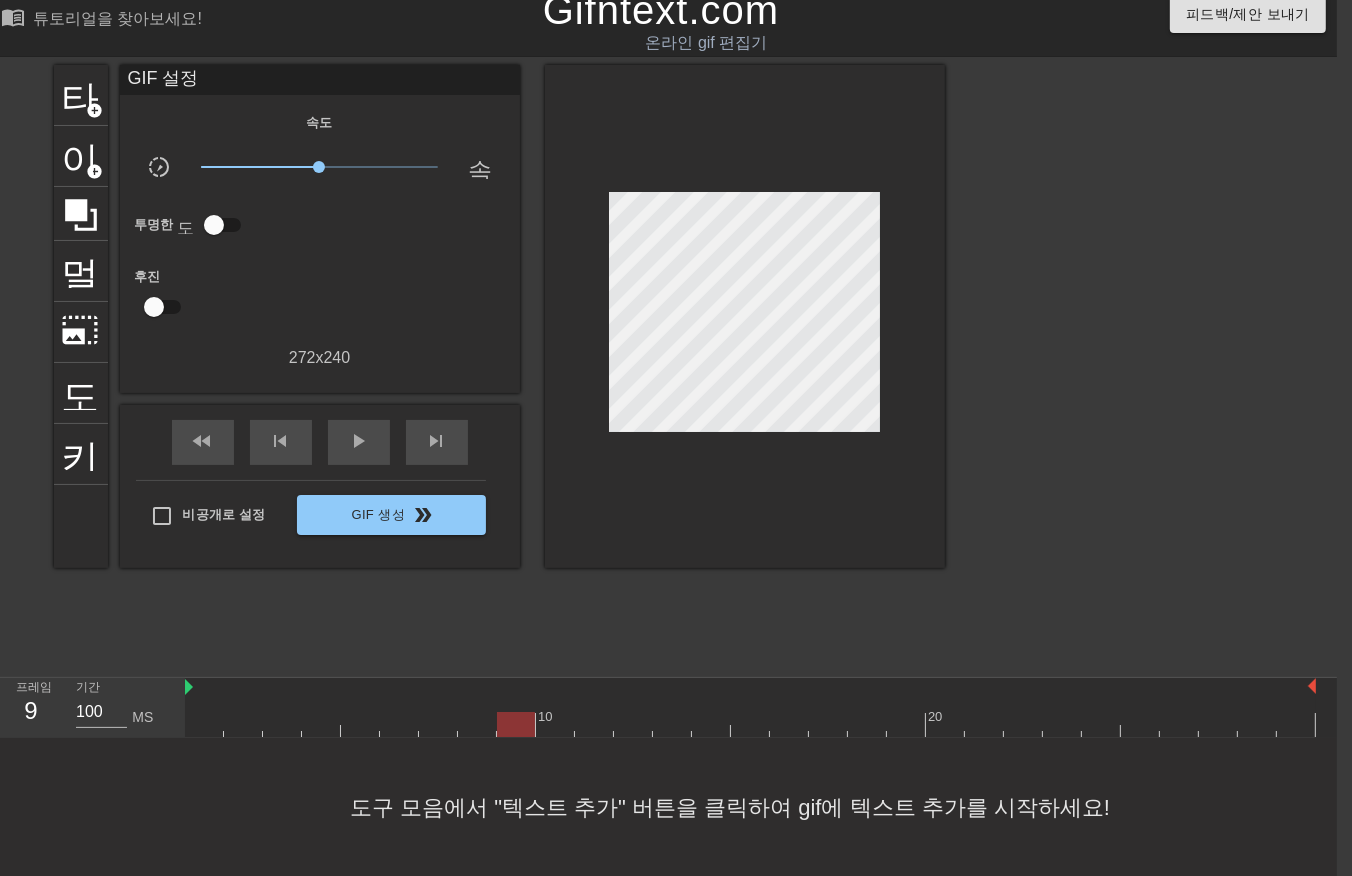 drag, startPoint x: 530, startPoint y: 706, endPoint x: 541, endPoint y: 707, distance: 11.045361 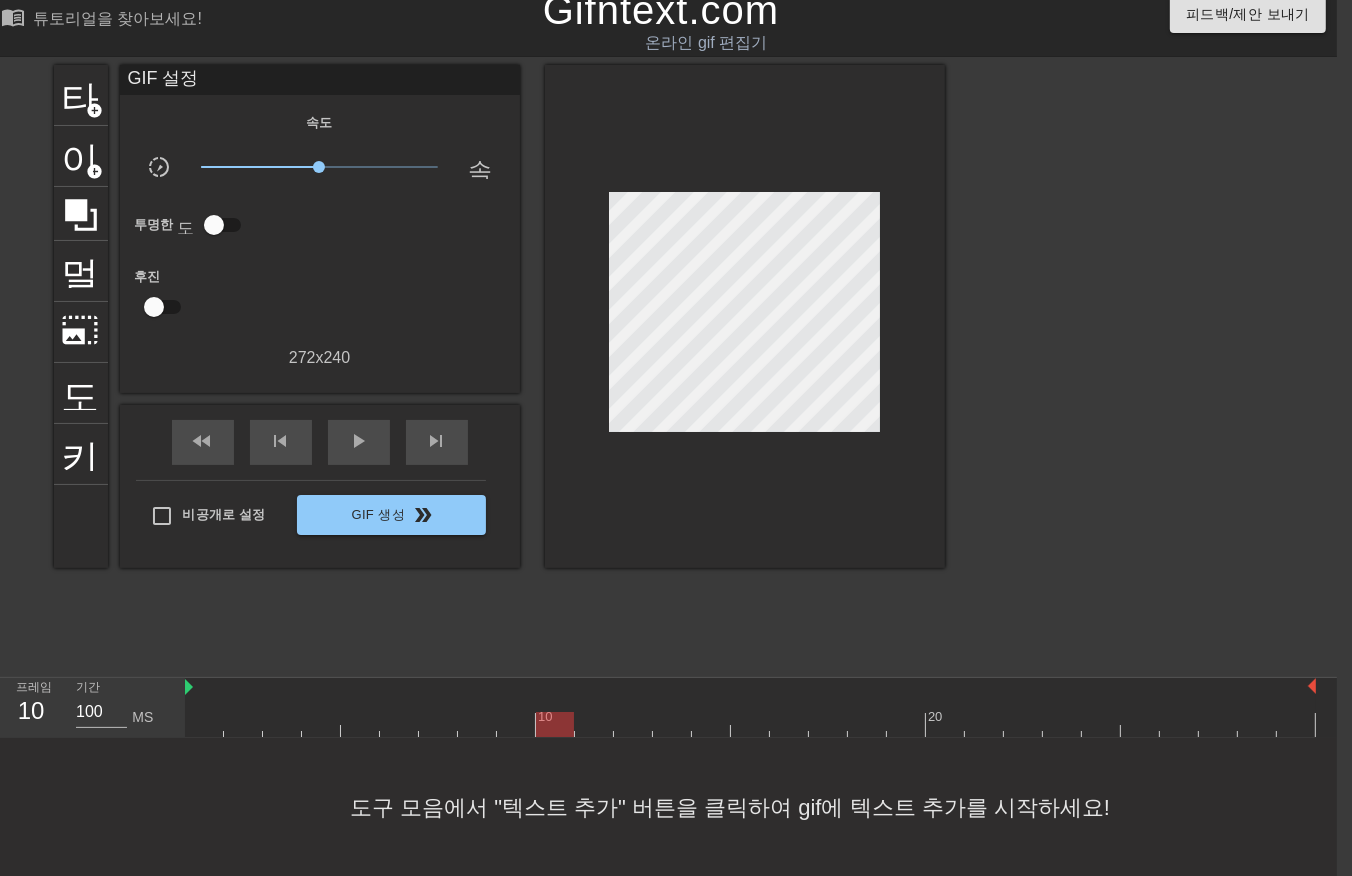 click on "10" at bounding box center [555, 710] 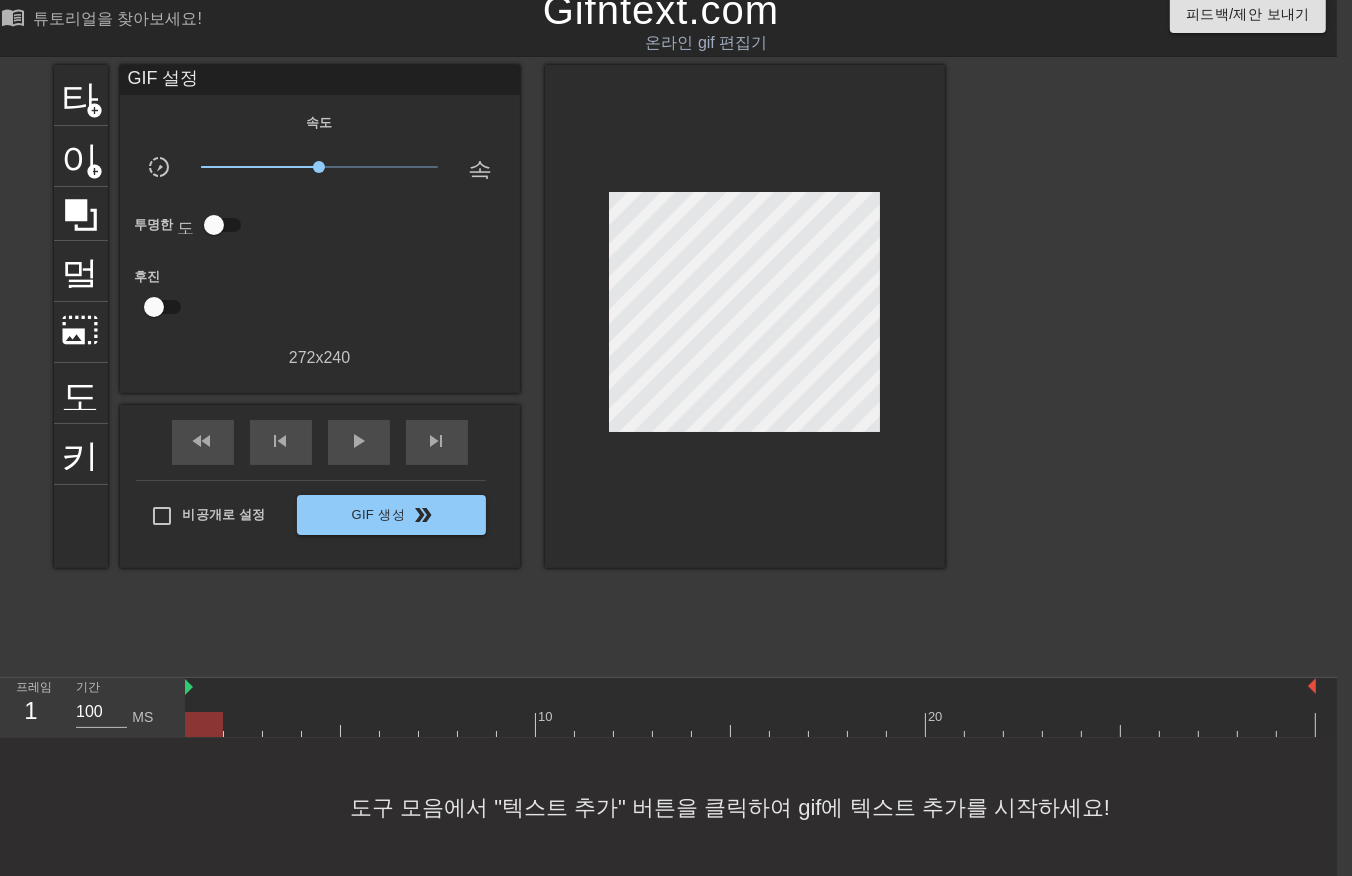 click at bounding box center (750, 724) 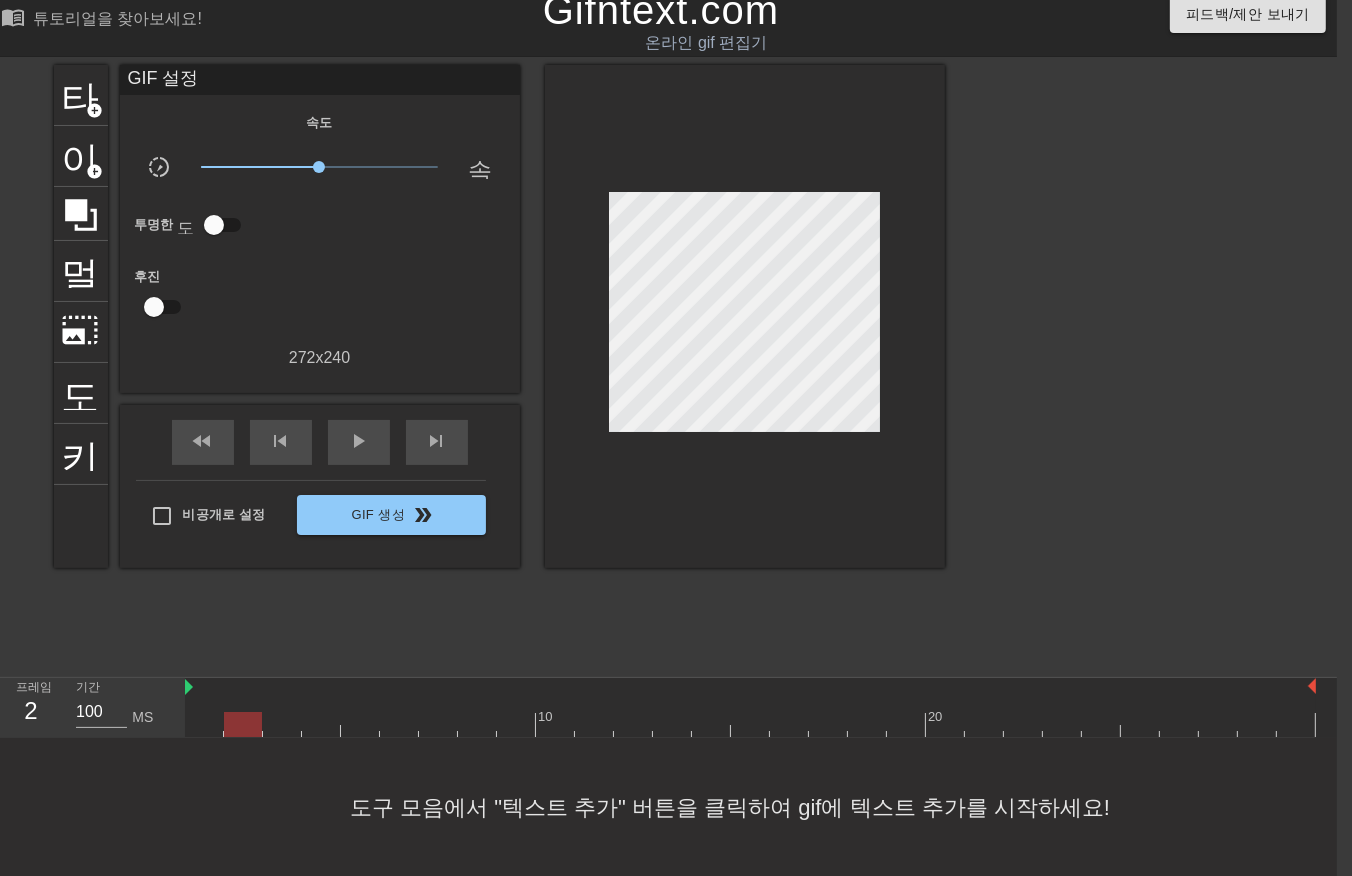 click at bounding box center (750, 724) 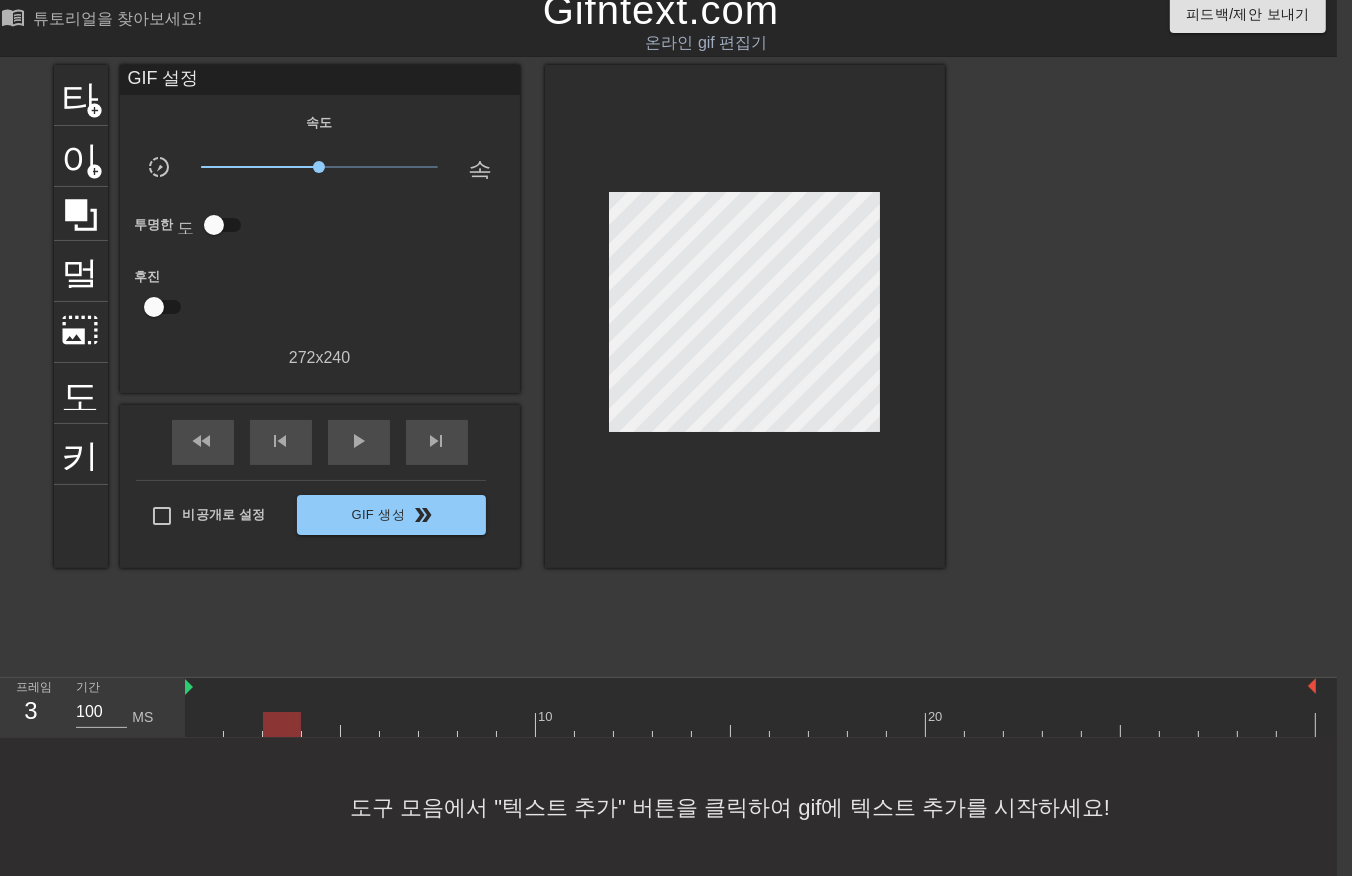click at bounding box center (750, 724) 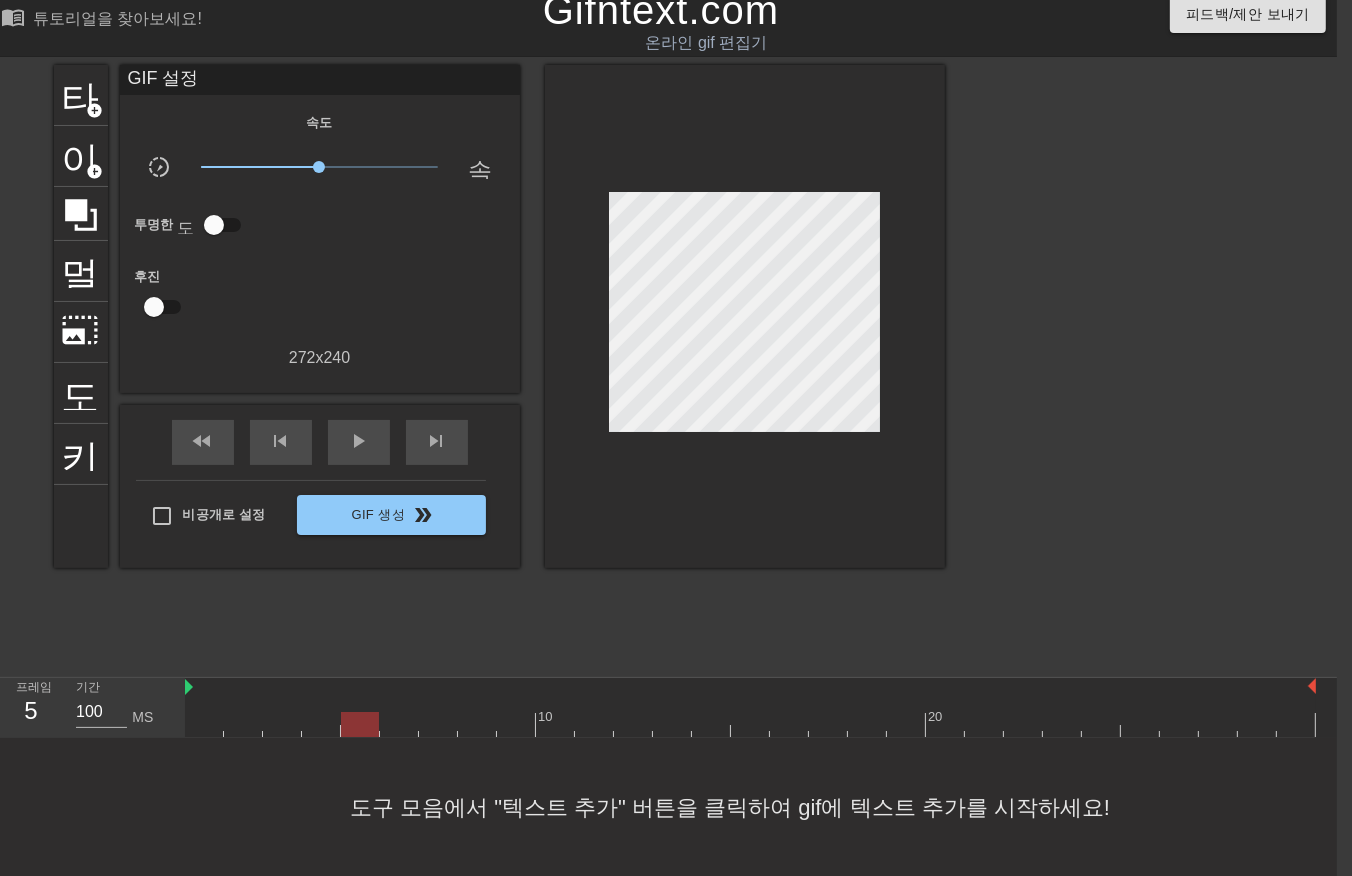 click at bounding box center (750, 724) 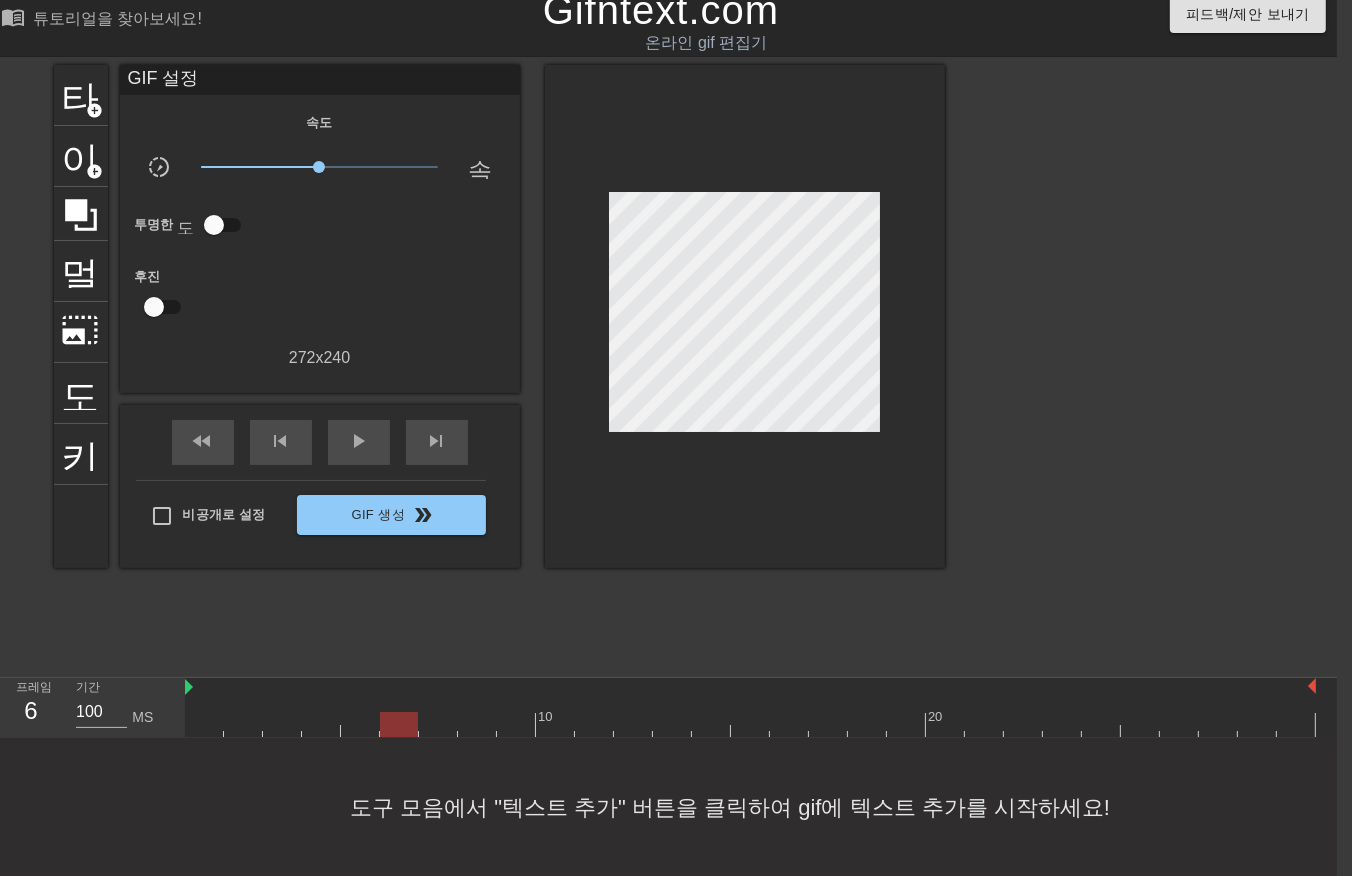 click at bounding box center (750, 724) 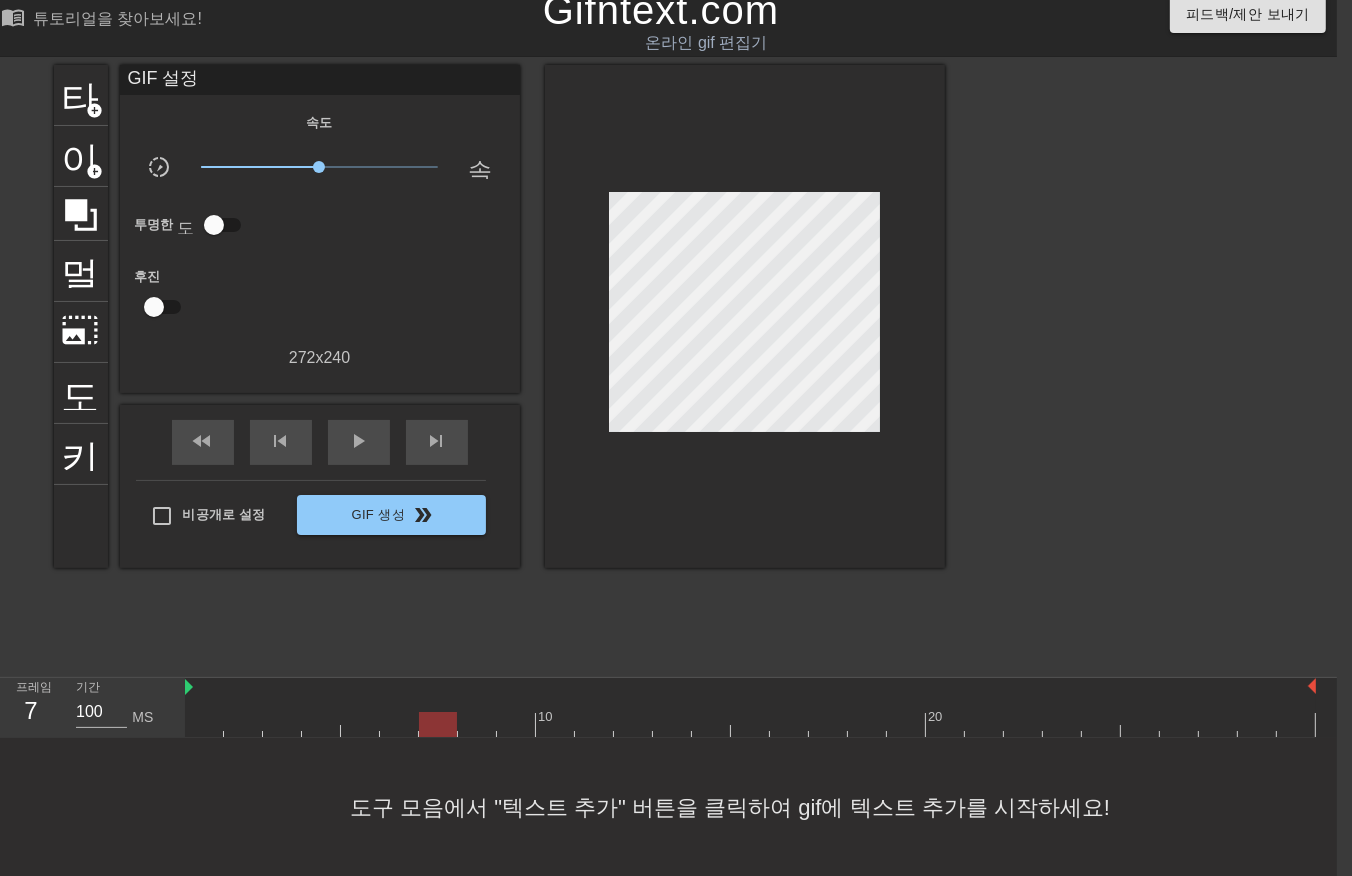 click at bounding box center (750, 724) 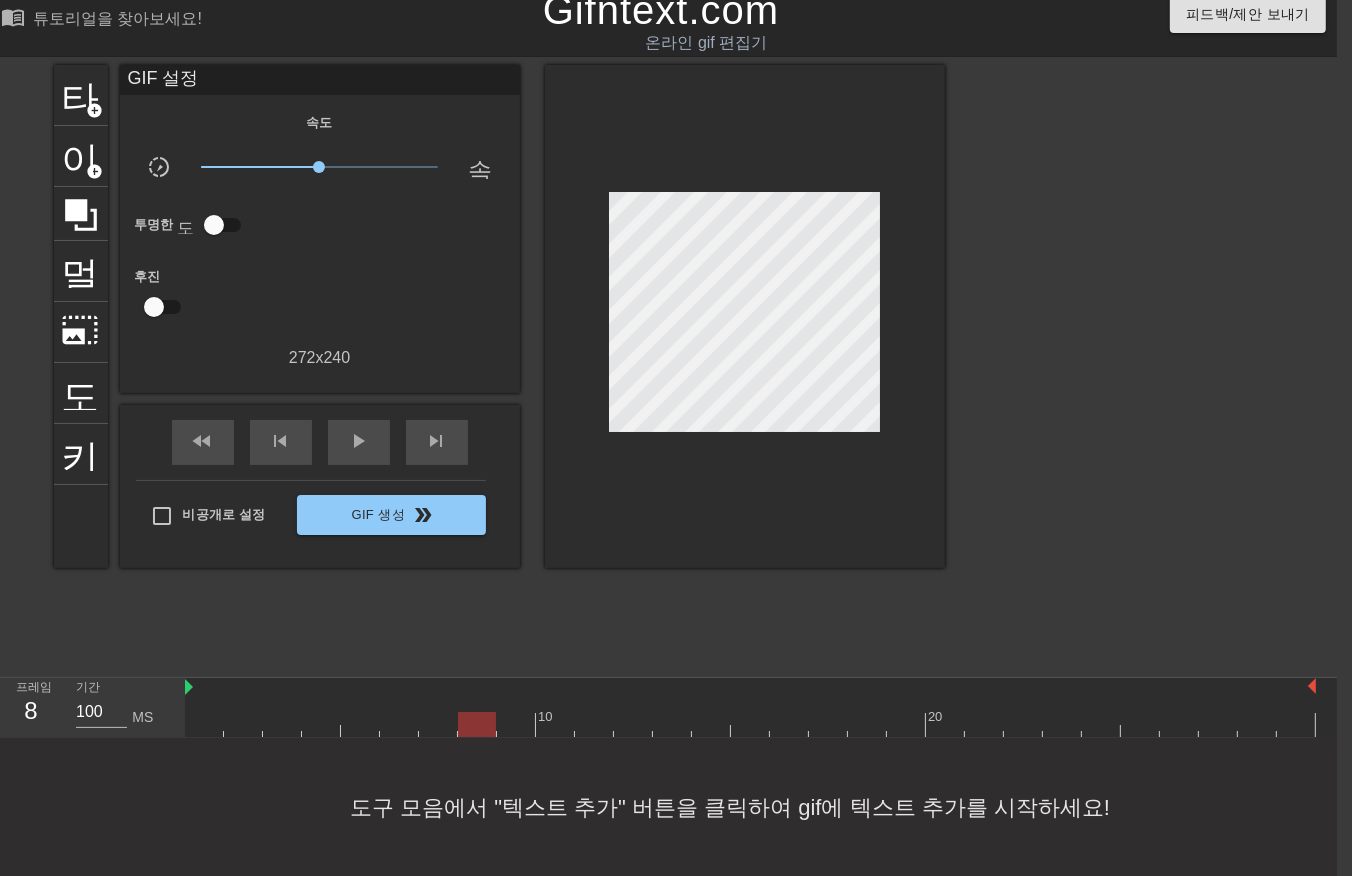 click at bounding box center [750, 724] 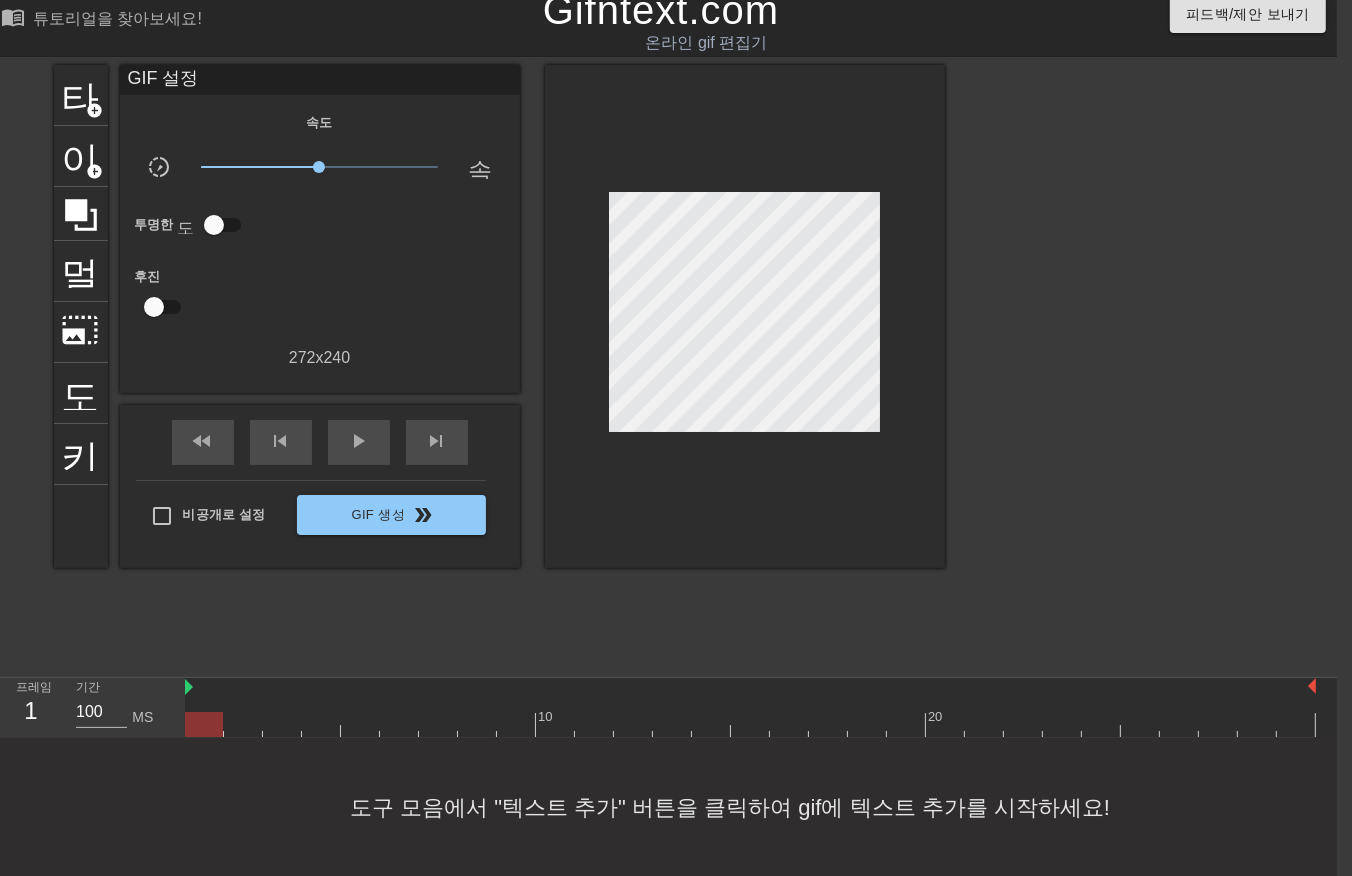 click at bounding box center (750, 724) 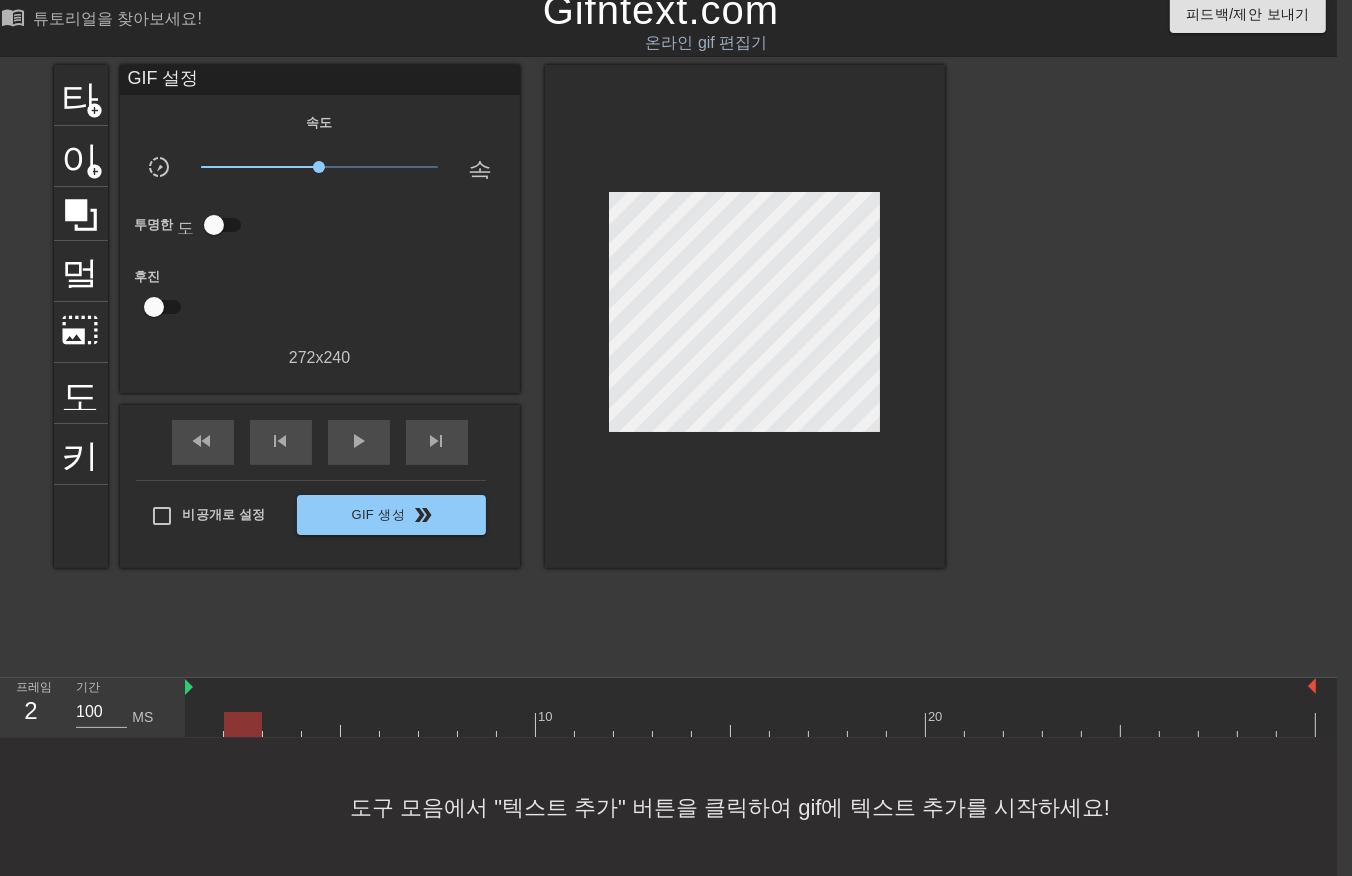 click at bounding box center [750, 724] 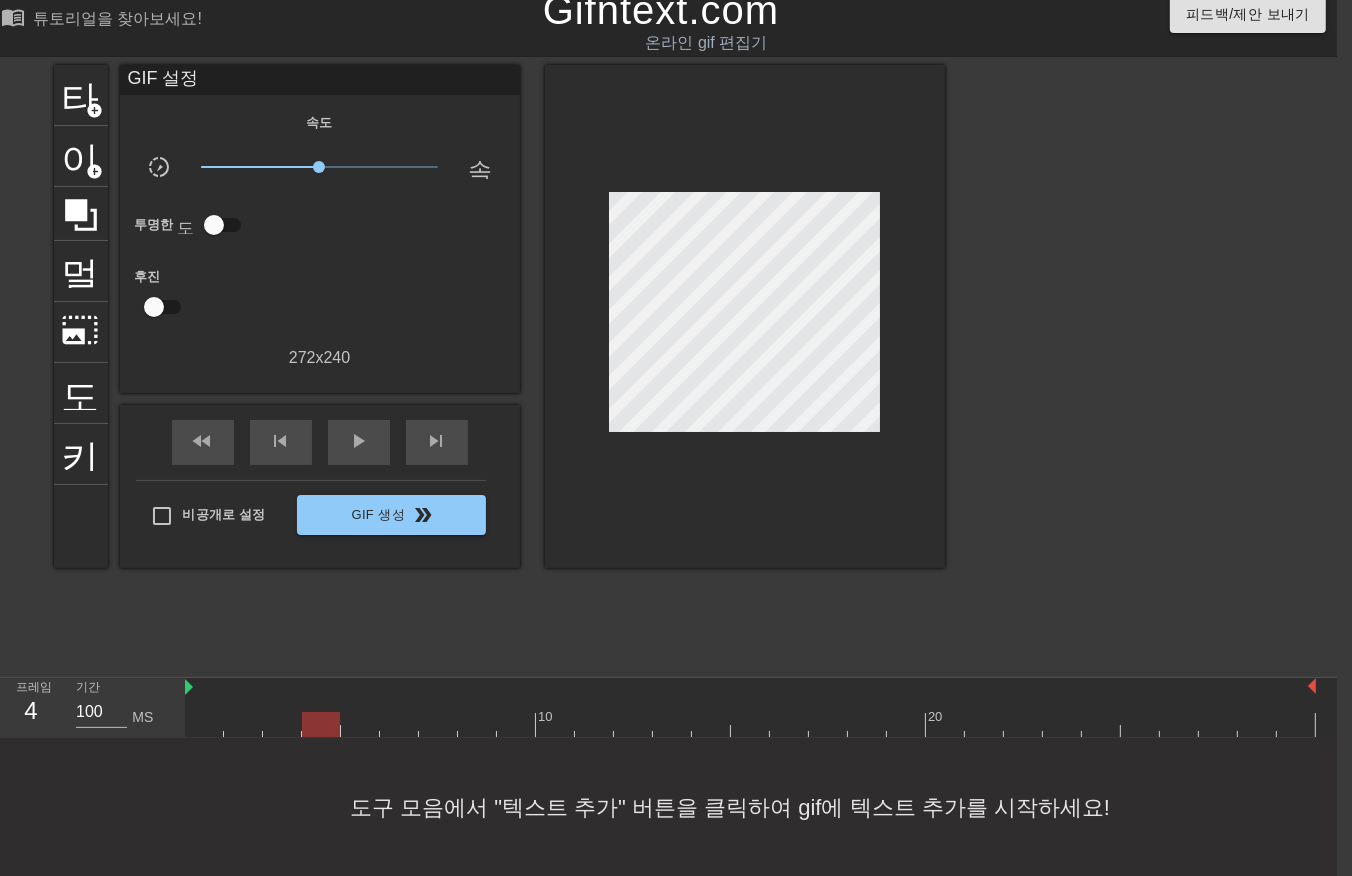 drag, startPoint x: 312, startPoint y: 720, endPoint x: 330, endPoint y: 725, distance: 18.681541 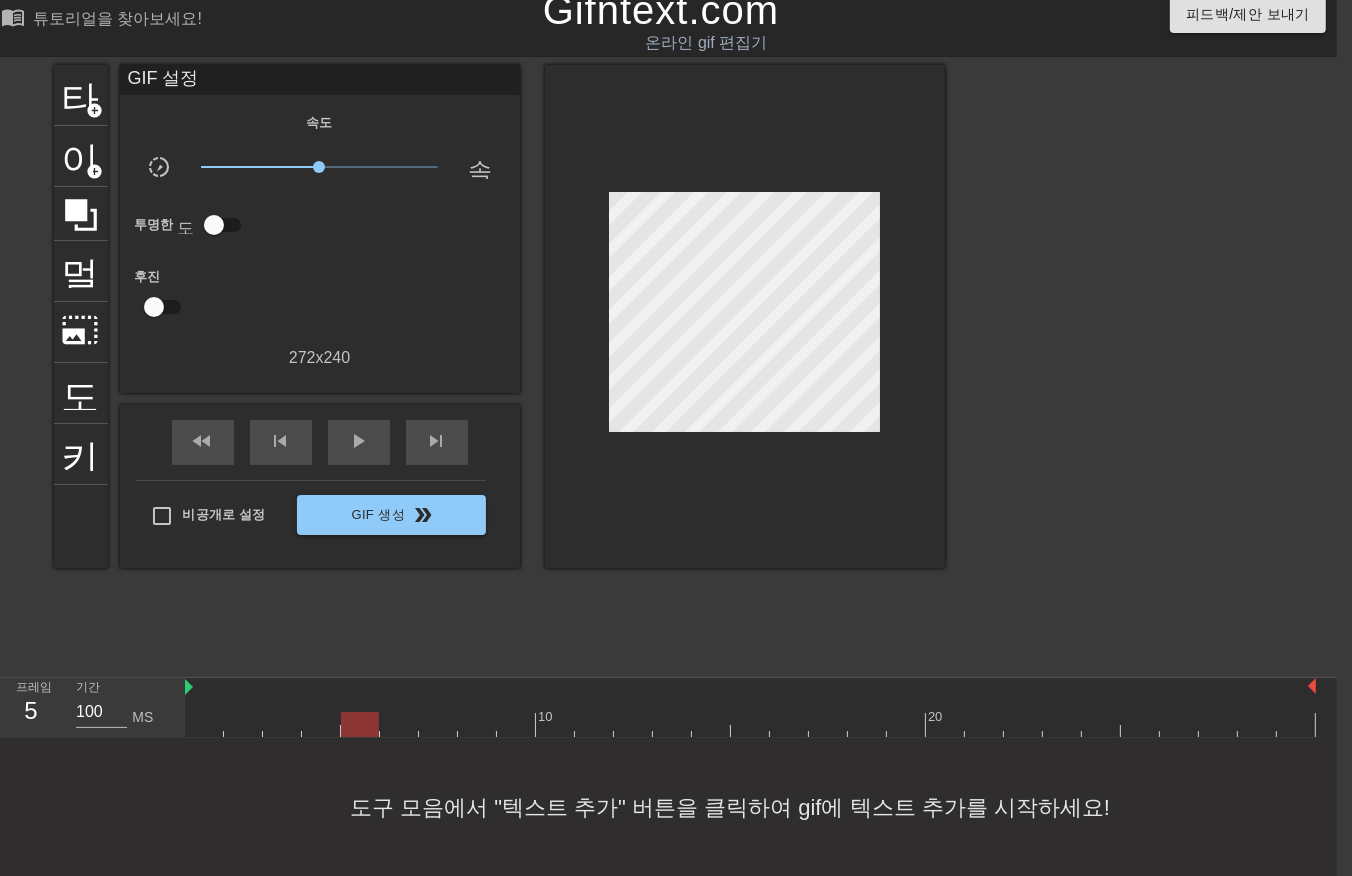 drag, startPoint x: 362, startPoint y: 721, endPoint x: 373, endPoint y: 723, distance: 11.18034 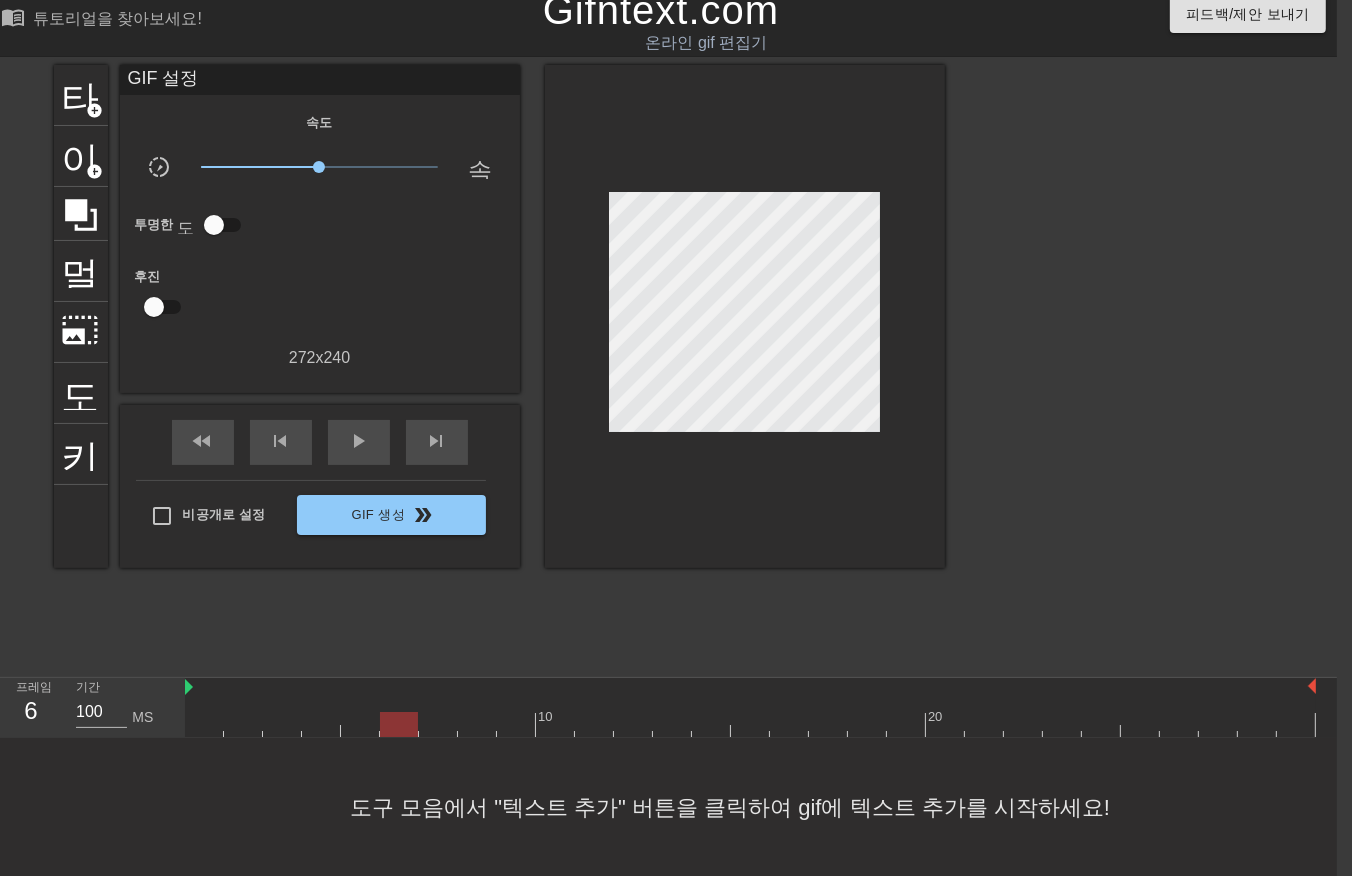 click at bounding box center [750, 724] 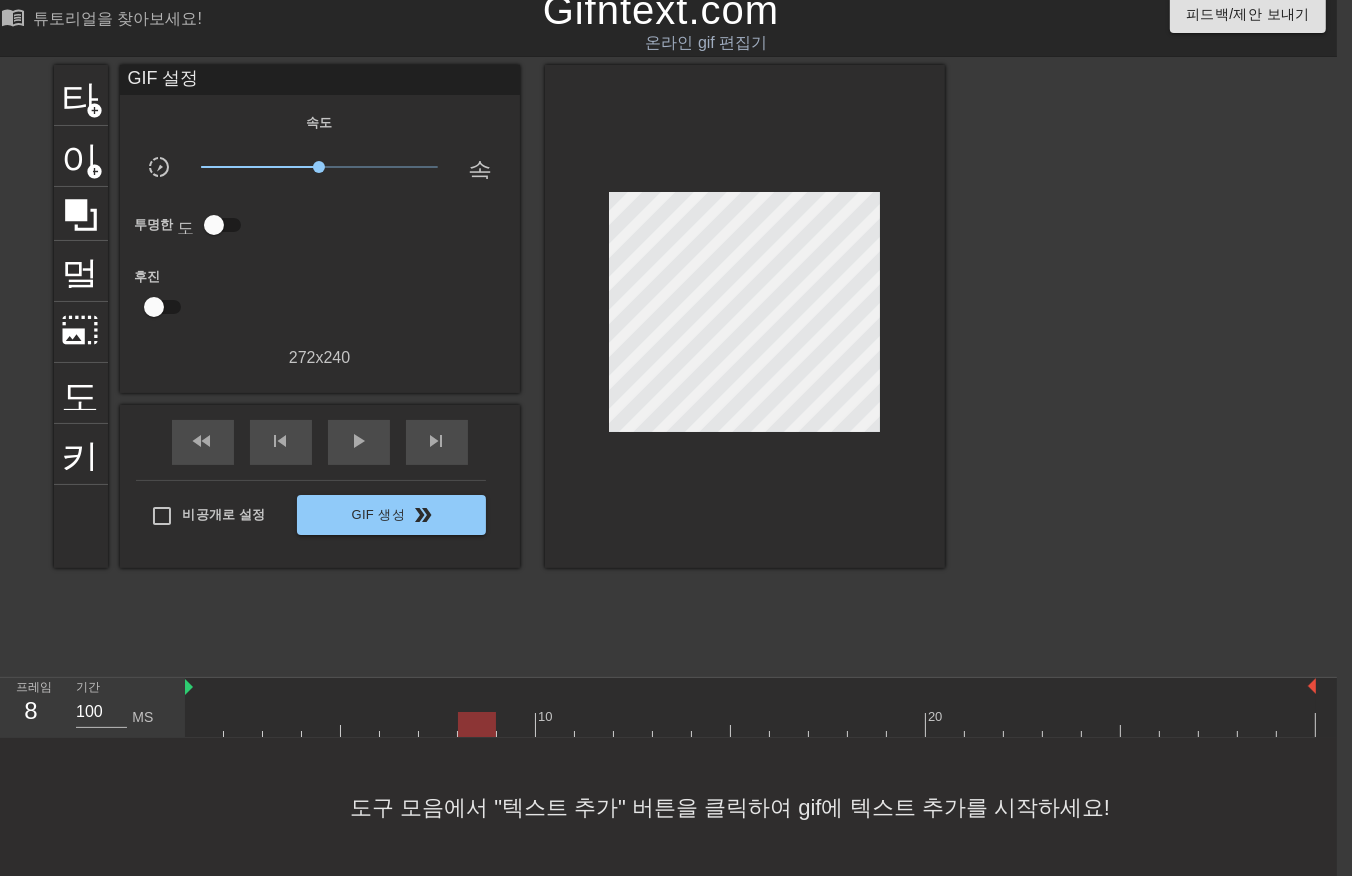 drag, startPoint x: 458, startPoint y: 732, endPoint x: 534, endPoint y: 802, distance: 103.32473 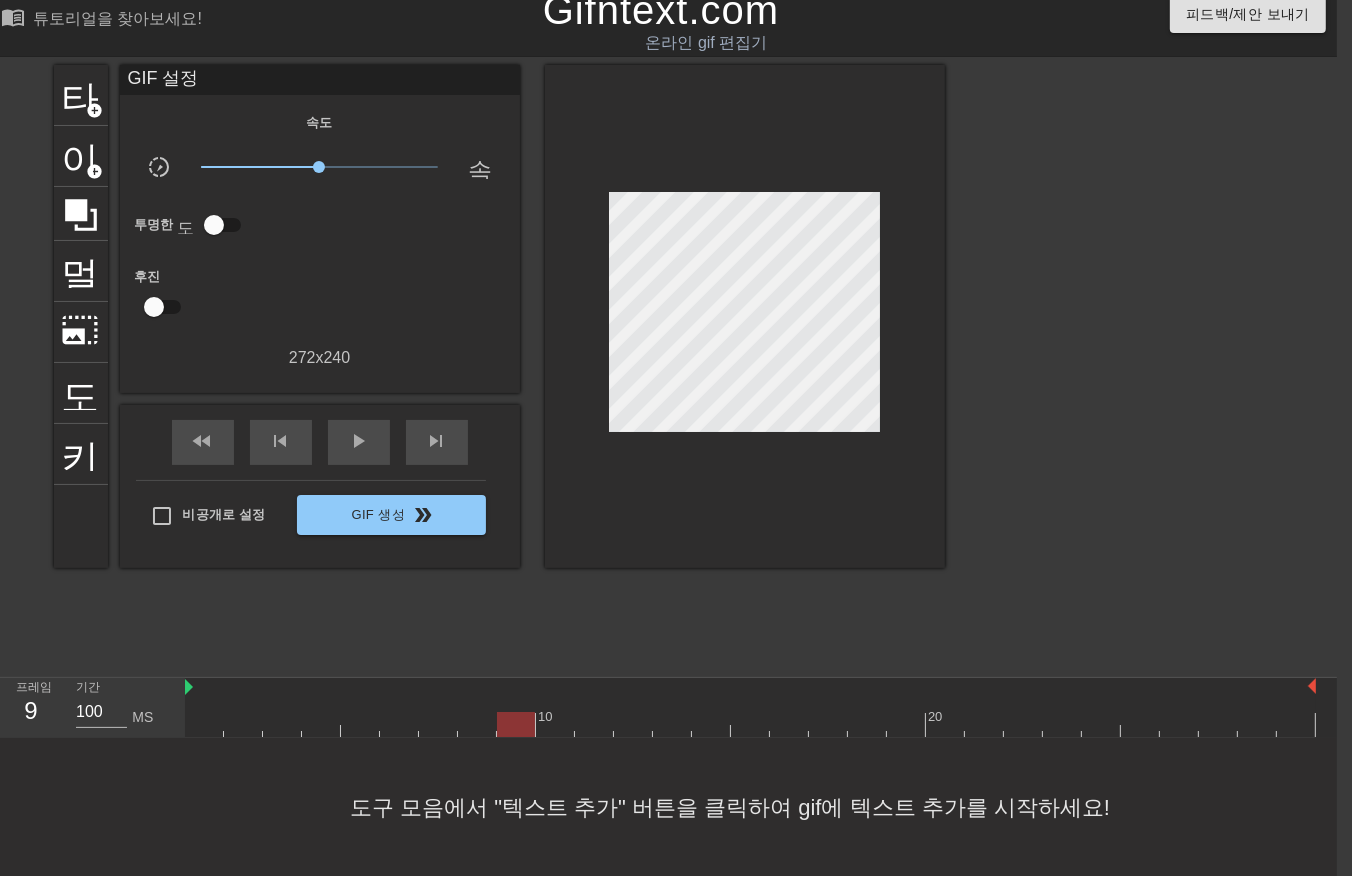 click at bounding box center [750, 724] 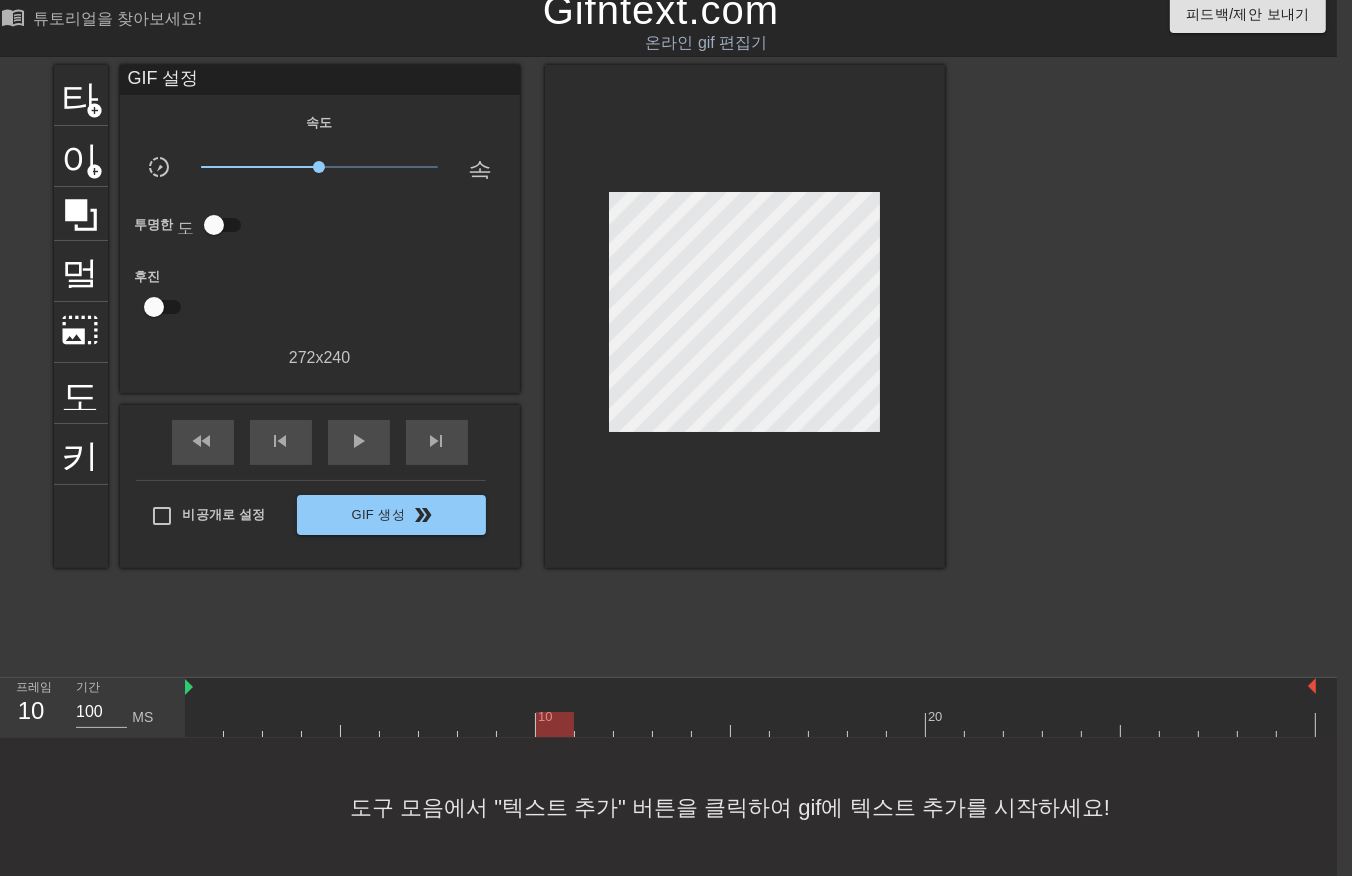 drag, startPoint x: 585, startPoint y: 723, endPoint x: 610, endPoint y: 740, distance: 30.232433 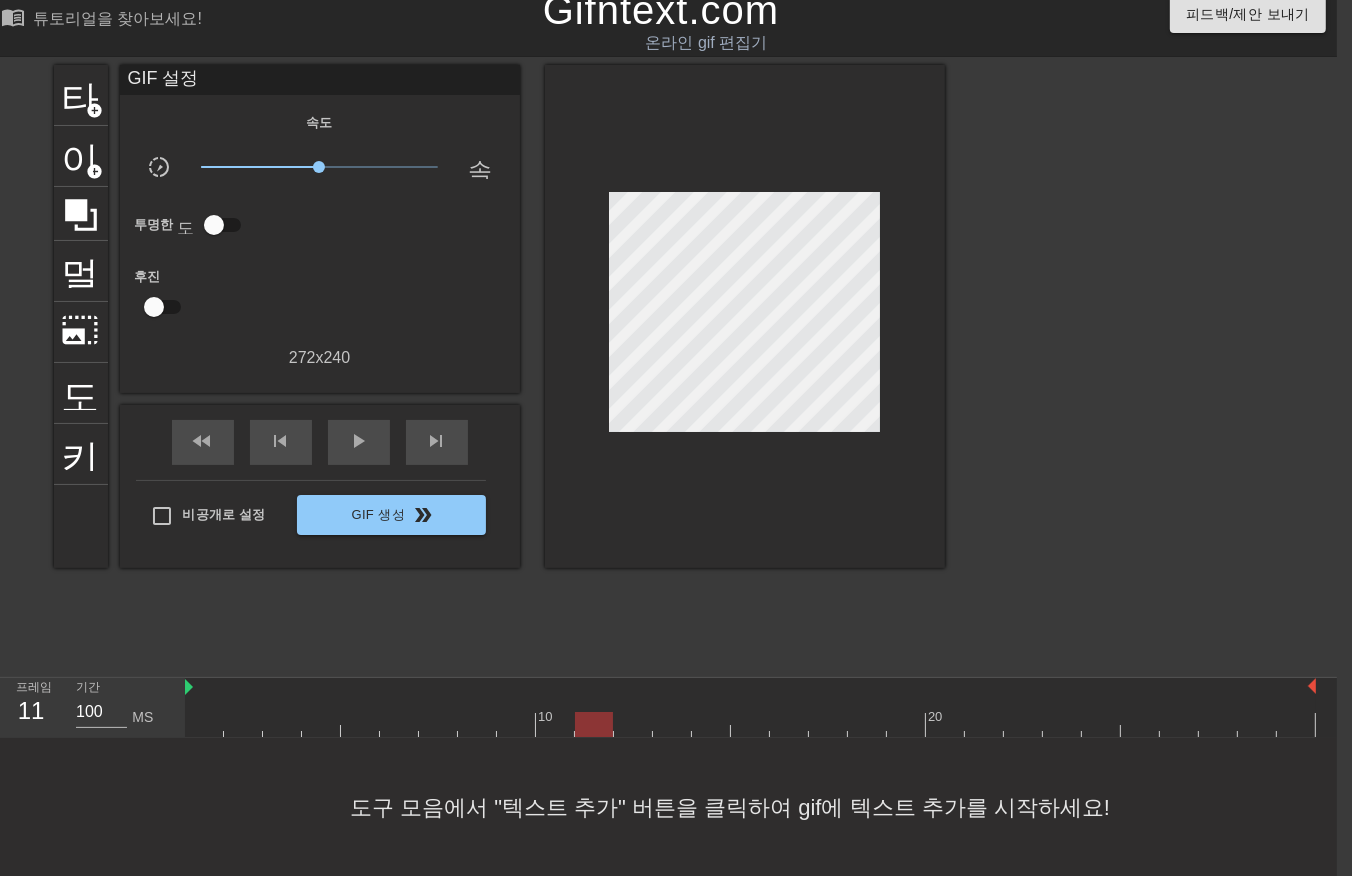 click at bounding box center [750, 724] 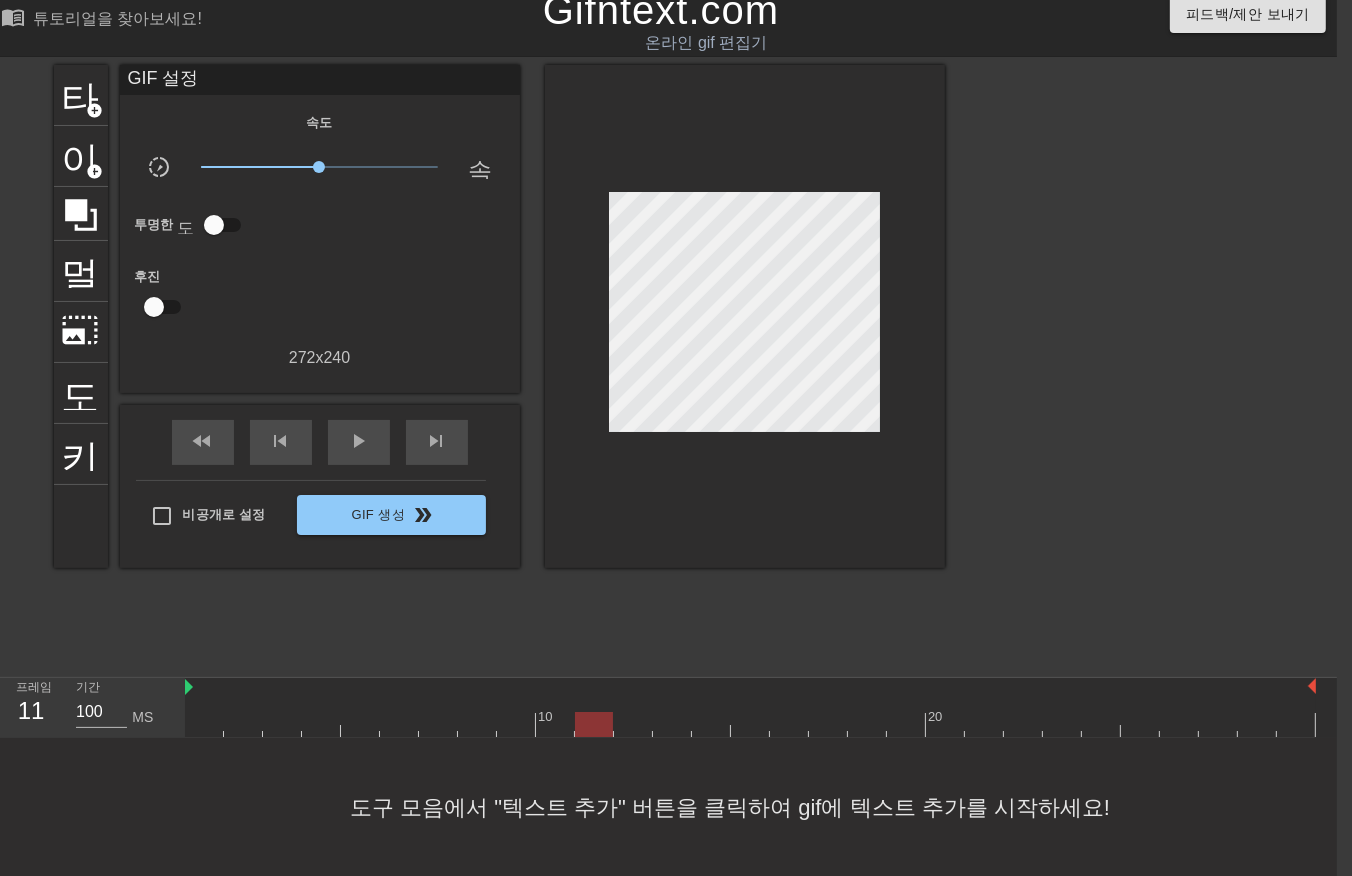 click at bounding box center (750, 724) 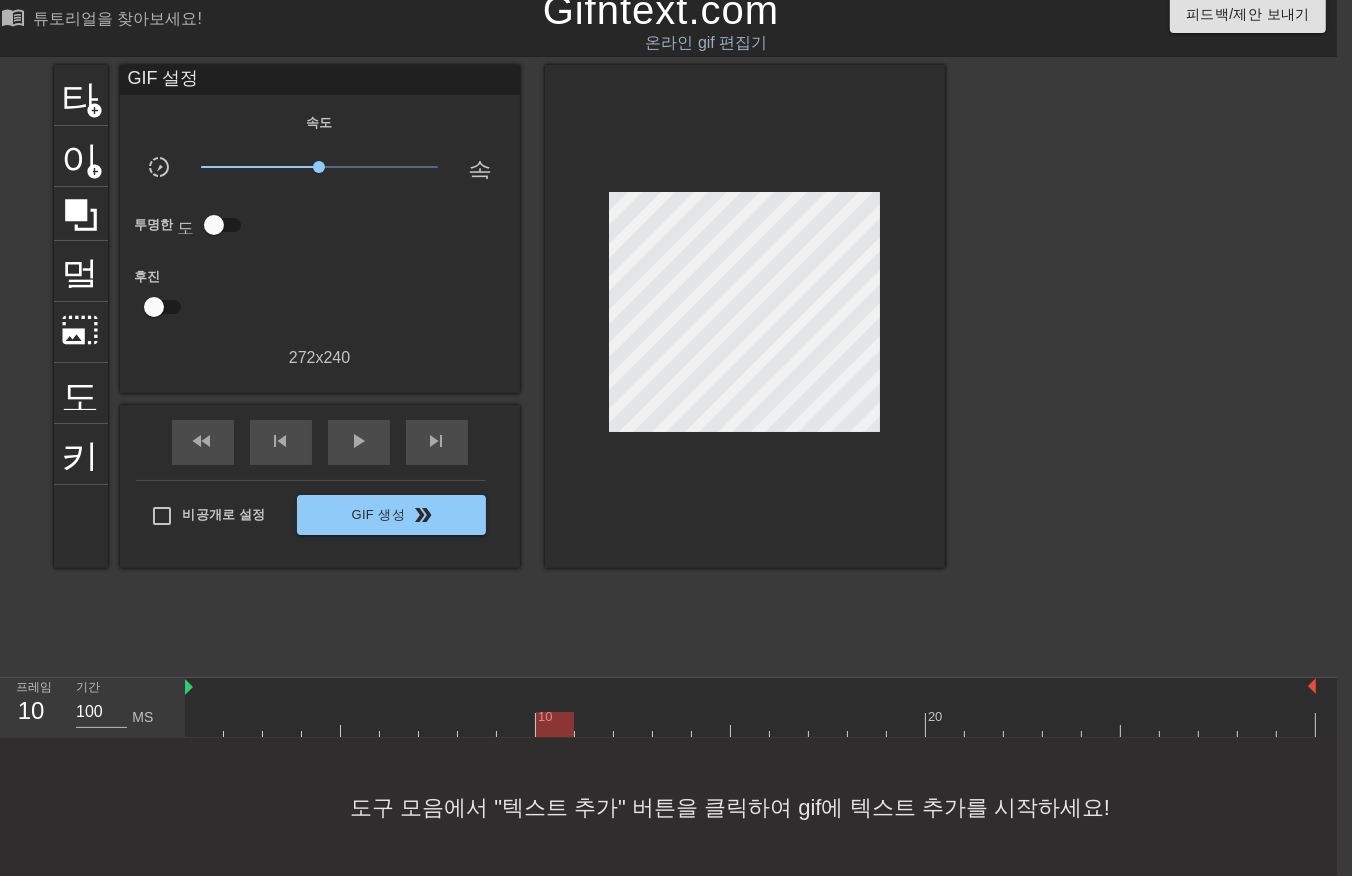 click at bounding box center (750, 724) 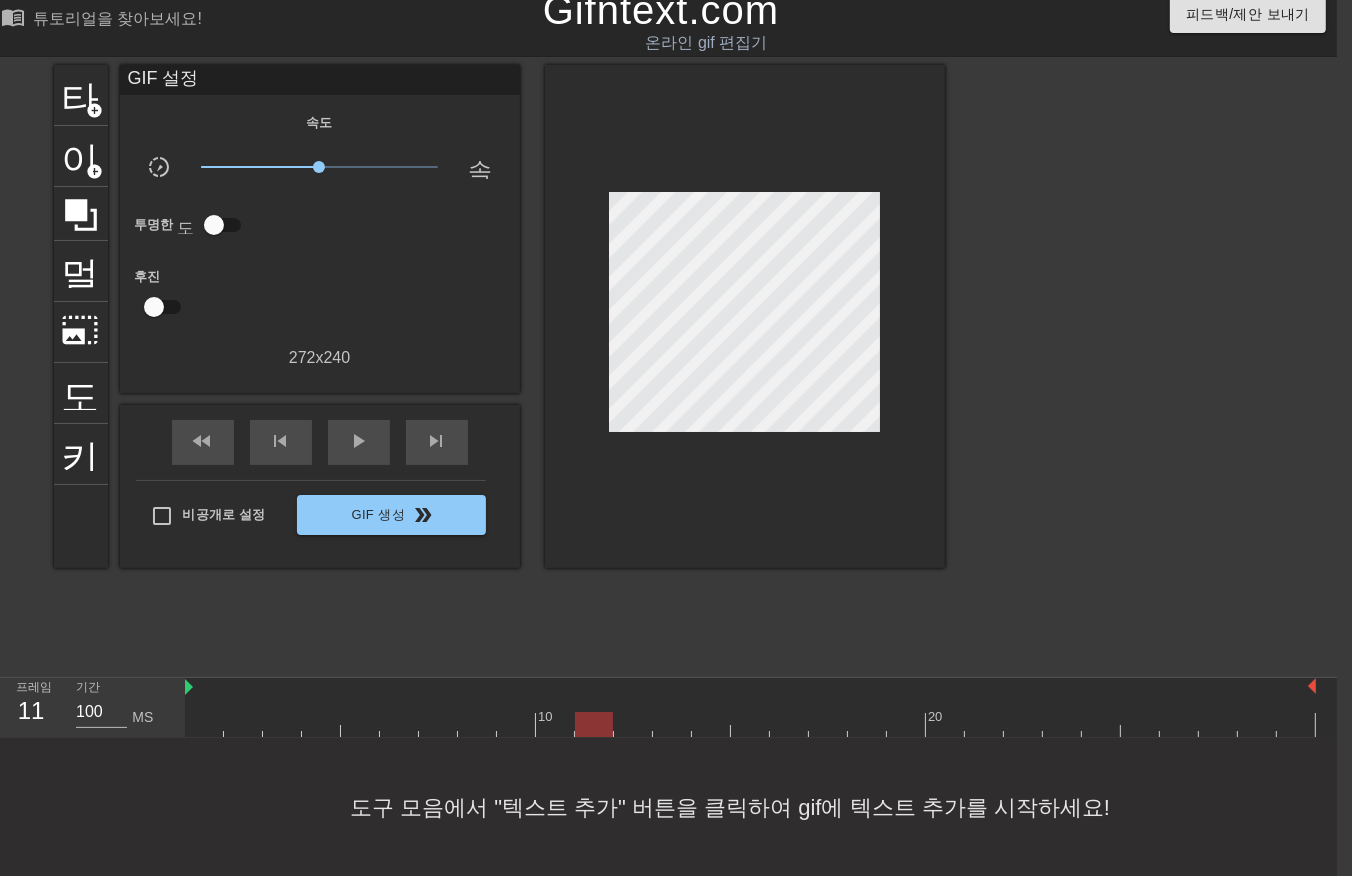 click at bounding box center [750, 724] 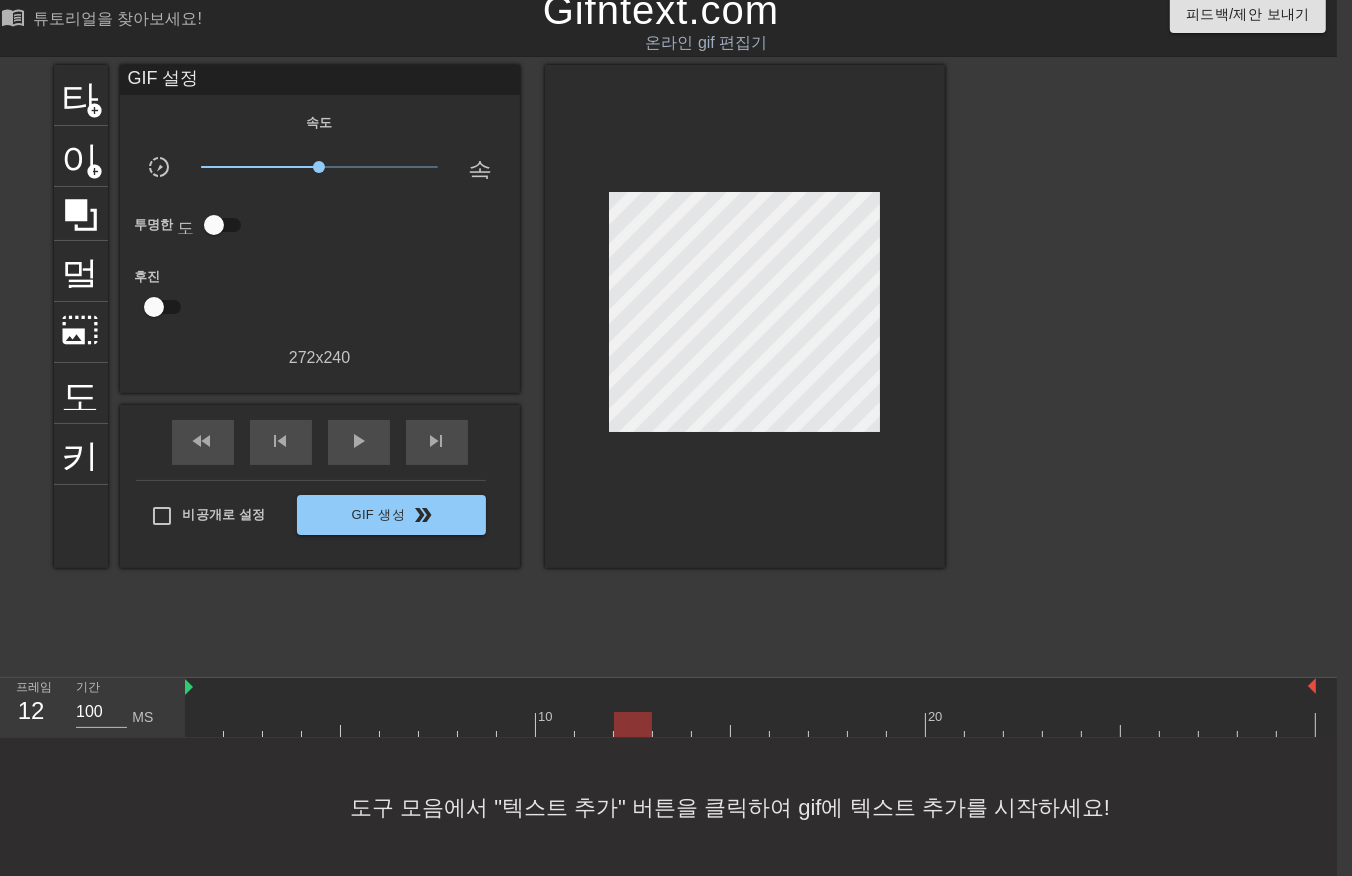 click at bounding box center [750, 724] 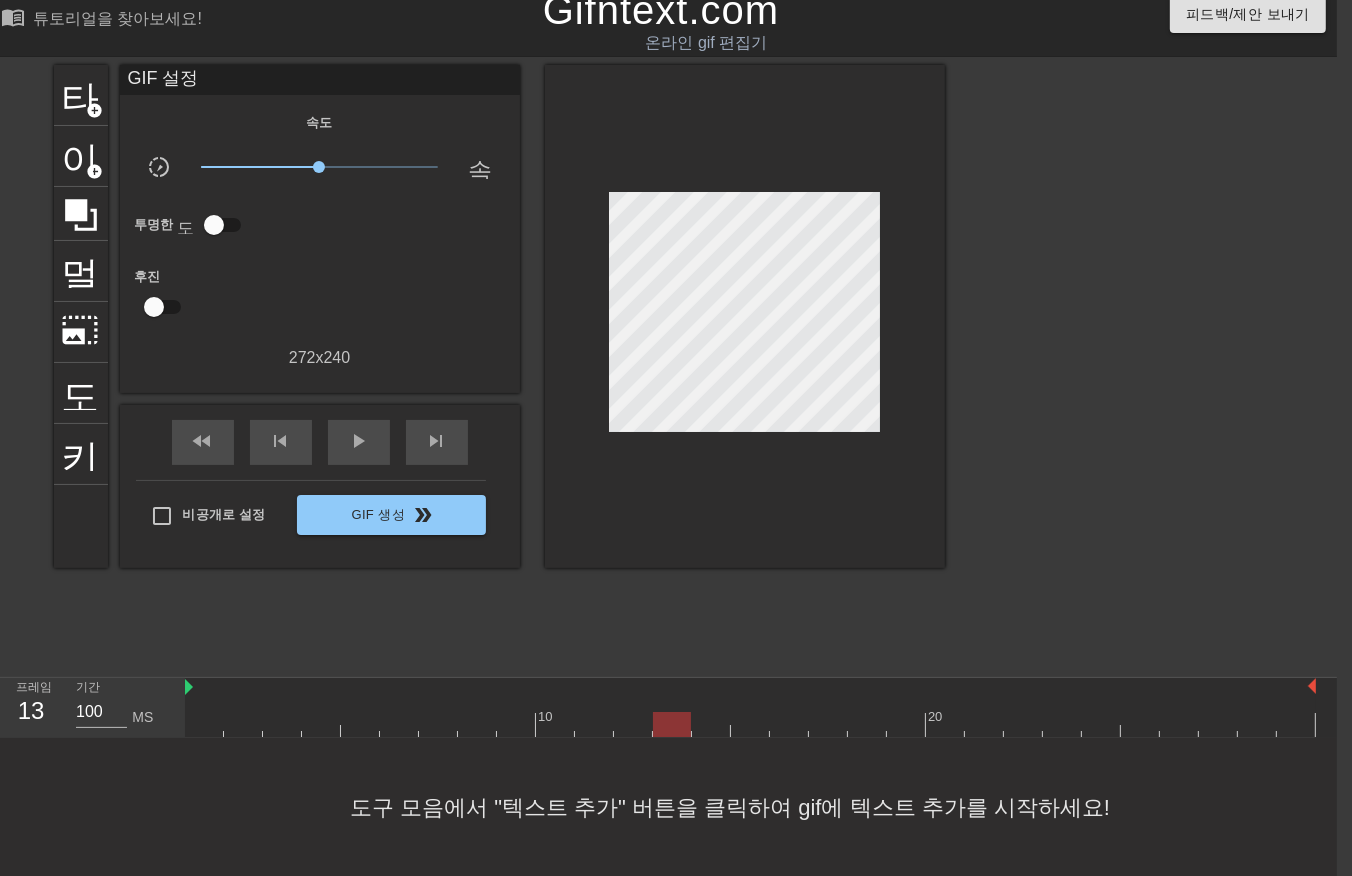 click at bounding box center [750, 724] 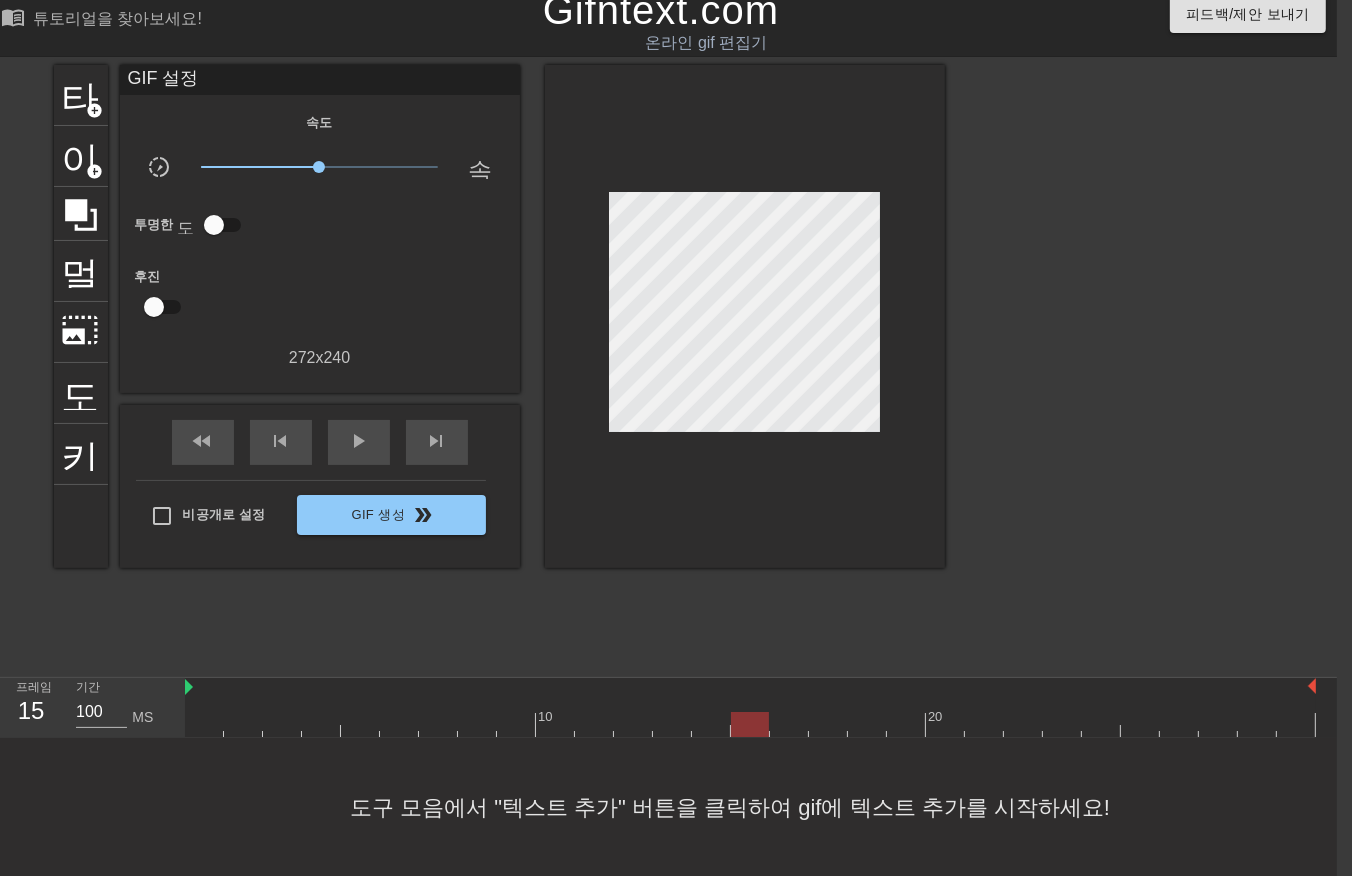 drag, startPoint x: 744, startPoint y: 718, endPoint x: 775, endPoint y: 726, distance: 32.01562 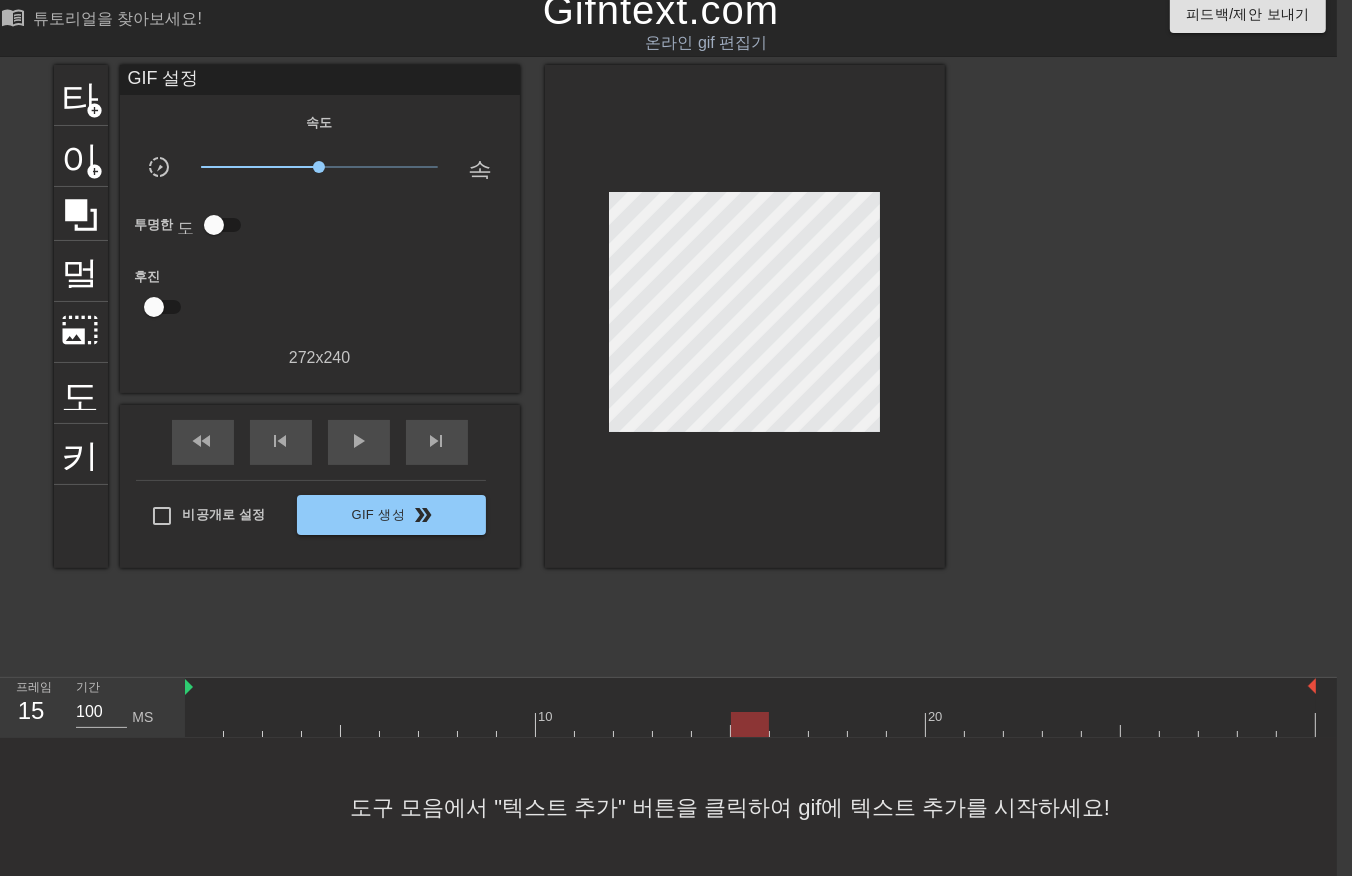 click at bounding box center [750, 724] 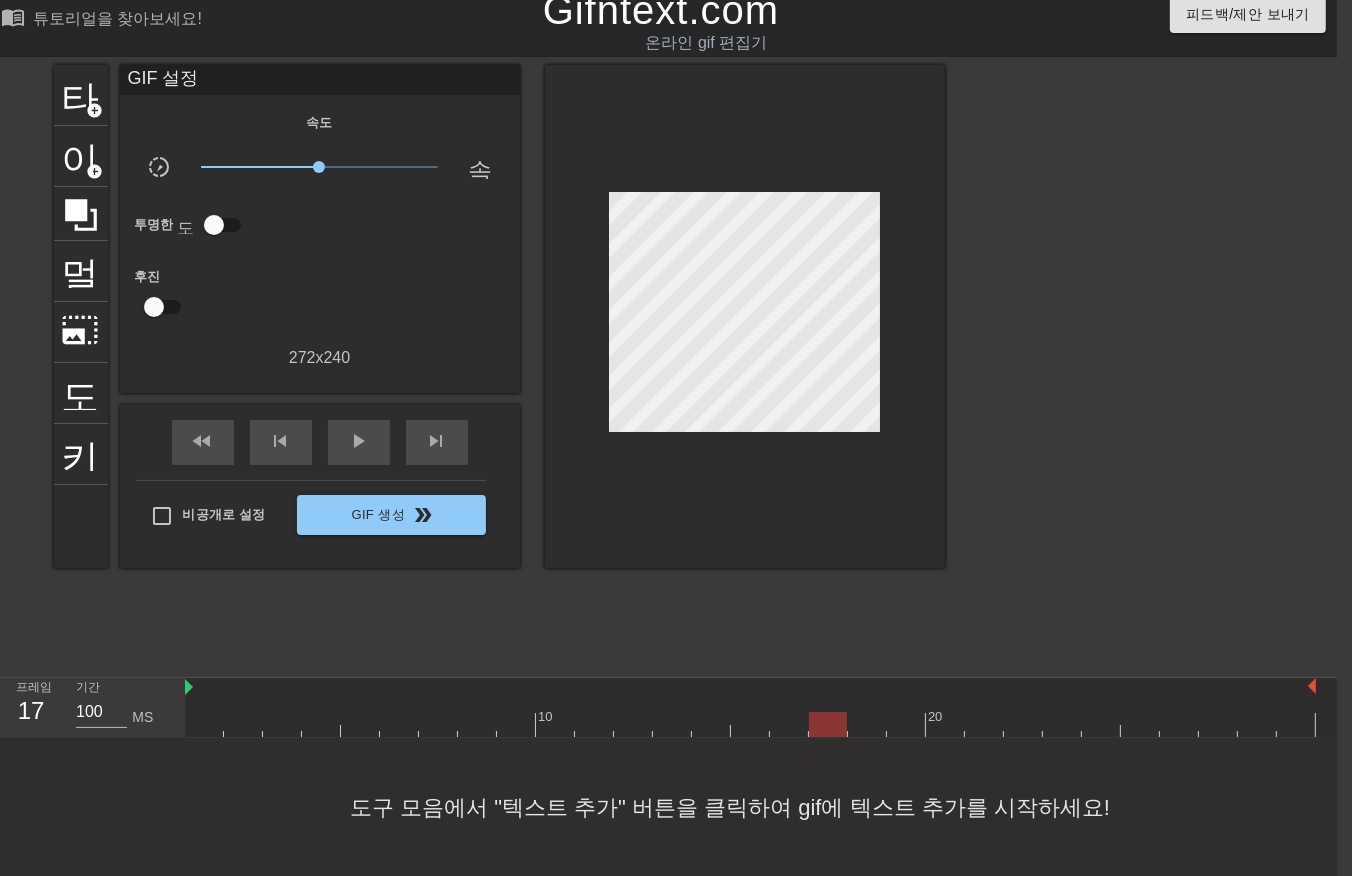 click at bounding box center [750, 724] 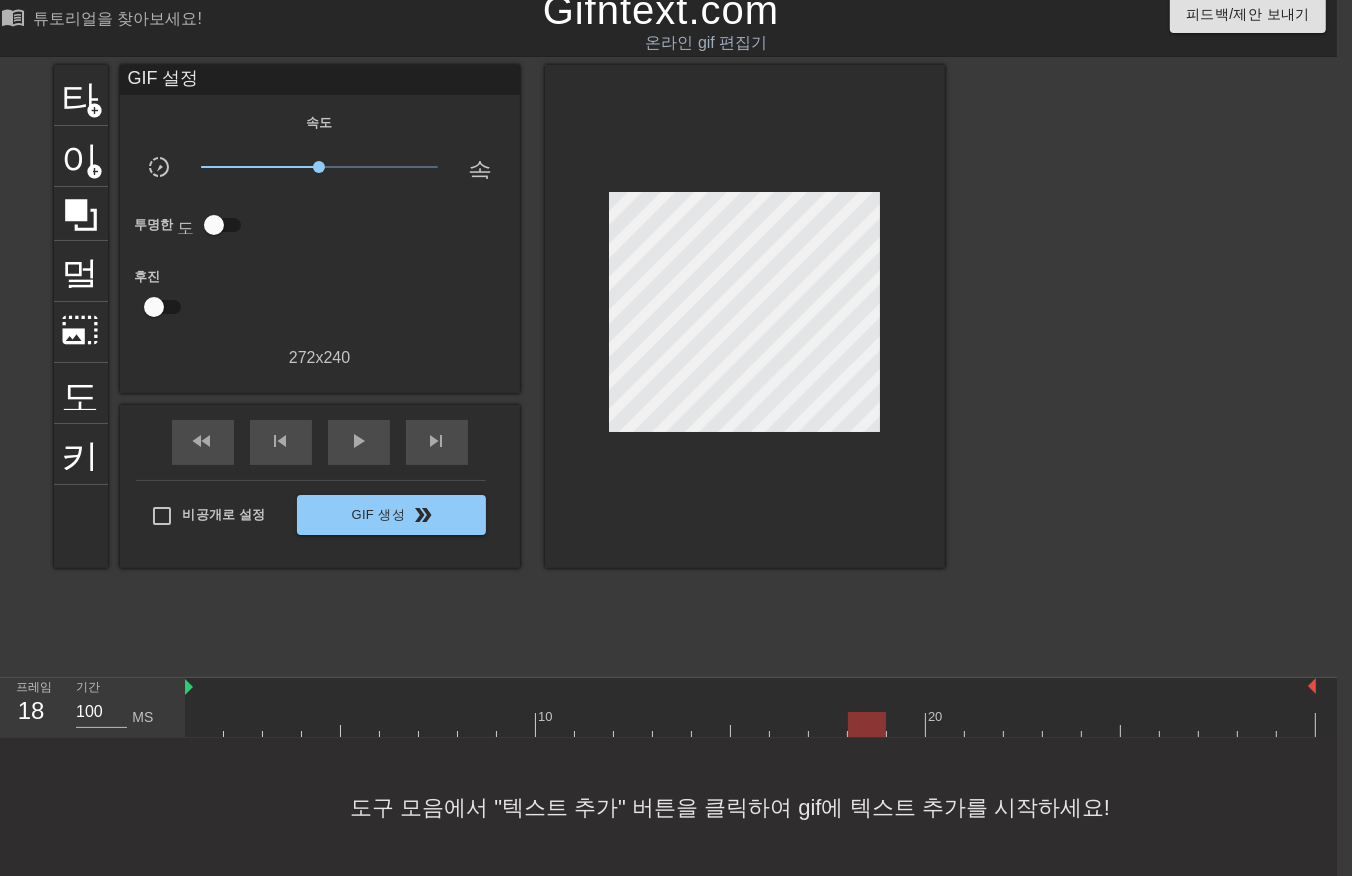 click at bounding box center (750, 724) 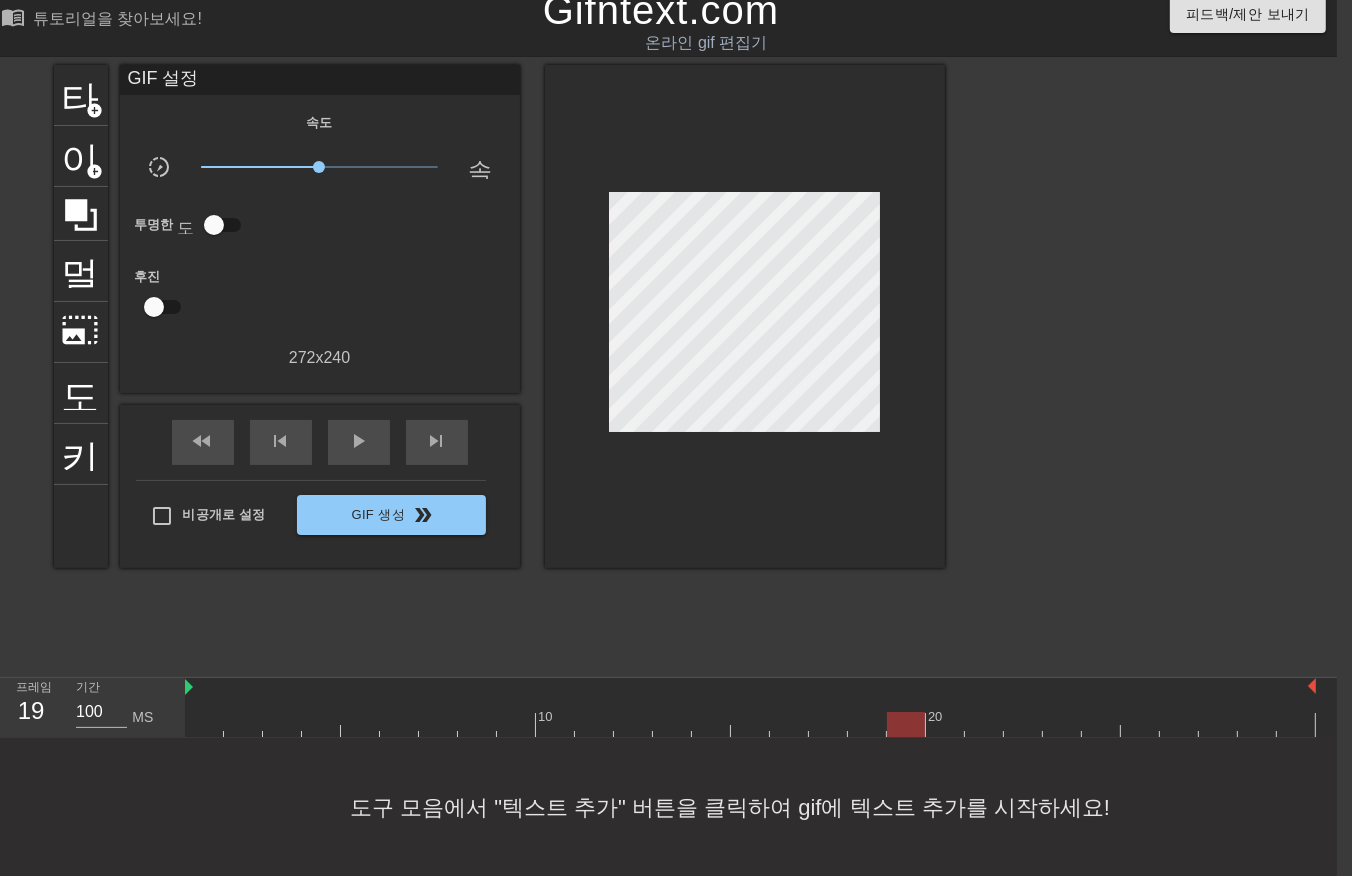 click at bounding box center (750, 724) 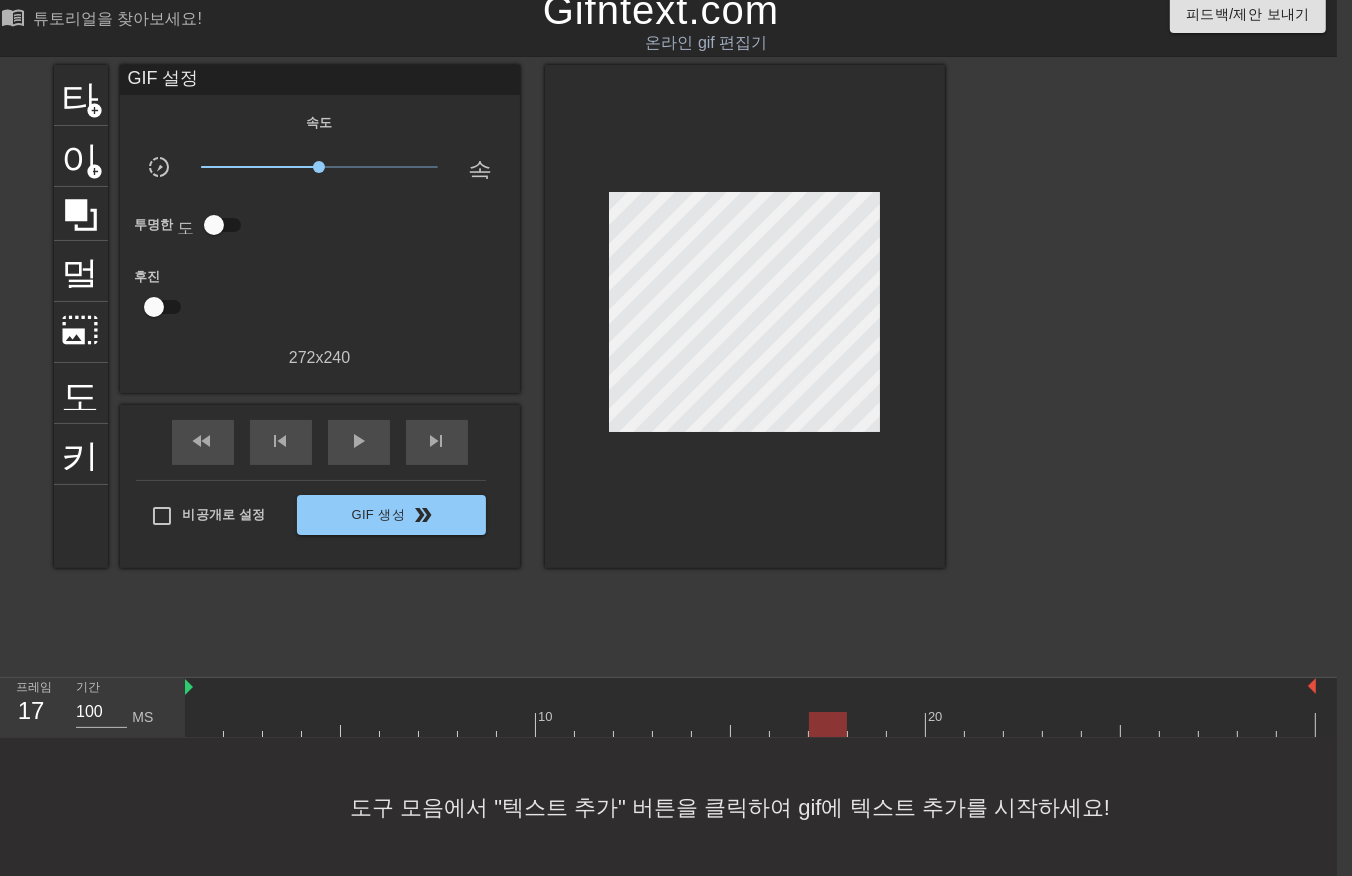 click at bounding box center [750, 724] 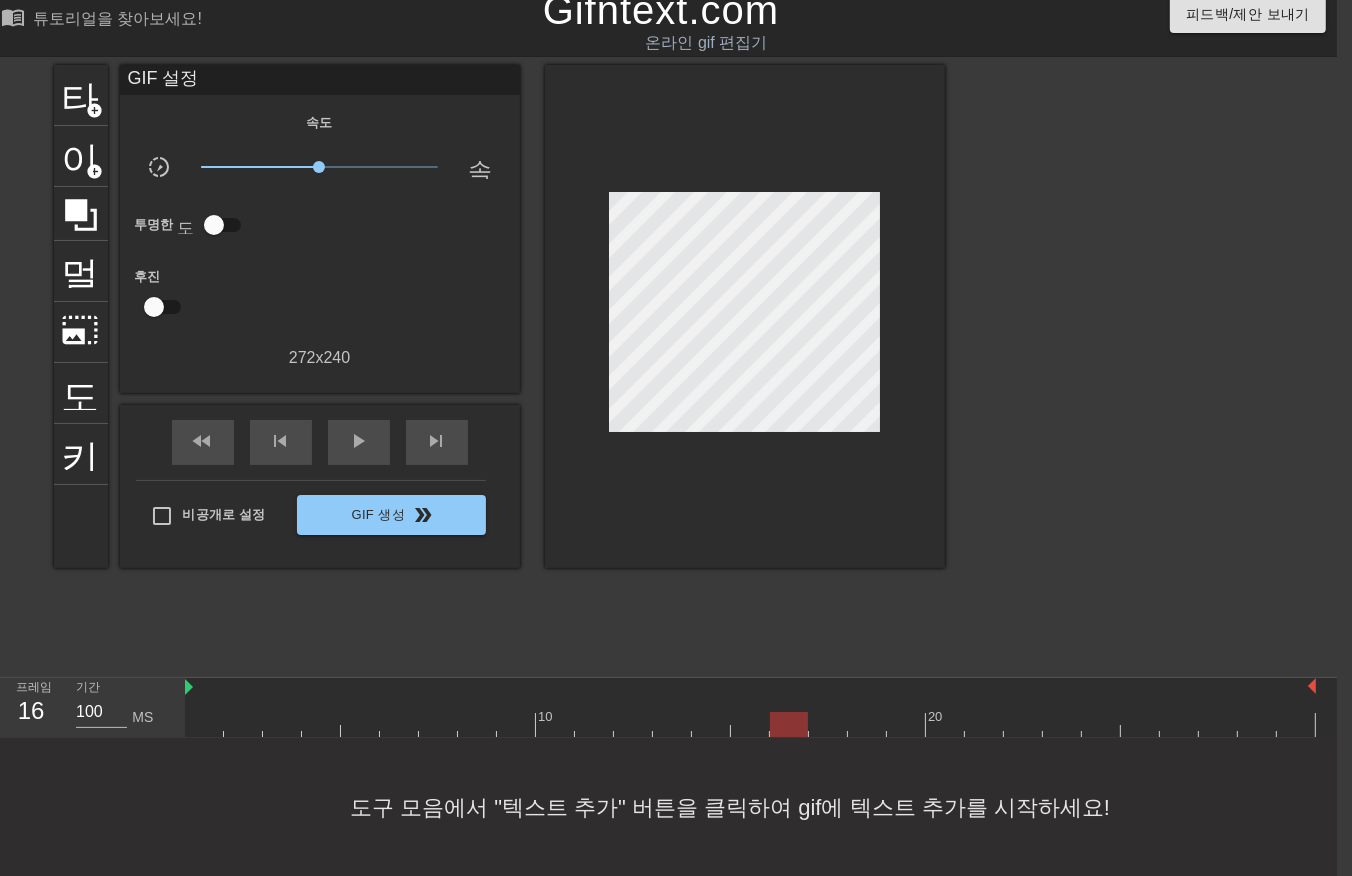 click at bounding box center (750, 724) 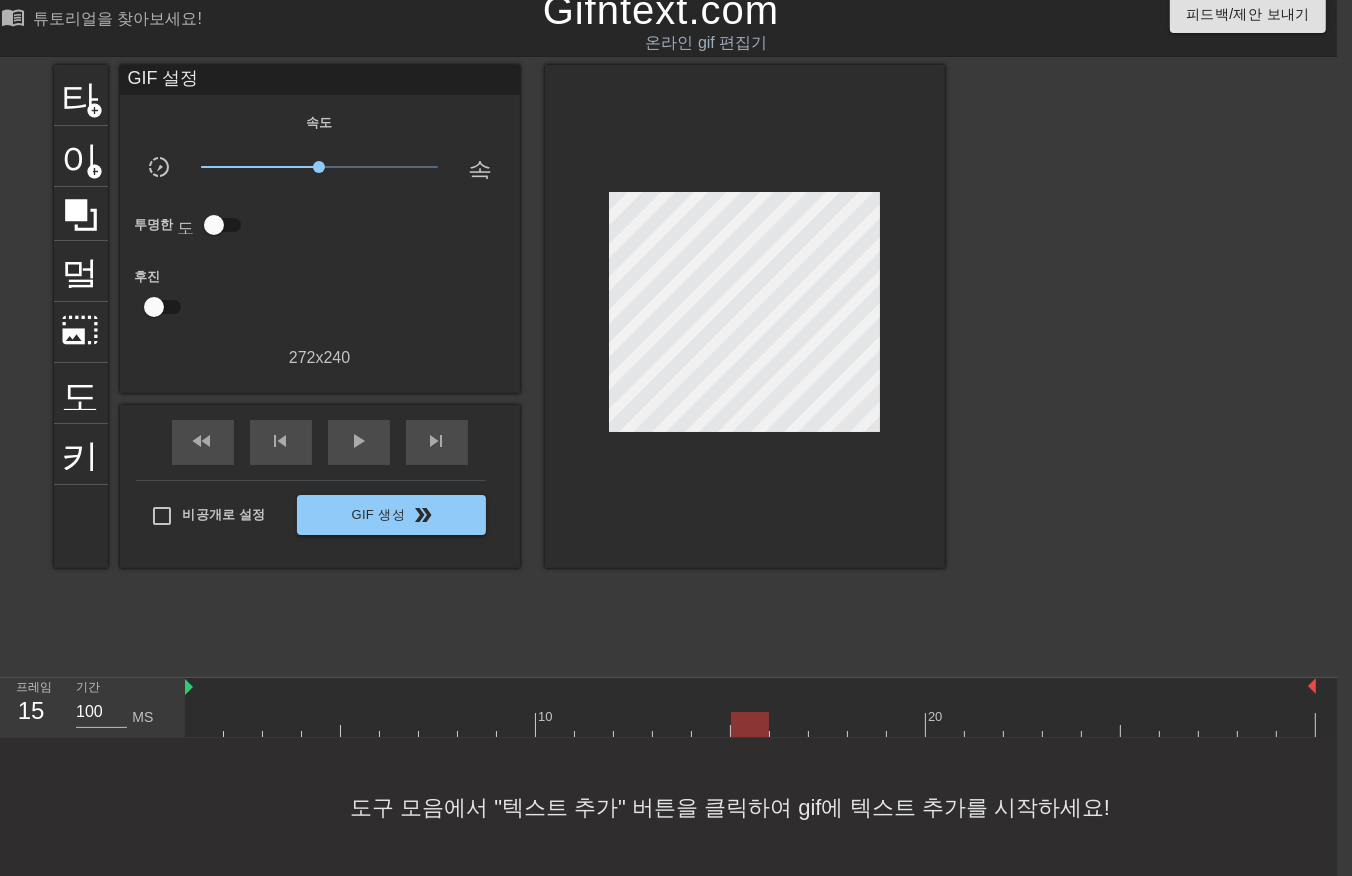 click at bounding box center (750, 724) 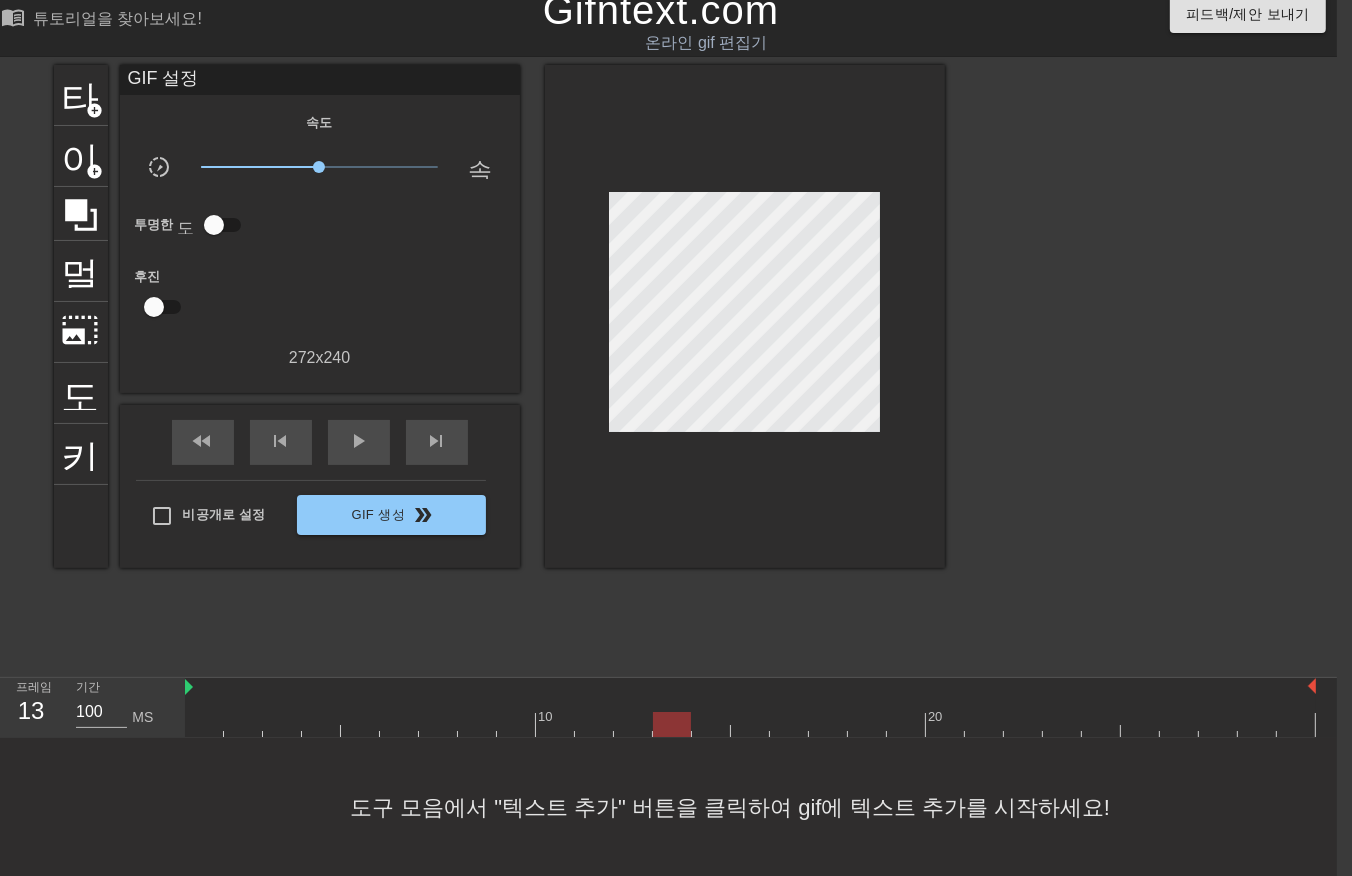 click at bounding box center (750, 724) 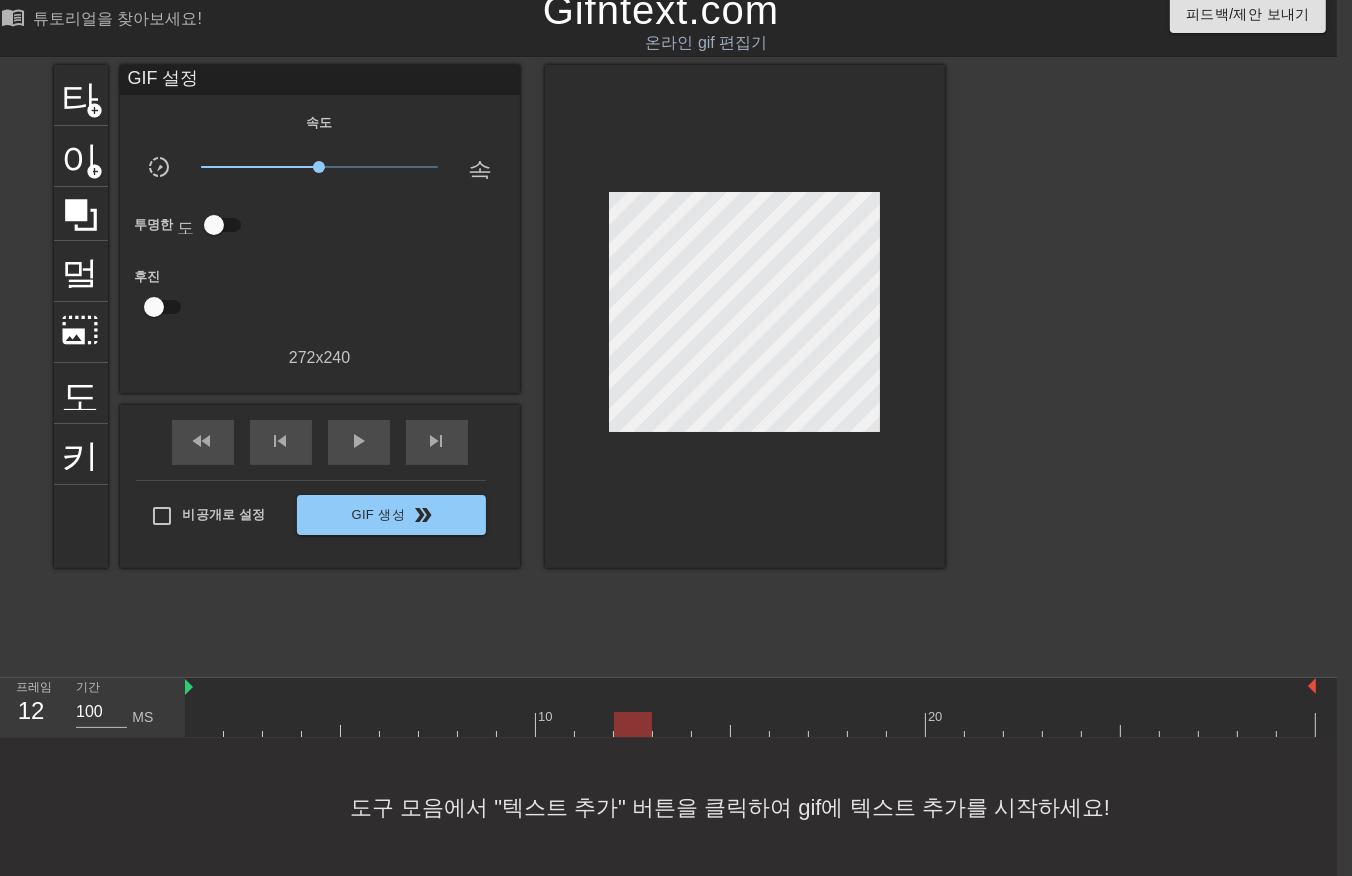 click at bounding box center (750, 724) 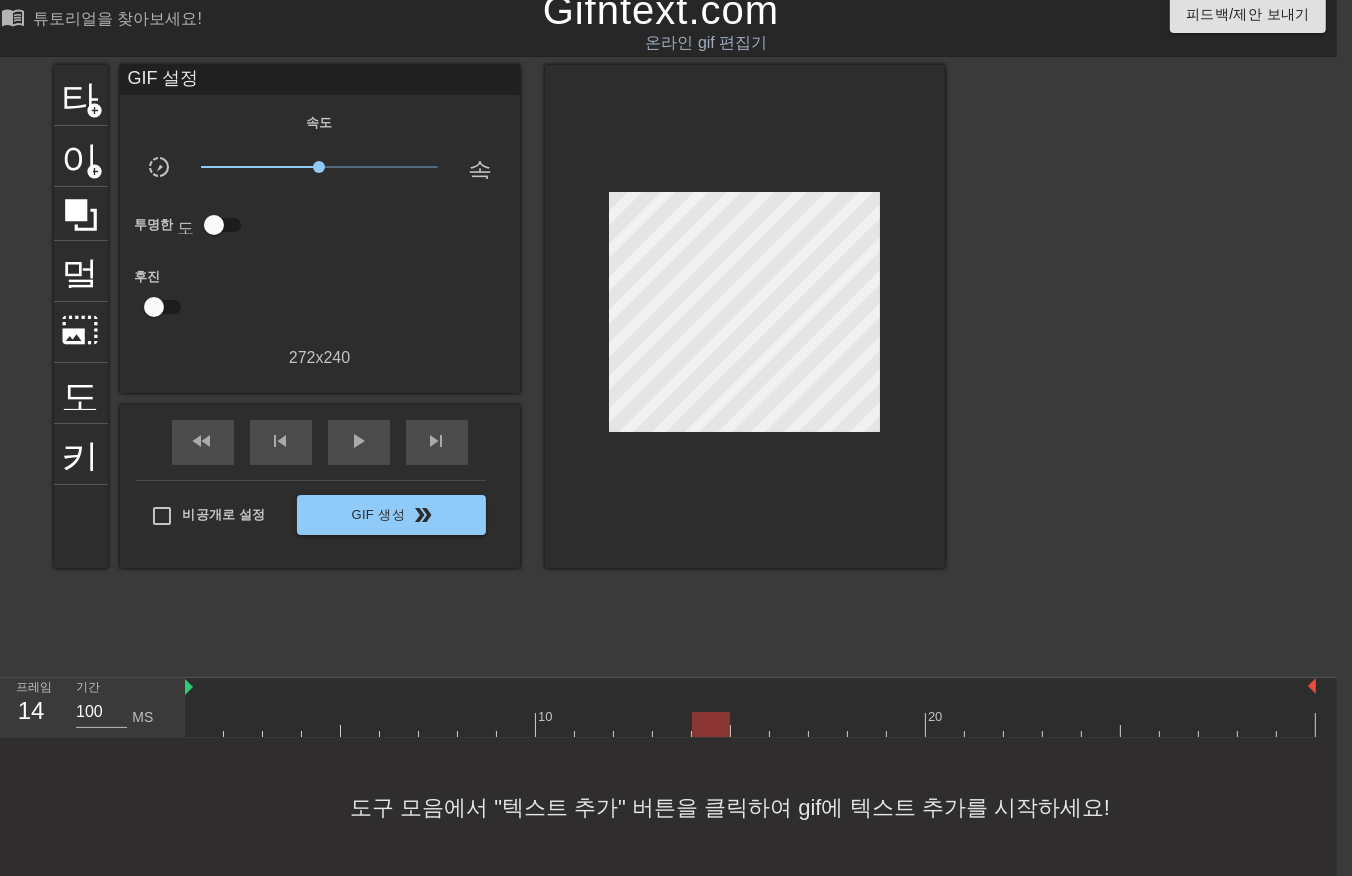 click at bounding box center [750, 724] 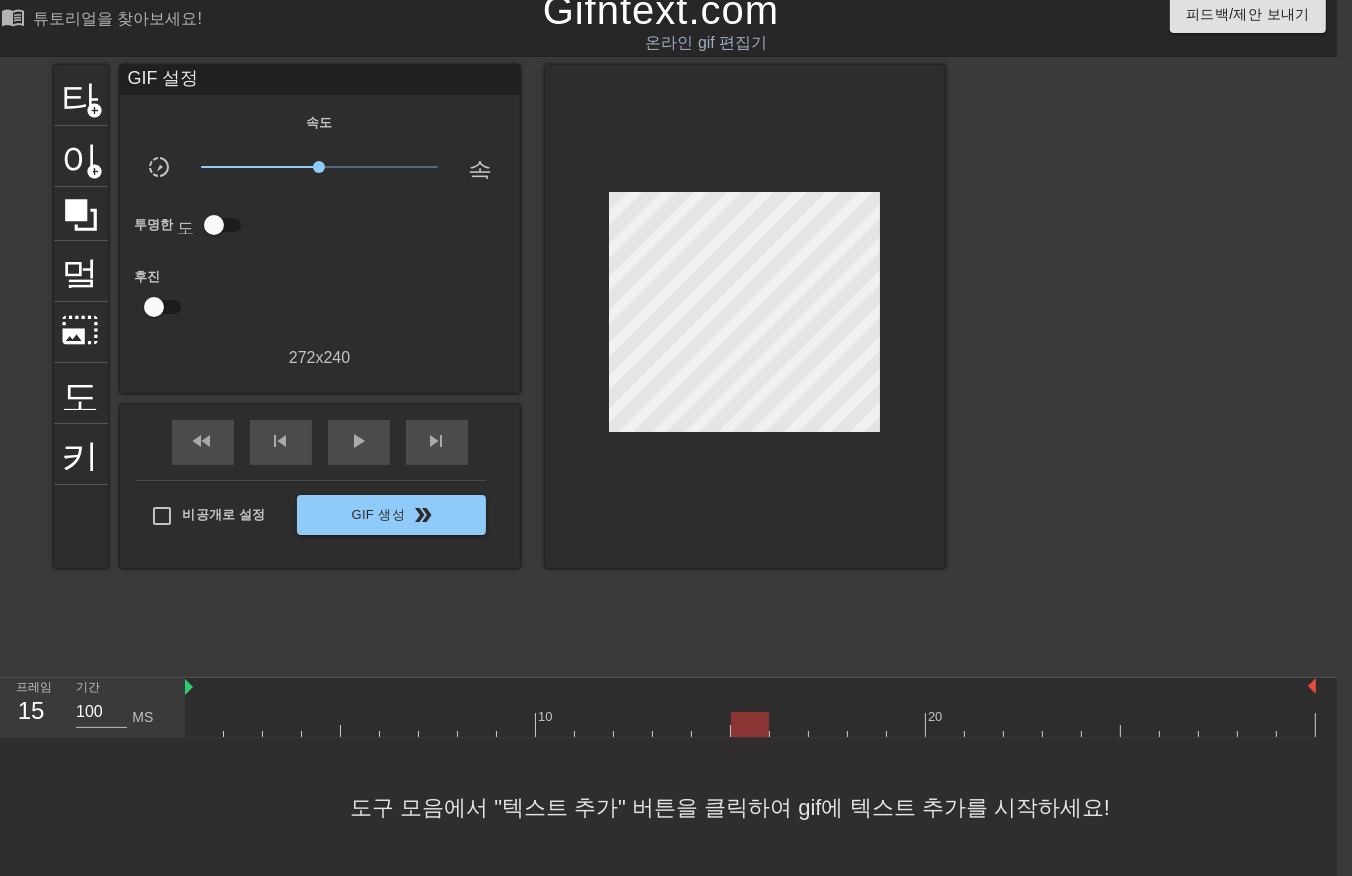 click at bounding box center (750, 710) 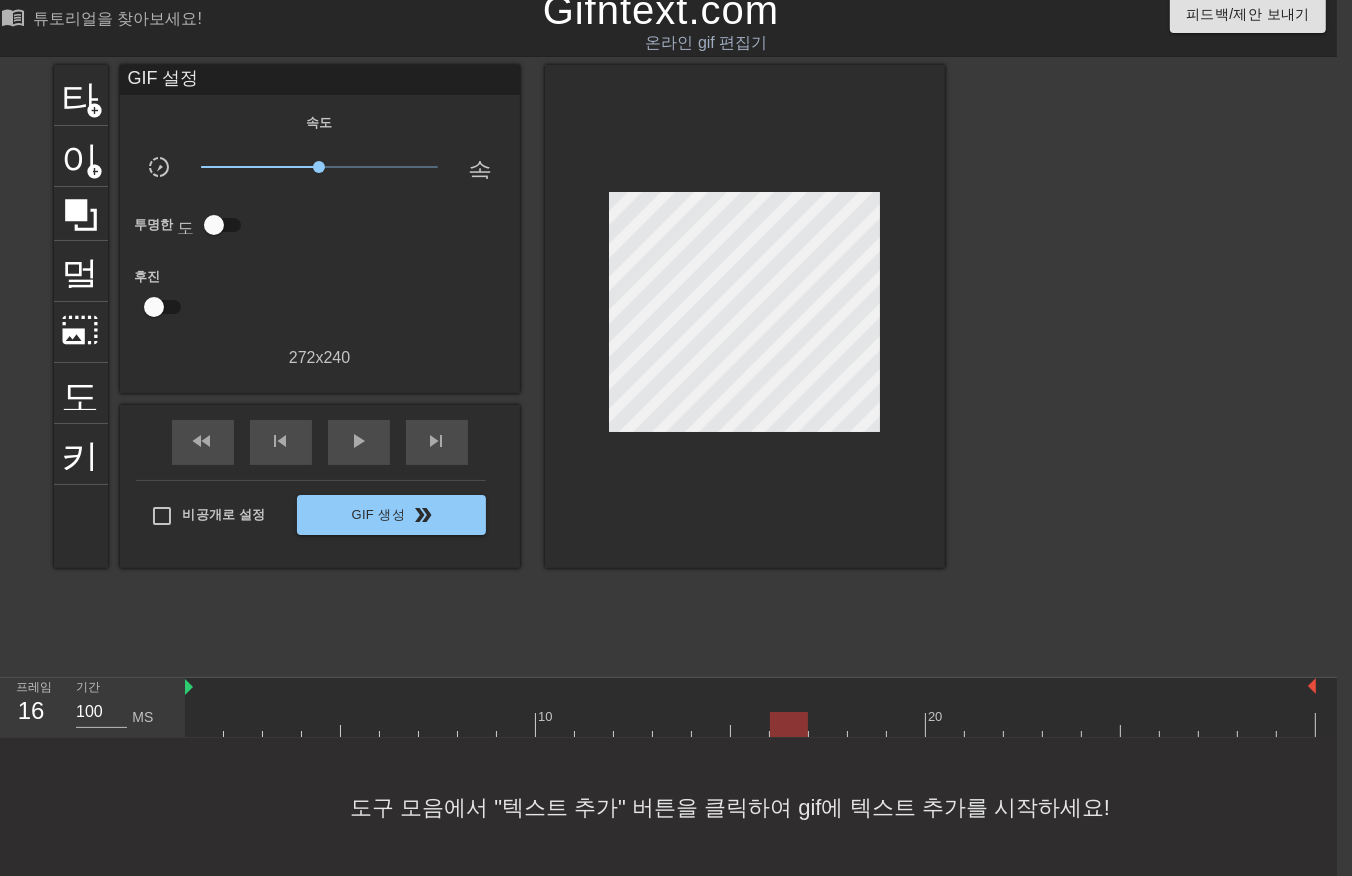 click at bounding box center [750, 724] 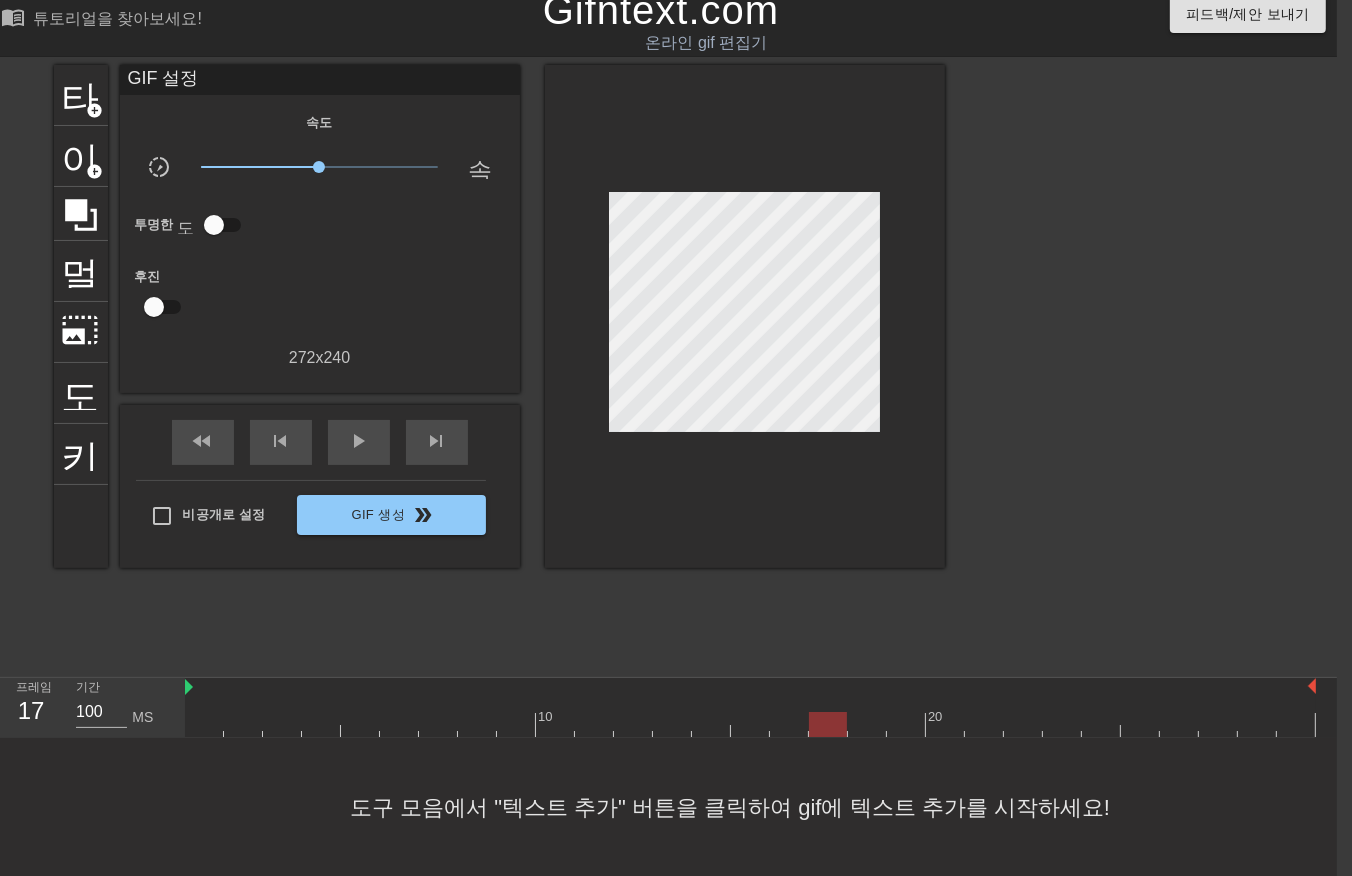 click at bounding box center (750, 724) 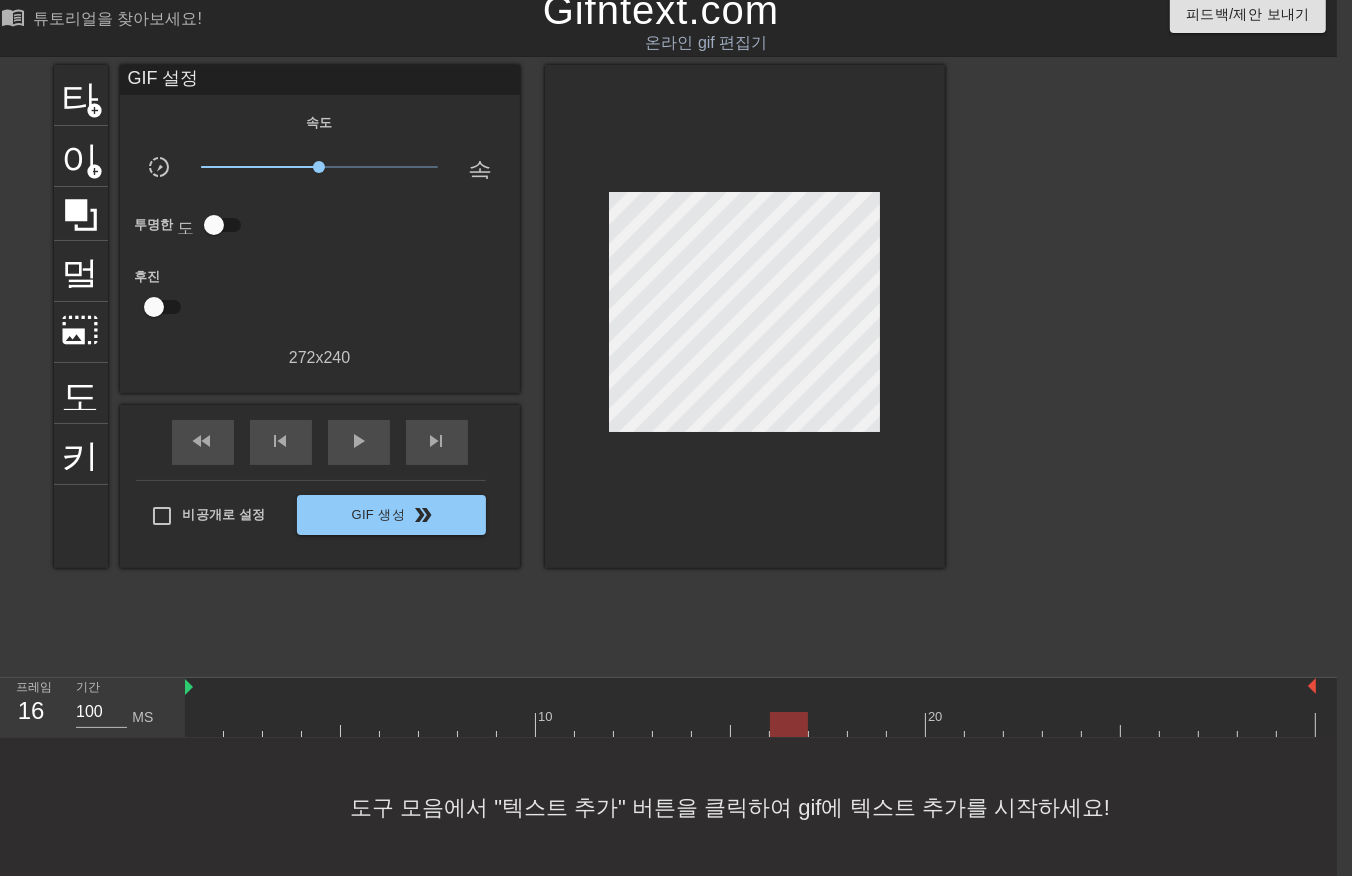 click at bounding box center [750, 724] 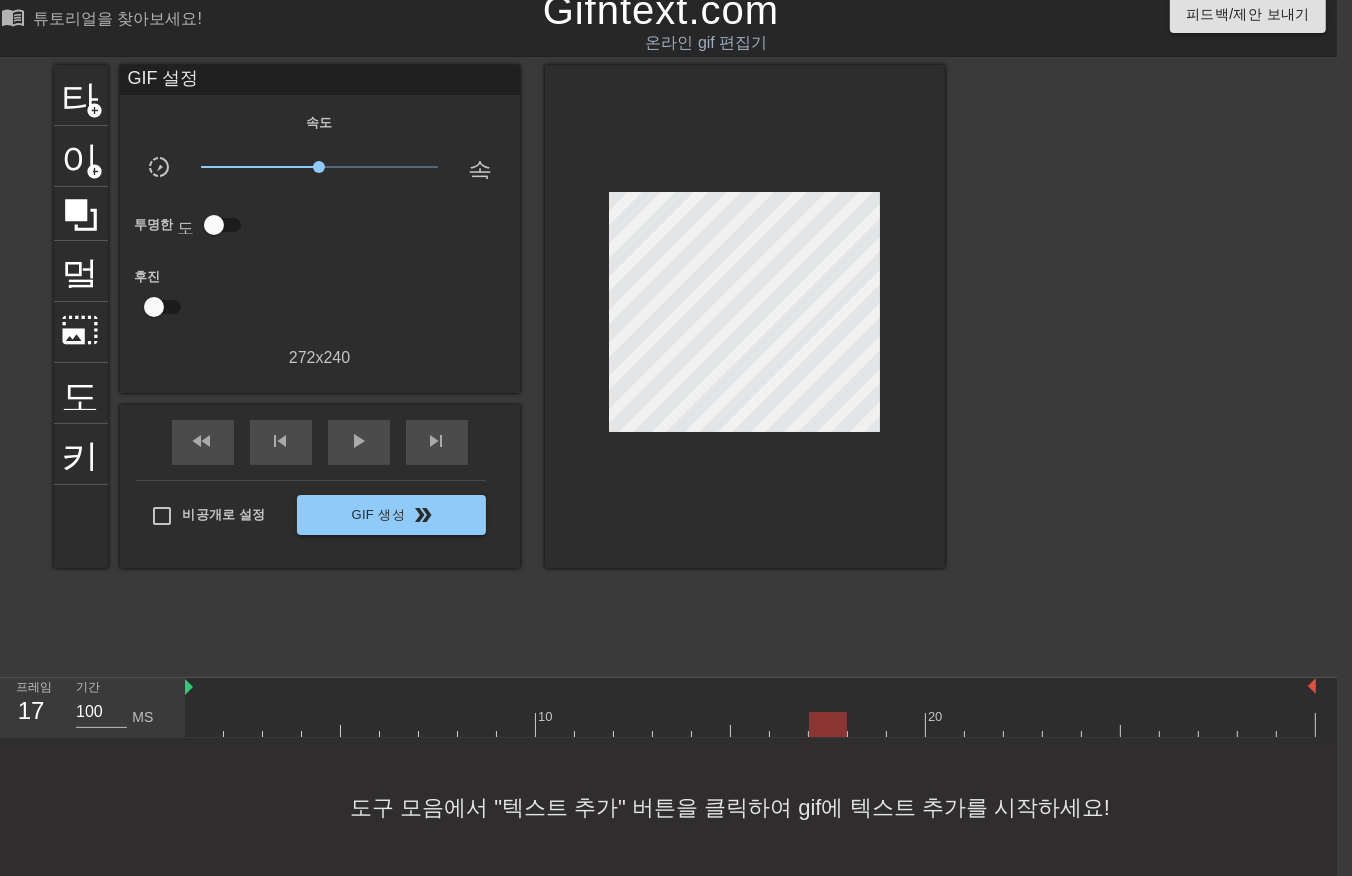 click at bounding box center (750, 724) 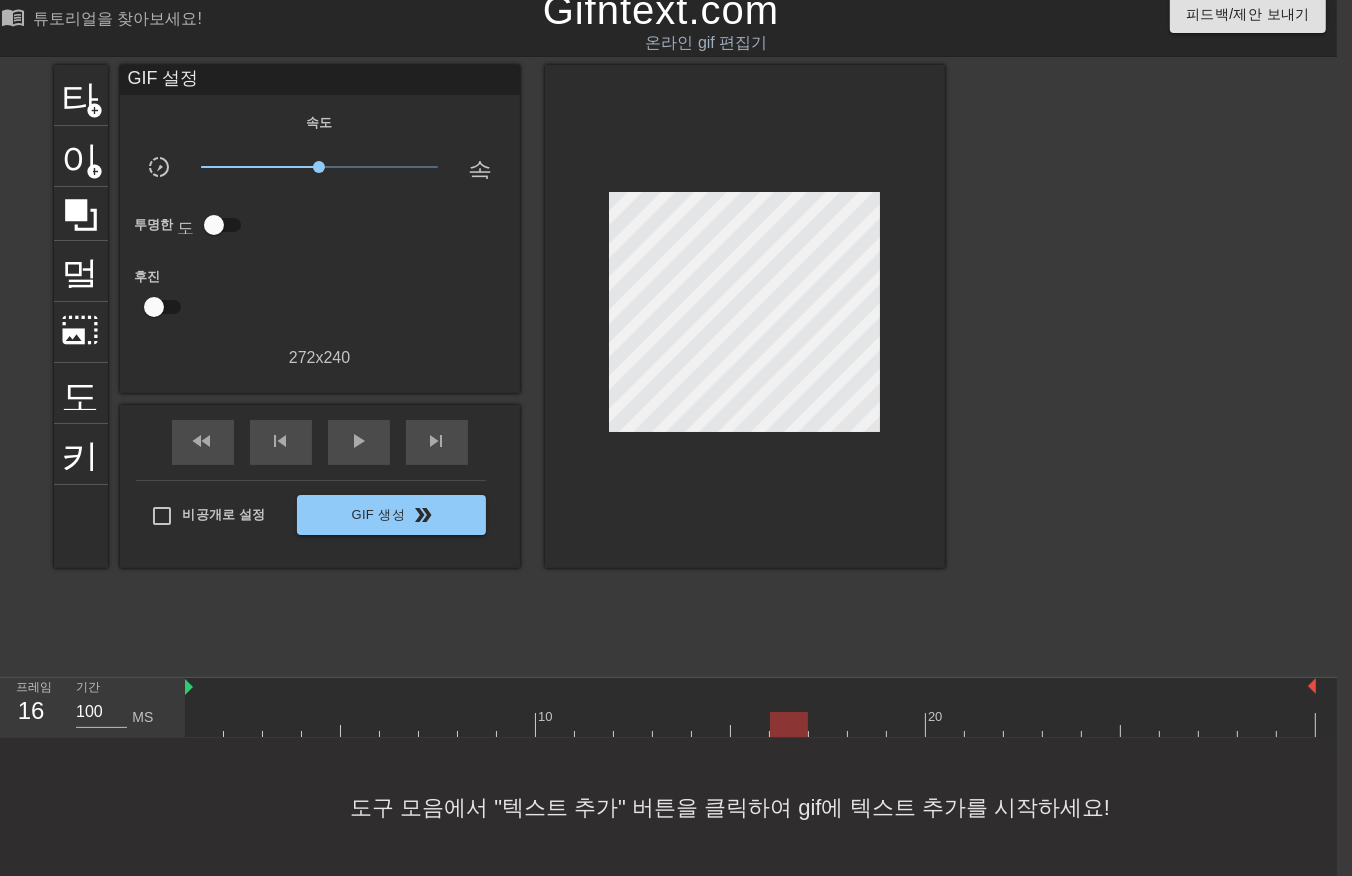 click at bounding box center [750, 724] 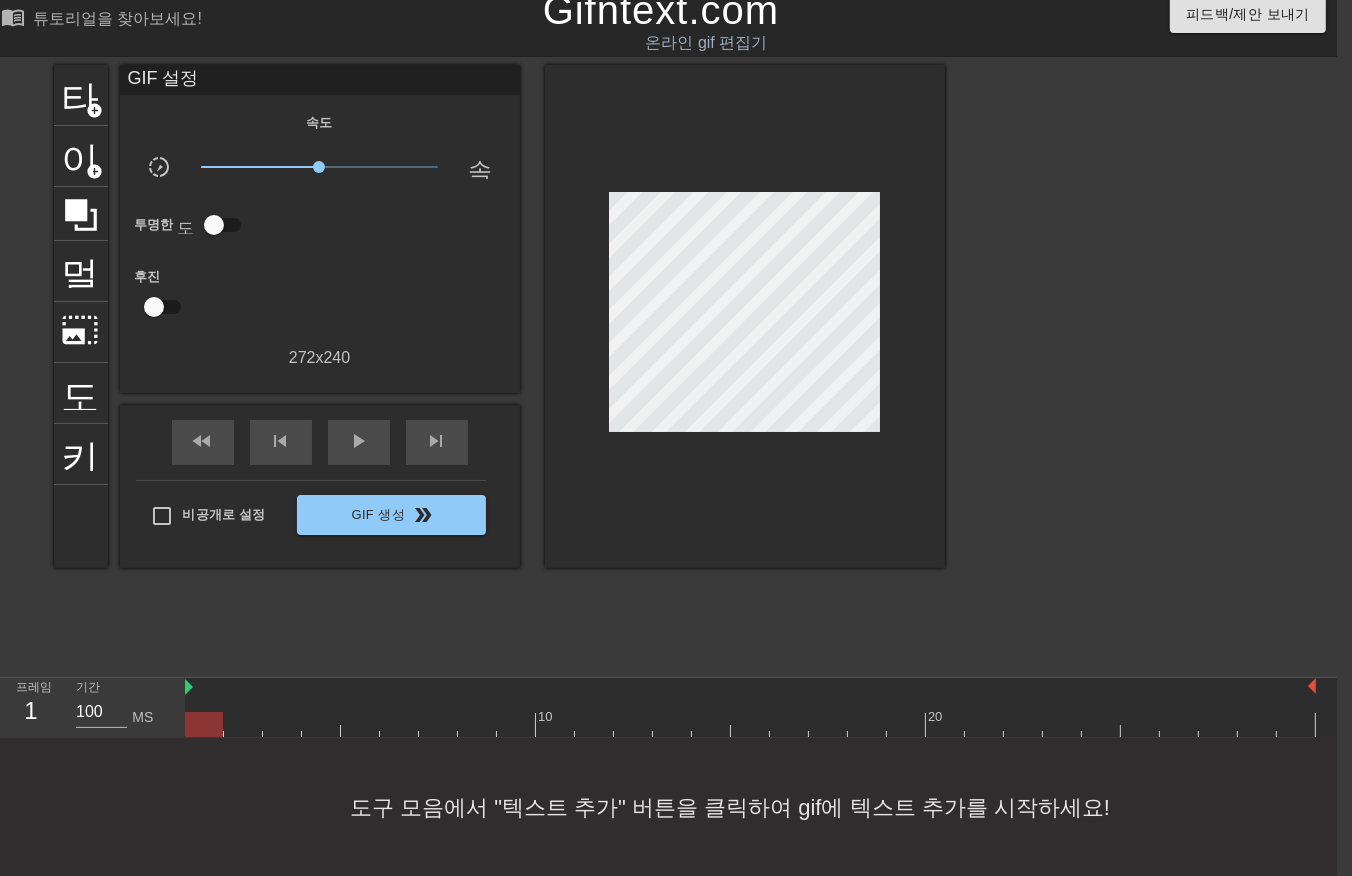 click at bounding box center (750, 724) 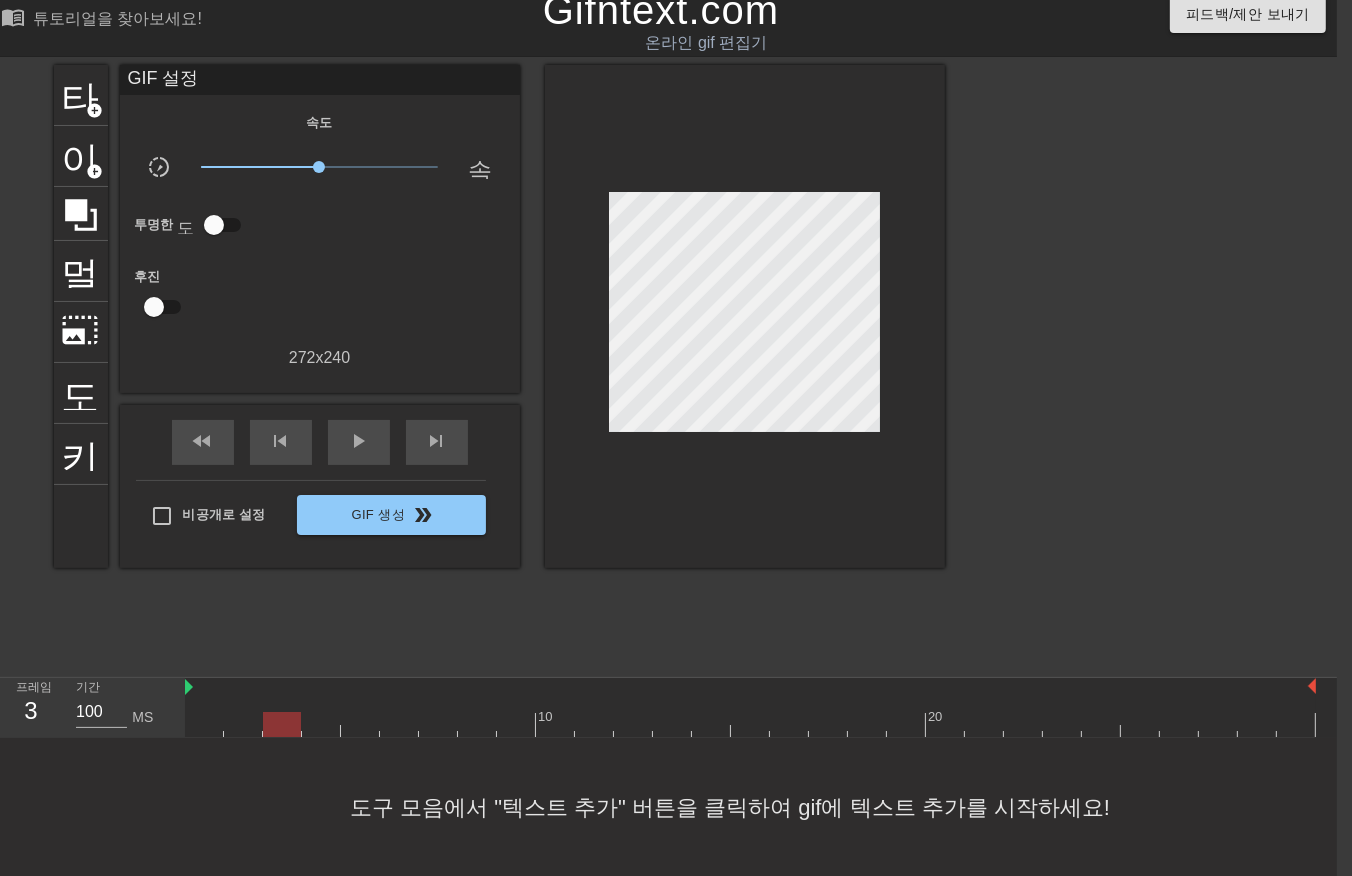 click at bounding box center [750, 724] 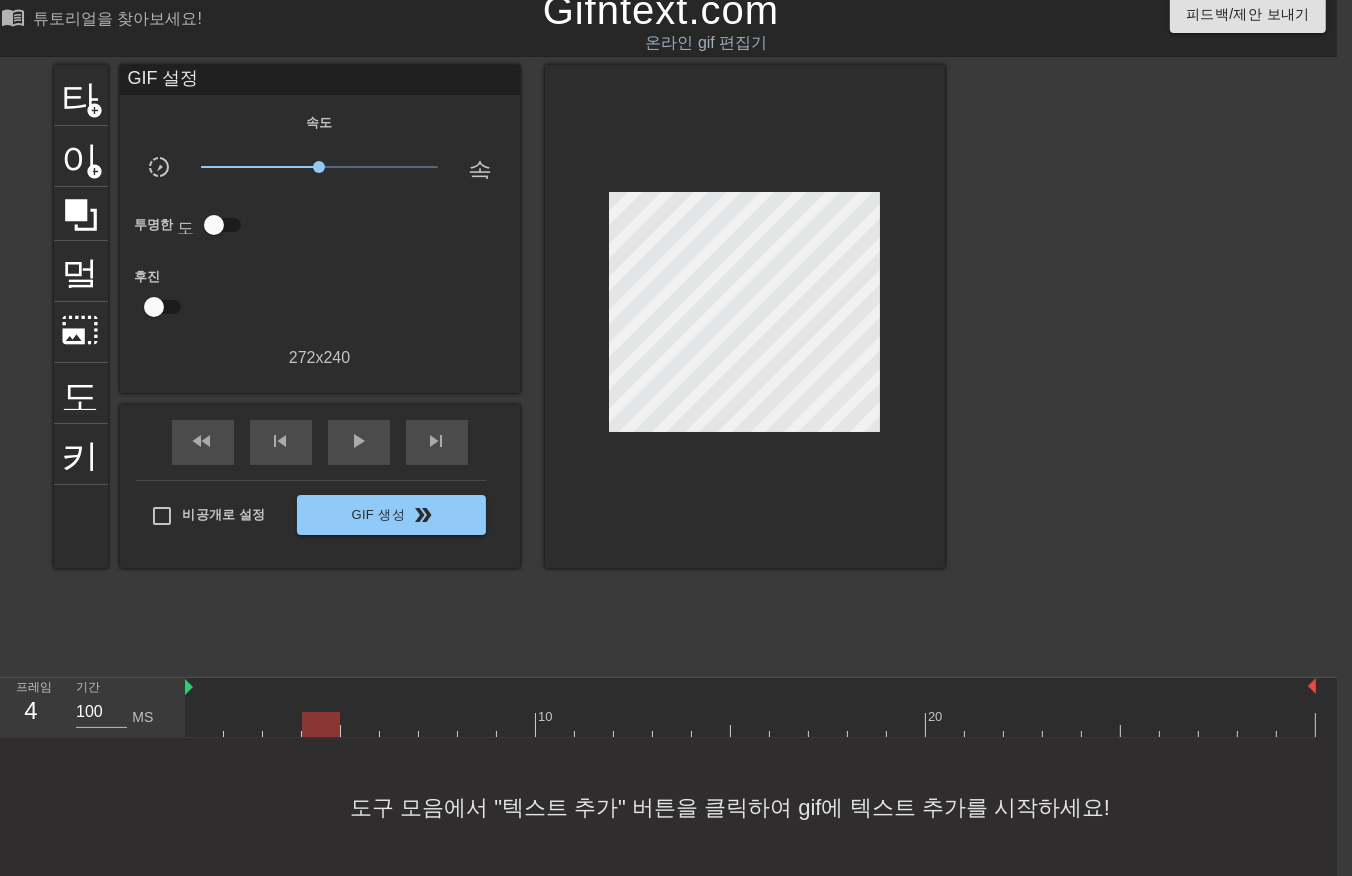 click at bounding box center (750, 724) 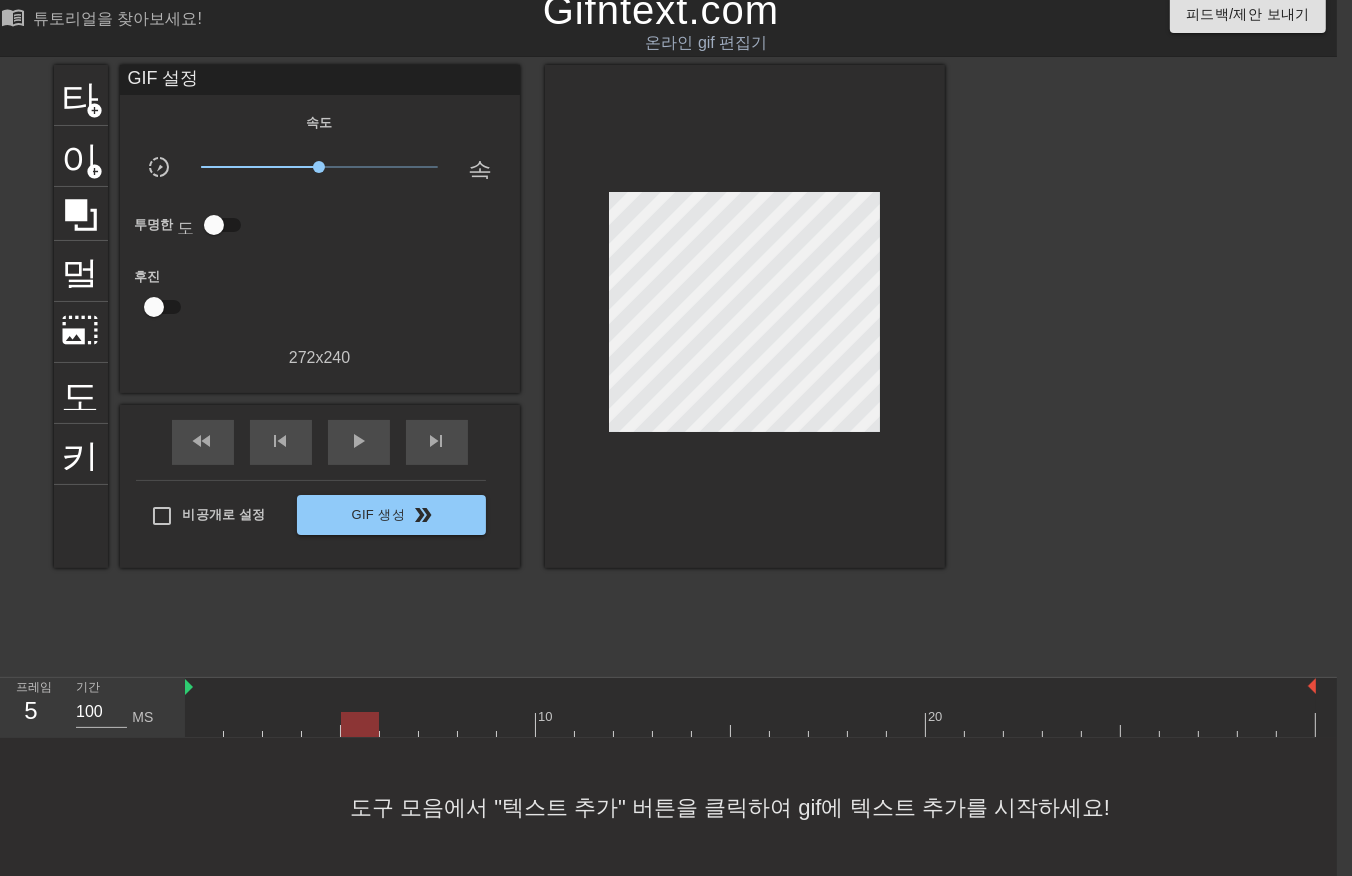 drag, startPoint x: 347, startPoint y: 716, endPoint x: 372, endPoint y: 722, distance: 25.70992 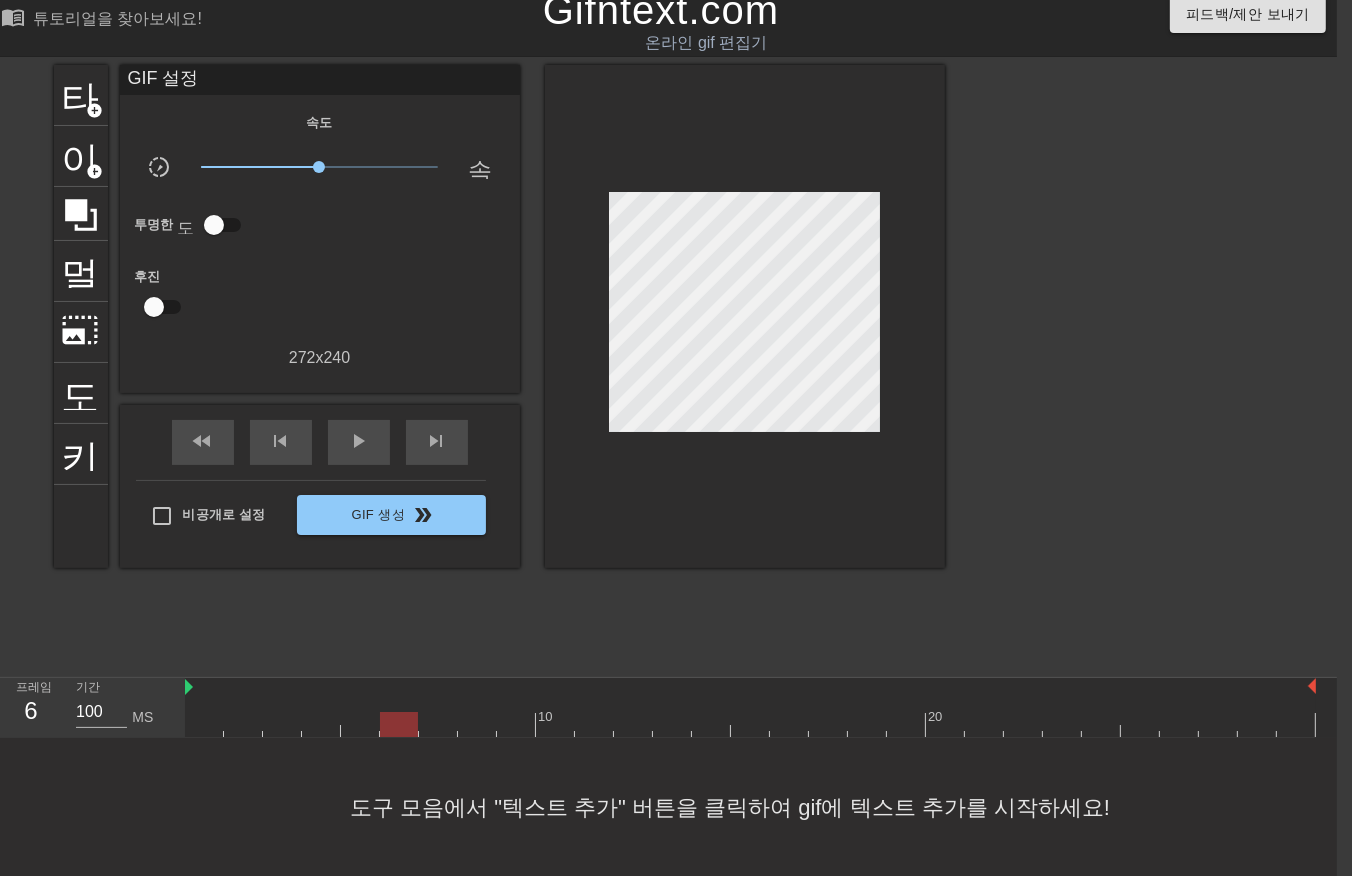 click at bounding box center [750, 724] 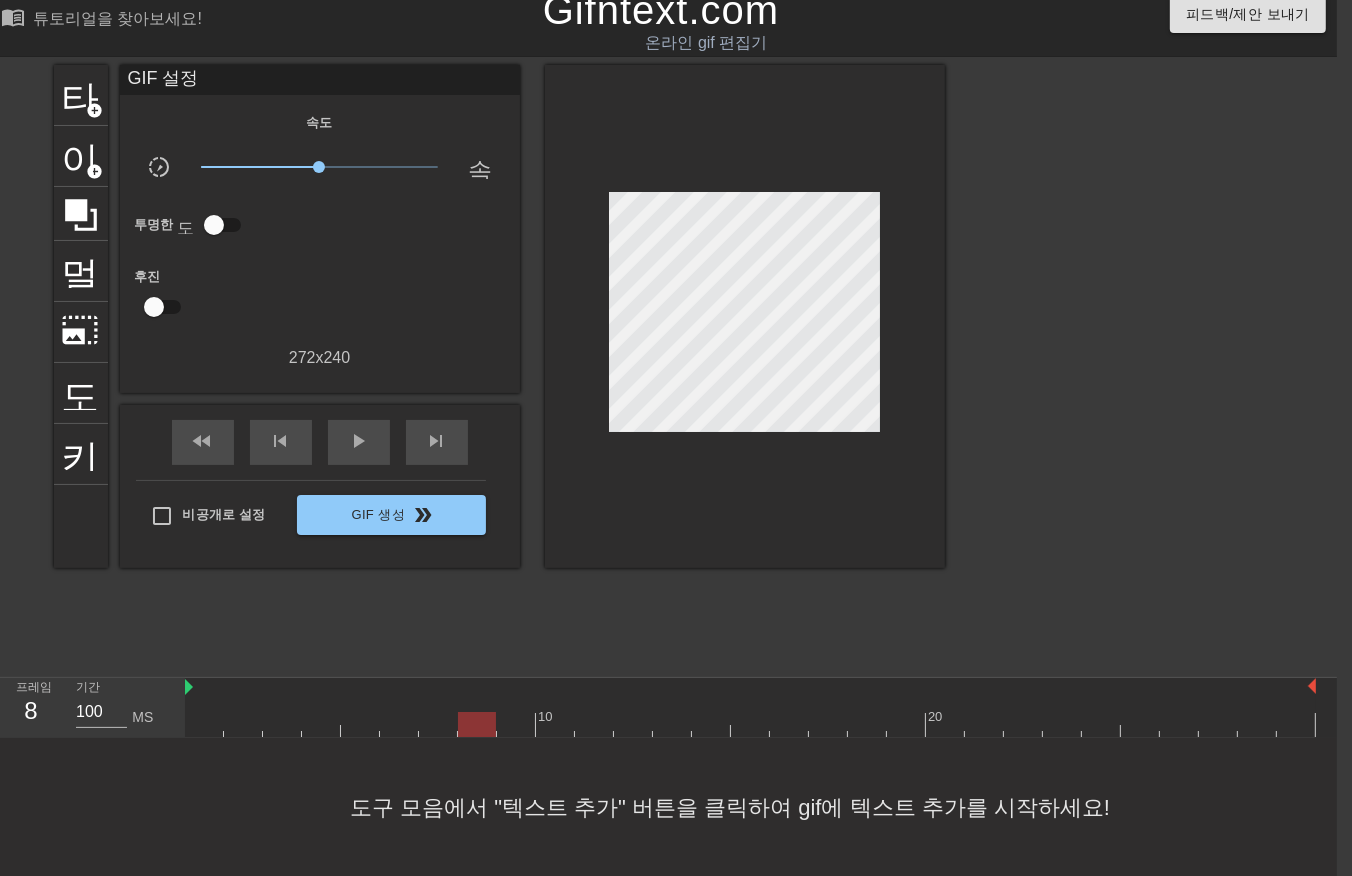 click at bounding box center [750, 724] 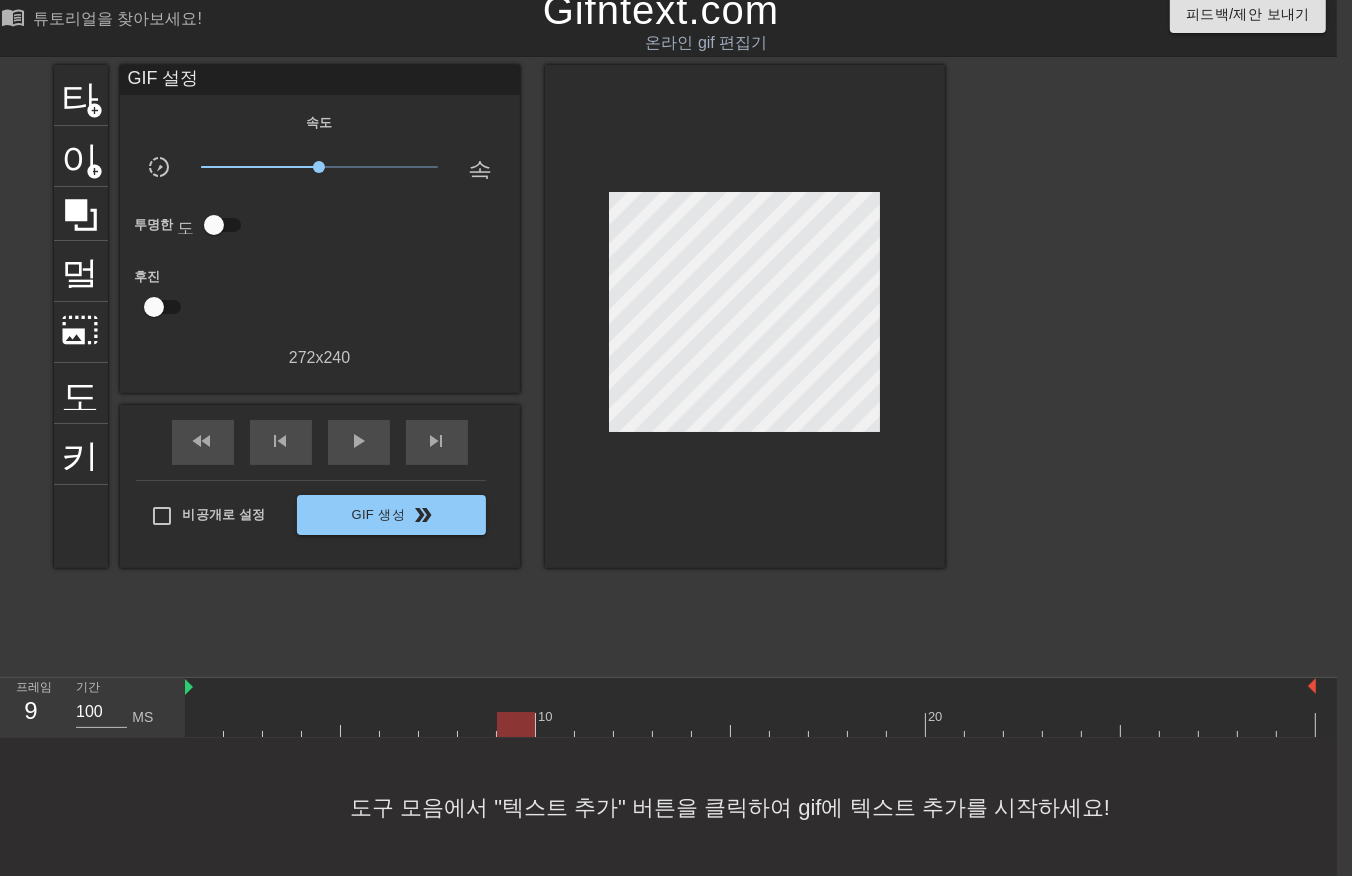 click at bounding box center [750, 724] 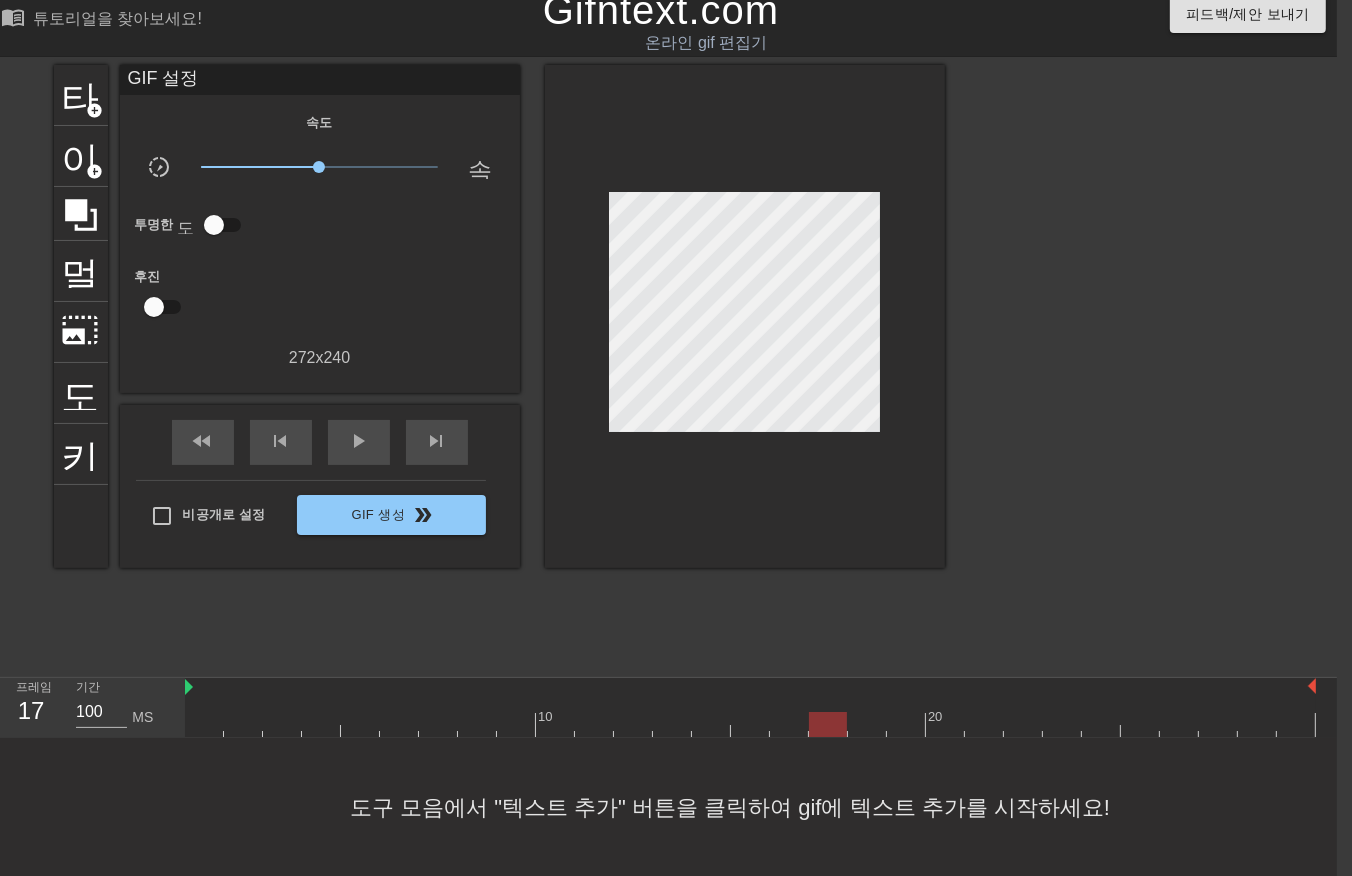 drag, startPoint x: 823, startPoint y: 723, endPoint x: 848, endPoint y: 728, distance: 25.495098 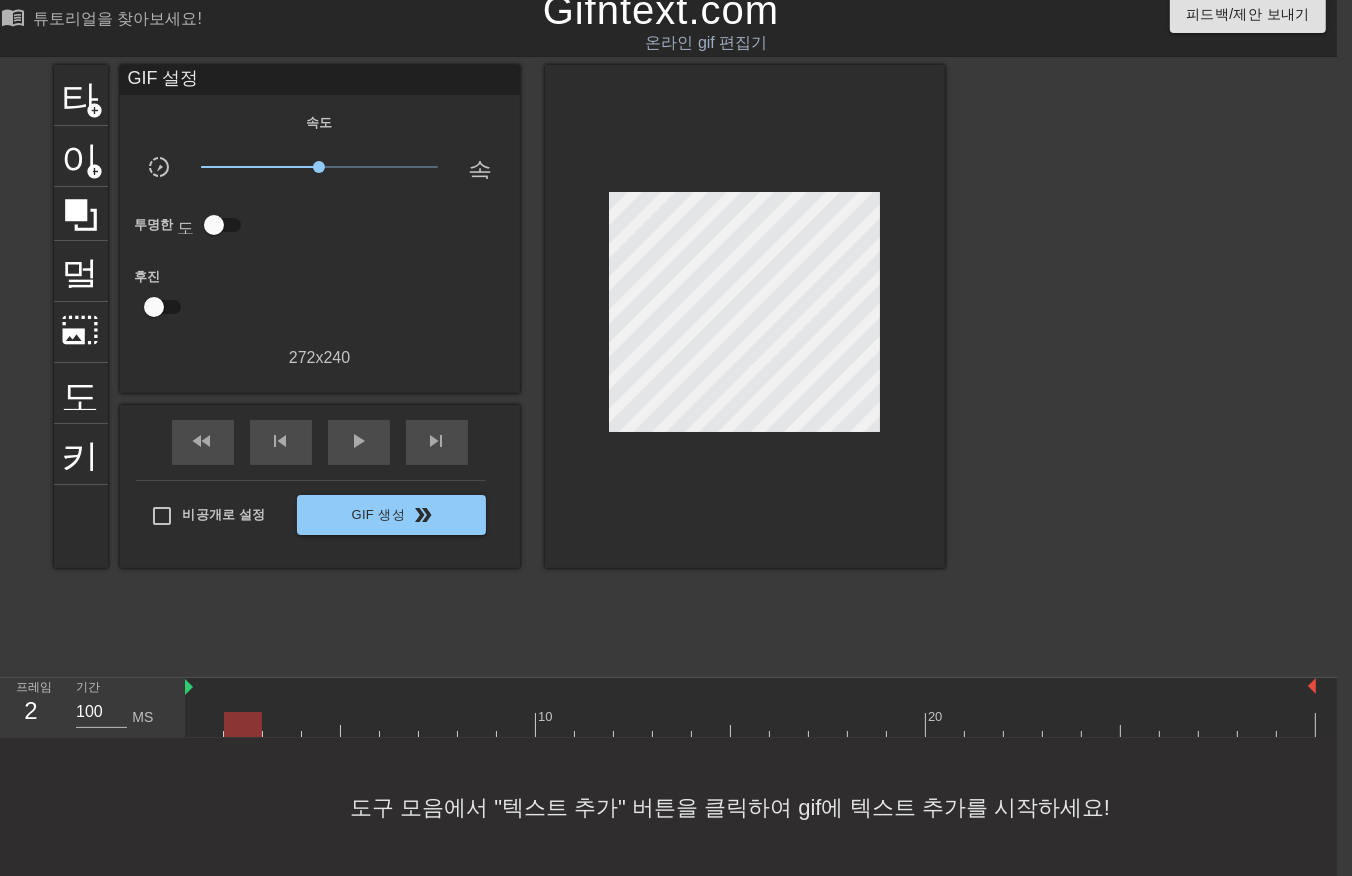 click at bounding box center [750, 724] 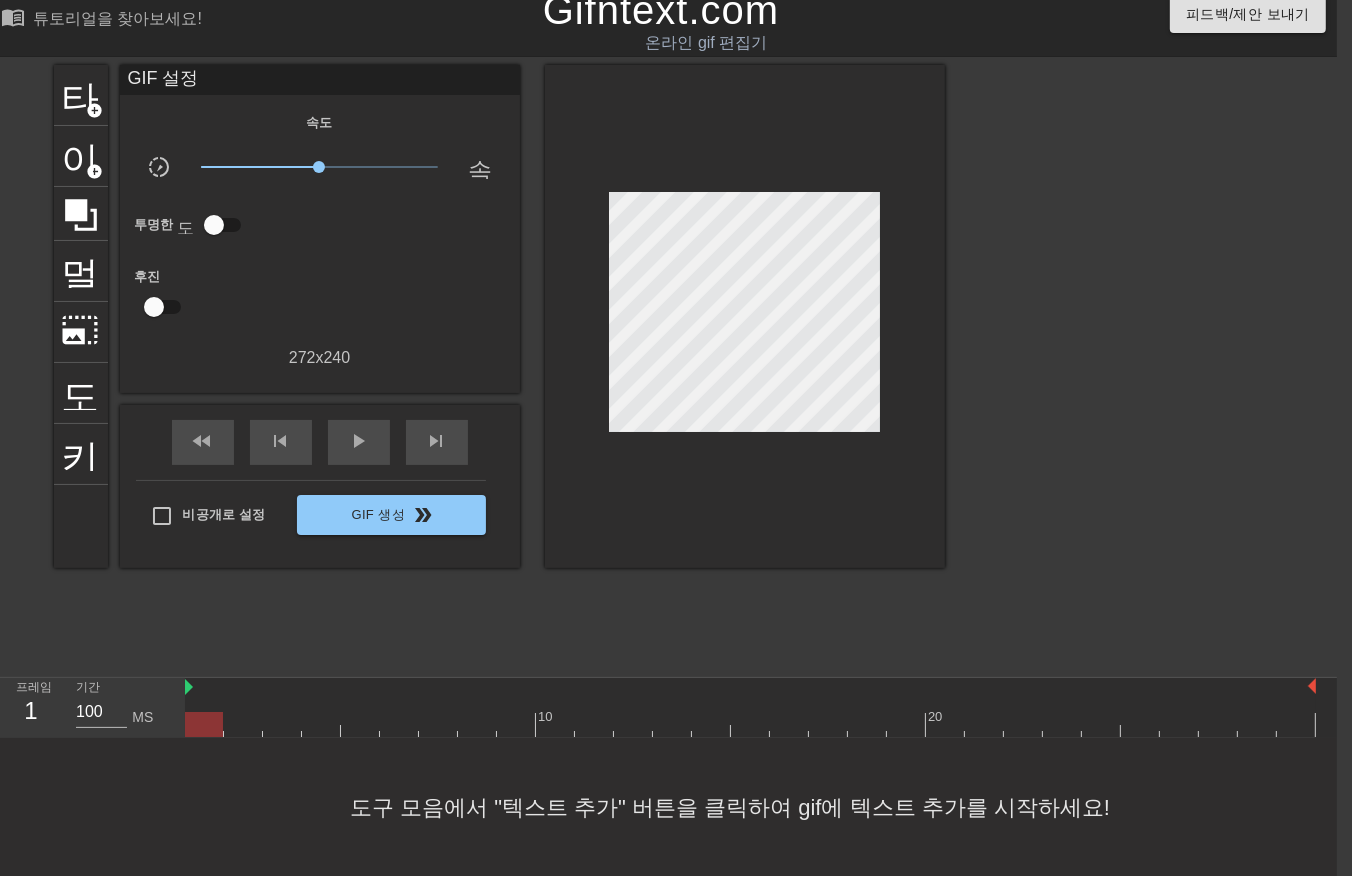 click at bounding box center [750, 724] 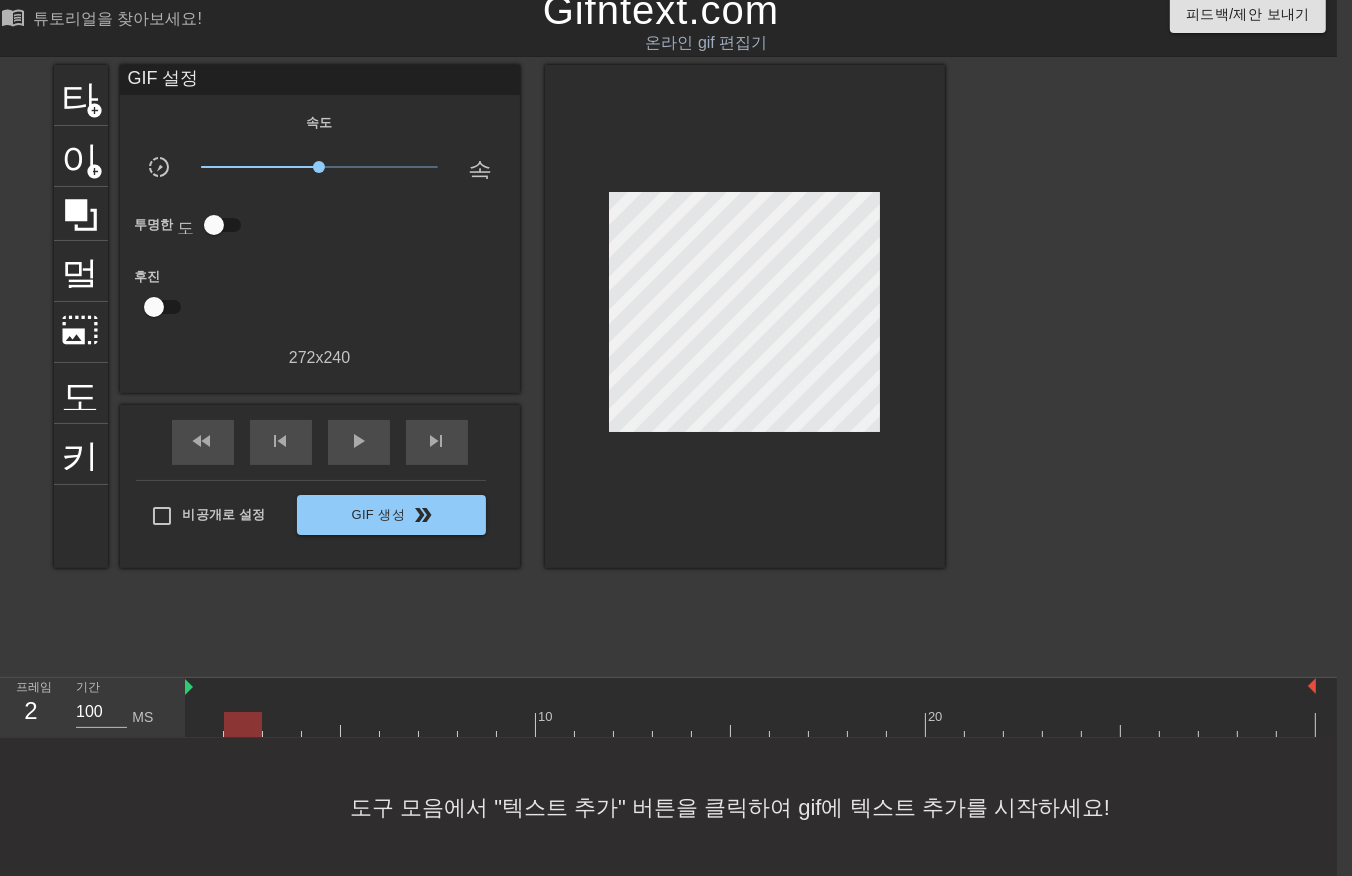 click at bounding box center (243, 710) 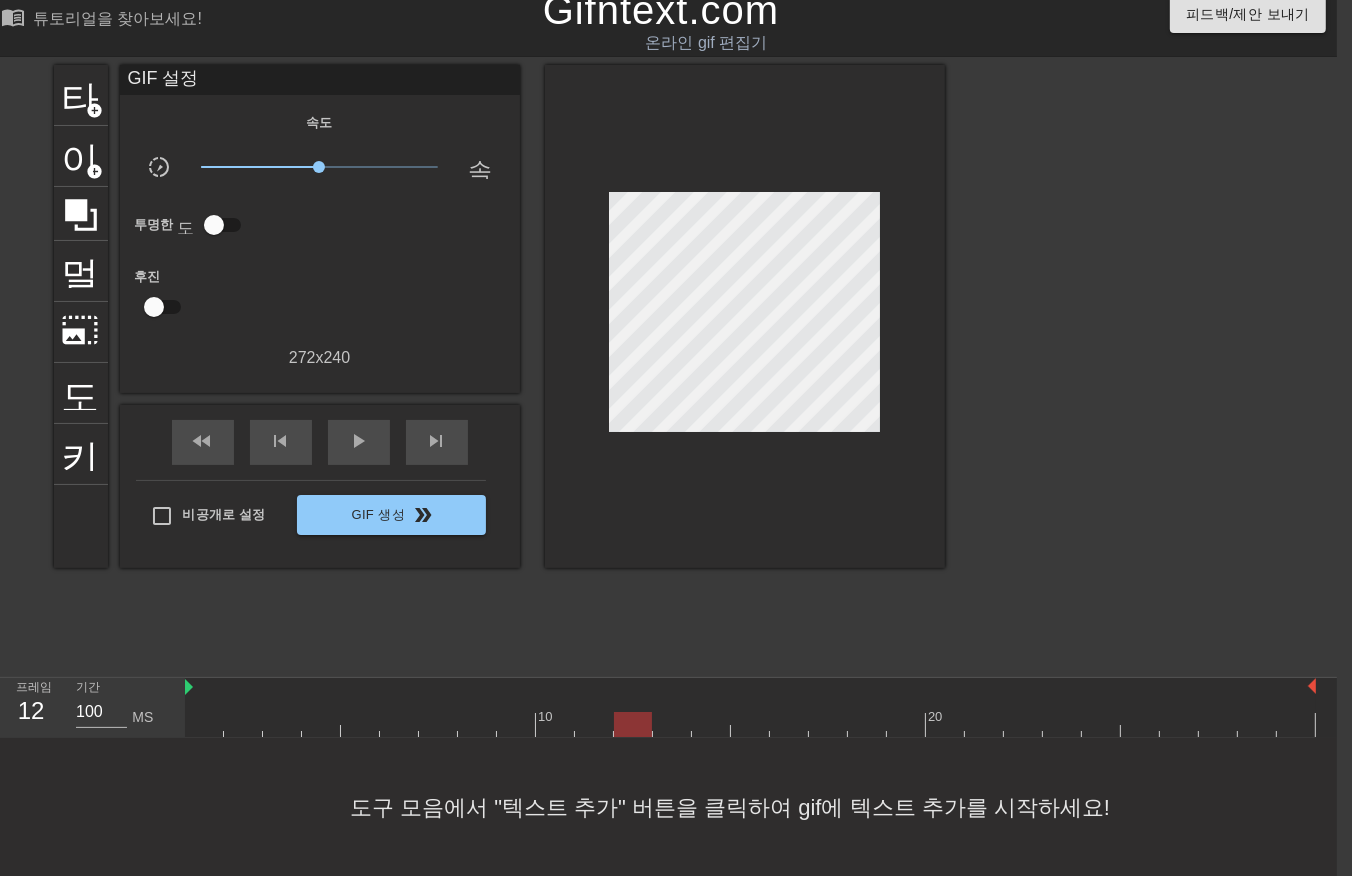 click at bounding box center (750, 724) 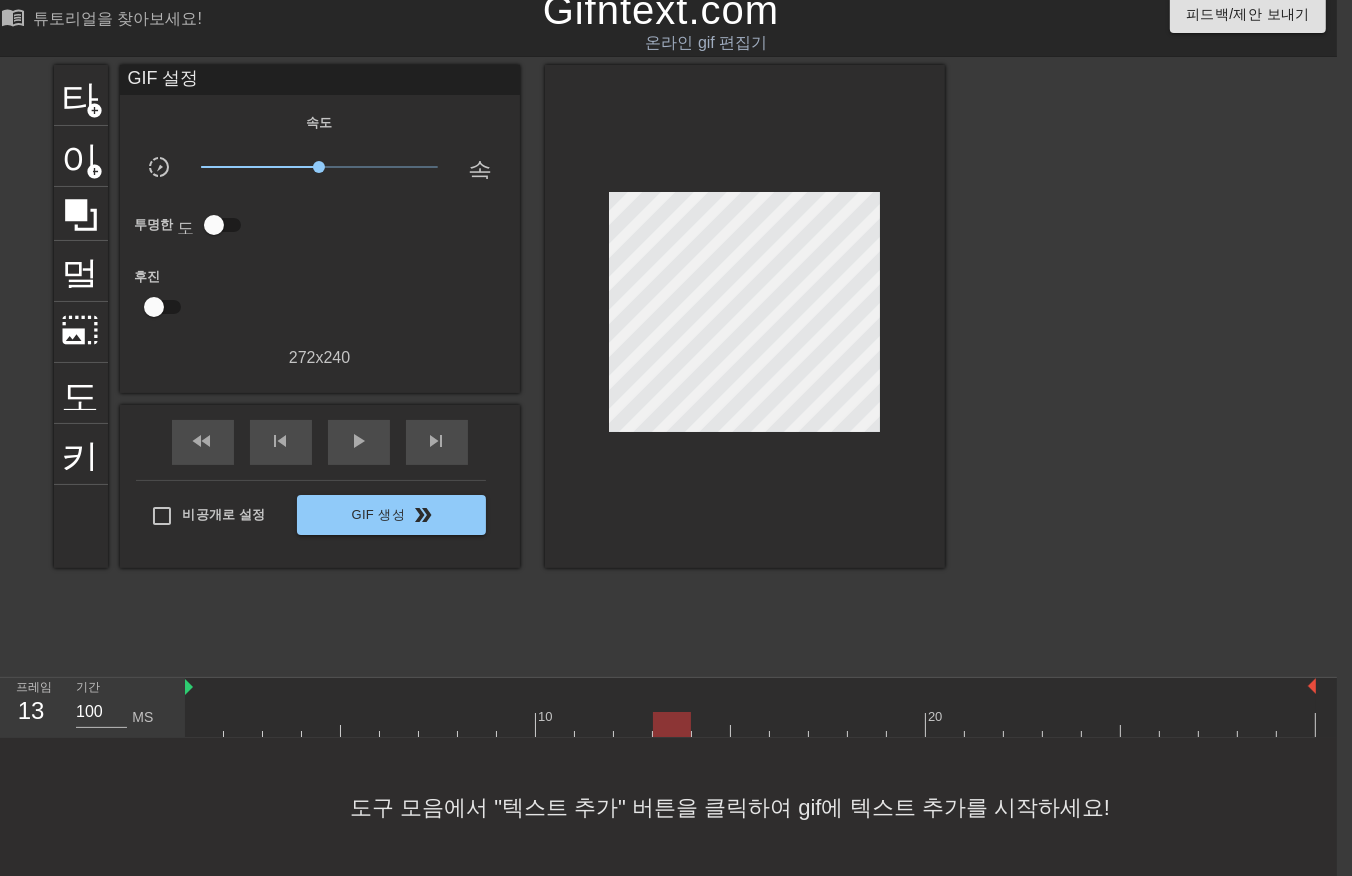 click at bounding box center (750, 724) 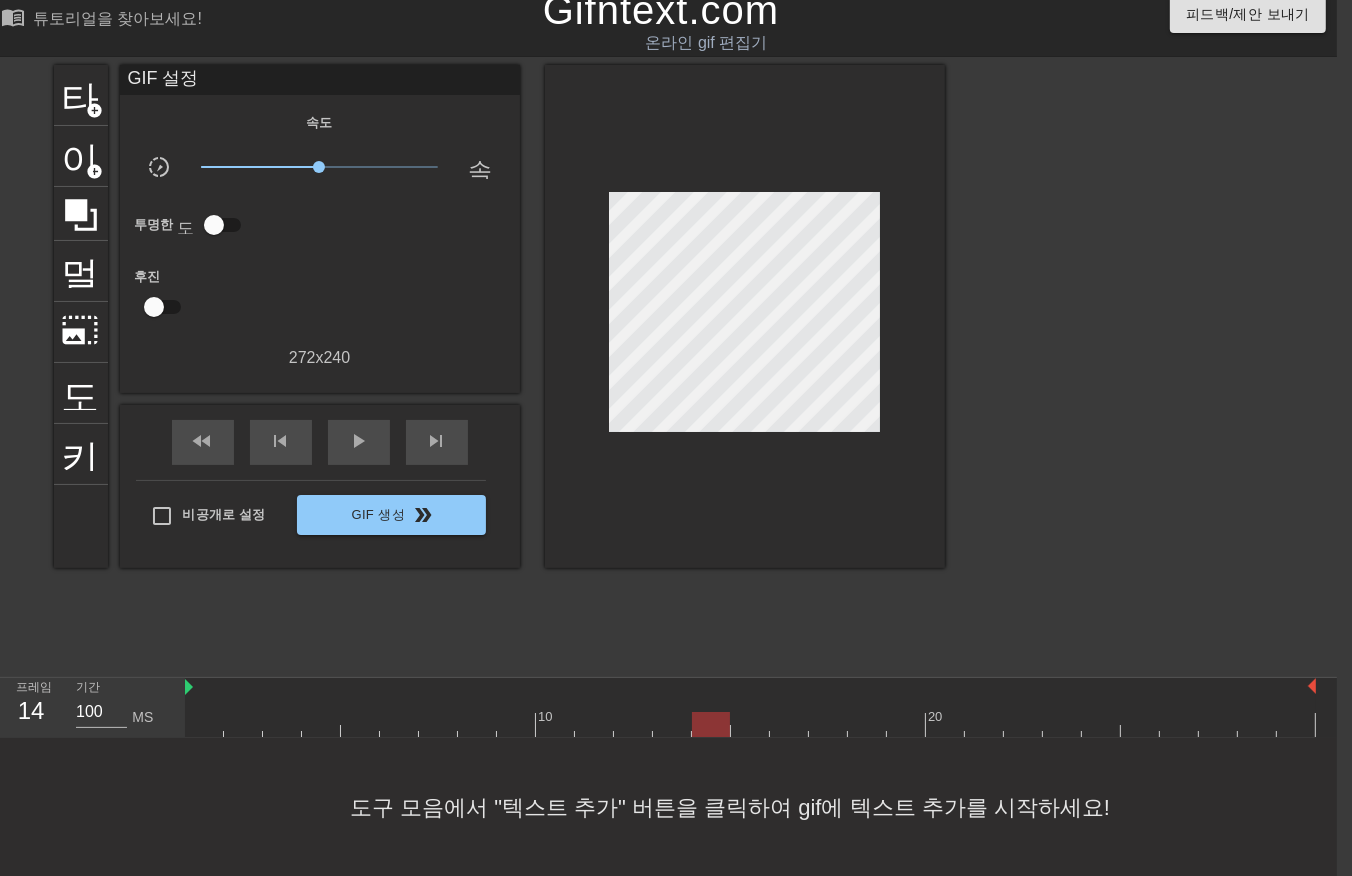 drag, startPoint x: 715, startPoint y: 728, endPoint x: 737, endPoint y: 718, distance: 24.166092 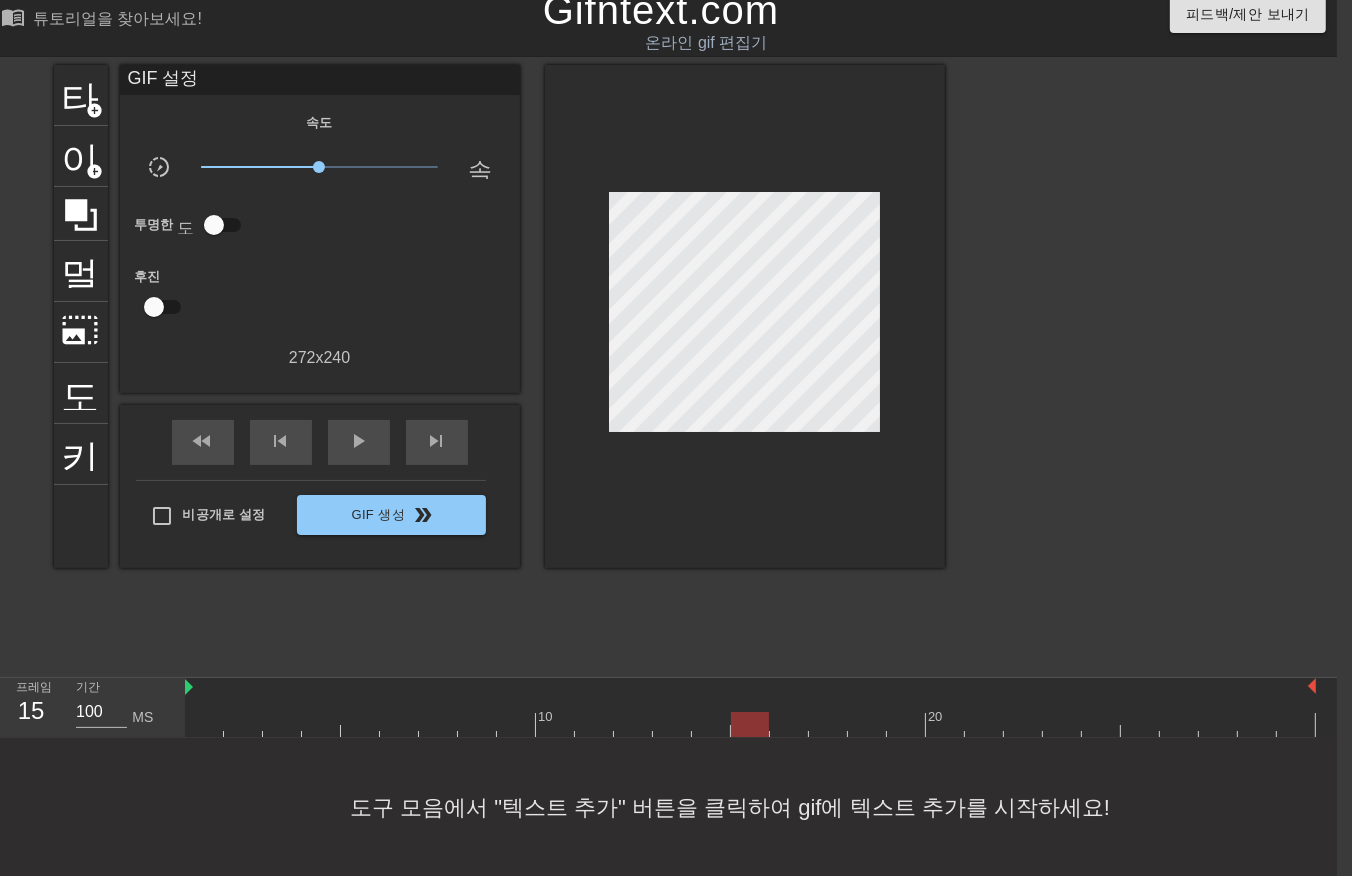 click at bounding box center [750, 724] 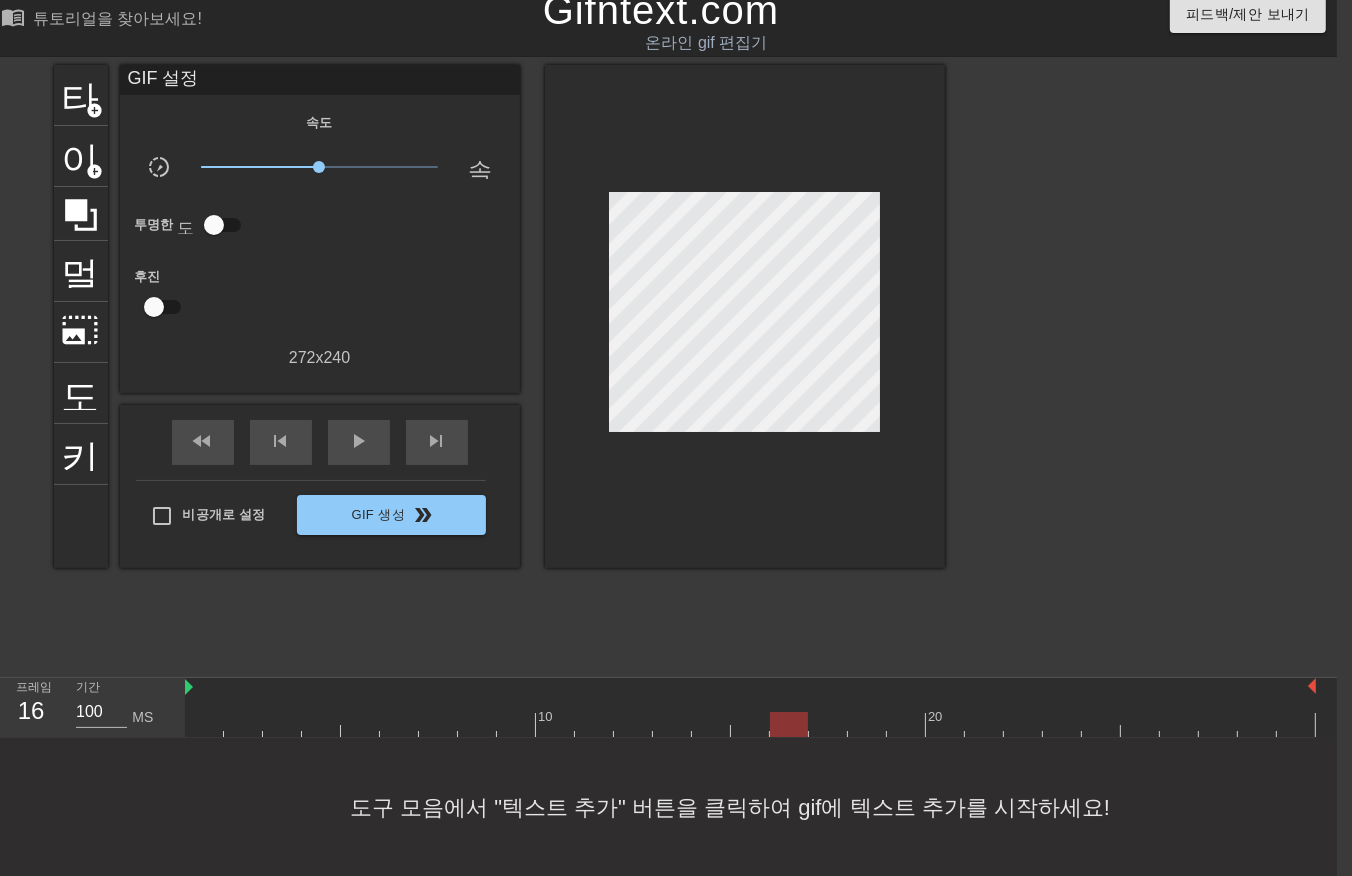 drag, startPoint x: 788, startPoint y: 720, endPoint x: 807, endPoint y: 736, distance: 24.839485 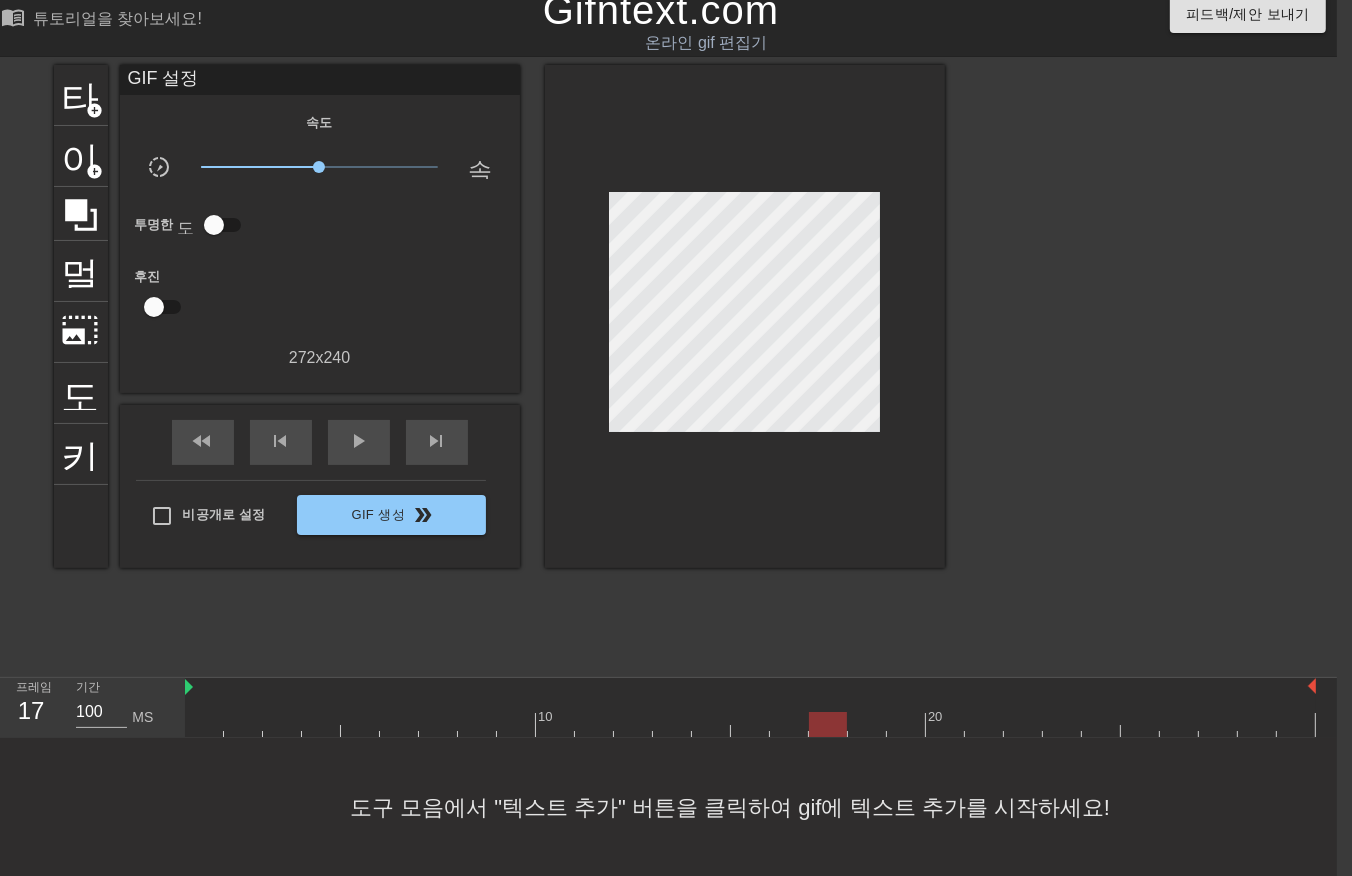 drag, startPoint x: 825, startPoint y: 730, endPoint x: 844, endPoint y: 732, distance: 19.104973 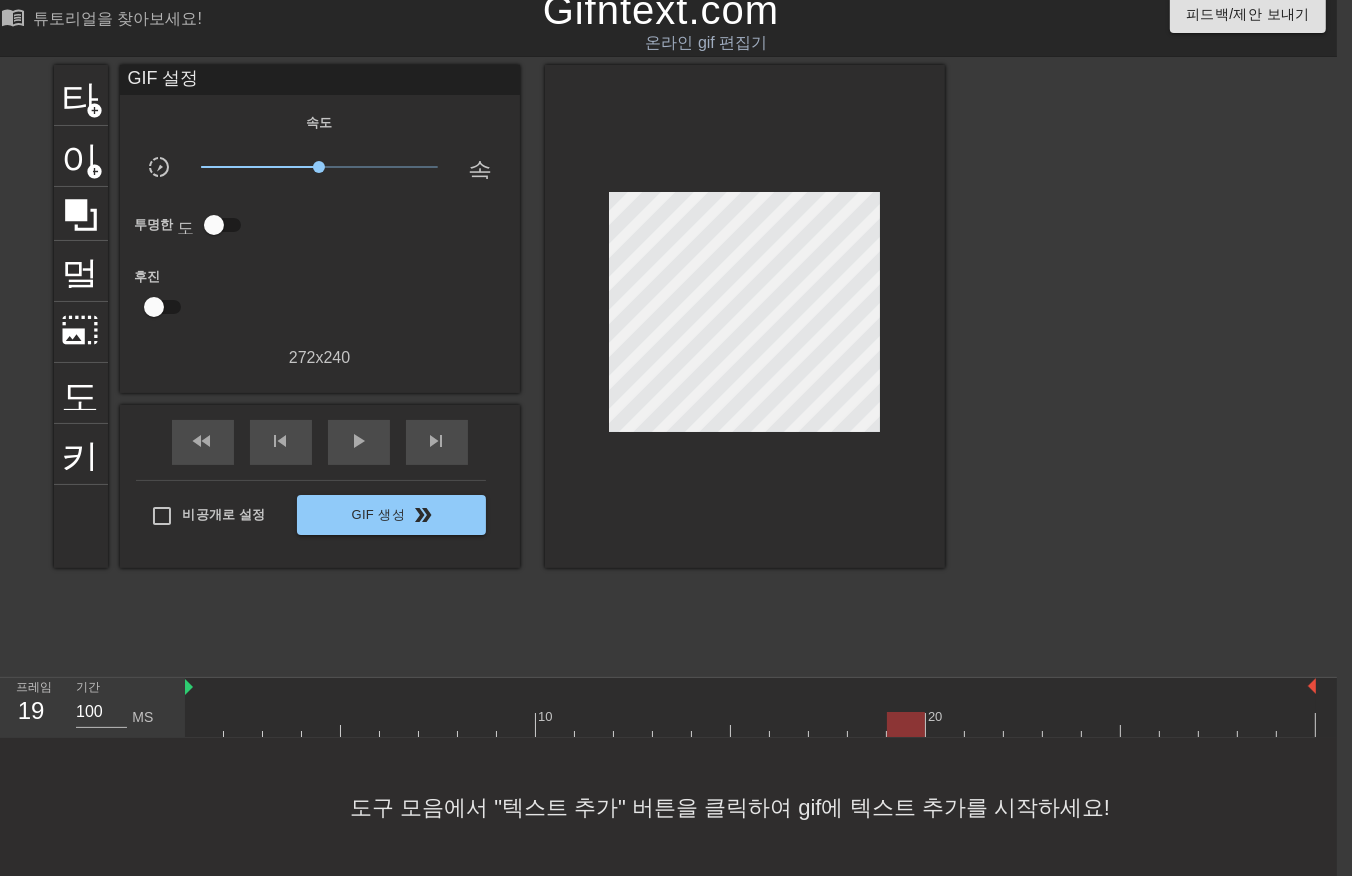 click at bounding box center (750, 724) 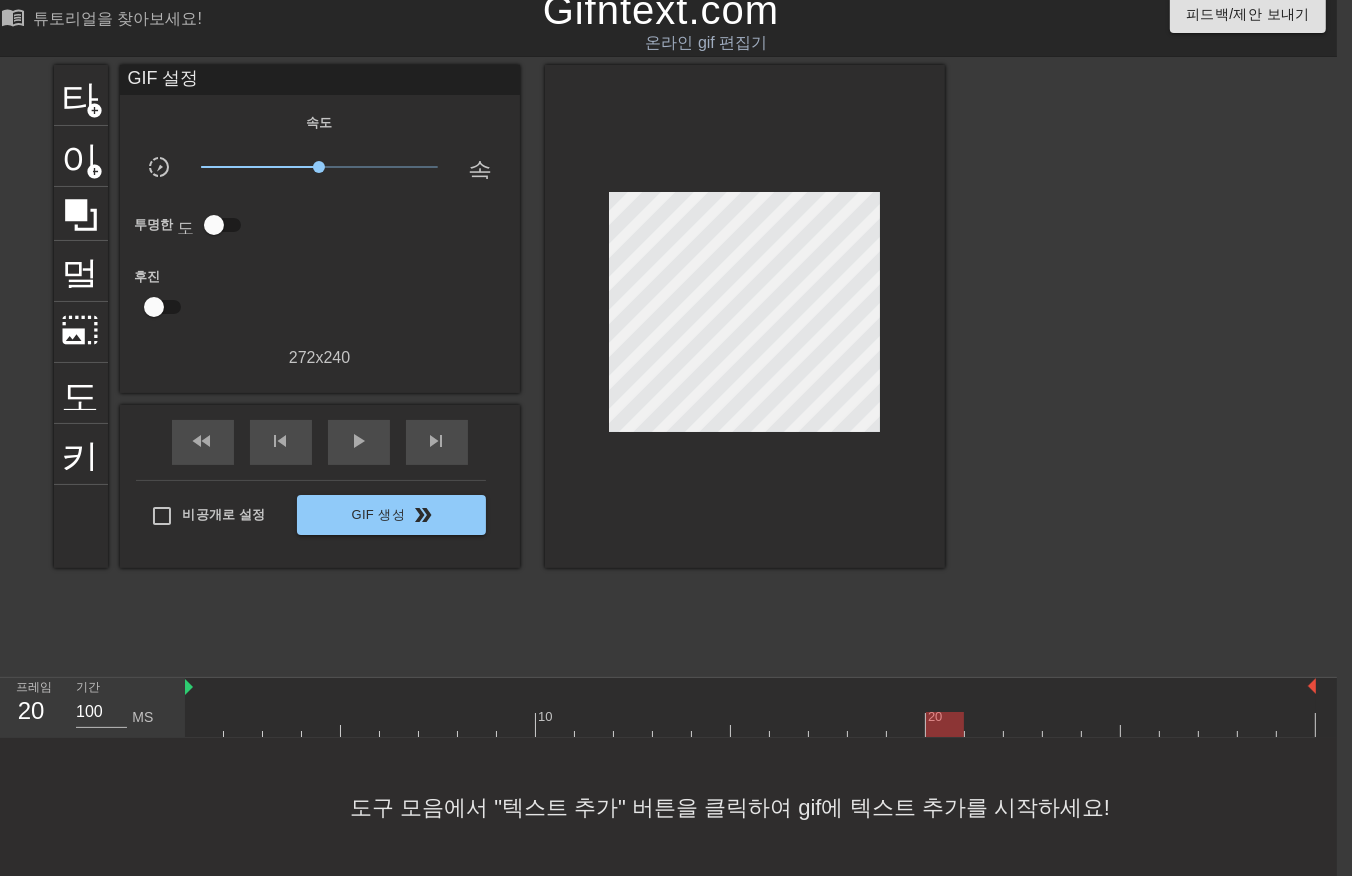 click at bounding box center (750, 724) 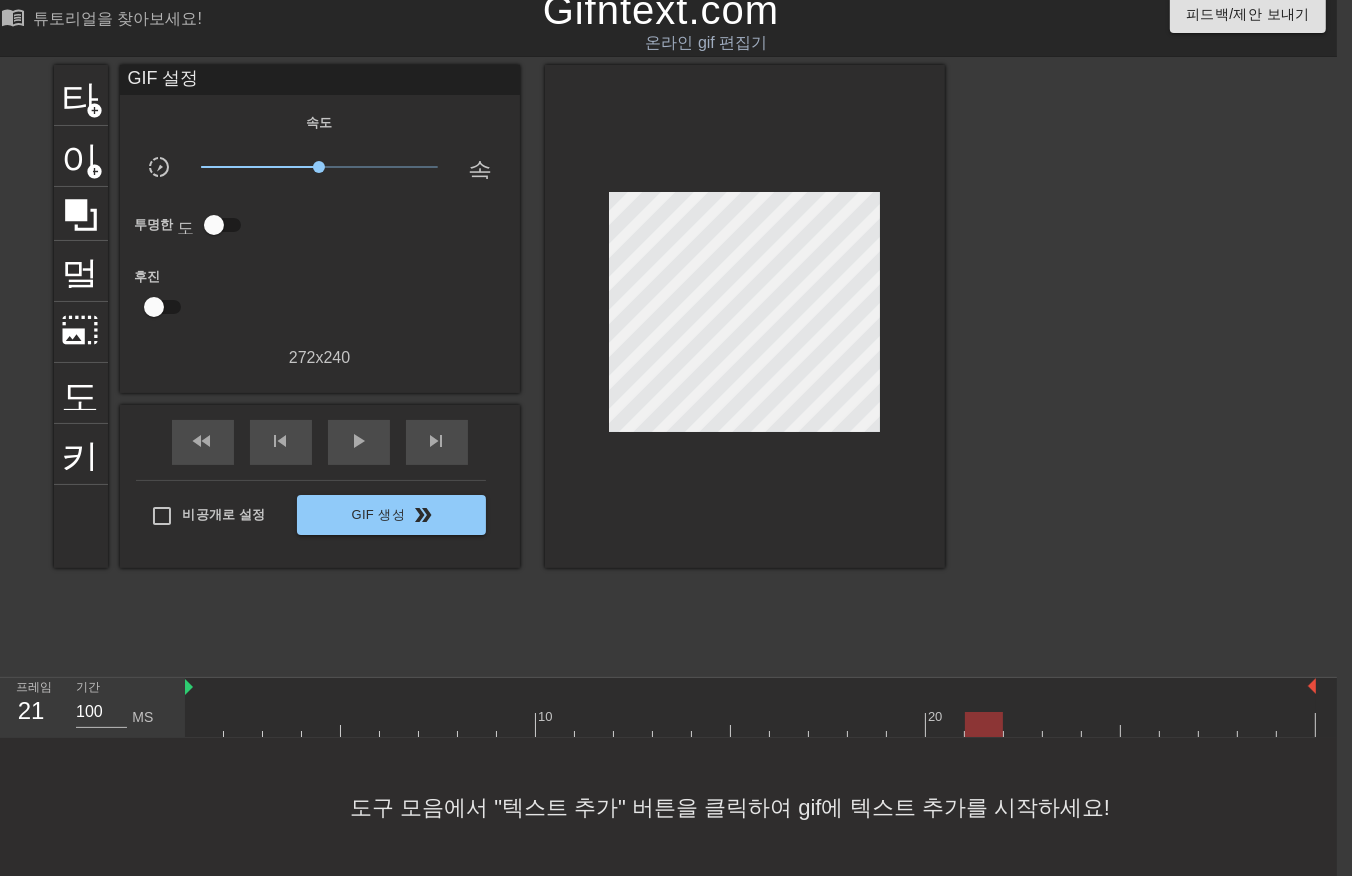 click at bounding box center [750, 724] 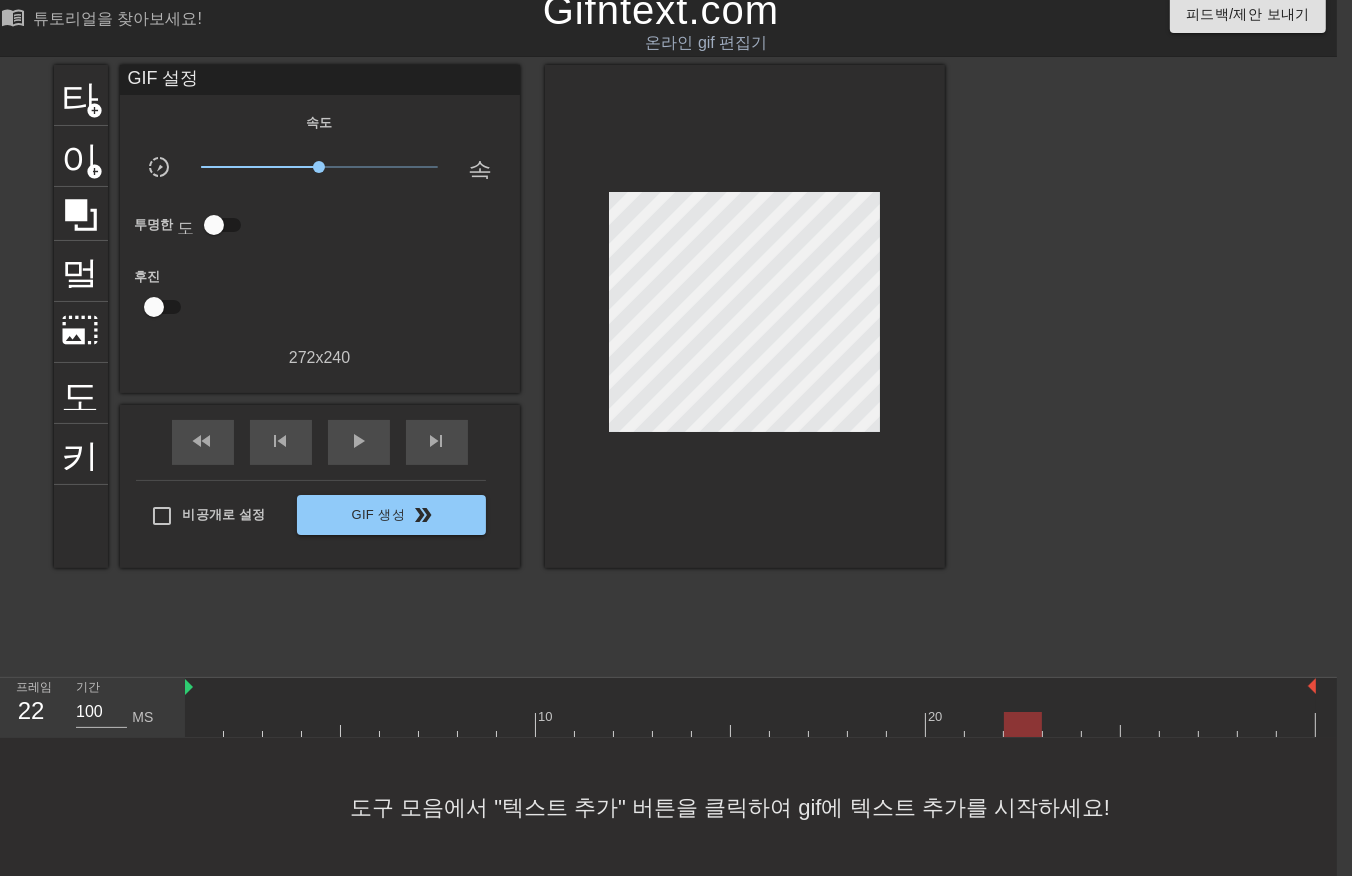 click at bounding box center (750, 724) 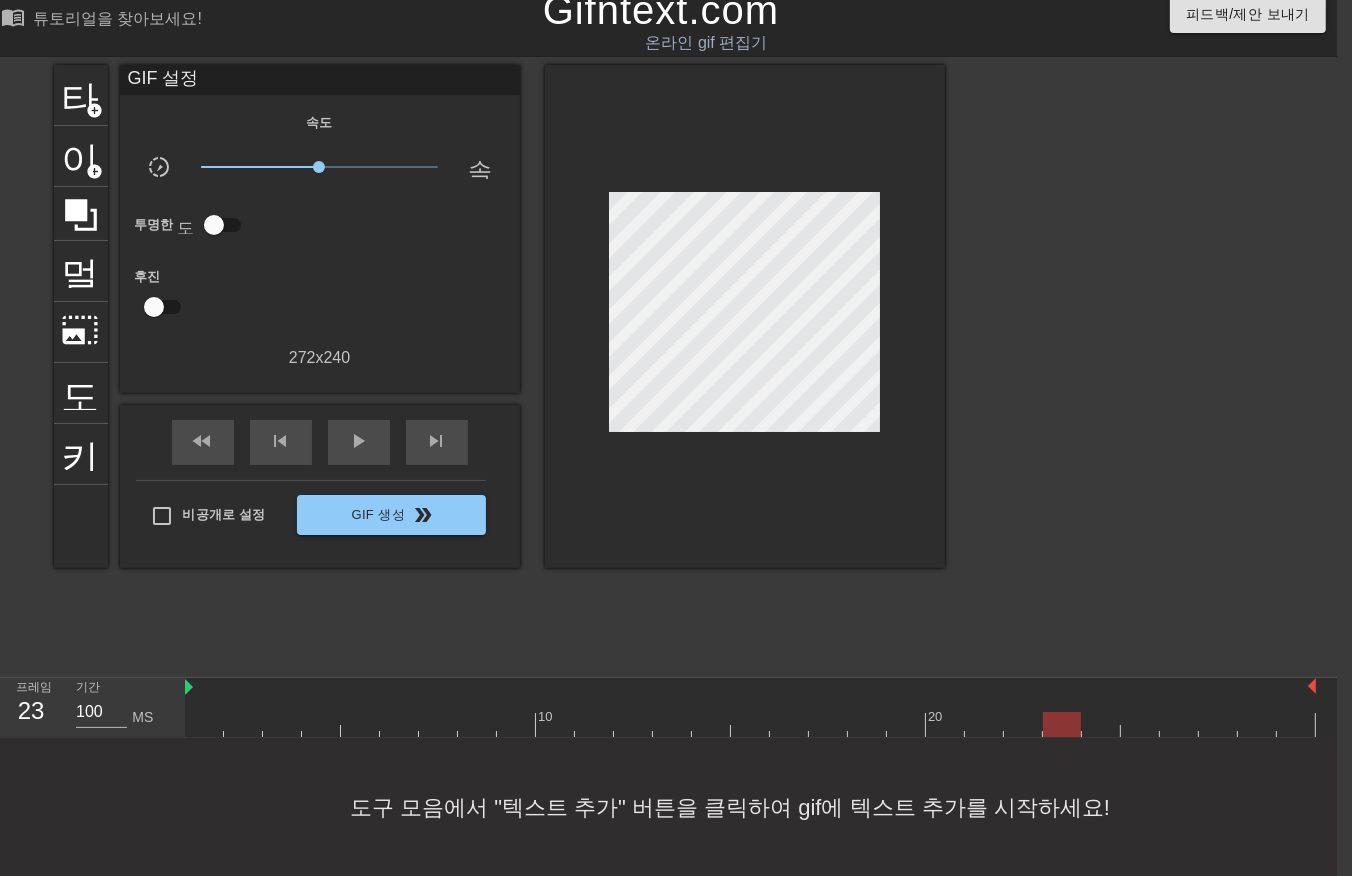 click at bounding box center [1062, 710] 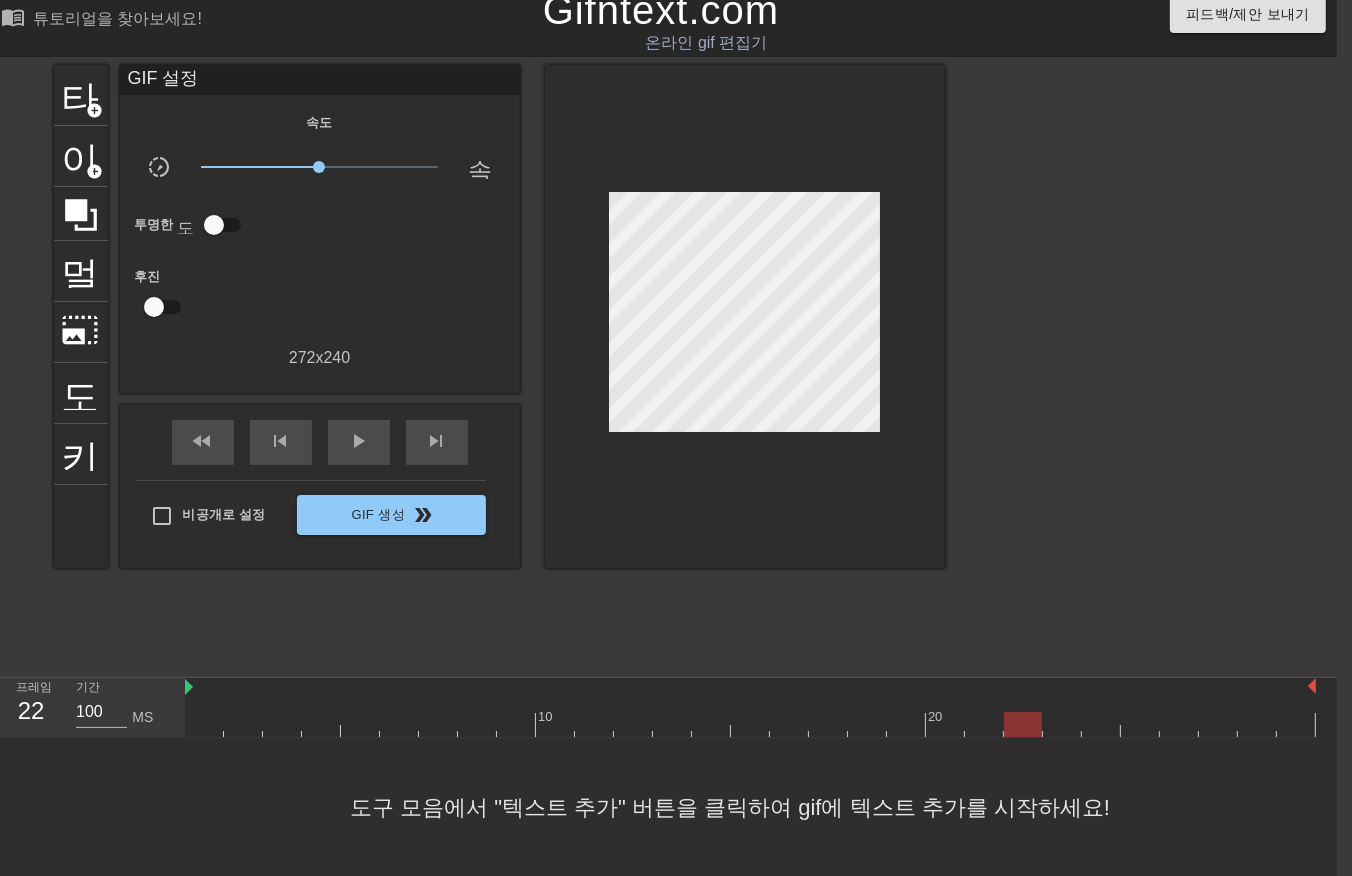 click at bounding box center (750, 724) 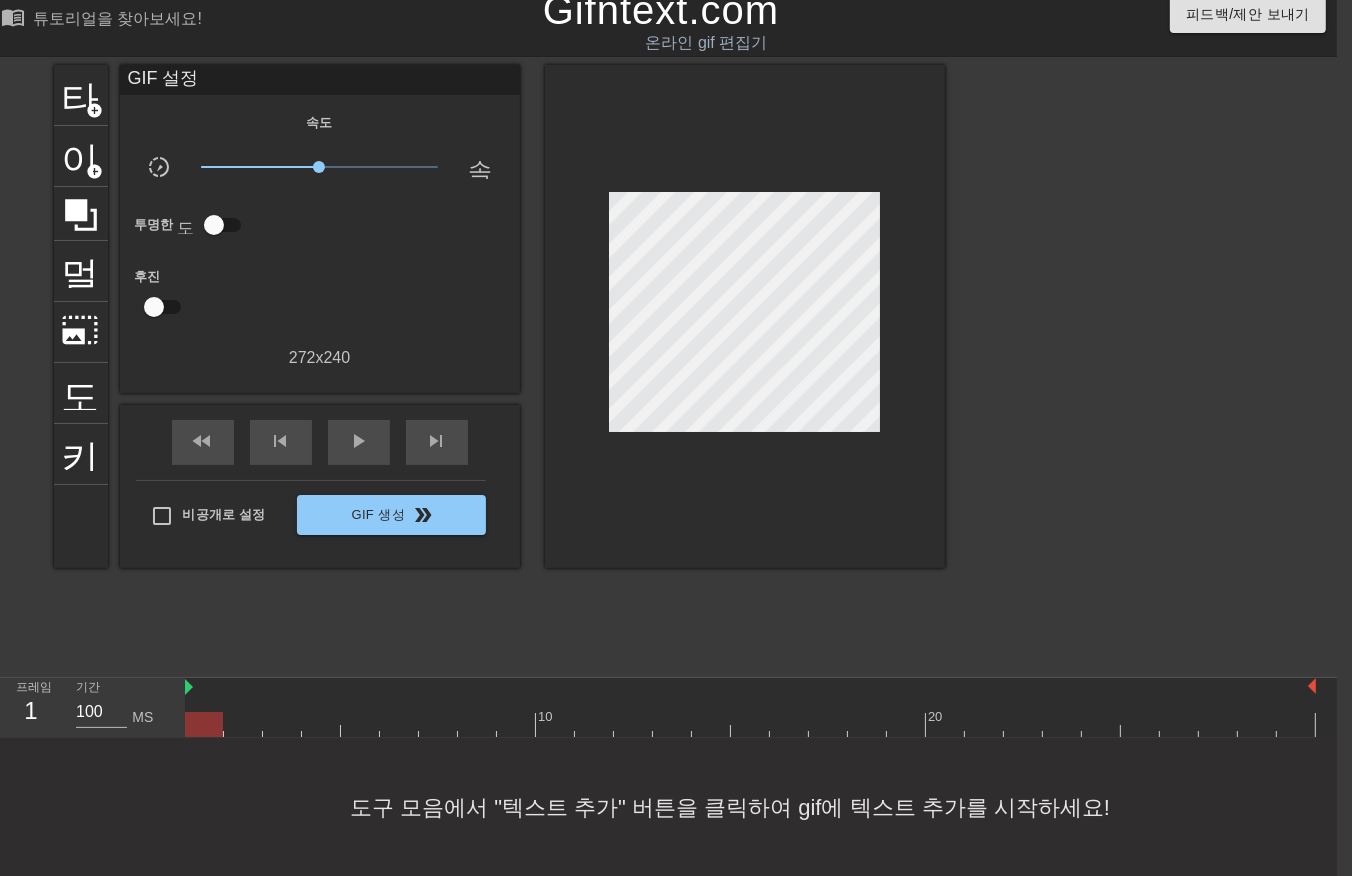 drag, startPoint x: 196, startPoint y: 718, endPoint x: 264, endPoint y: 830, distance: 131.02672 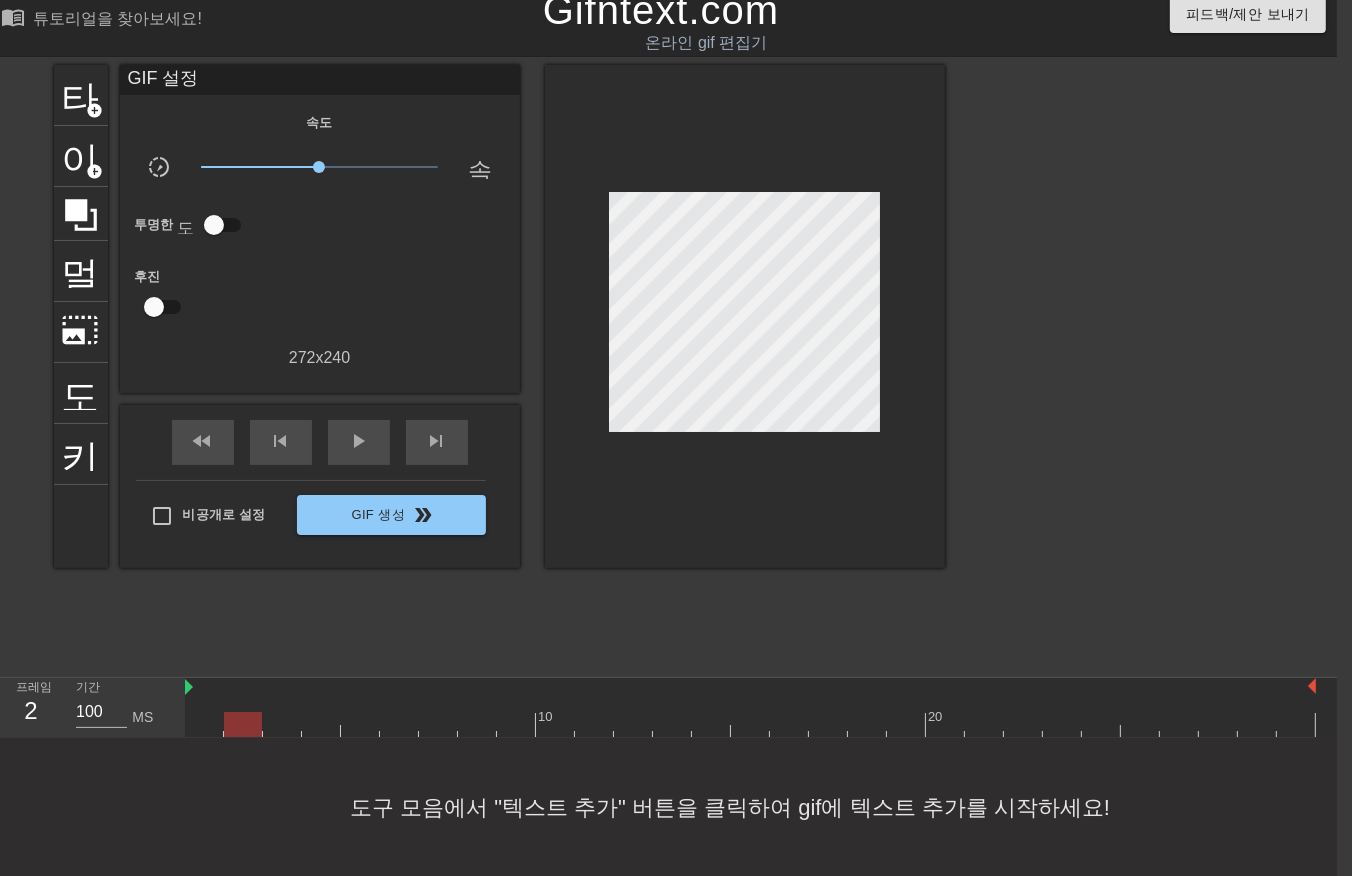 click at bounding box center (750, 724) 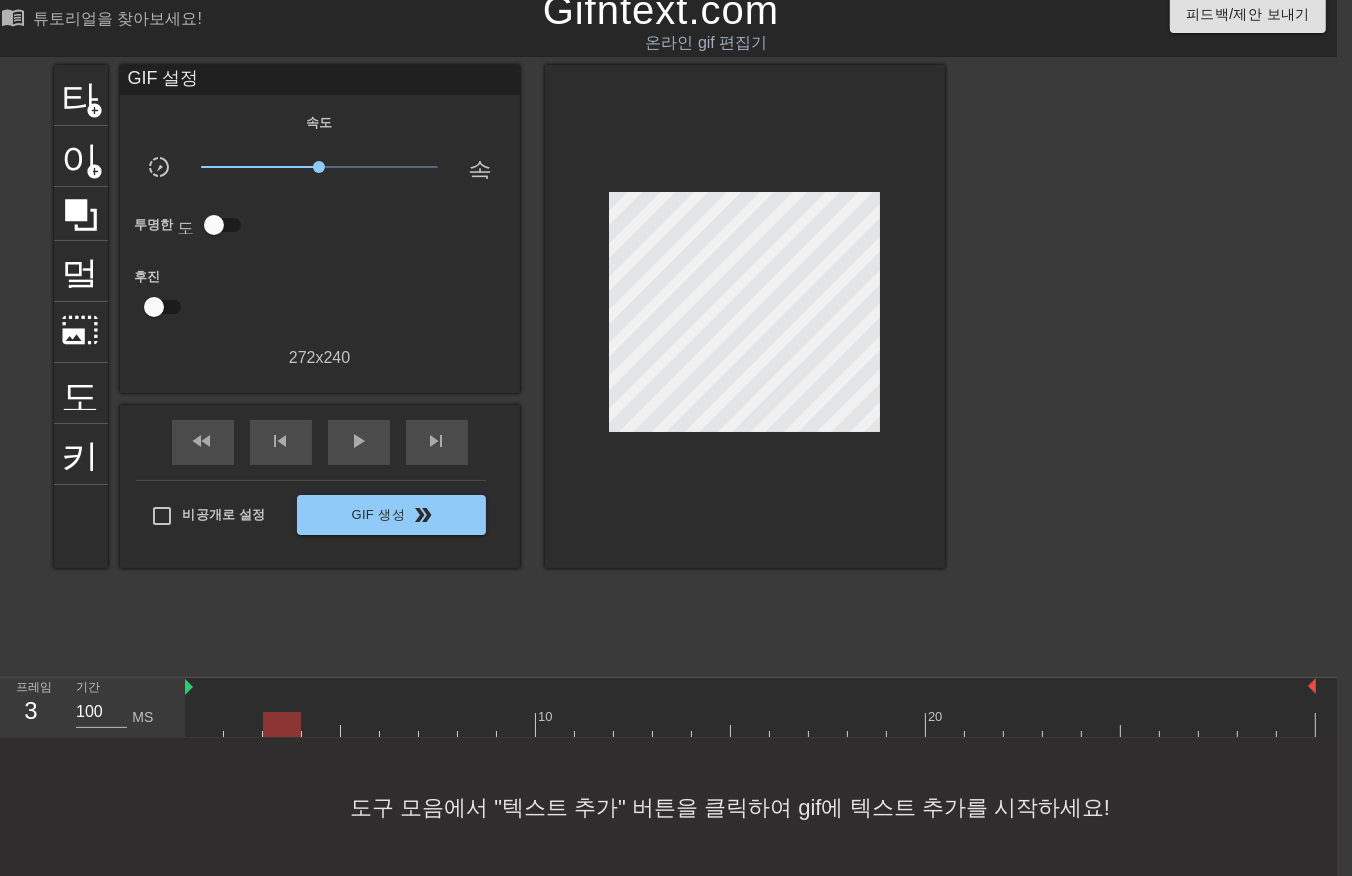drag, startPoint x: 274, startPoint y: 715, endPoint x: 293, endPoint y: 730, distance: 24.207438 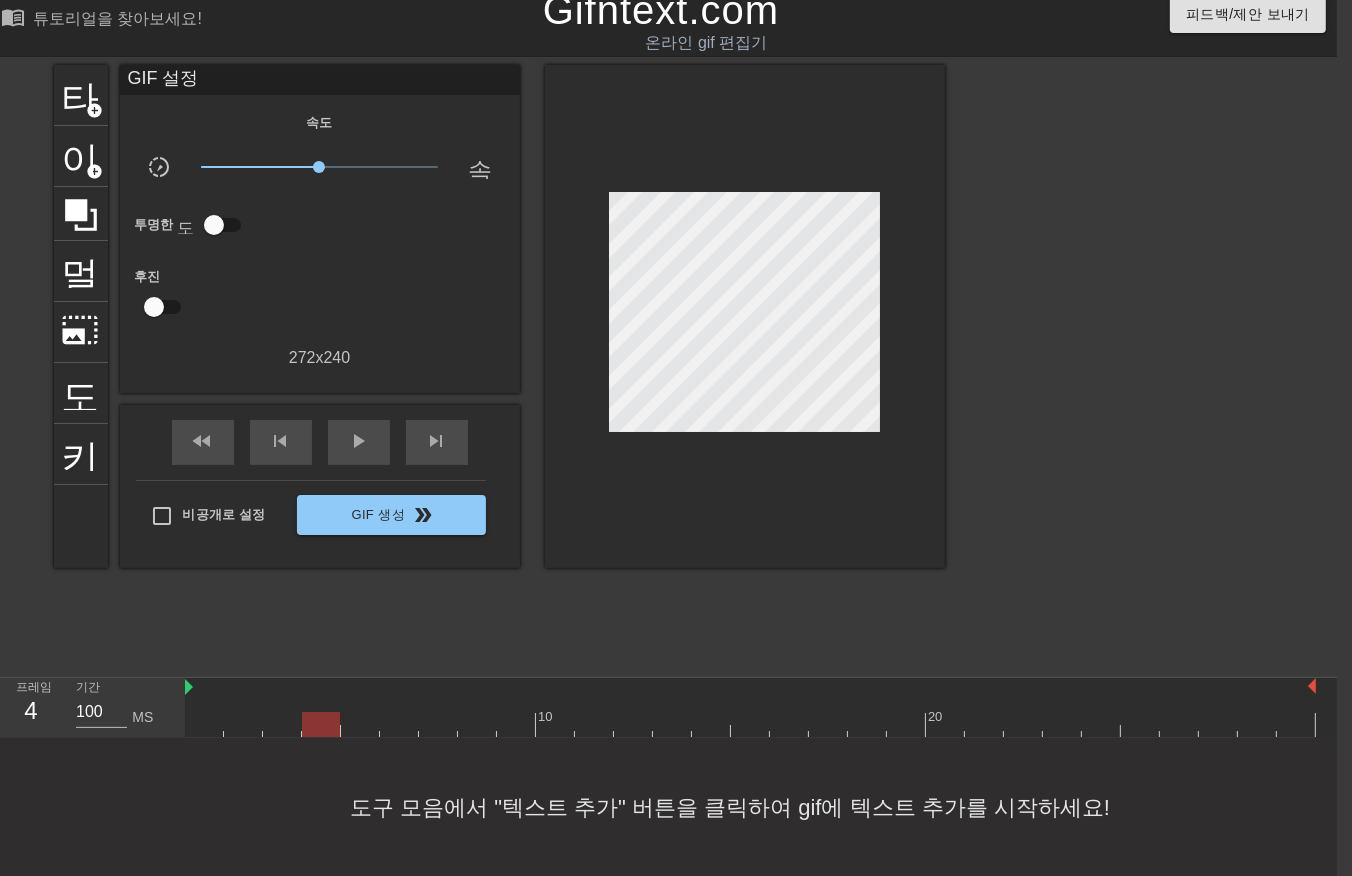drag, startPoint x: 321, startPoint y: 717, endPoint x: 360, endPoint y: 732, distance: 41.785164 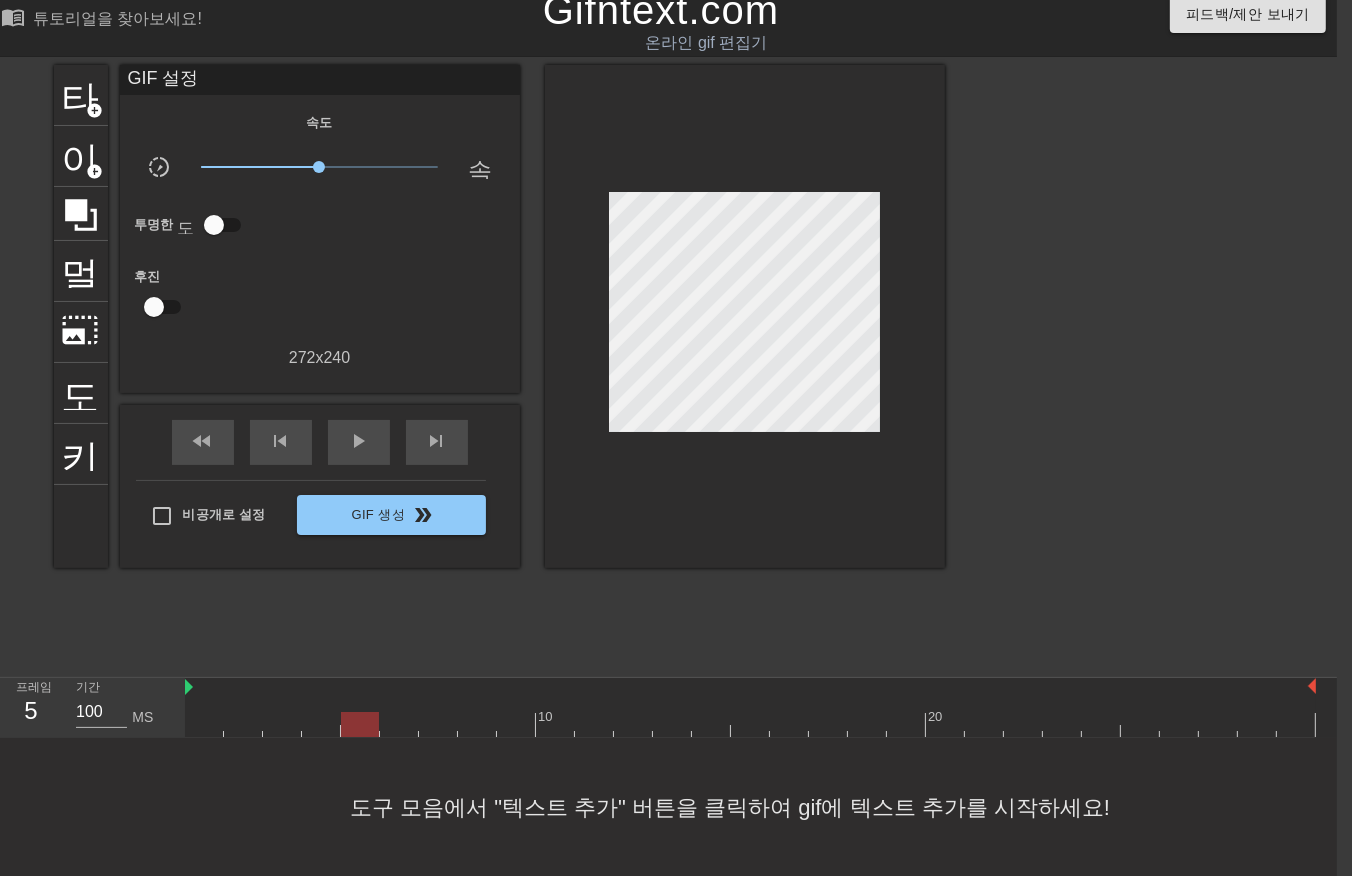 drag, startPoint x: 354, startPoint y: 720, endPoint x: 376, endPoint y: 730, distance: 24.166092 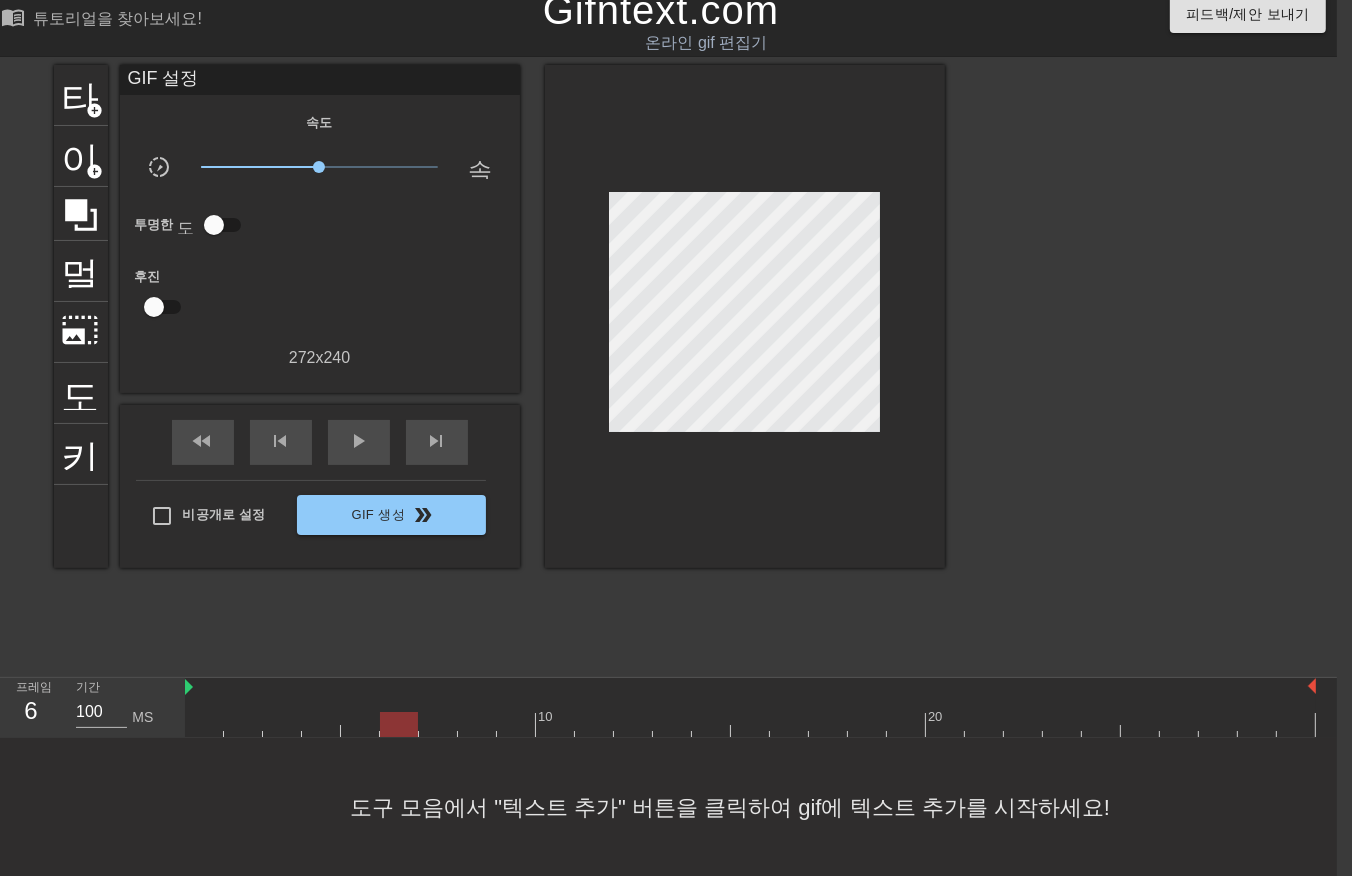 drag, startPoint x: 401, startPoint y: 708, endPoint x: 440, endPoint y: 726, distance: 42.953465 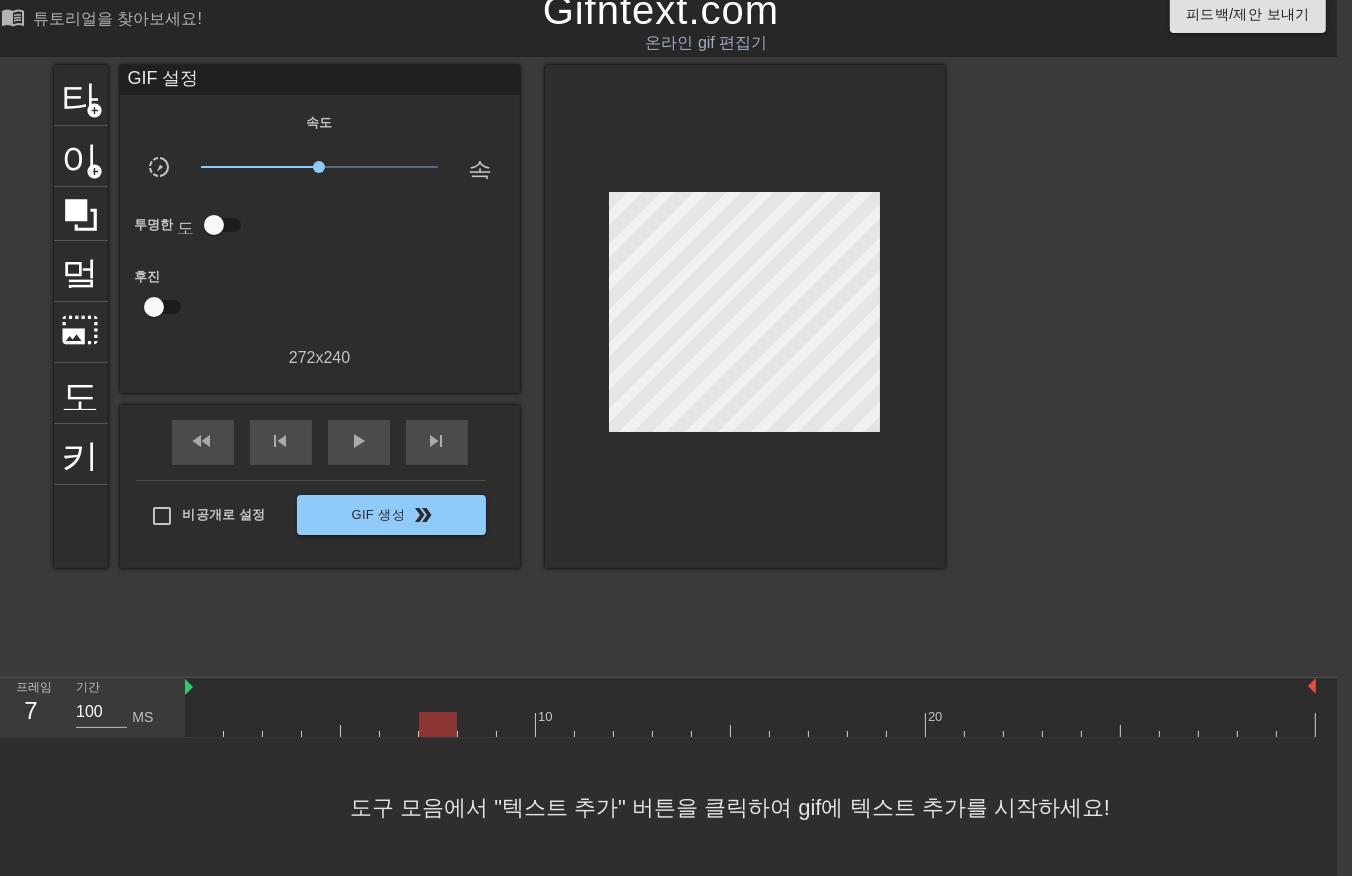 drag, startPoint x: 431, startPoint y: 715, endPoint x: 441, endPoint y: 723, distance: 12.806249 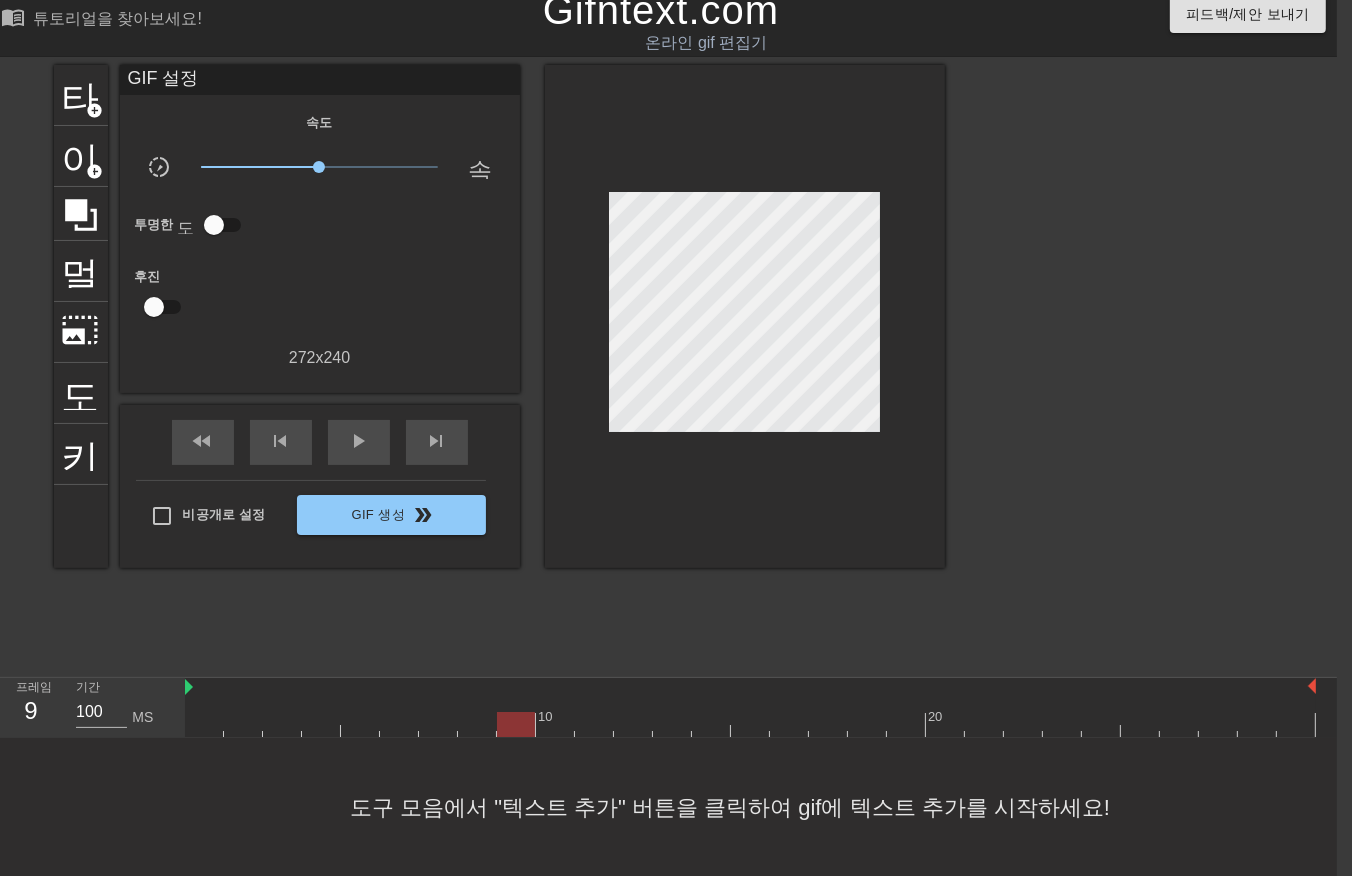 drag, startPoint x: 513, startPoint y: 721, endPoint x: 538, endPoint y: 720, distance: 25.019993 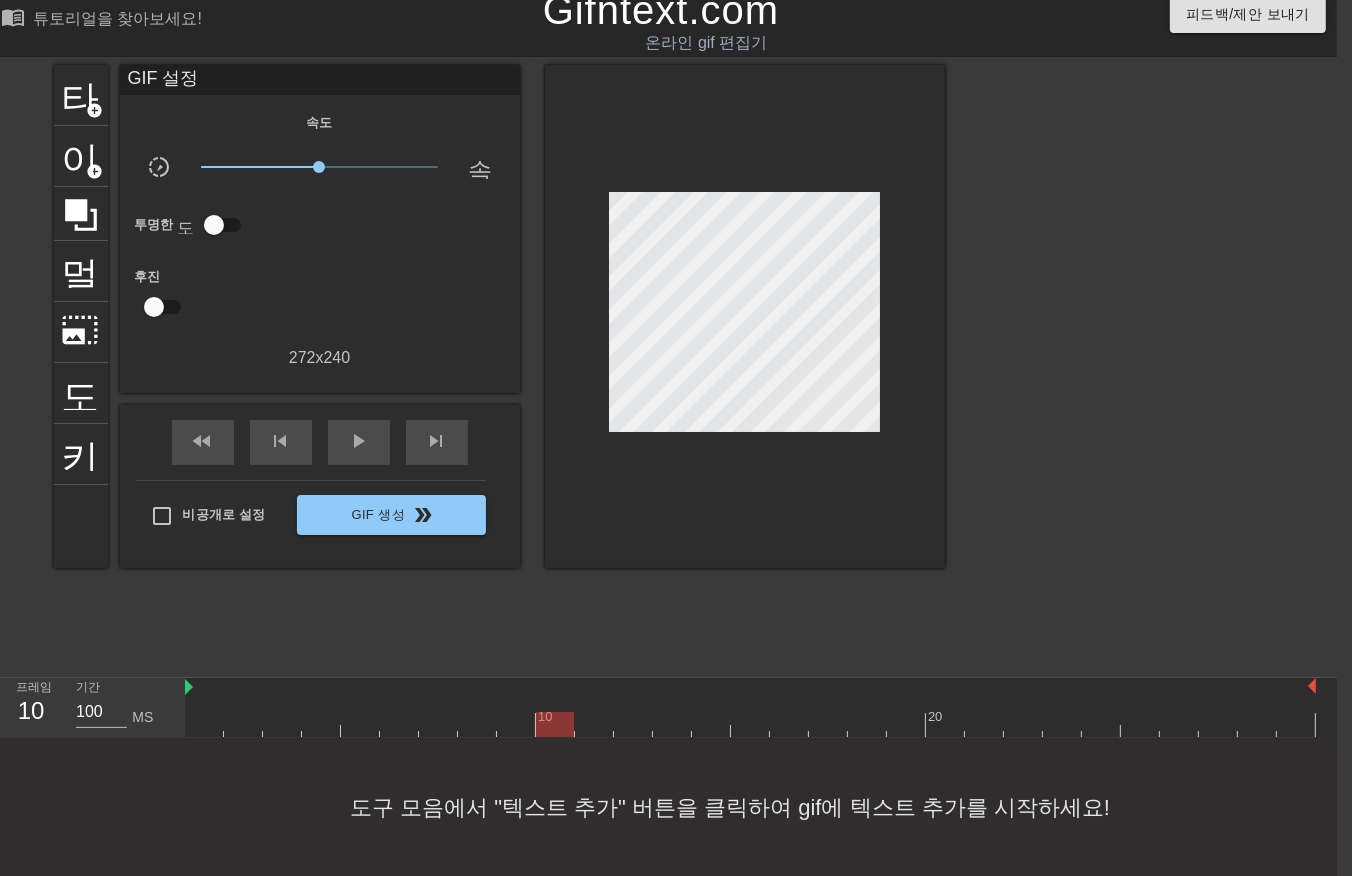 drag, startPoint x: 548, startPoint y: 716, endPoint x: 556, endPoint y: 725, distance: 12.0415945 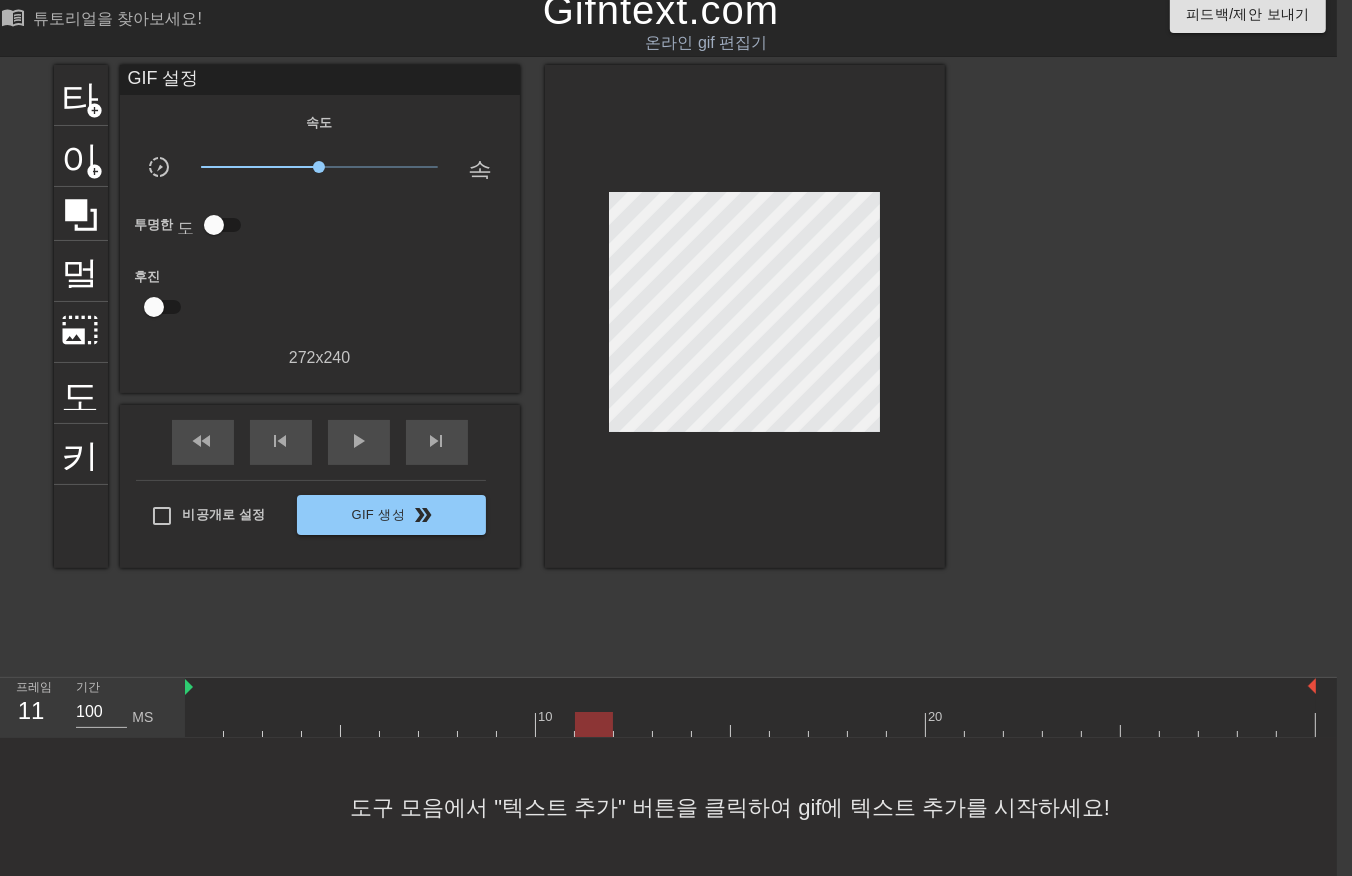 drag, startPoint x: 592, startPoint y: 717, endPoint x: 607, endPoint y: 721, distance: 15.524175 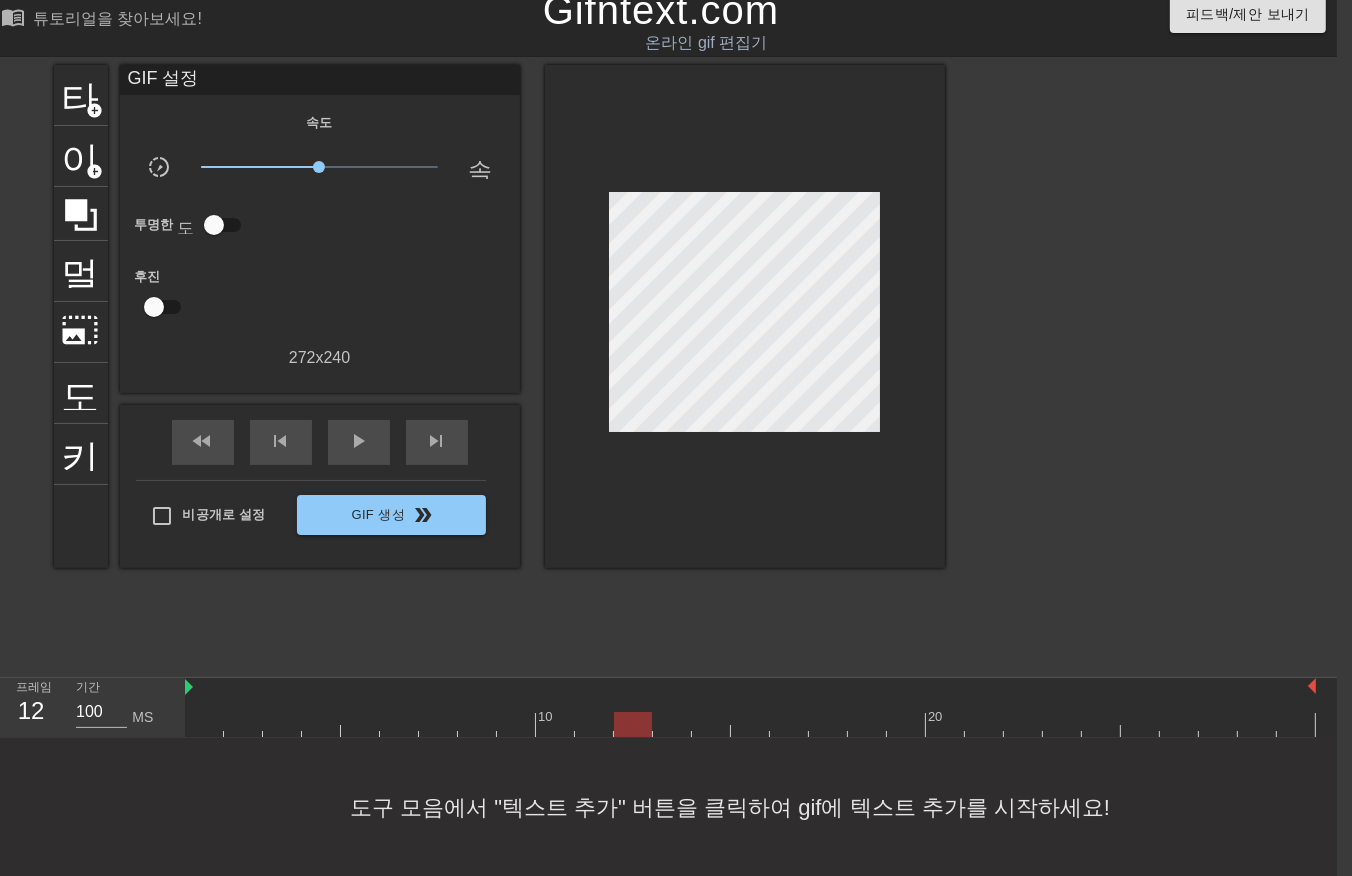 drag, startPoint x: 627, startPoint y: 717, endPoint x: 658, endPoint y: 708, distance: 32.280025 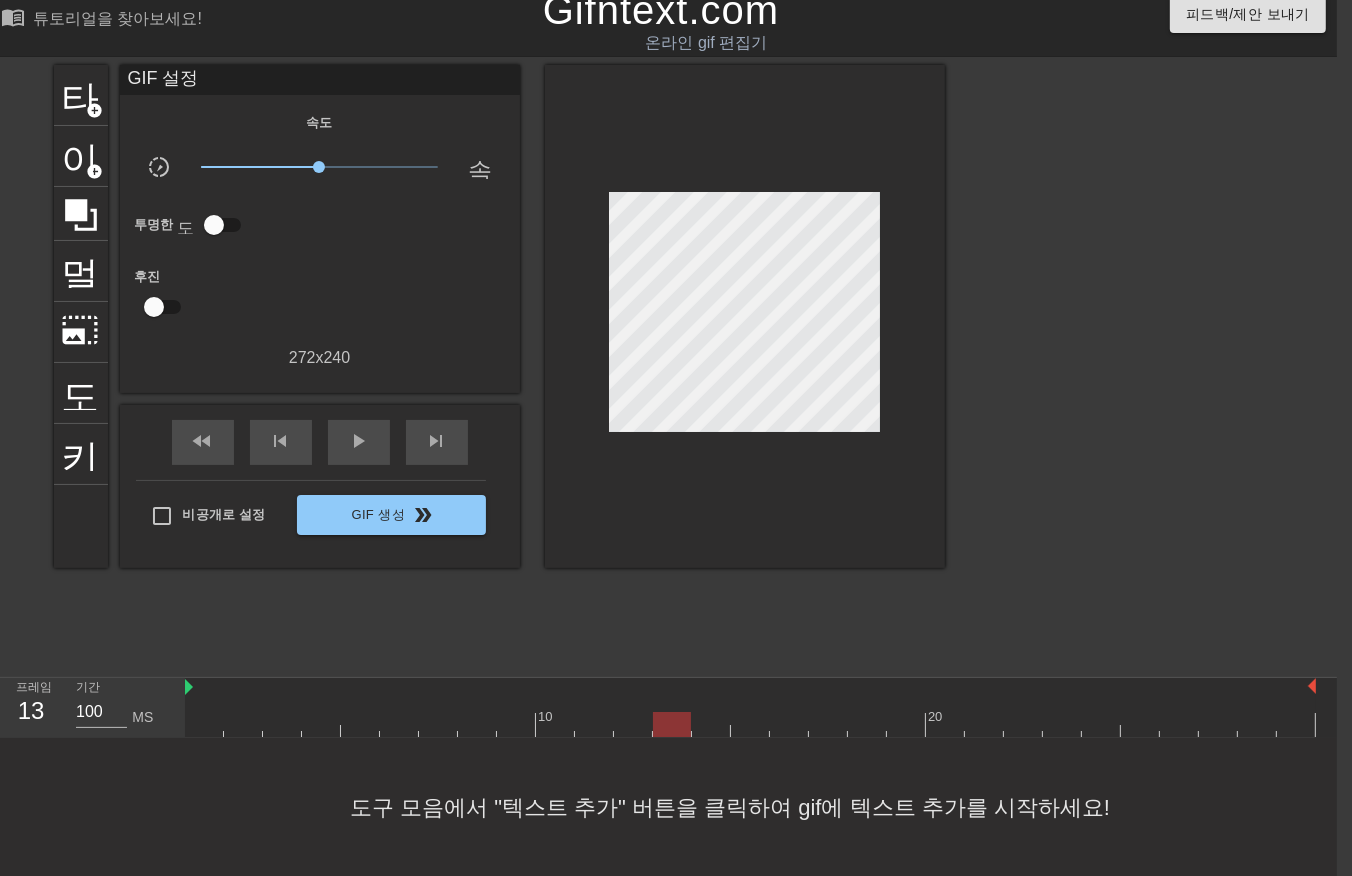 drag, startPoint x: 662, startPoint y: 713, endPoint x: 676, endPoint y: 726, distance: 19.104973 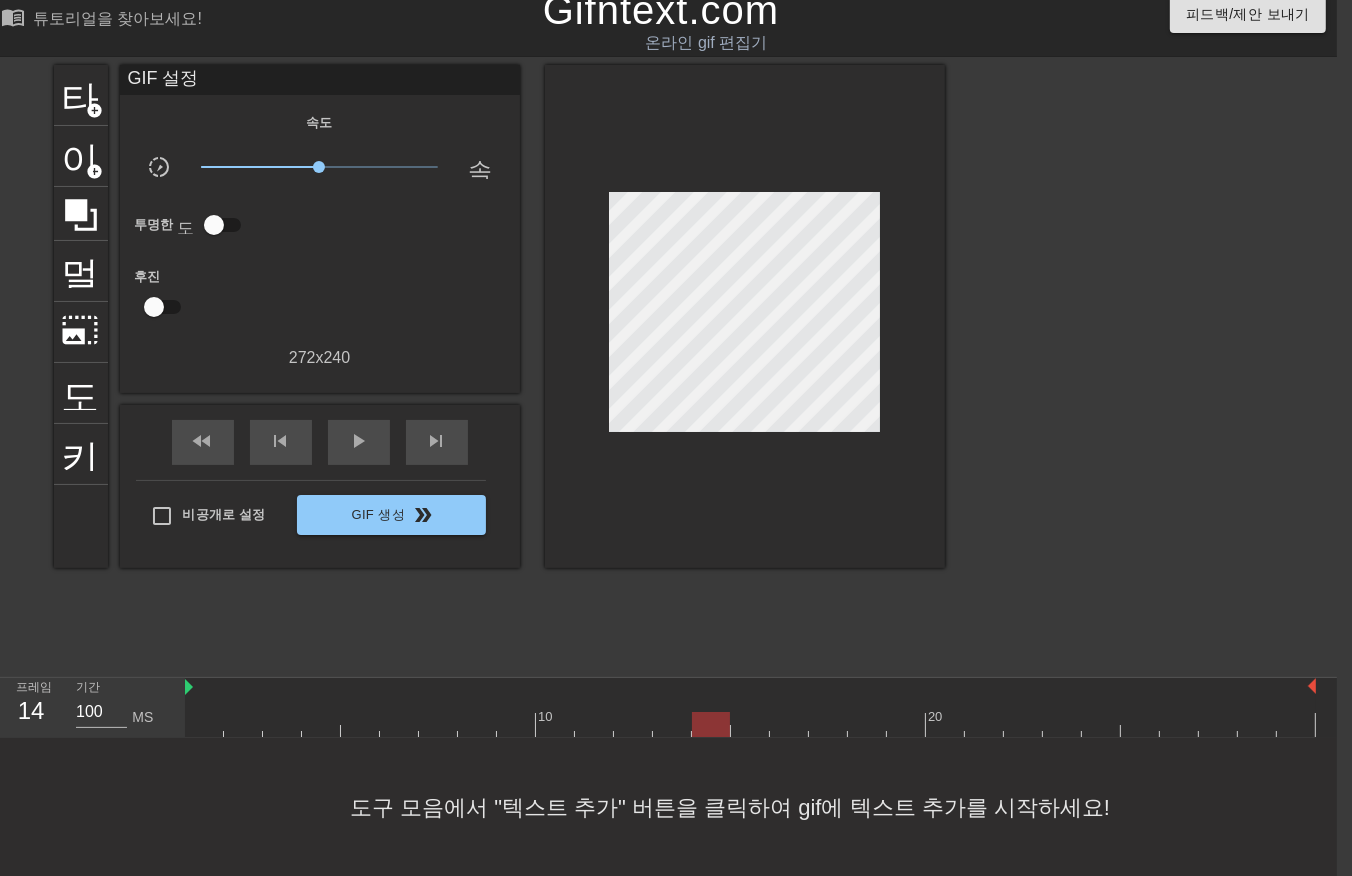 drag, startPoint x: 704, startPoint y: 721, endPoint x: 725, endPoint y: 720, distance: 21.023796 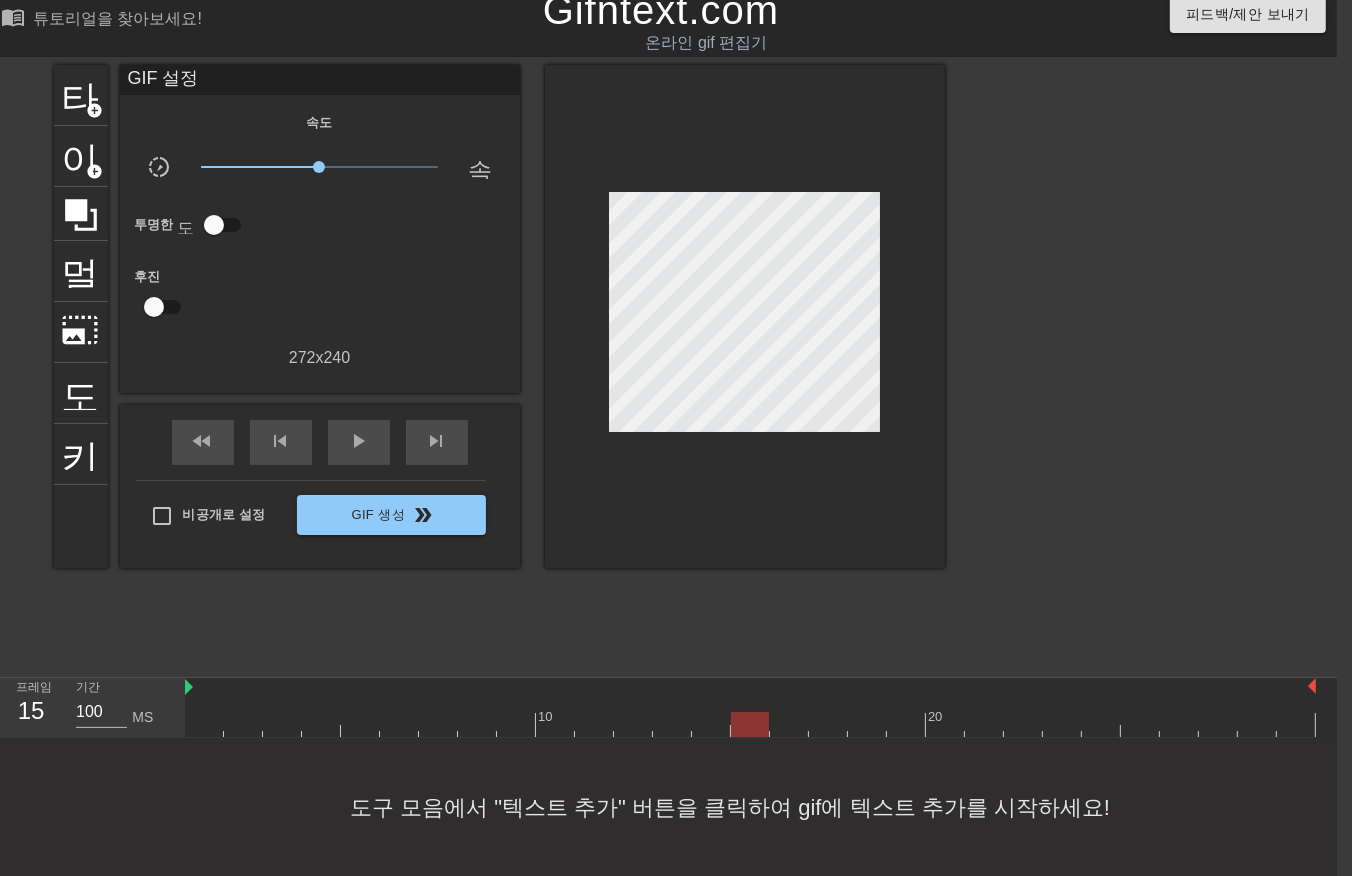 drag, startPoint x: 745, startPoint y: 718, endPoint x: 761, endPoint y: 721, distance: 16.27882 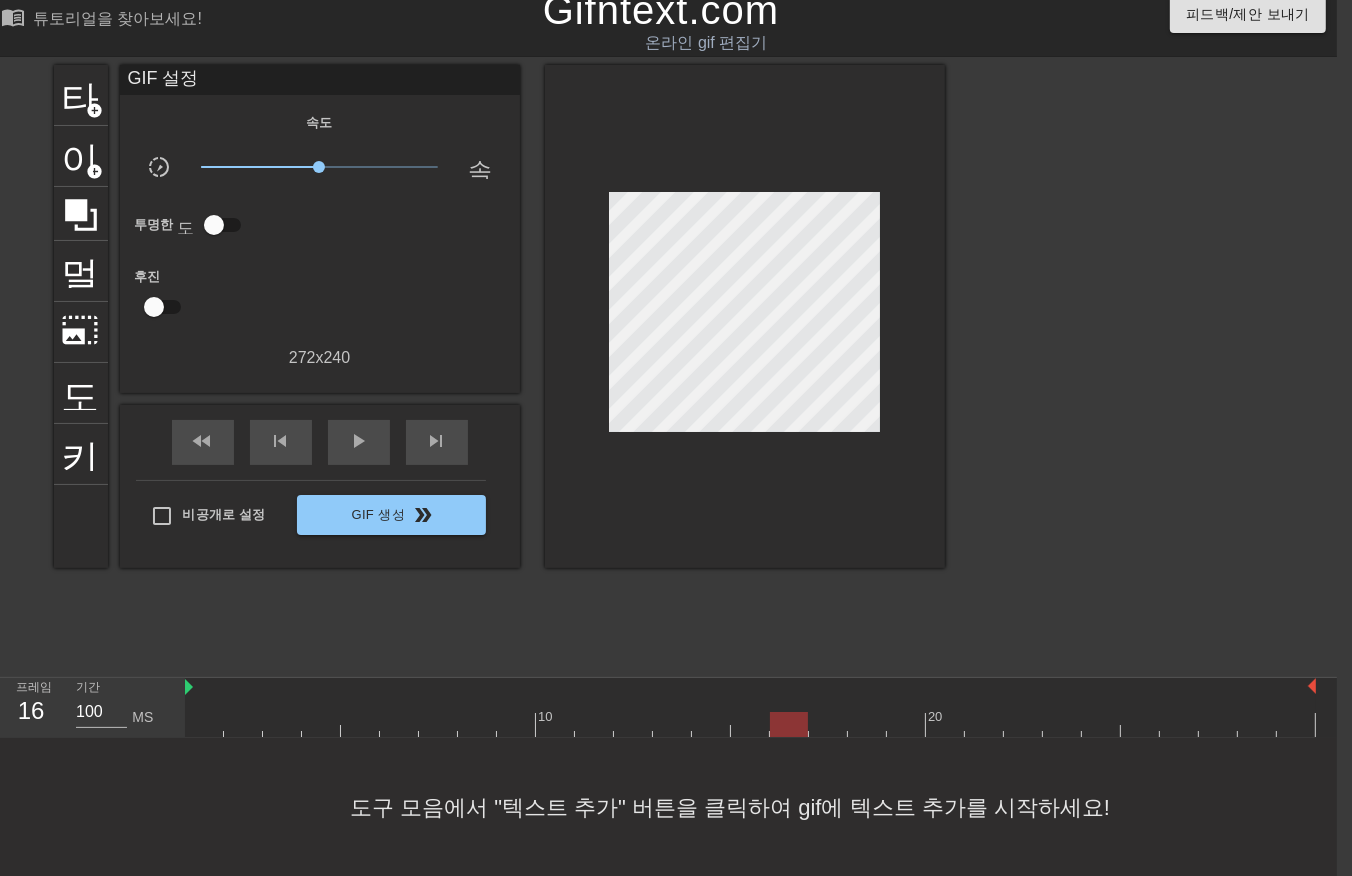 drag, startPoint x: 791, startPoint y: 721, endPoint x: 810, endPoint y: 724, distance: 19.235384 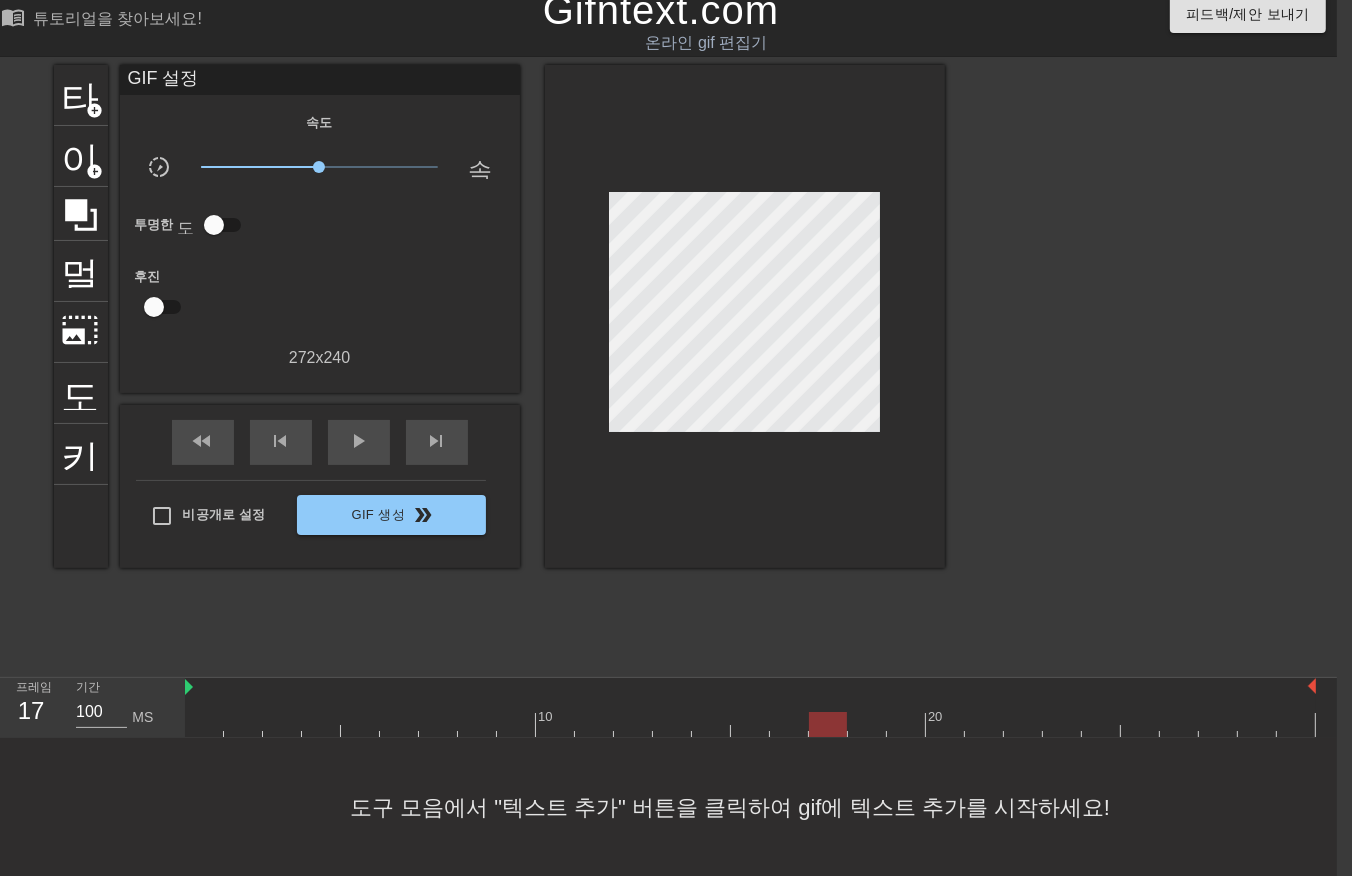 click at bounding box center (750, 724) 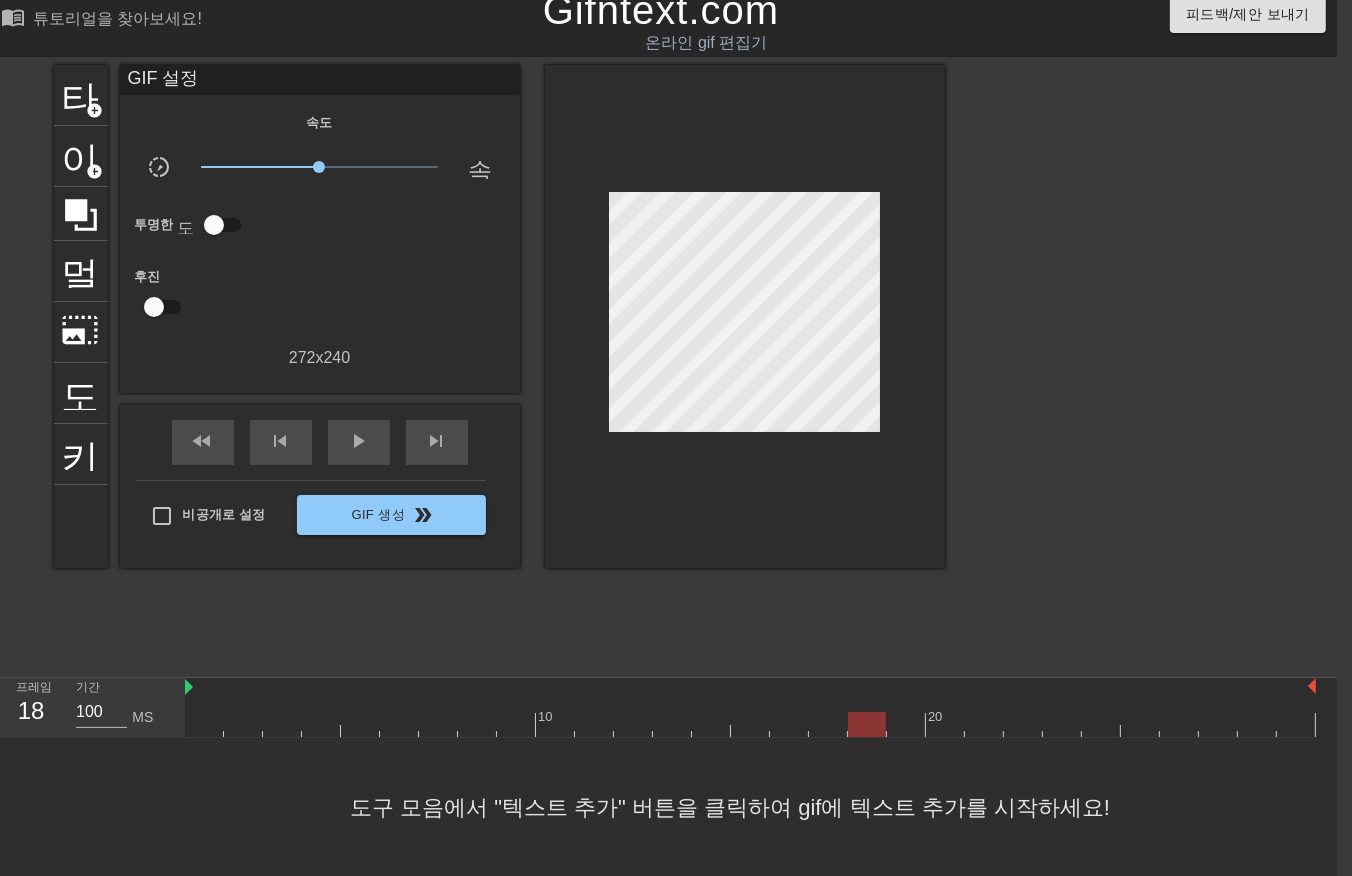 drag, startPoint x: 873, startPoint y: 707, endPoint x: 901, endPoint y: 725, distance: 33.286633 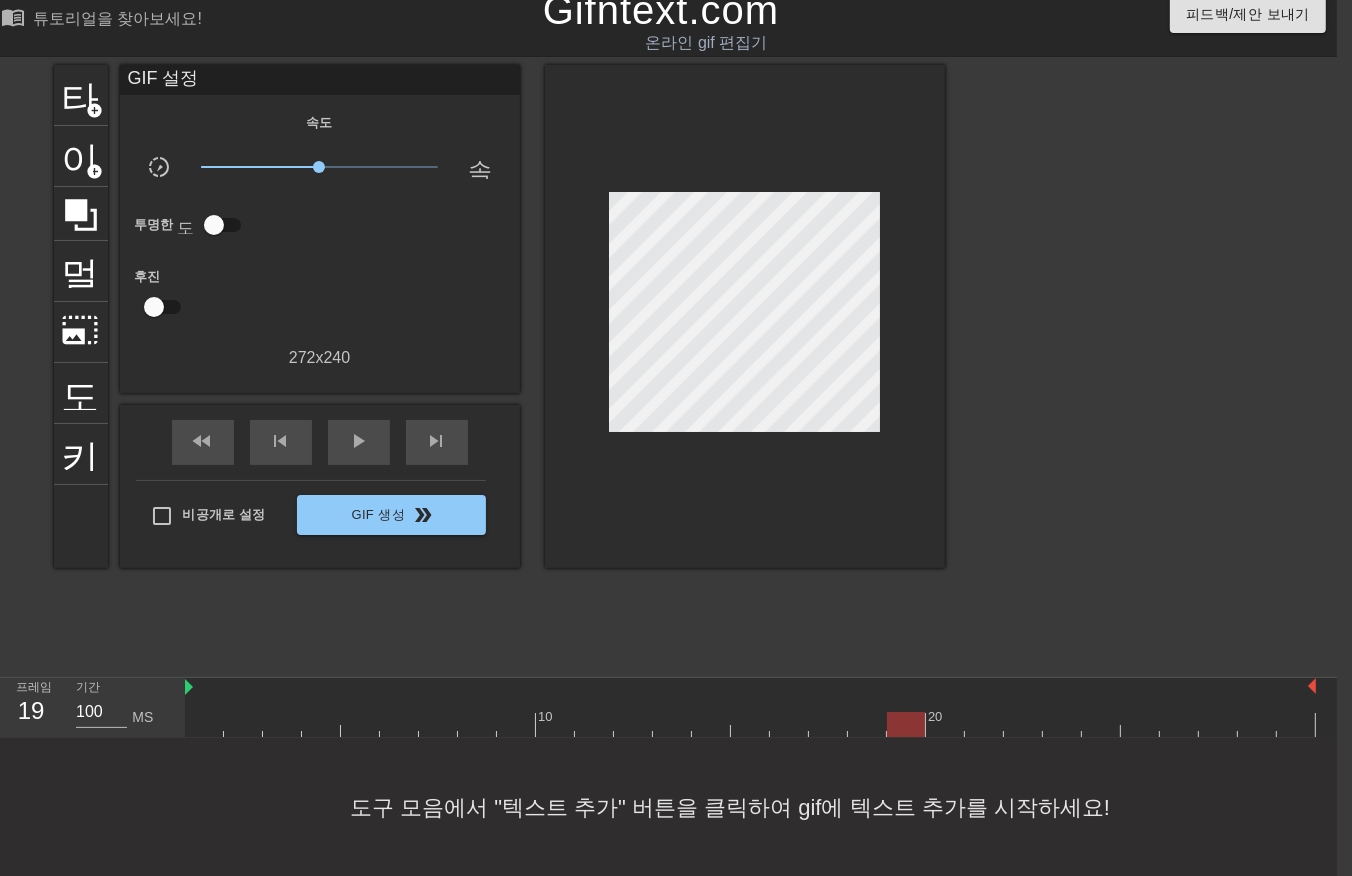 drag, startPoint x: 914, startPoint y: 714, endPoint x: 937, endPoint y: 723, distance: 24.698177 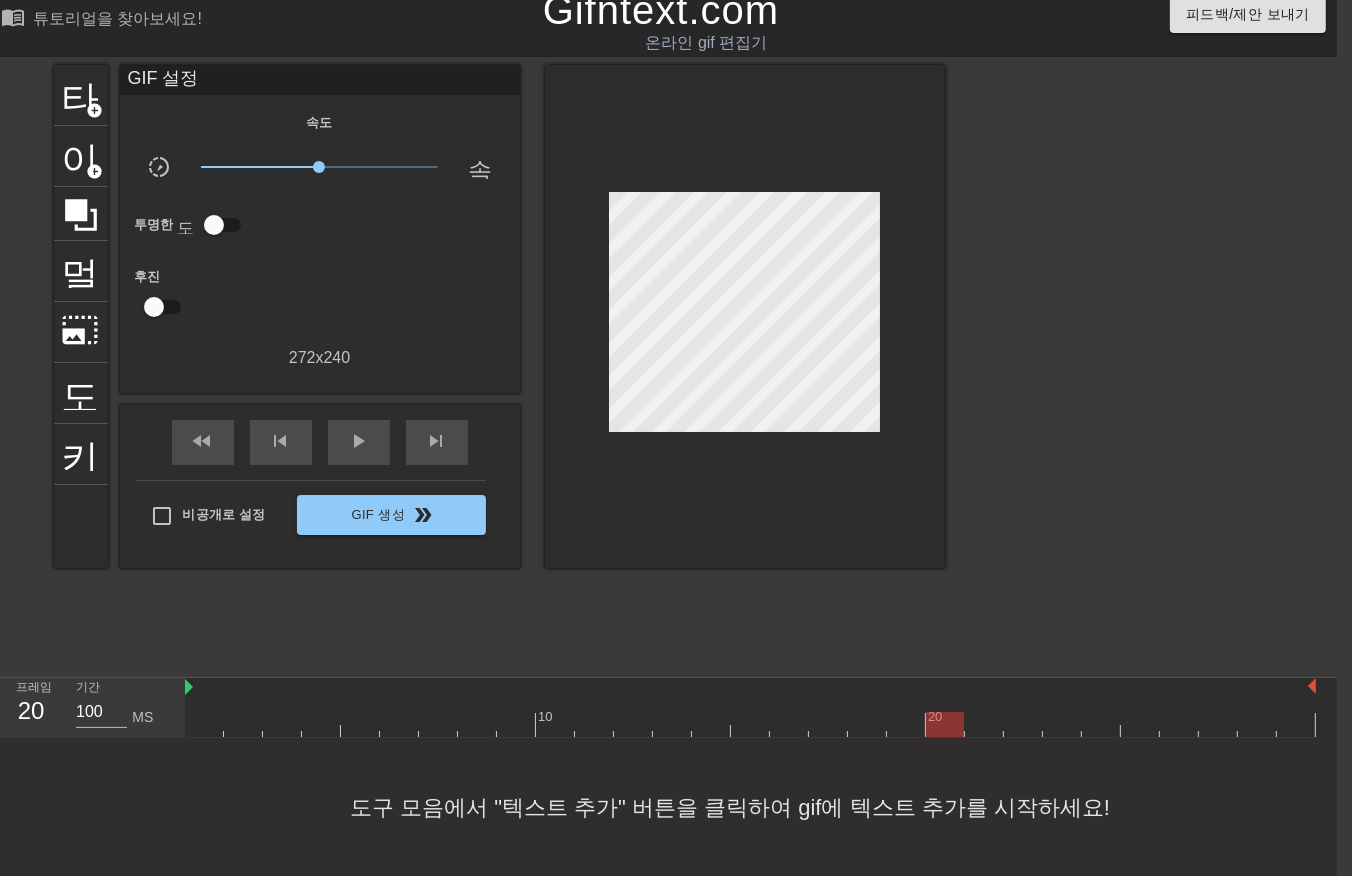 drag, startPoint x: 977, startPoint y: 720, endPoint x: 1018, endPoint y: 722, distance: 41.04875 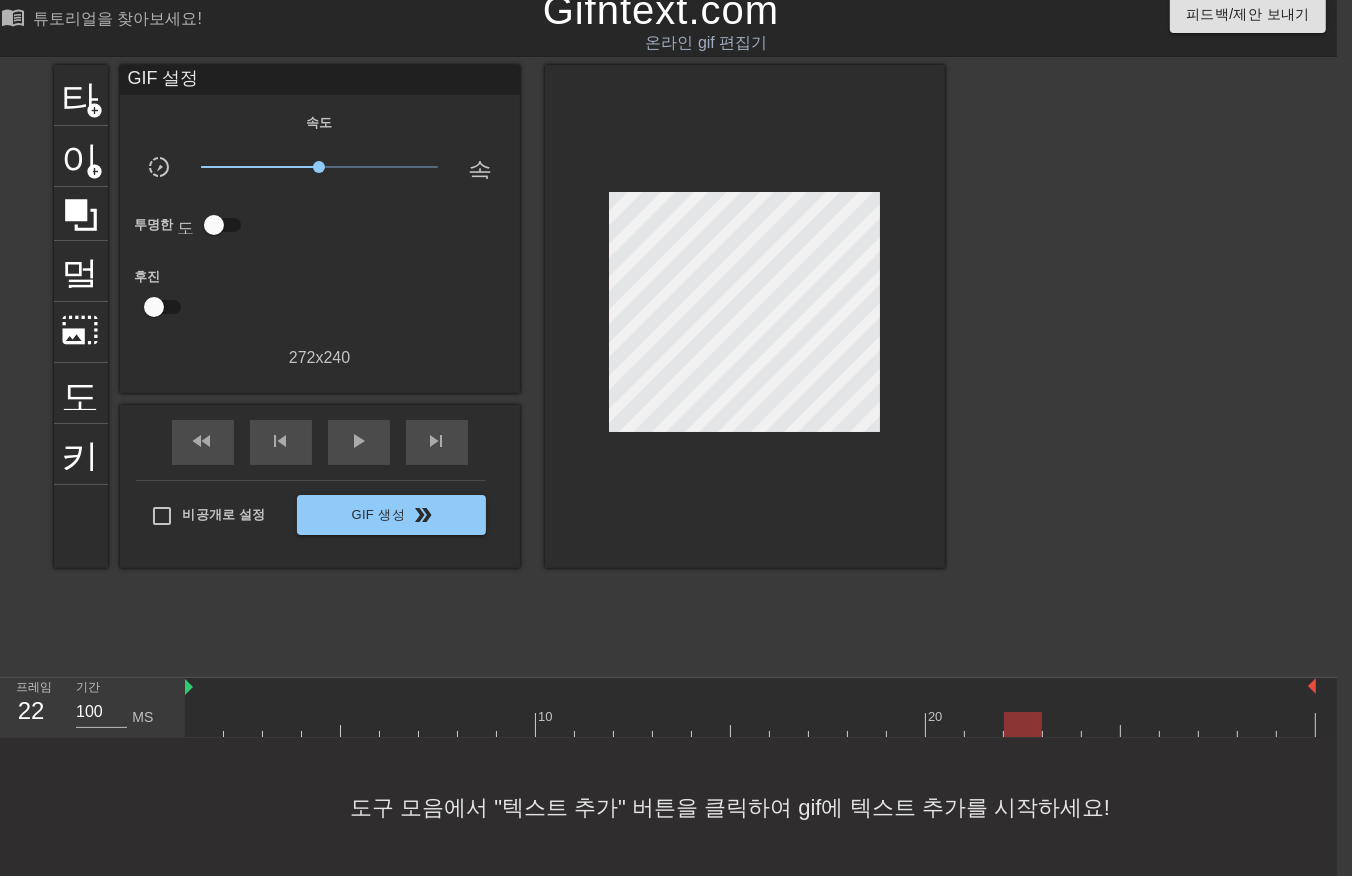 click at bounding box center [750, 724] 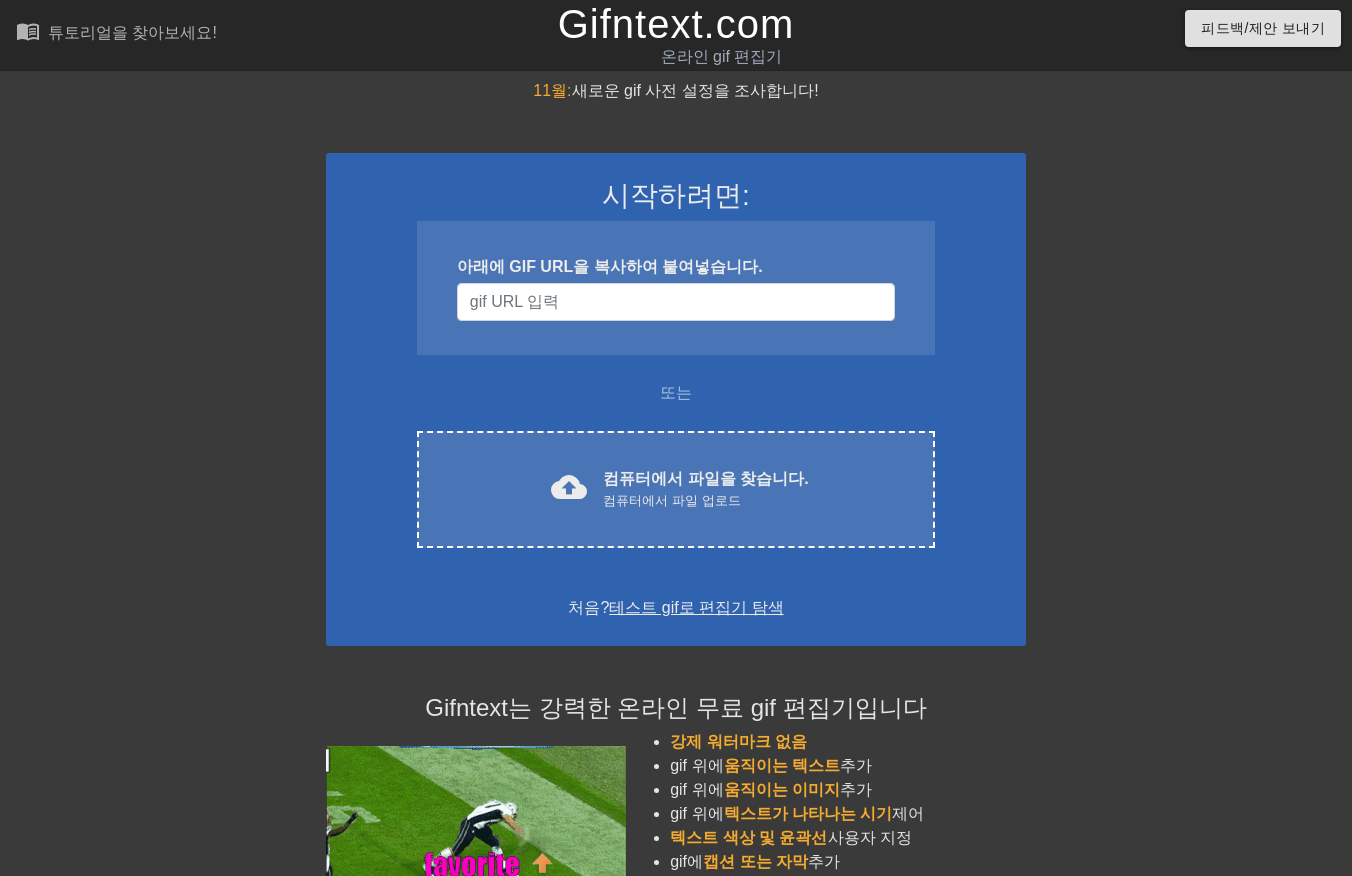 scroll, scrollTop: 14, scrollLeft: 15, axis: both 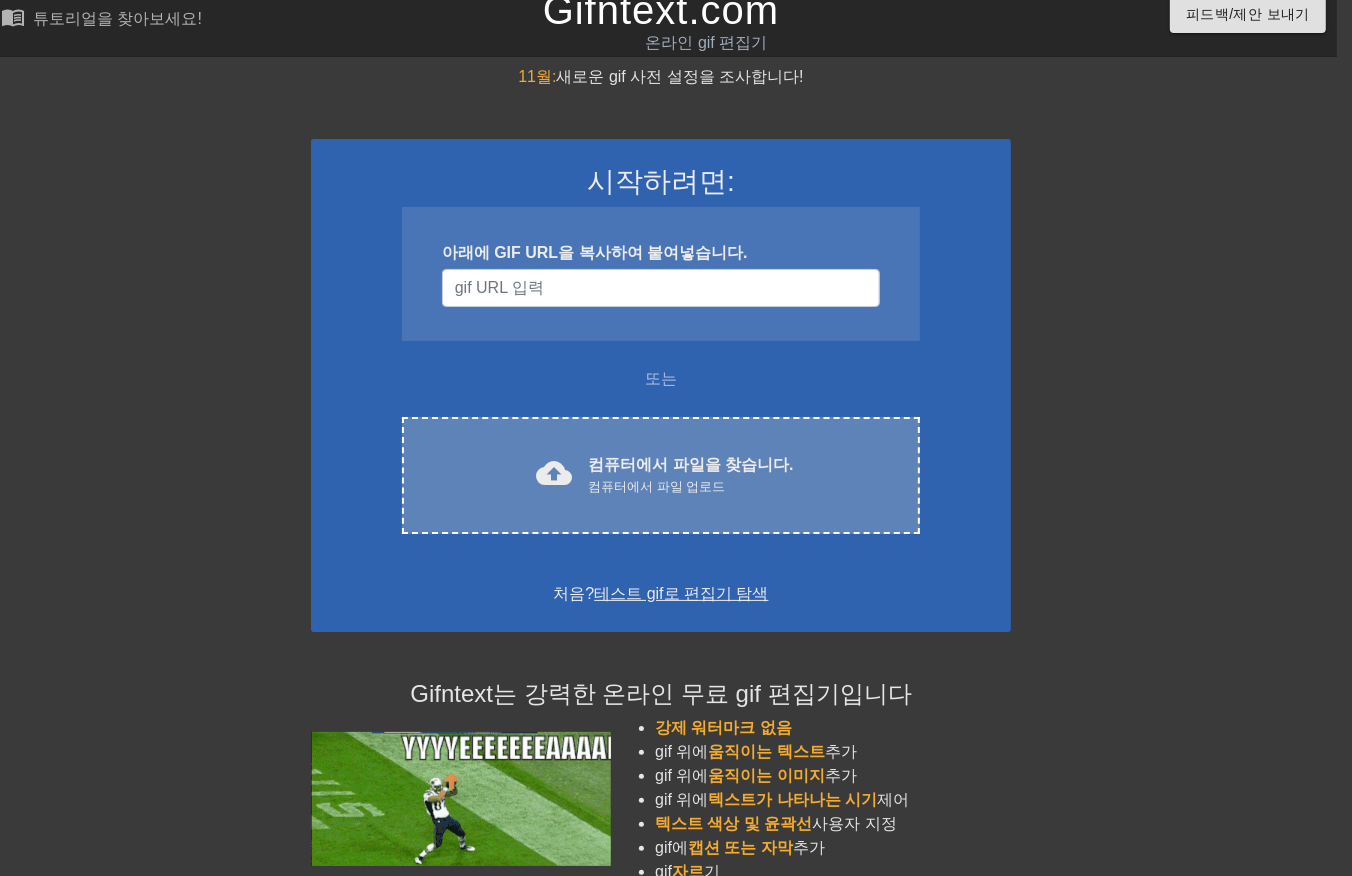 click on "컴퓨터에서 파일을 찾습니다." at bounding box center [690, 464] 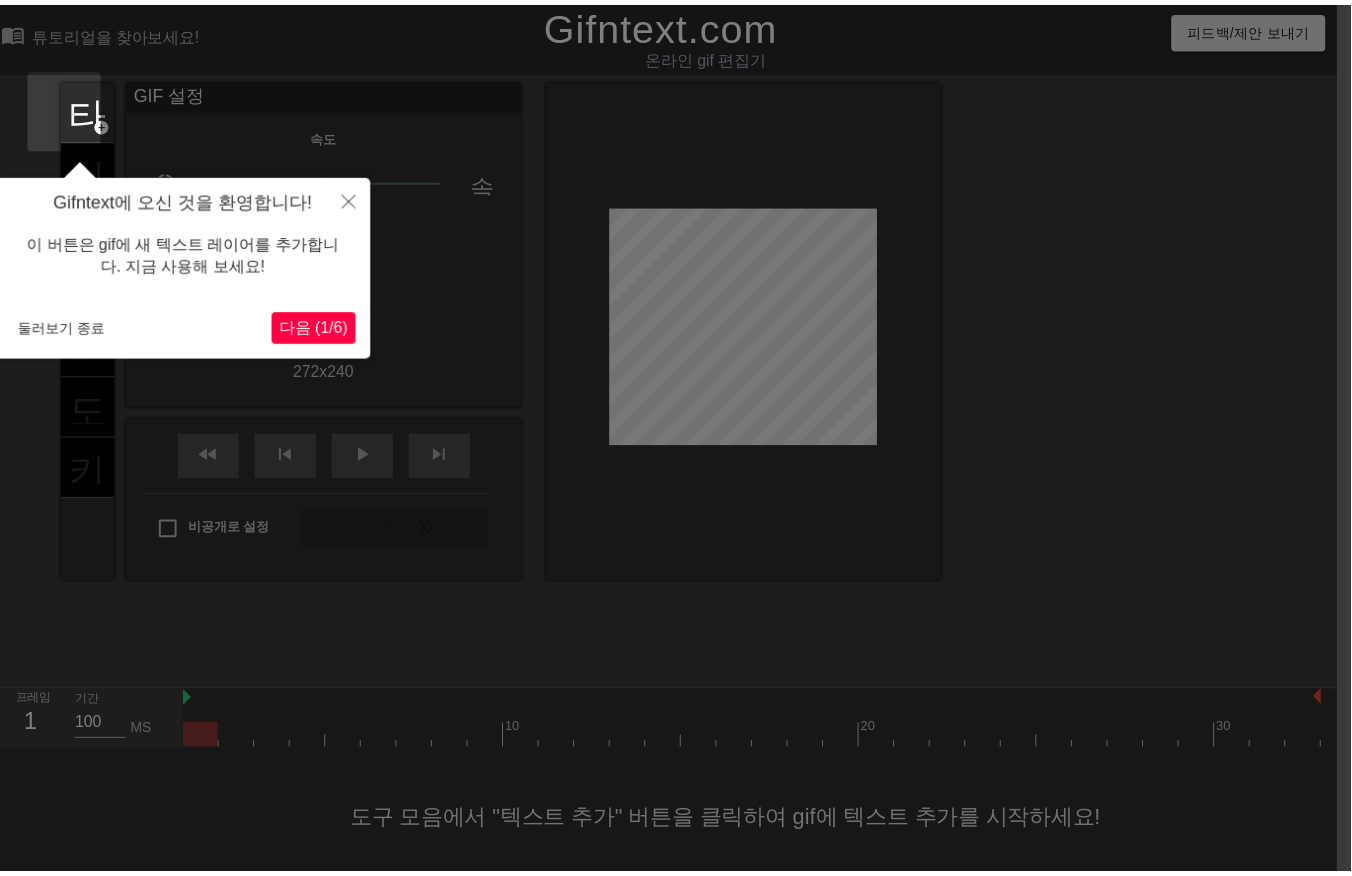 scroll, scrollTop: 31, scrollLeft: 15, axis: both 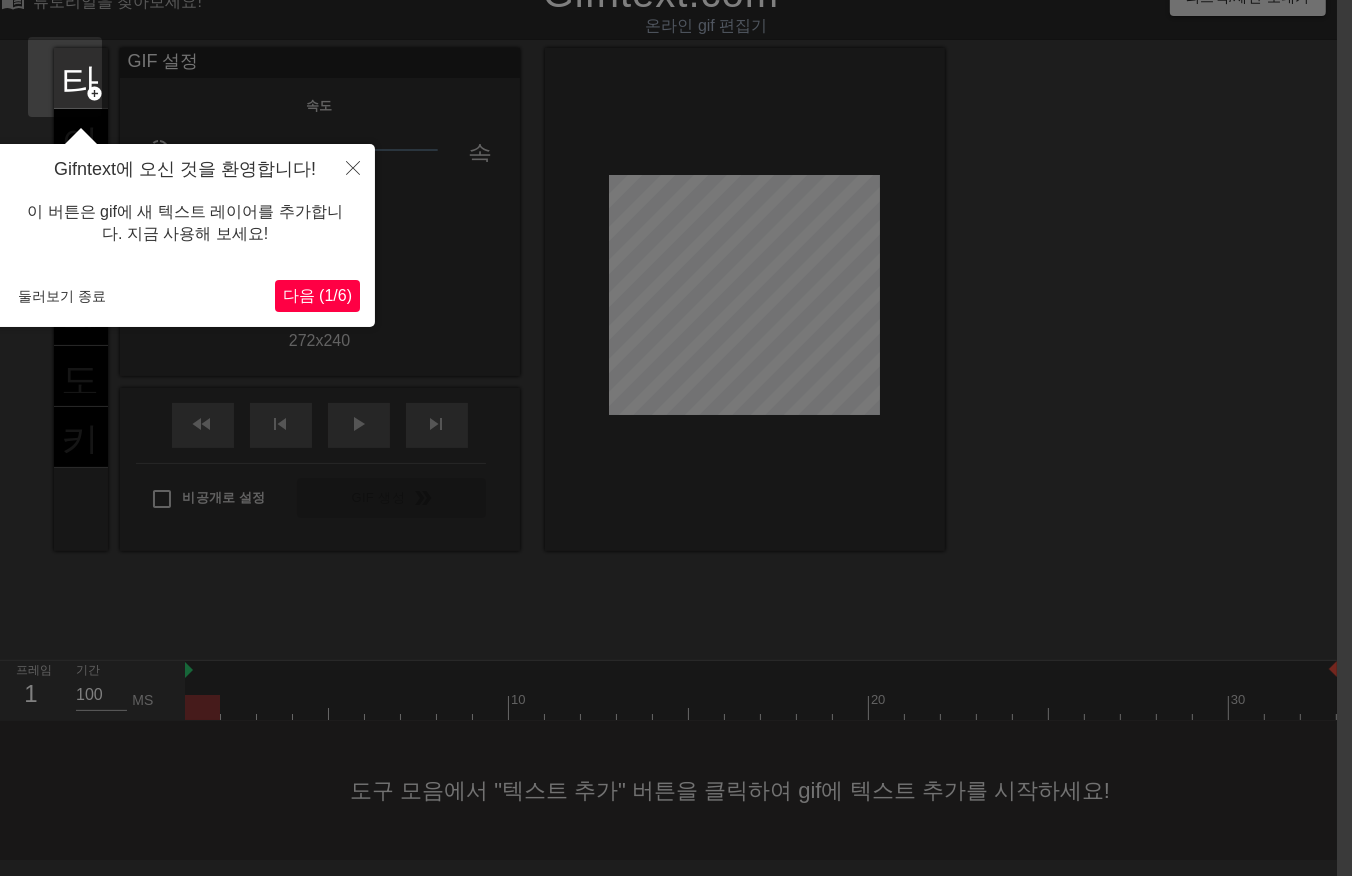 click on "Gifntext에 오신 것을 환영합니다! 이 버튼은 gif에 새 텍스트 레이어를 추가합니다. 지금 사용해 보세요! 둘러보기 종료 다음 (1/6)" at bounding box center (185, 235) 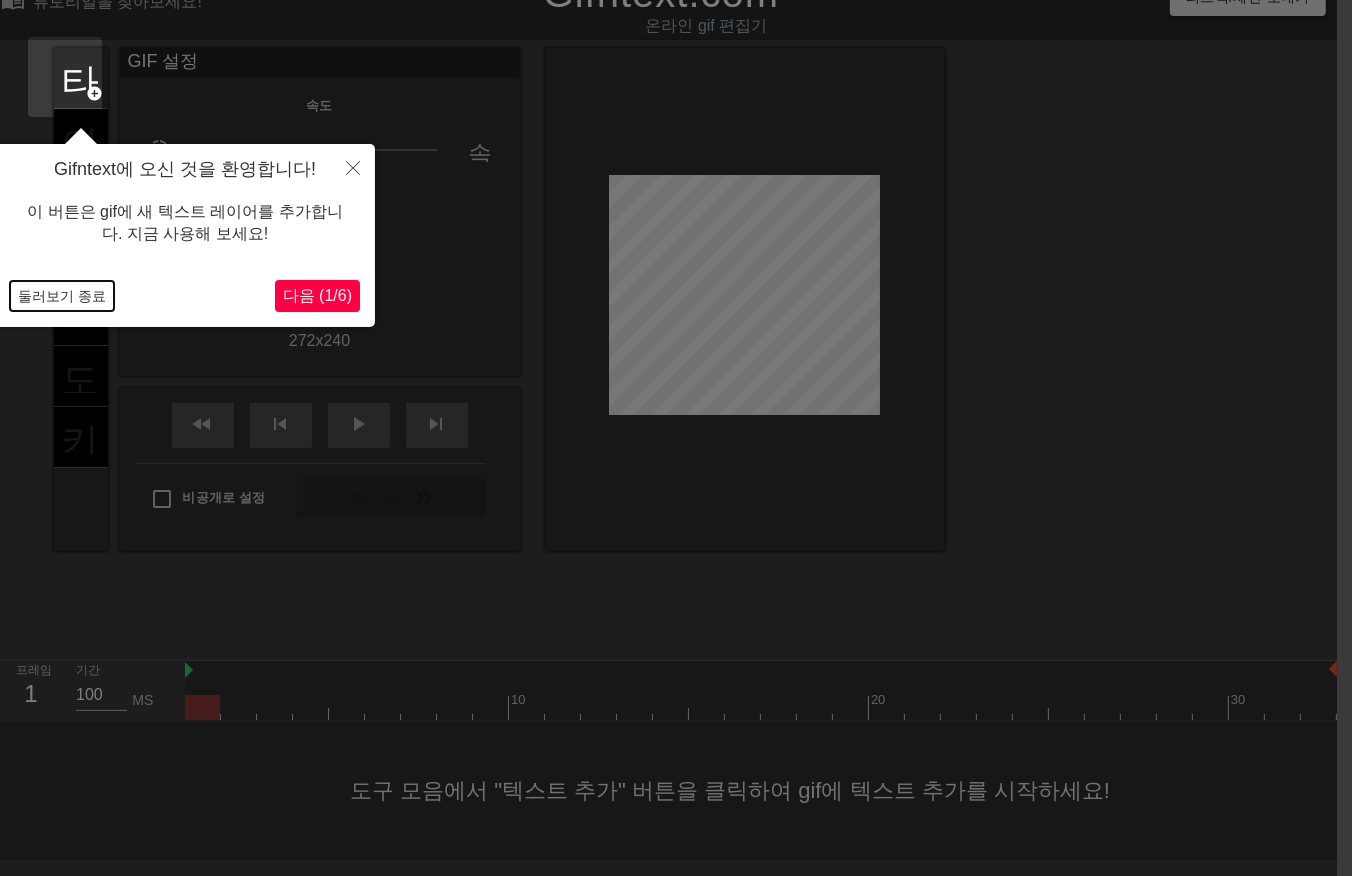 drag, startPoint x: 68, startPoint y: 291, endPoint x: 66, endPoint y: 305, distance: 14.142136 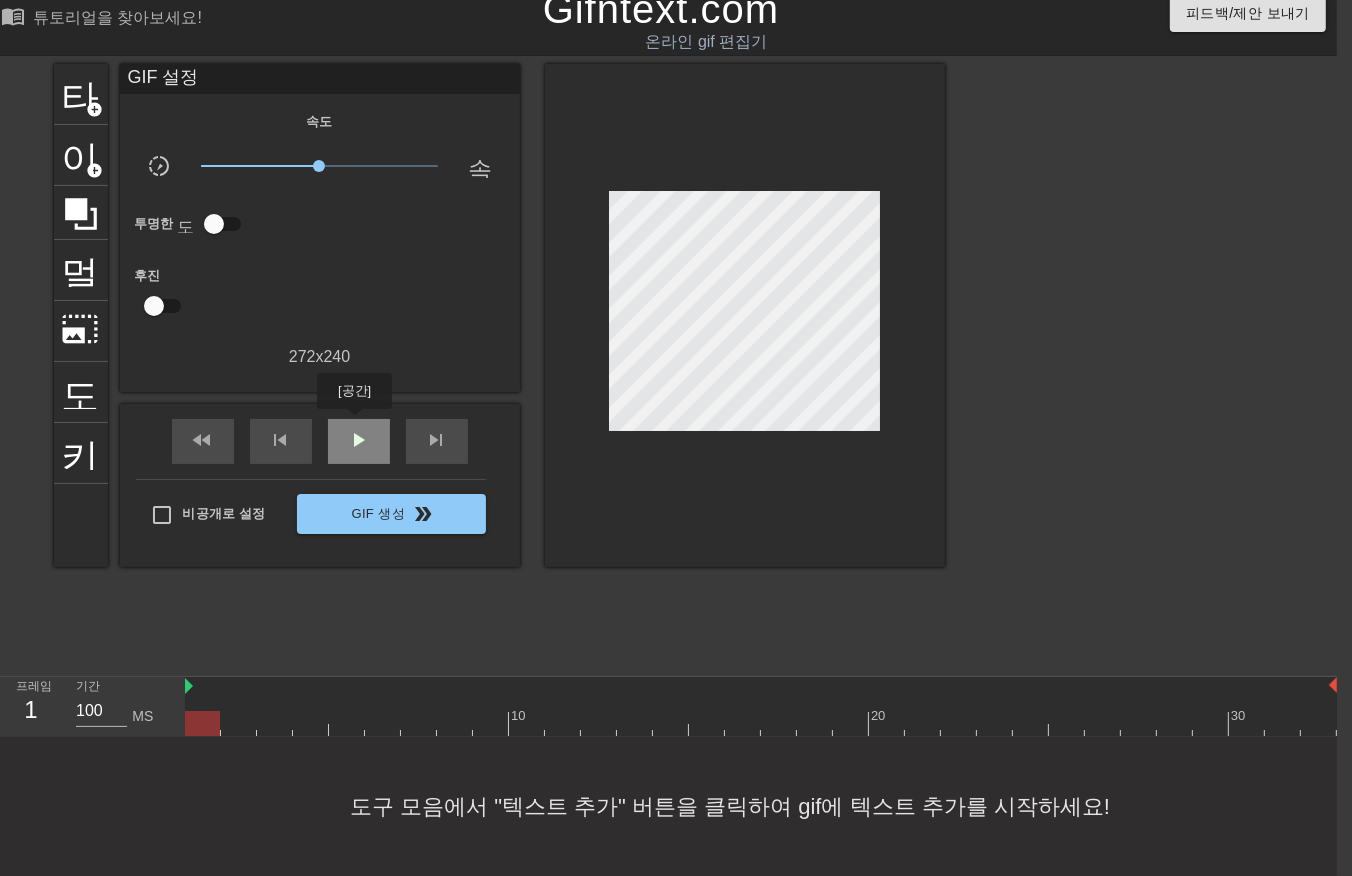 click on "play_arrow" at bounding box center (359, 440) 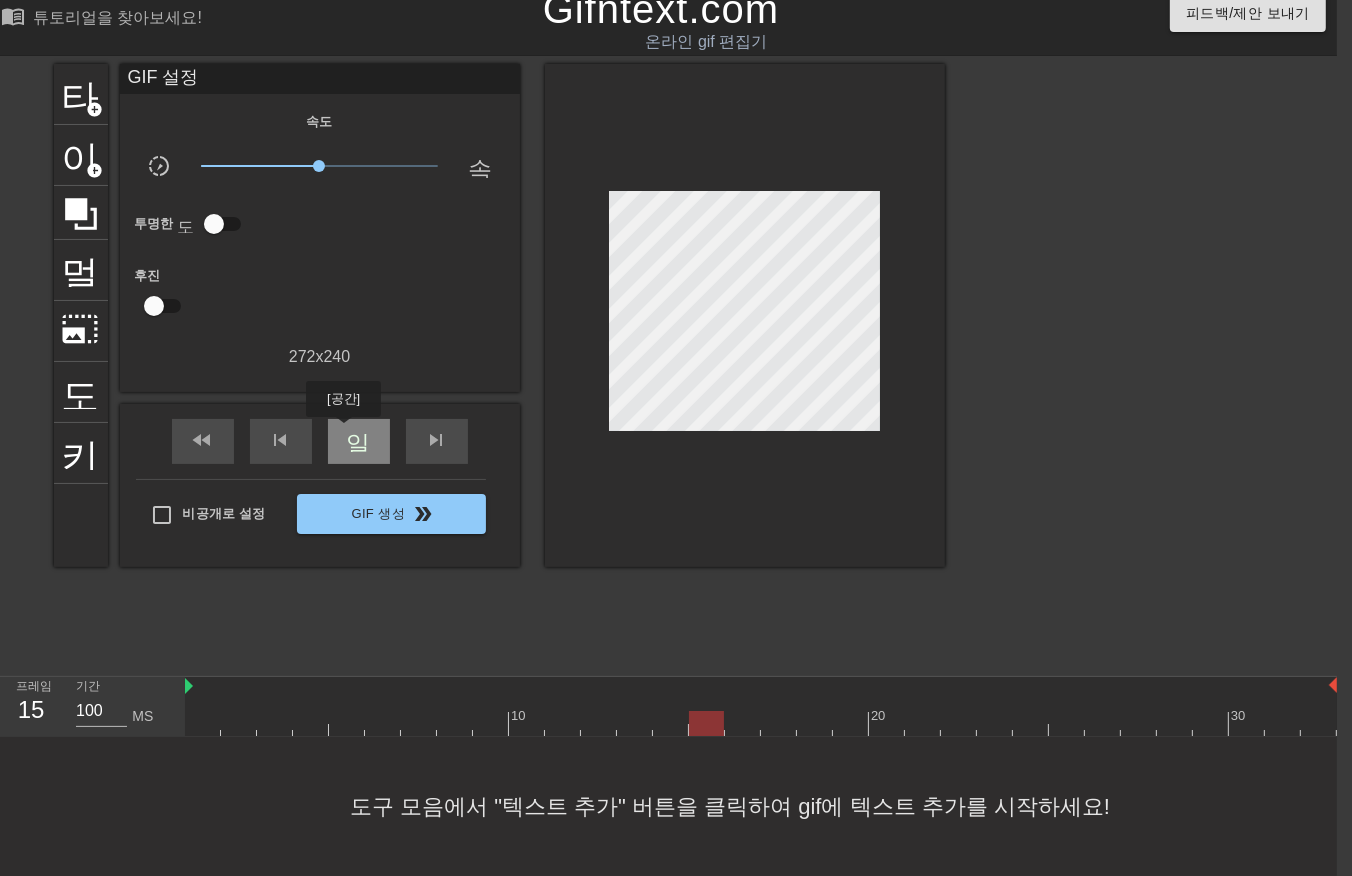 click on "일시 중지" at bounding box center (359, 441) 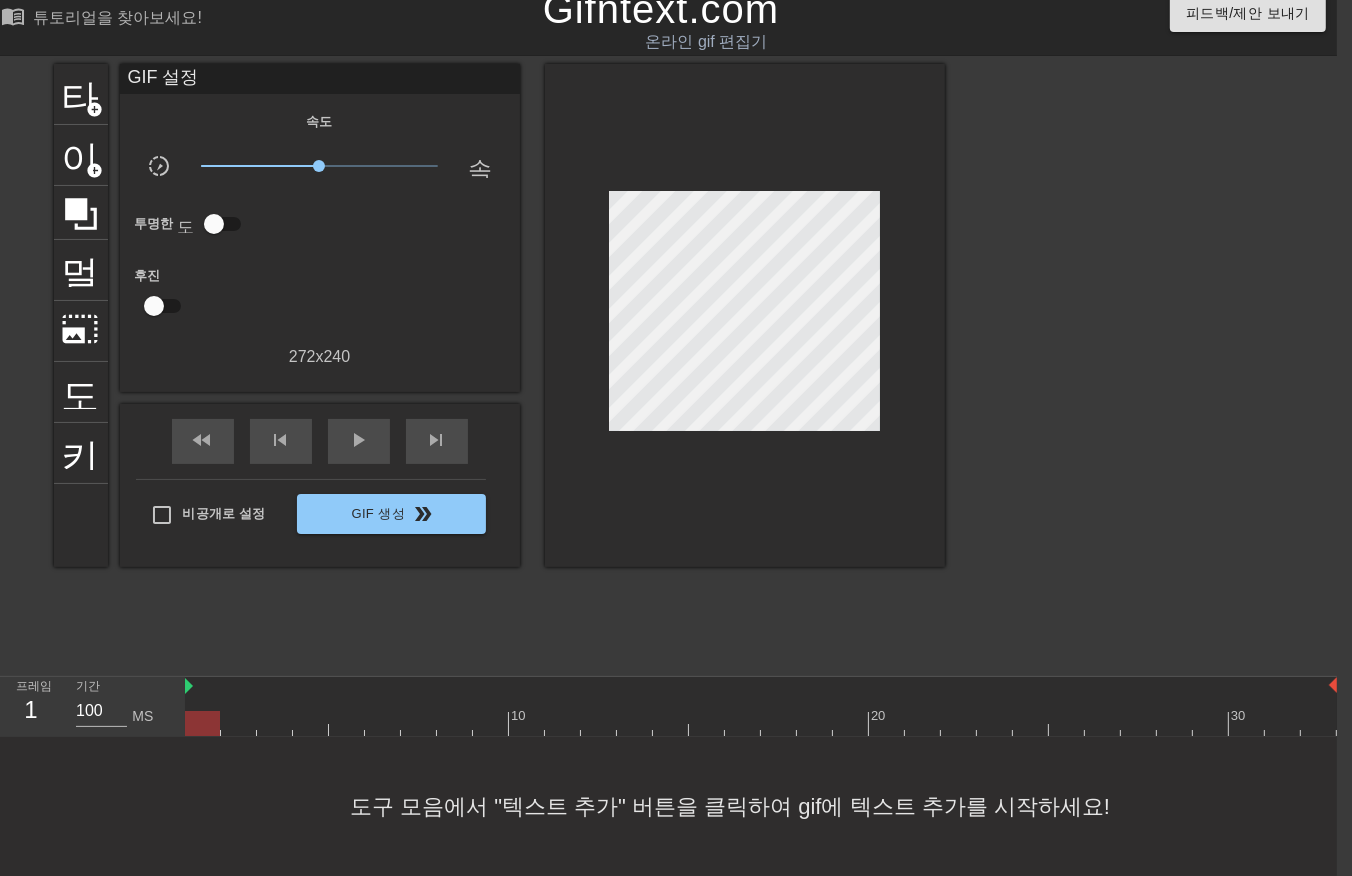 drag, startPoint x: 198, startPoint y: 706, endPoint x: 232, endPoint y: 808, distance: 107.51744 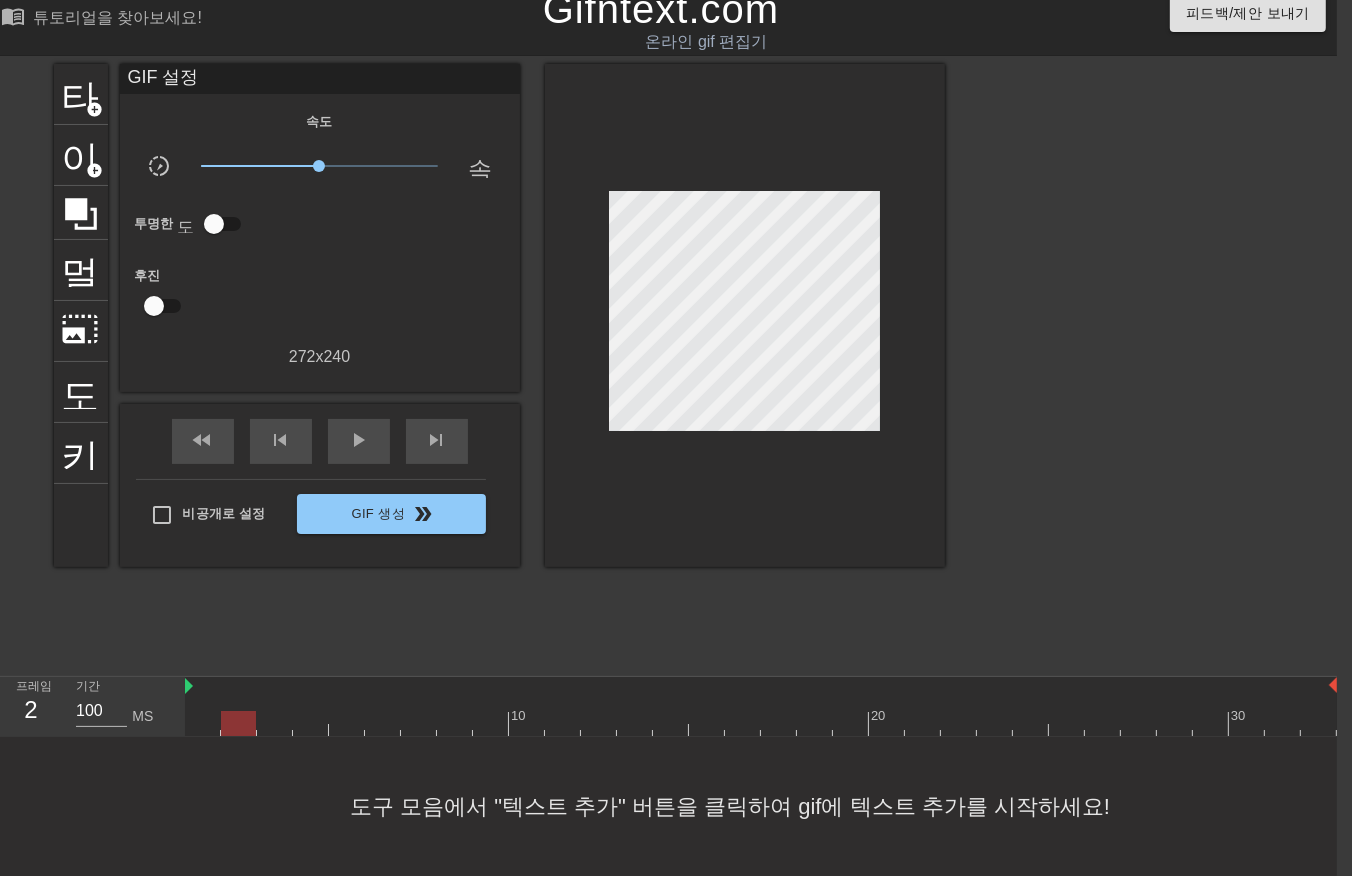click at bounding box center [761, 723] 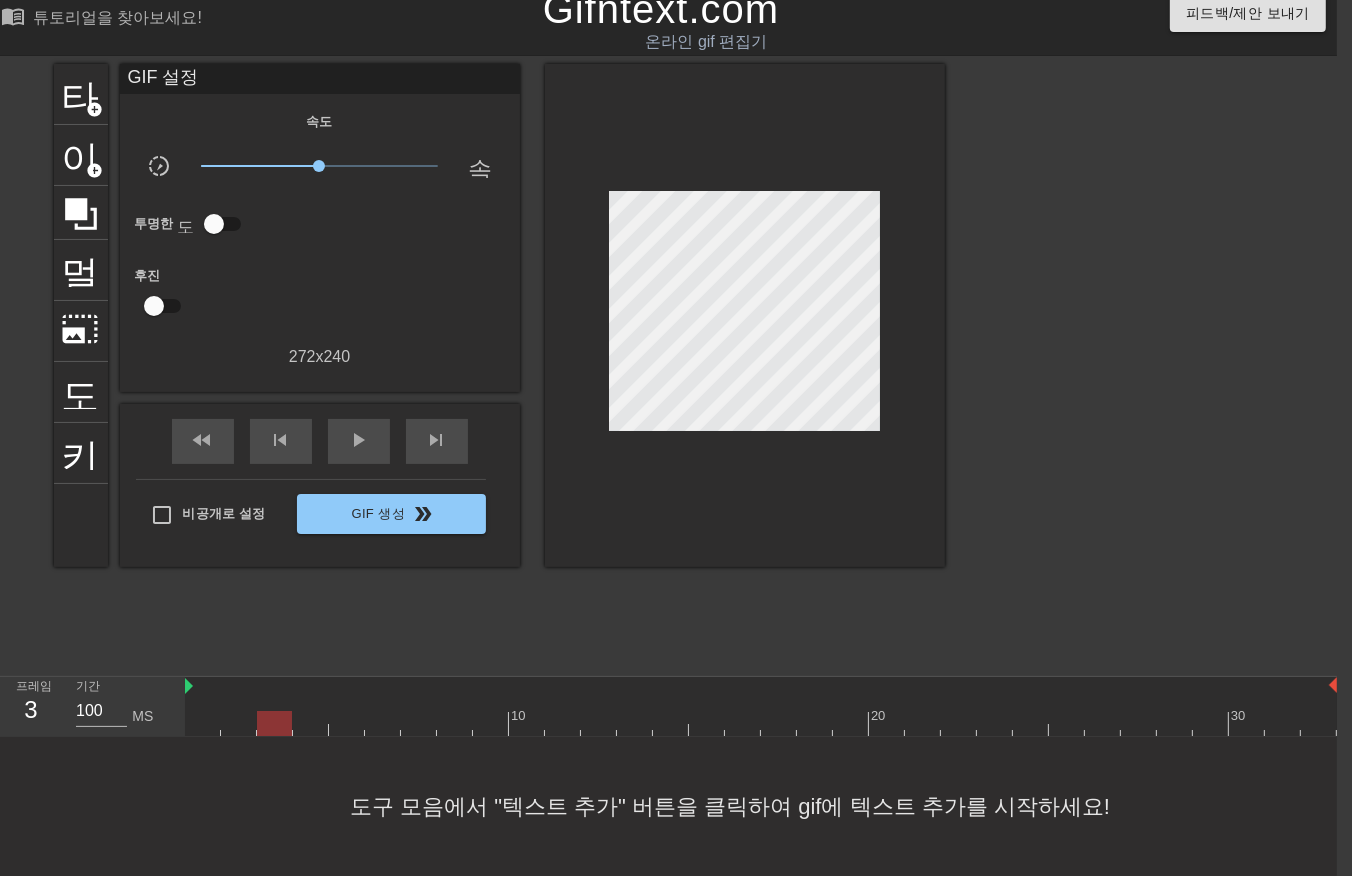 drag, startPoint x: 273, startPoint y: 701, endPoint x: 291, endPoint y: 697, distance: 18.439089 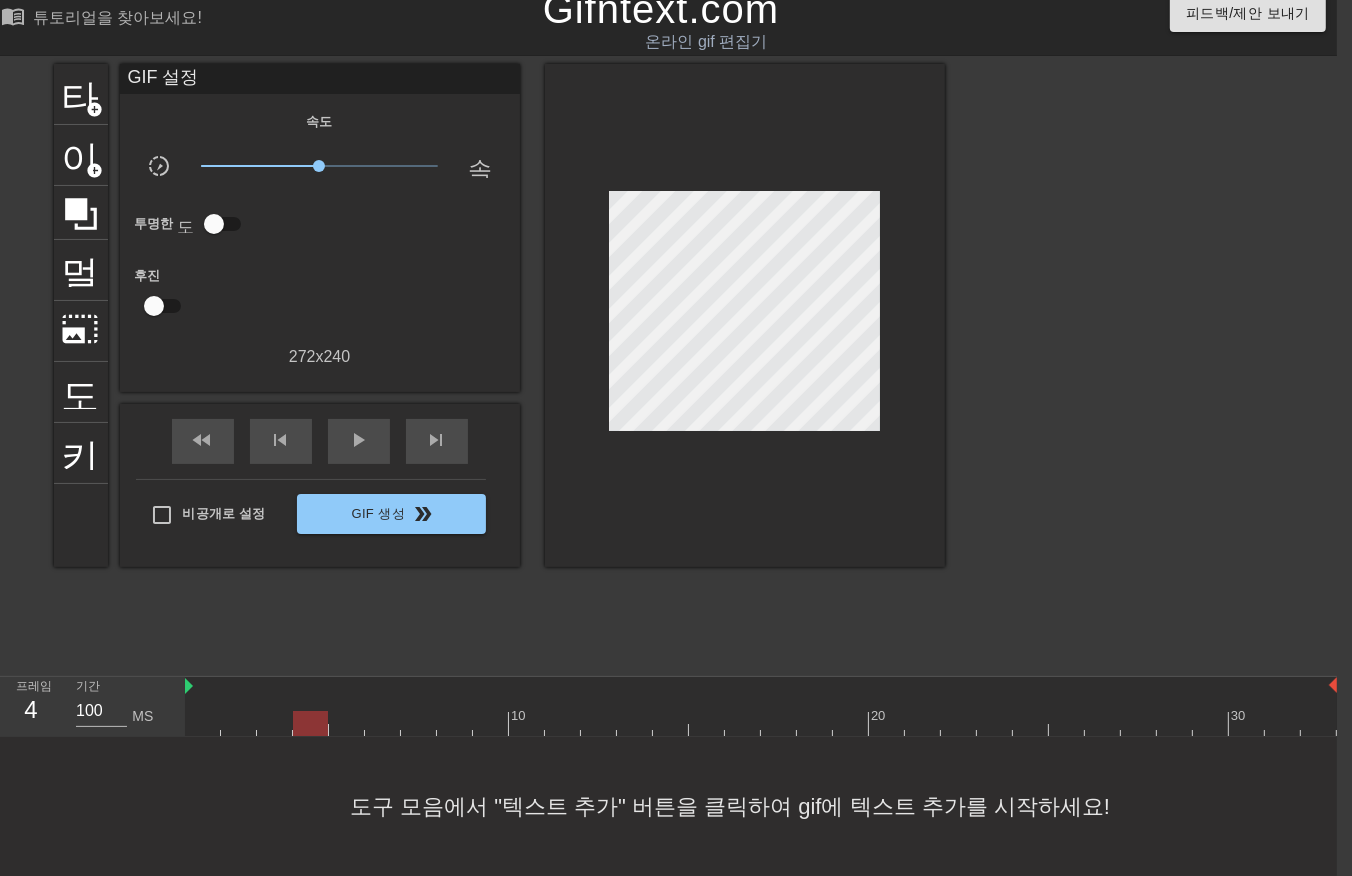 click at bounding box center (761, 723) 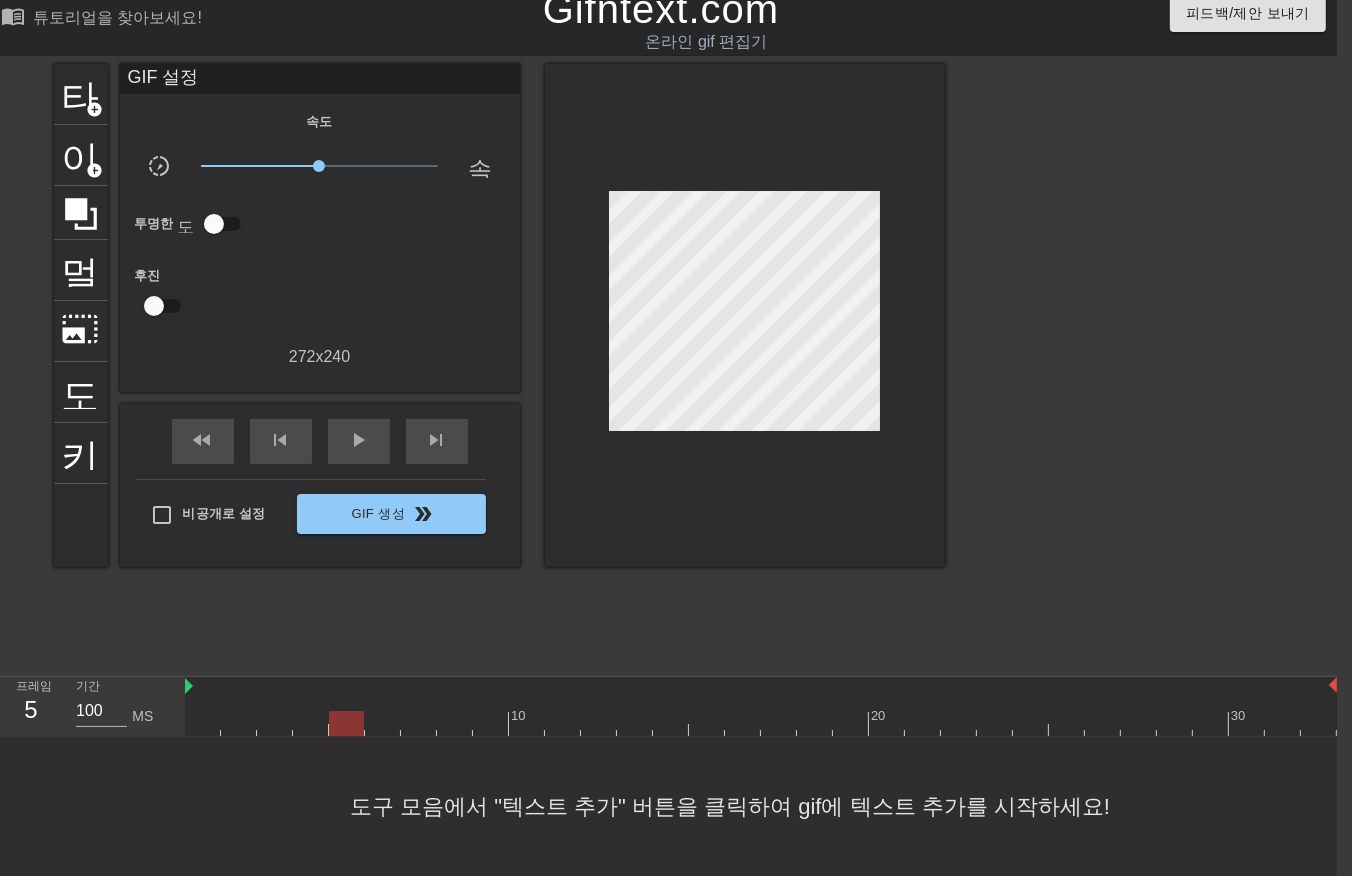 drag, startPoint x: 376, startPoint y: 698, endPoint x: 387, endPoint y: 700, distance: 11.18034 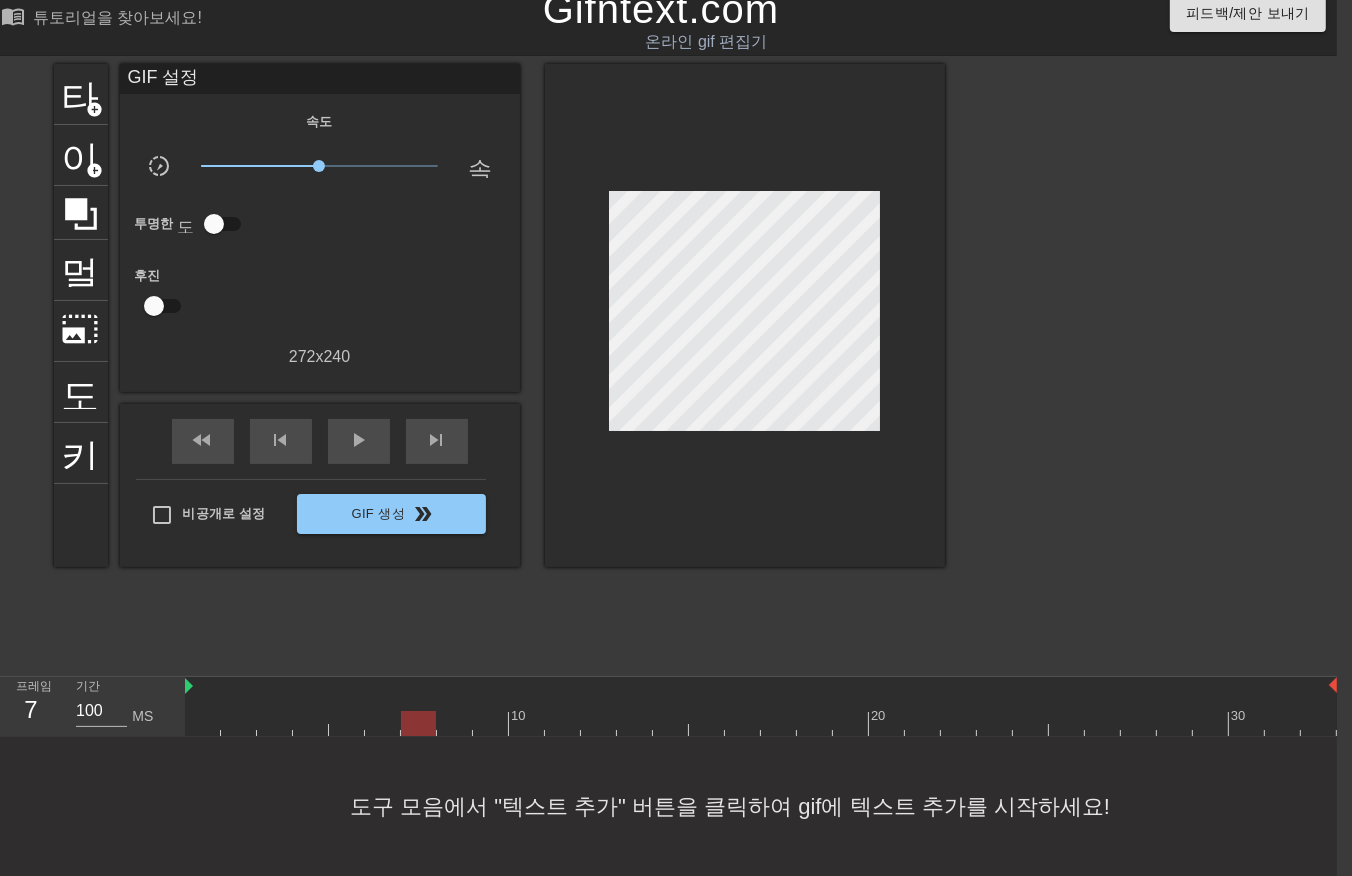 click at bounding box center [761, 723] 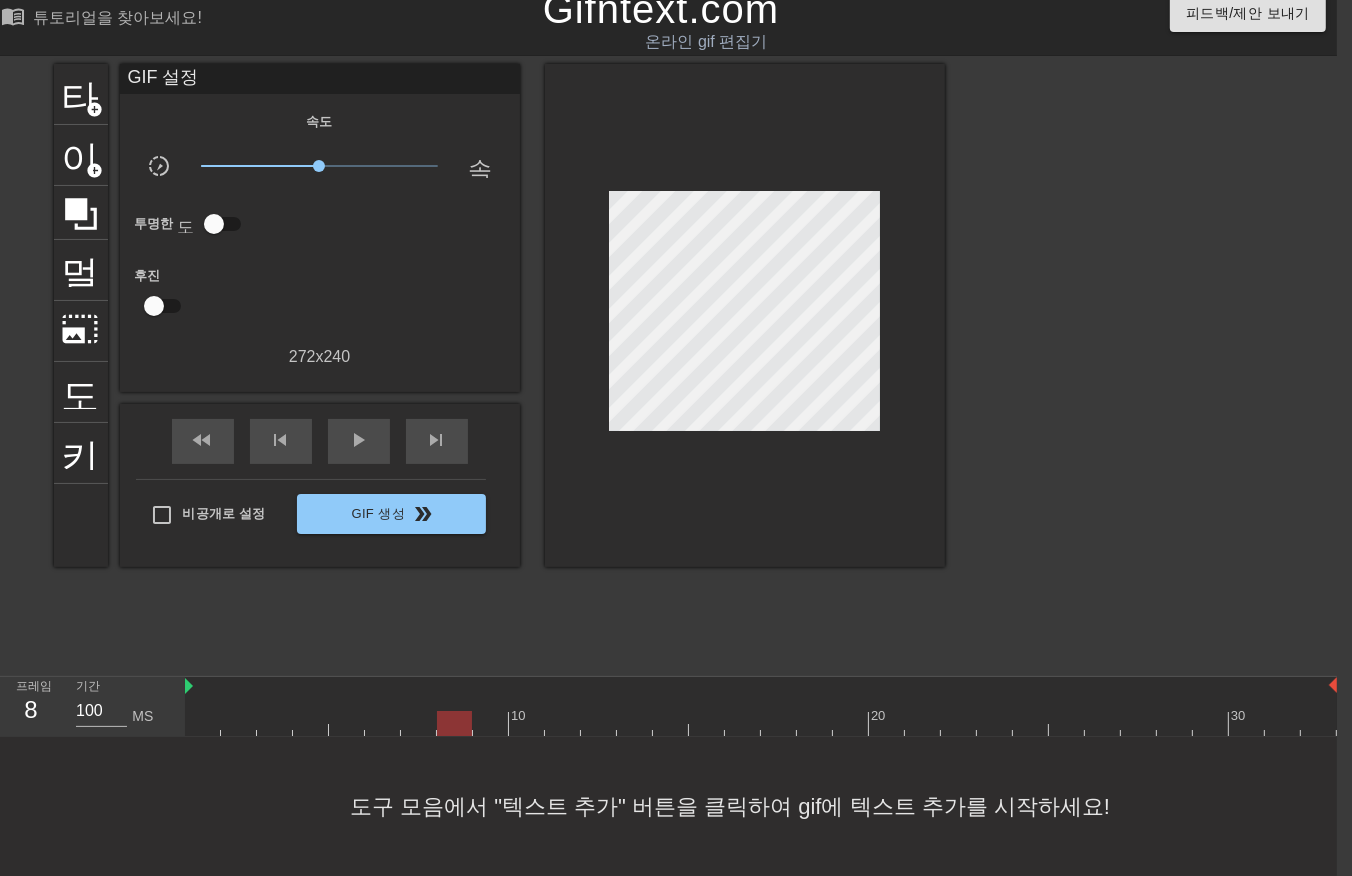 click at bounding box center [761, 723] 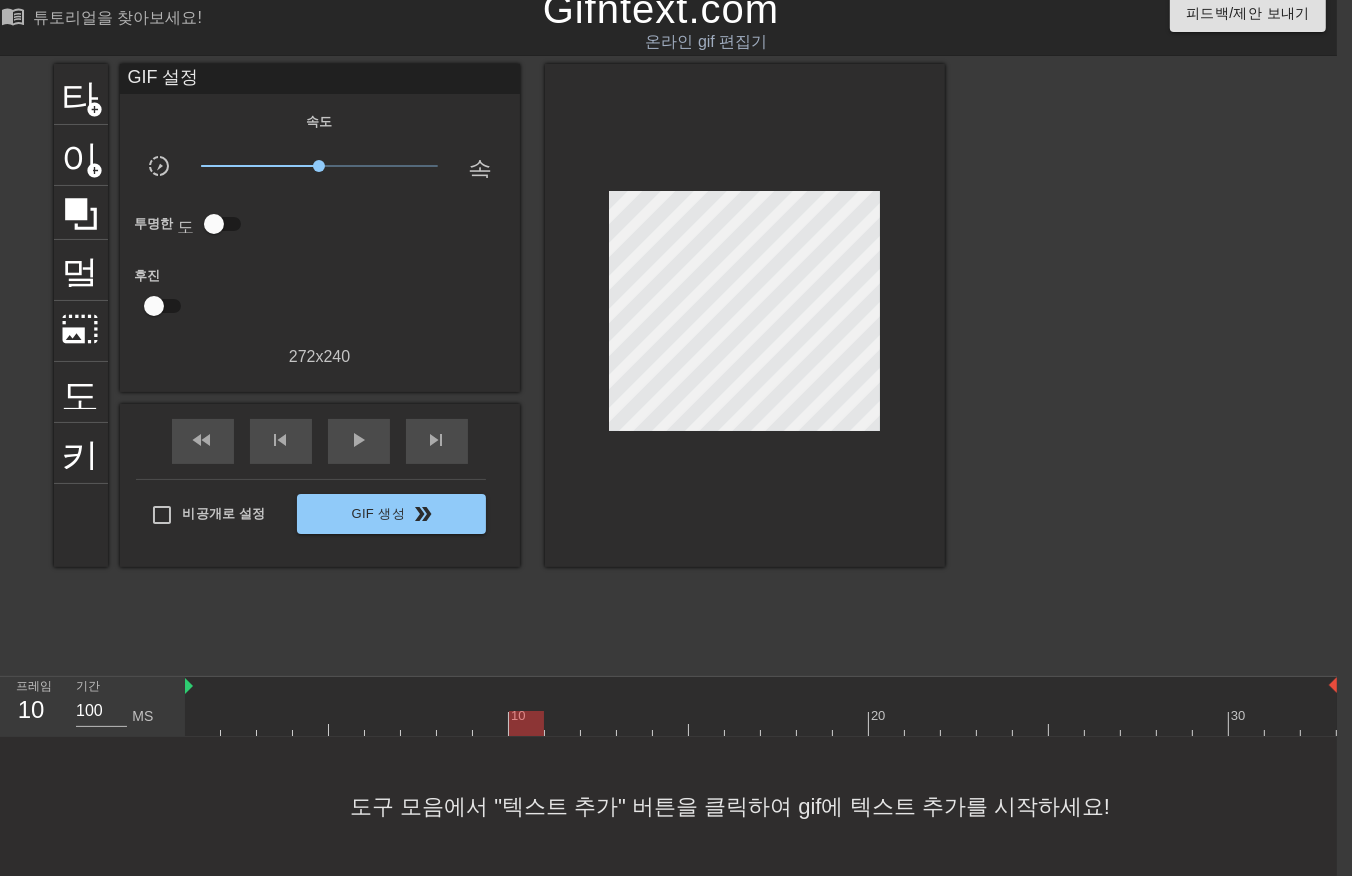 click at bounding box center (761, 723) 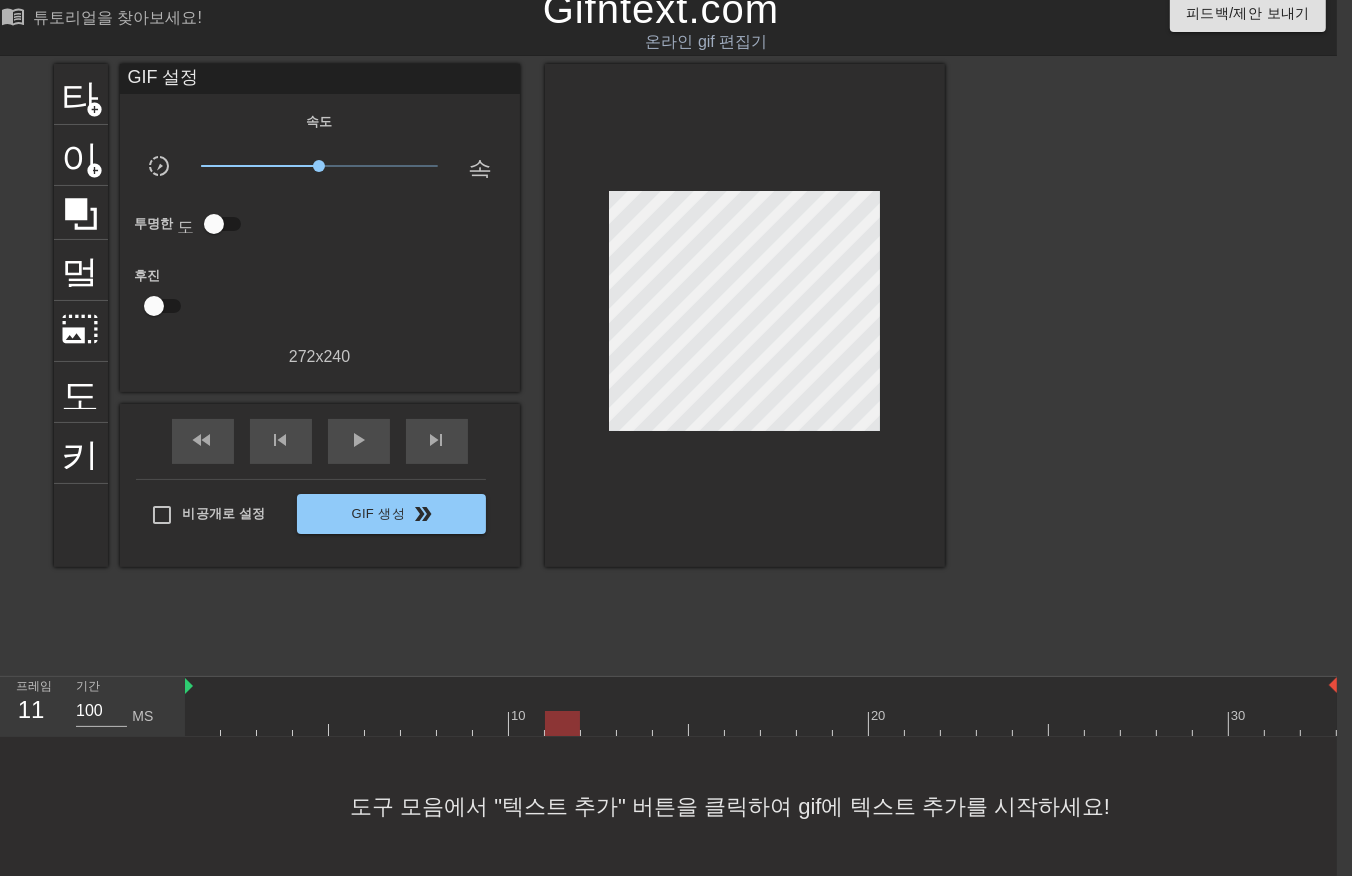 drag, startPoint x: 561, startPoint y: 700, endPoint x: 576, endPoint y: 705, distance: 15.811388 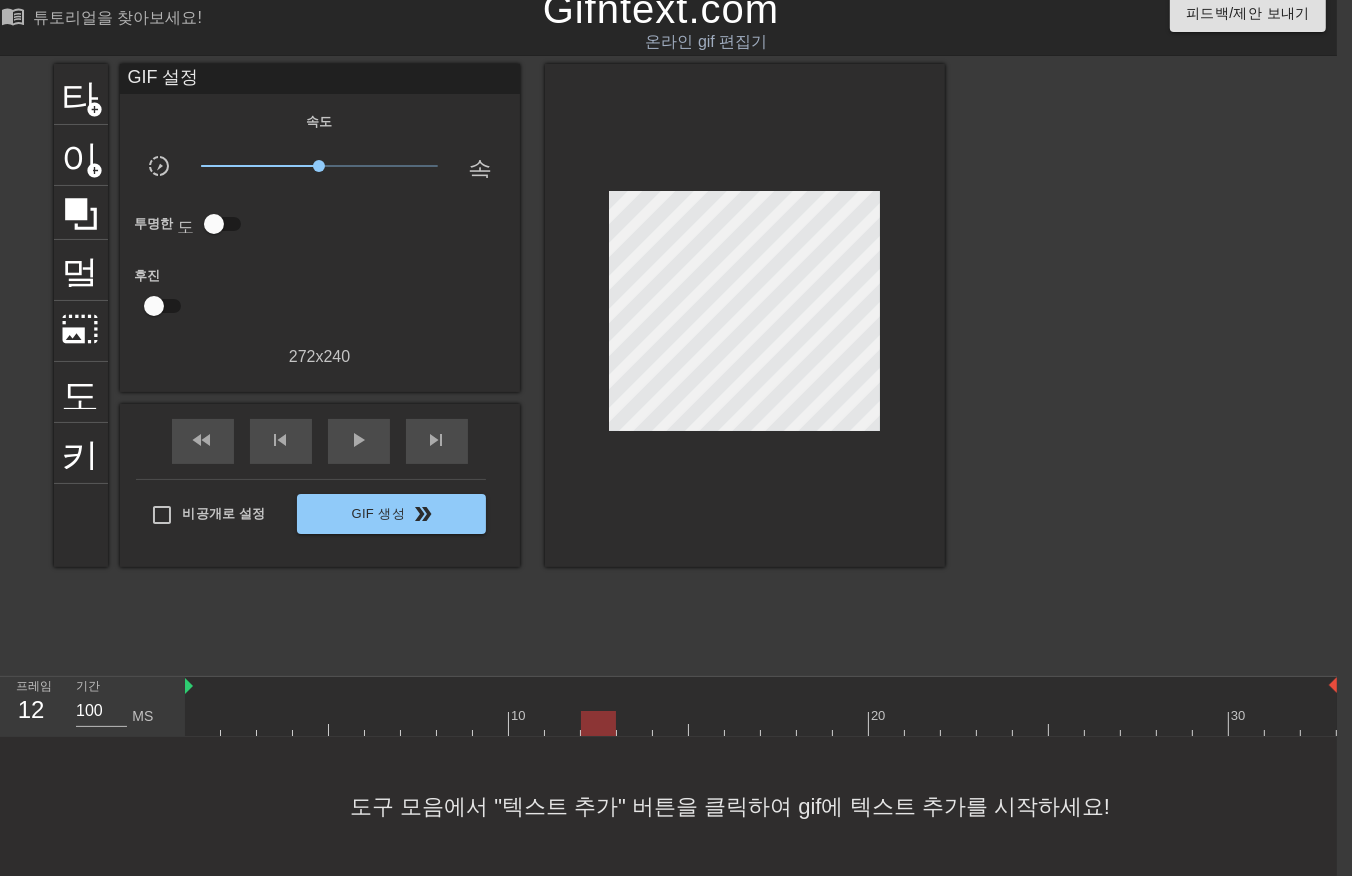 click at bounding box center (761, 723) 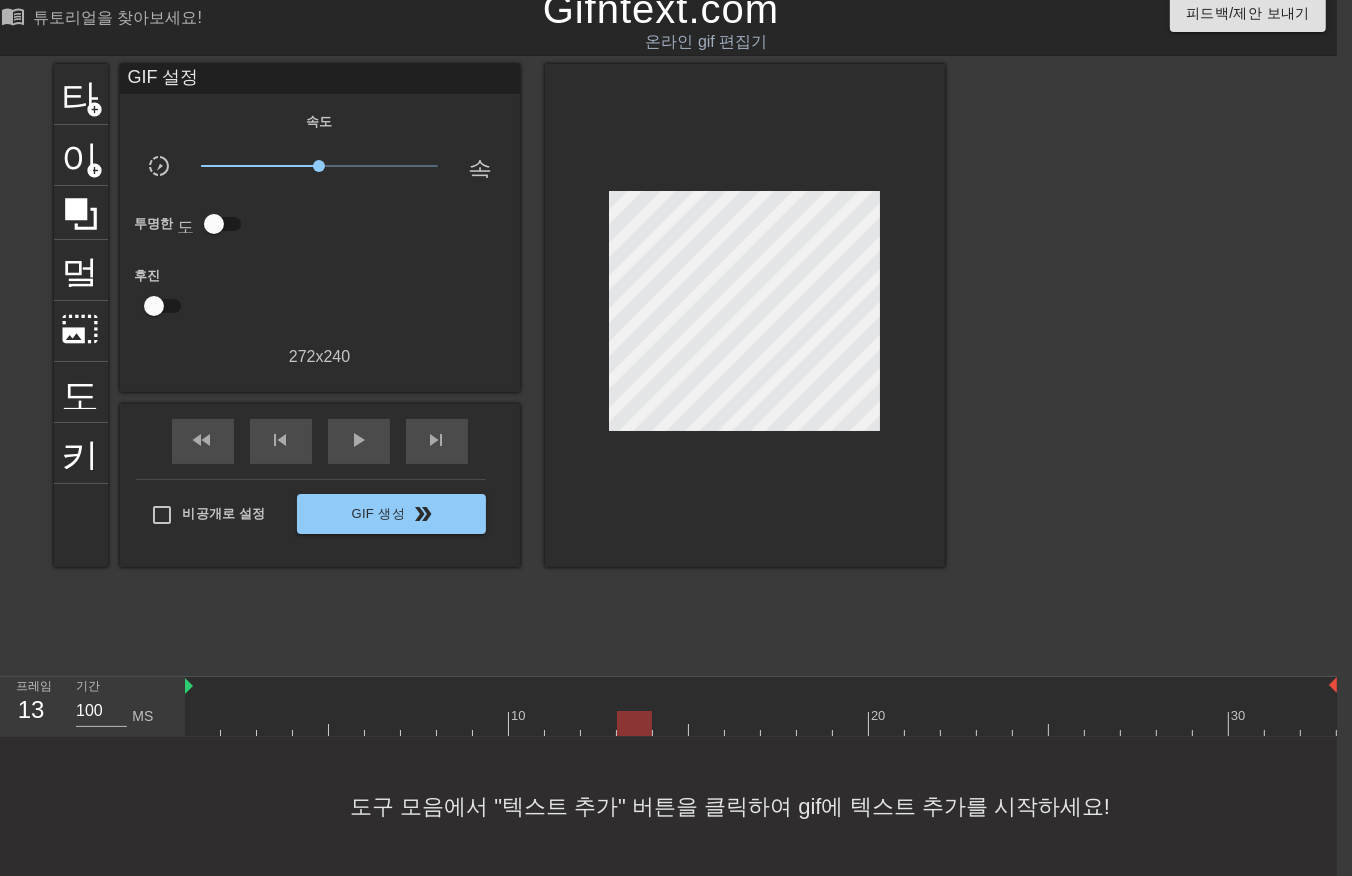 click at bounding box center (761, 723) 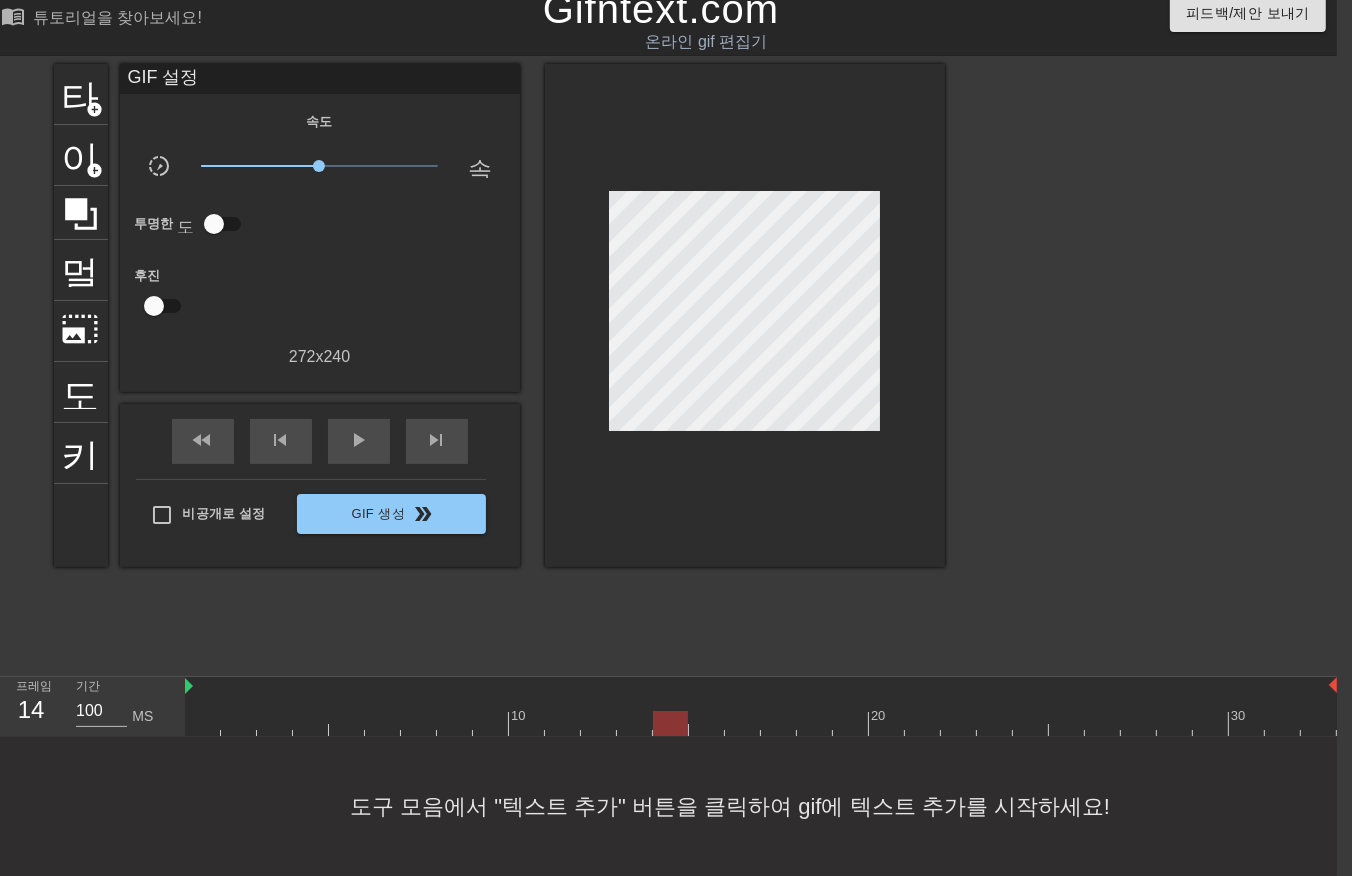 drag, startPoint x: 676, startPoint y: 700, endPoint x: 688, endPoint y: 703, distance: 12.369317 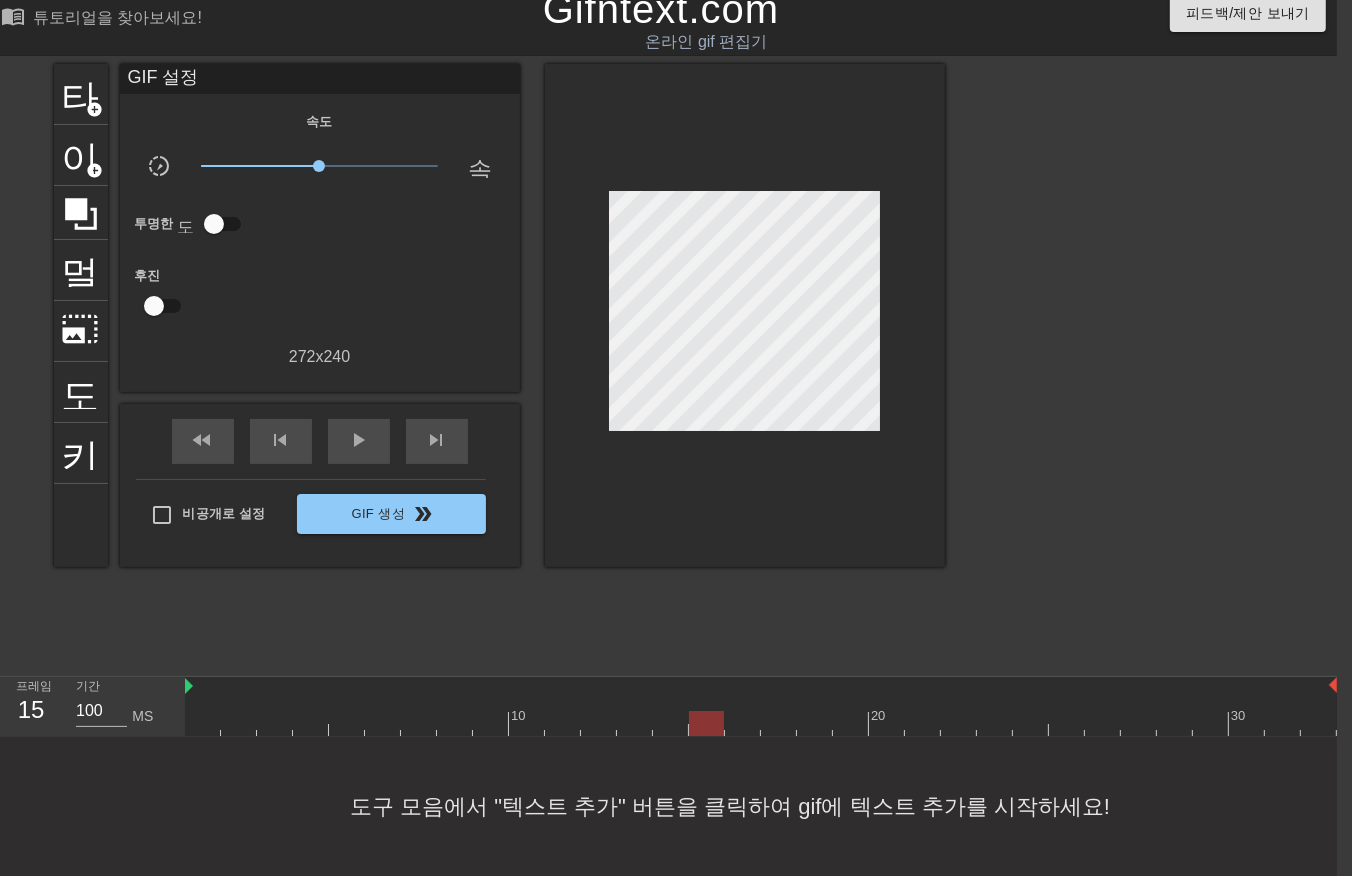drag, startPoint x: 696, startPoint y: 702, endPoint x: 710, endPoint y: 715, distance: 19.104973 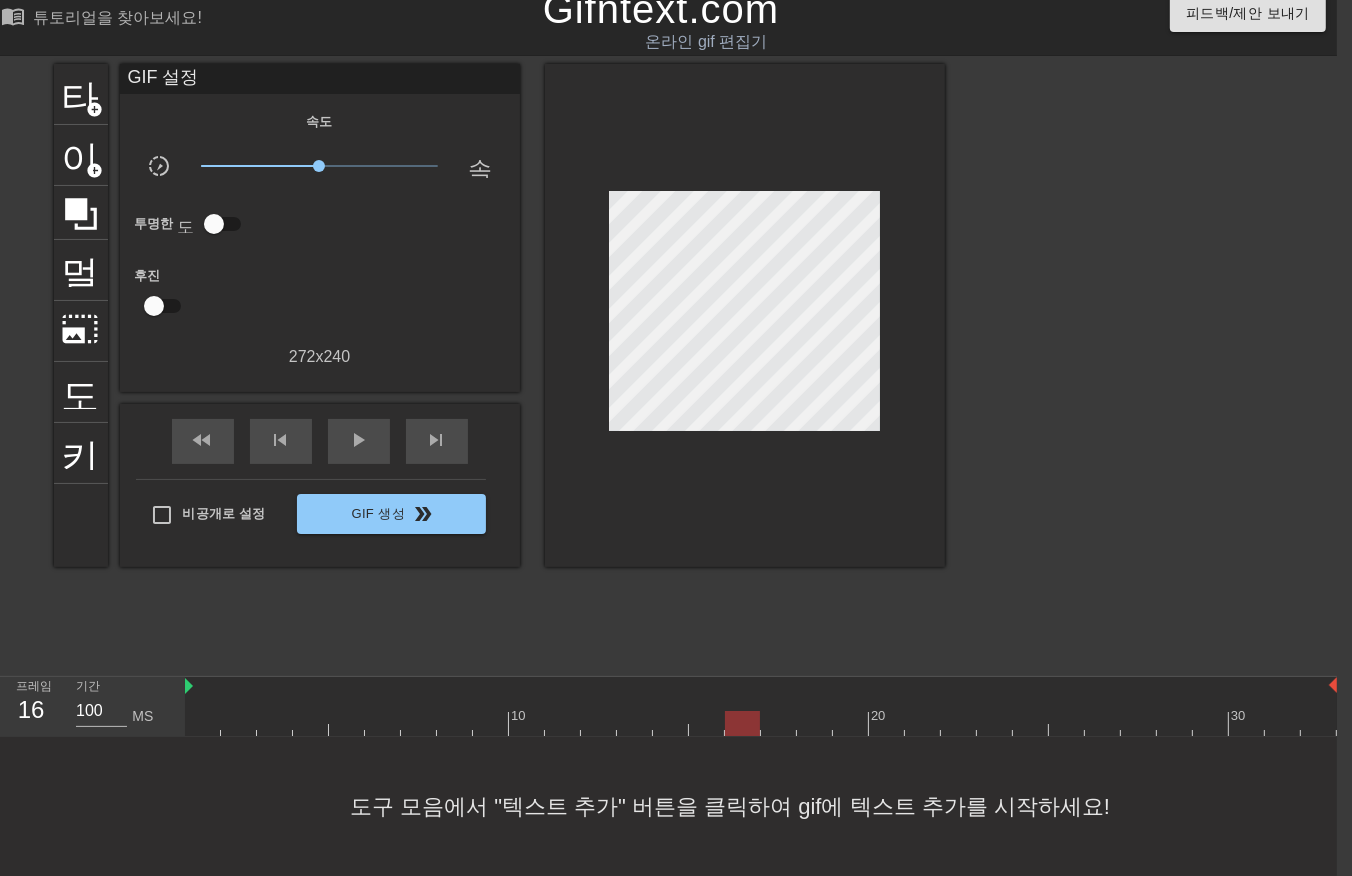 drag, startPoint x: 736, startPoint y: 698, endPoint x: 754, endPoint y: 706, distance: 19.697716 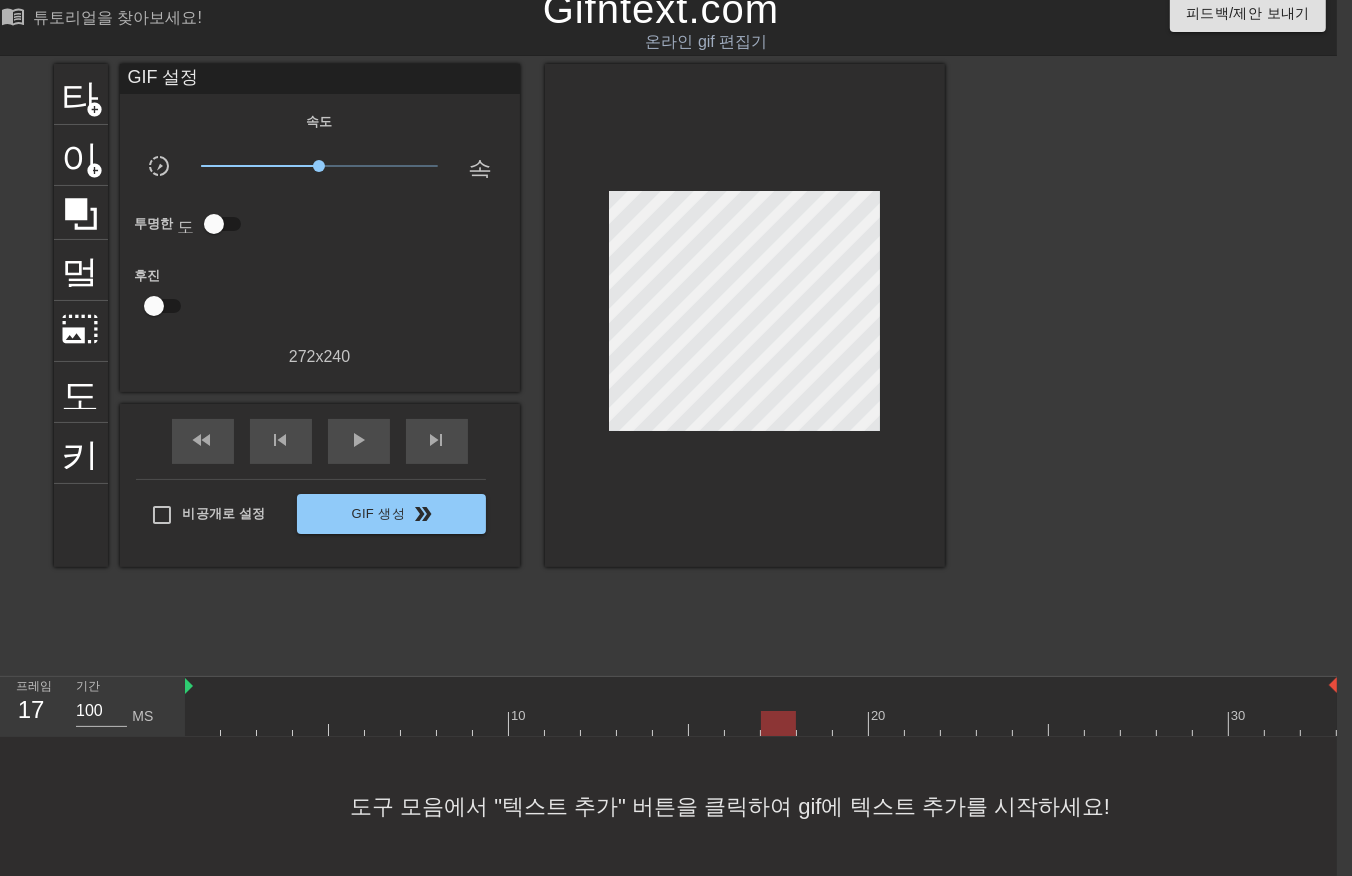 click at bounding box center [761, 723] 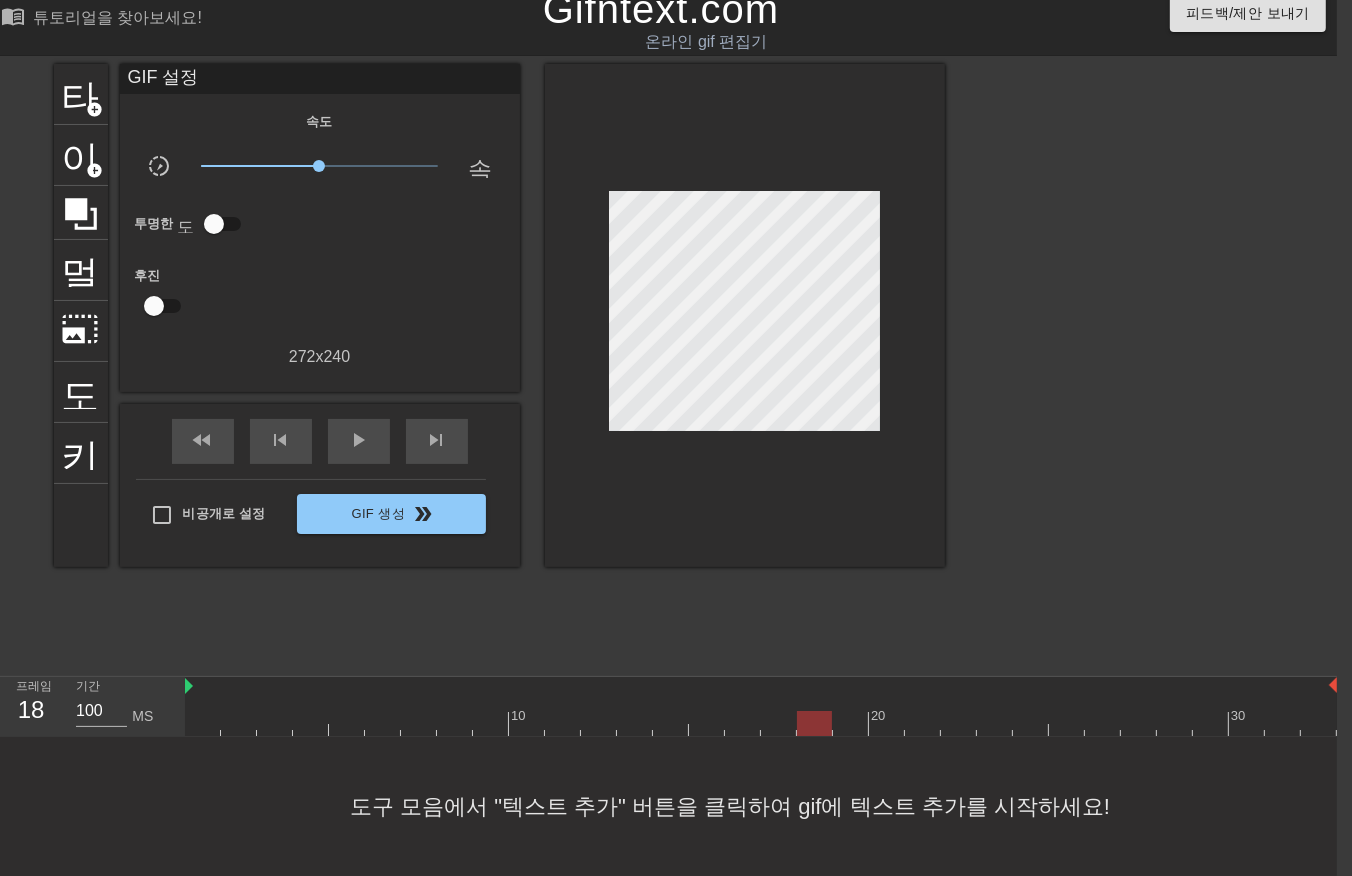 click at bounding box center [761, 723] 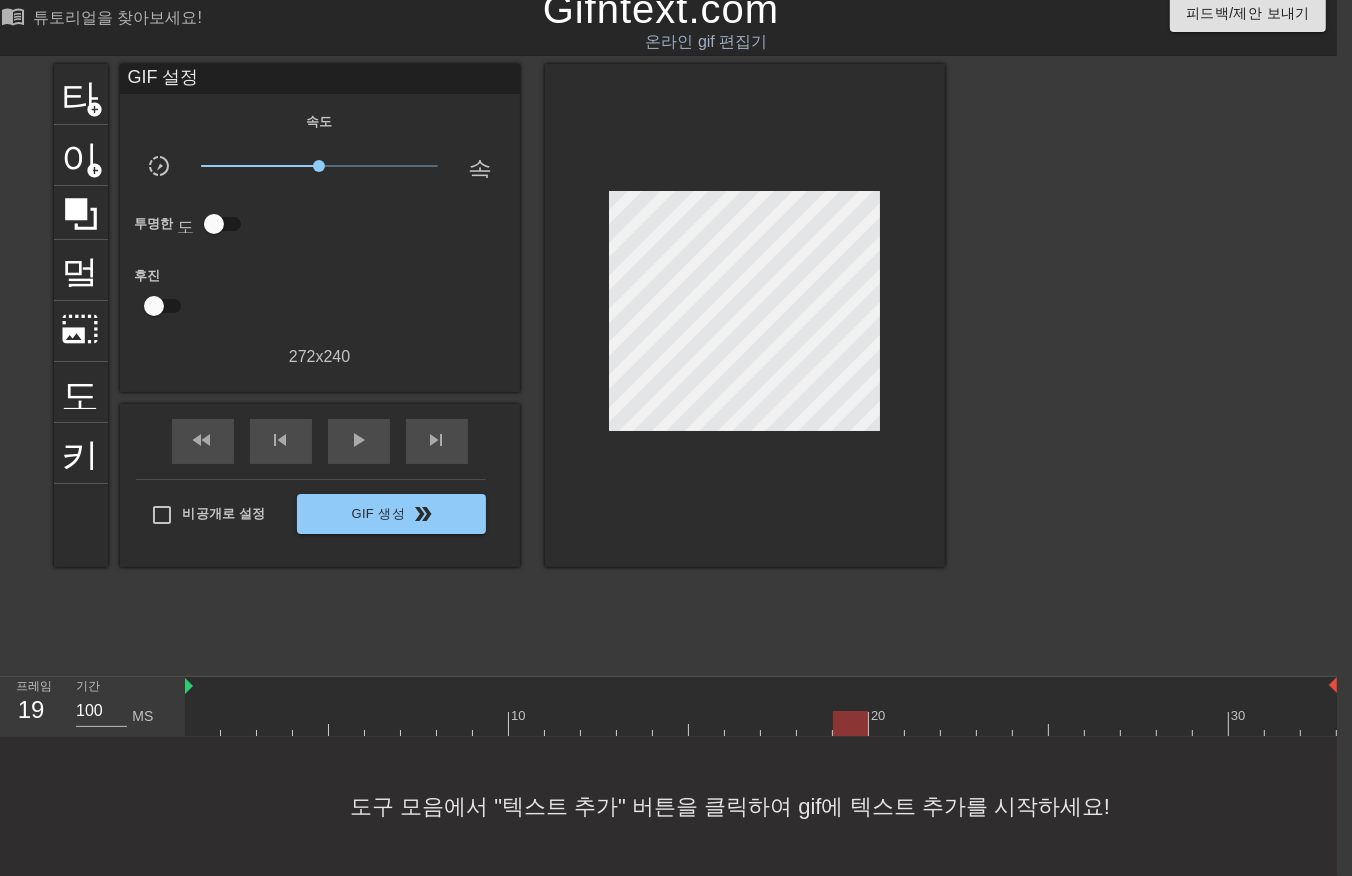 click at bounding box center [761, 723] 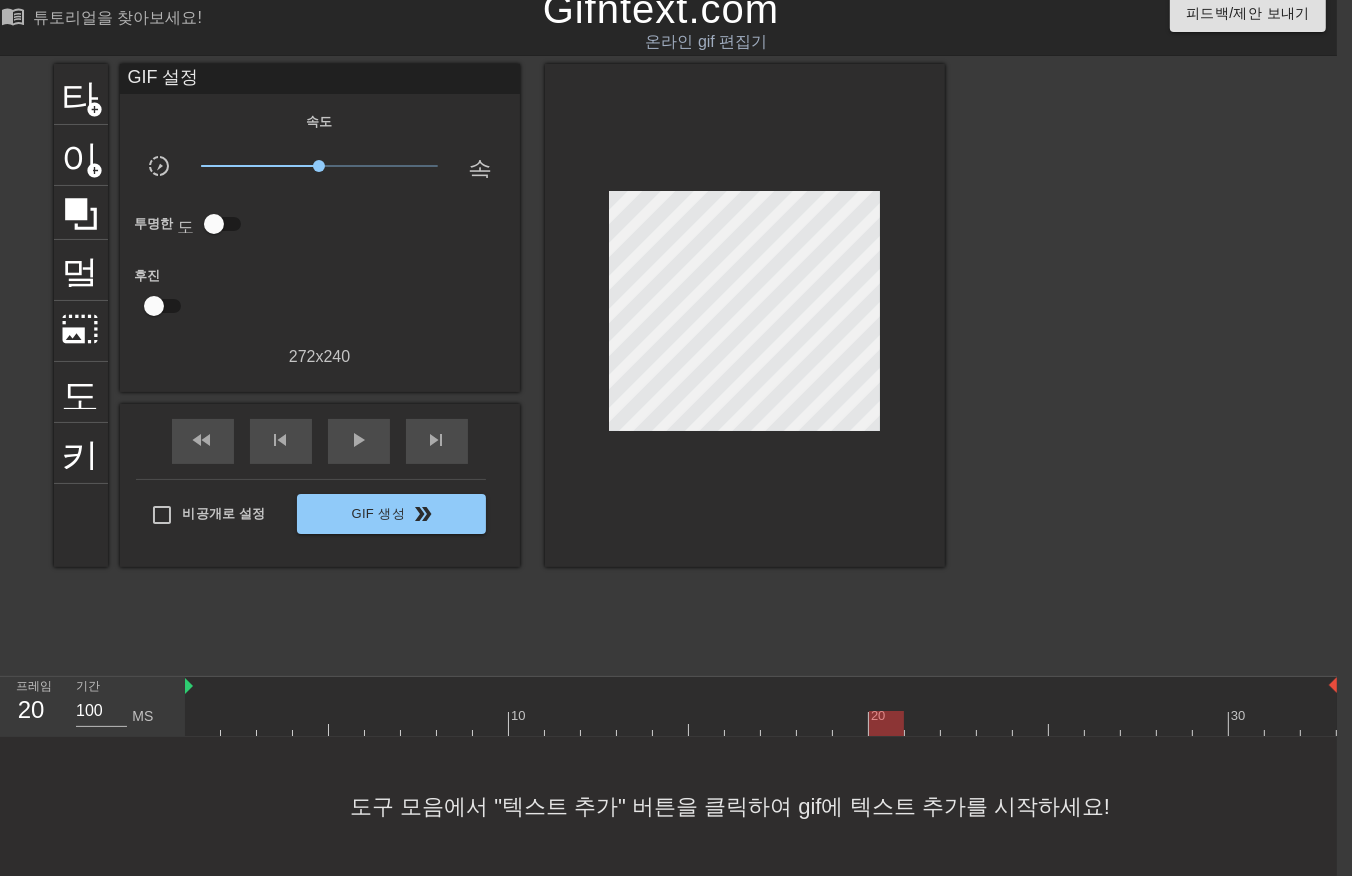drag, startPoint x: 888, startPoint y: 695, endPoint x: 901, endPoint y: 708, distance: 18.384777 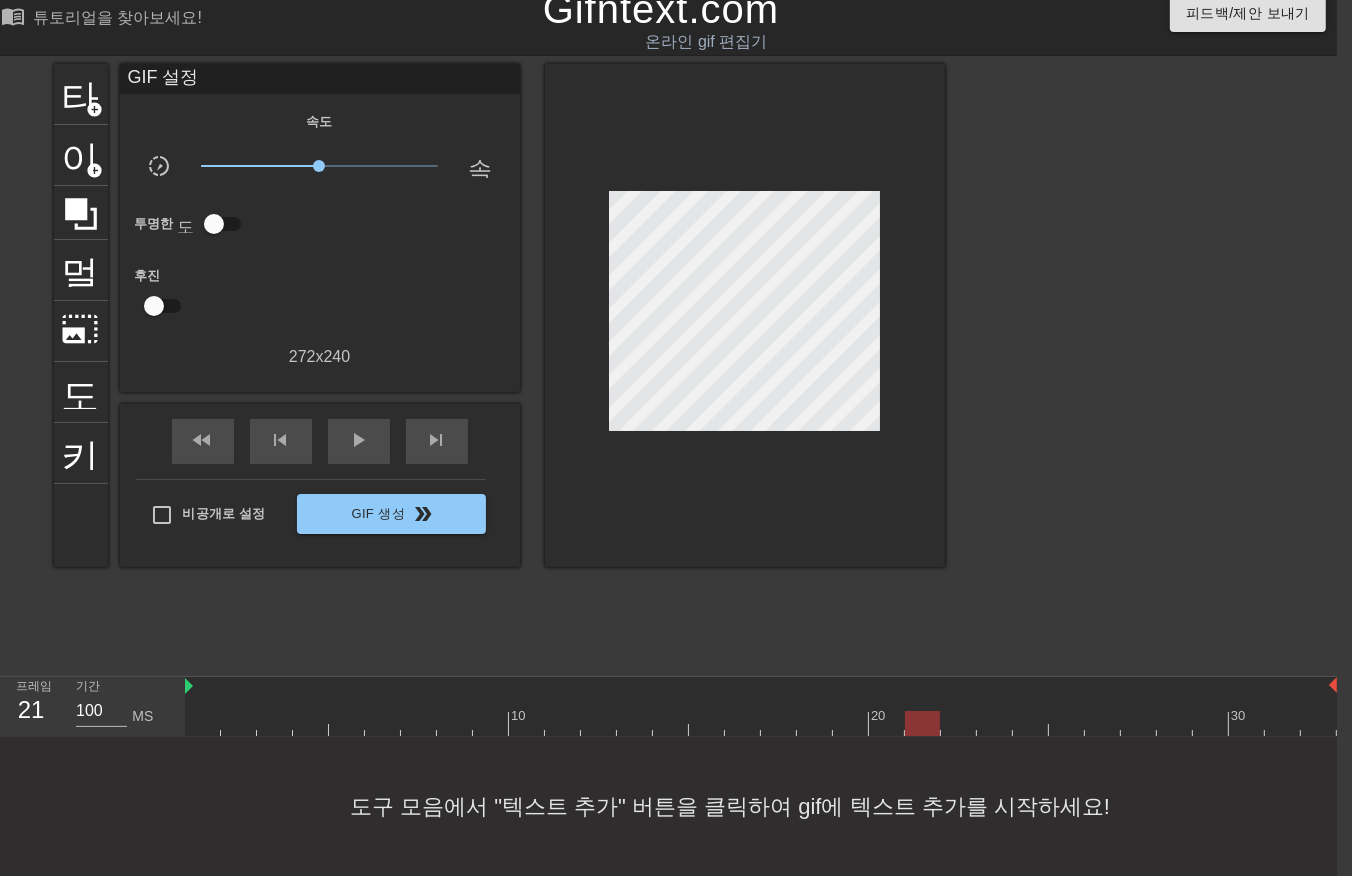 drag, startPoint x: 915, startPoint y: 697, endPoint x: 940, endPoint y: 704, distance: 25.96151 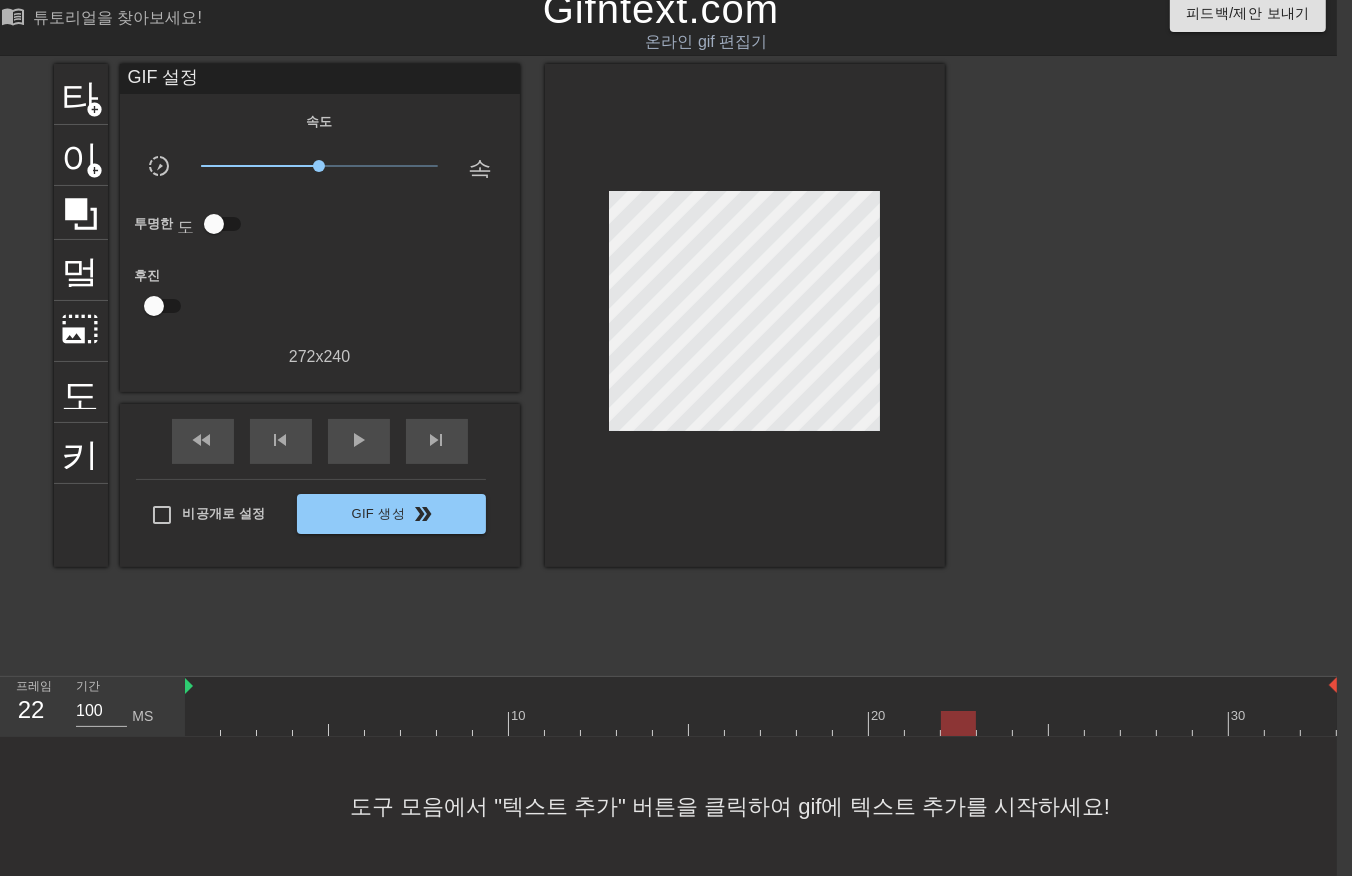 drag, startPoint x: 962, startPoint y: 700, endPoint x: 976, endPoint y: 702, distance: 14.142136 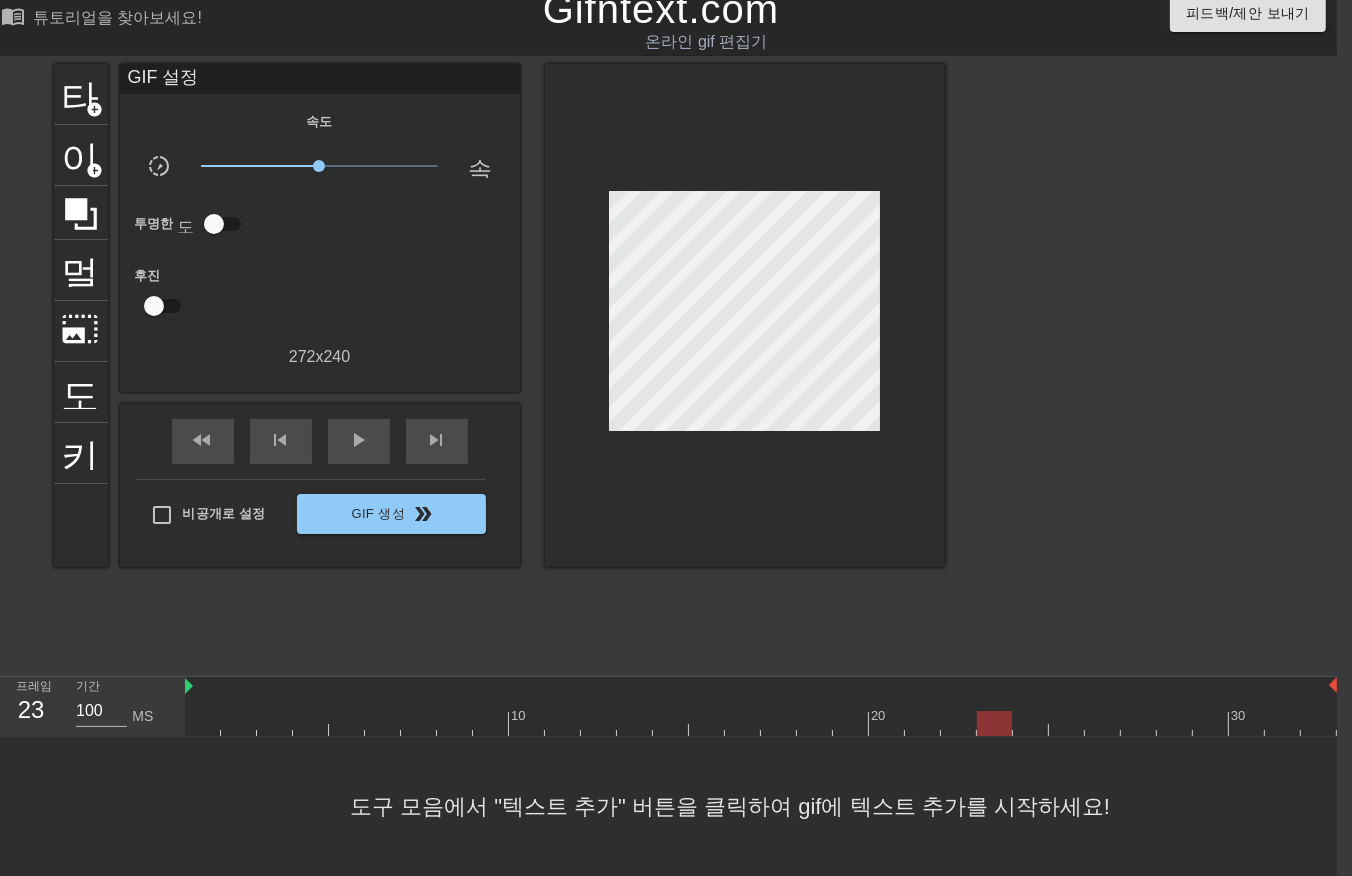 drag, startPoint x: 988, startPoint y: 696, endPoint x: 1006, endPoint y: 700, distance: 18.439089 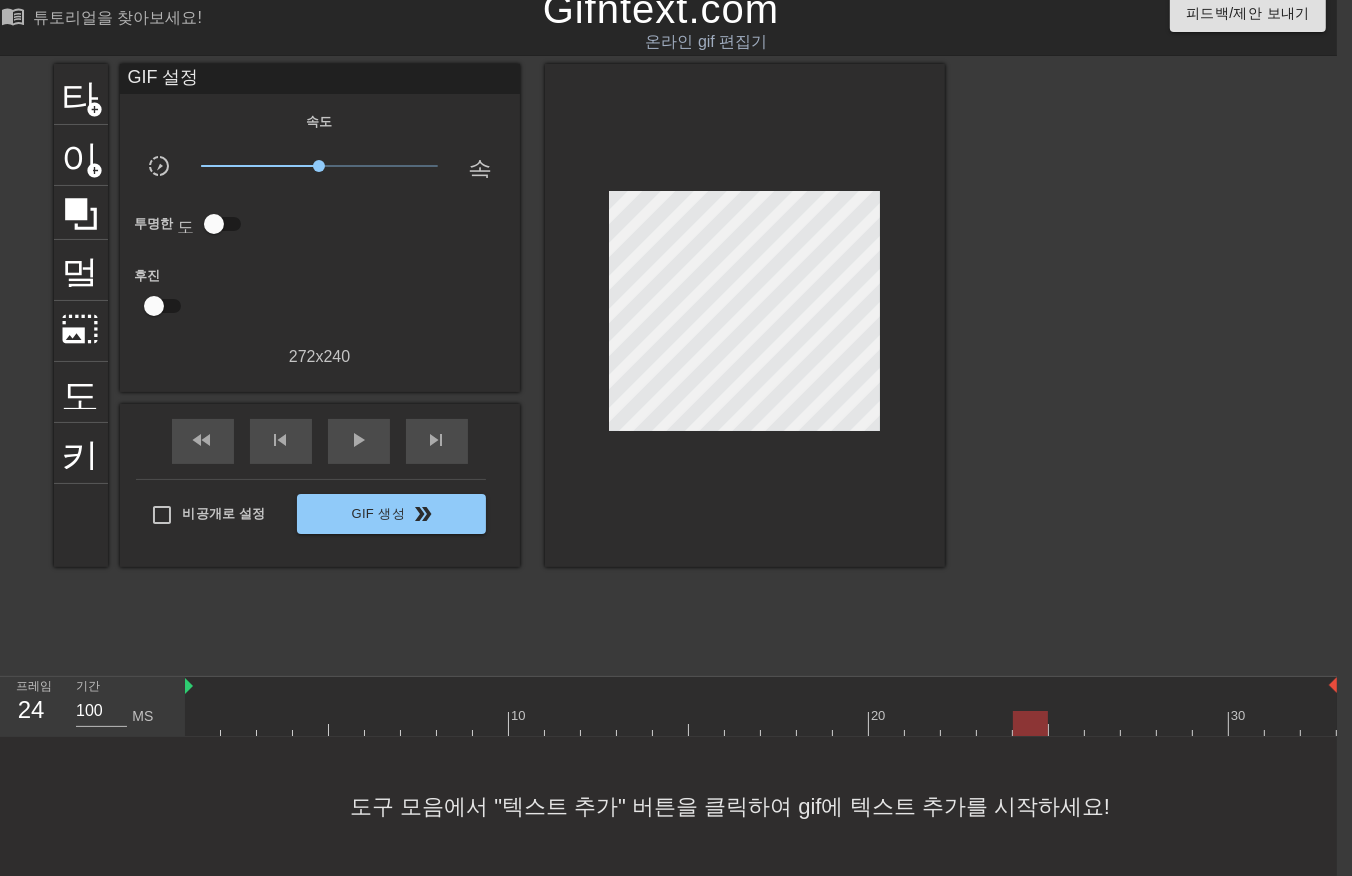 click at bounding box center (761, 723) 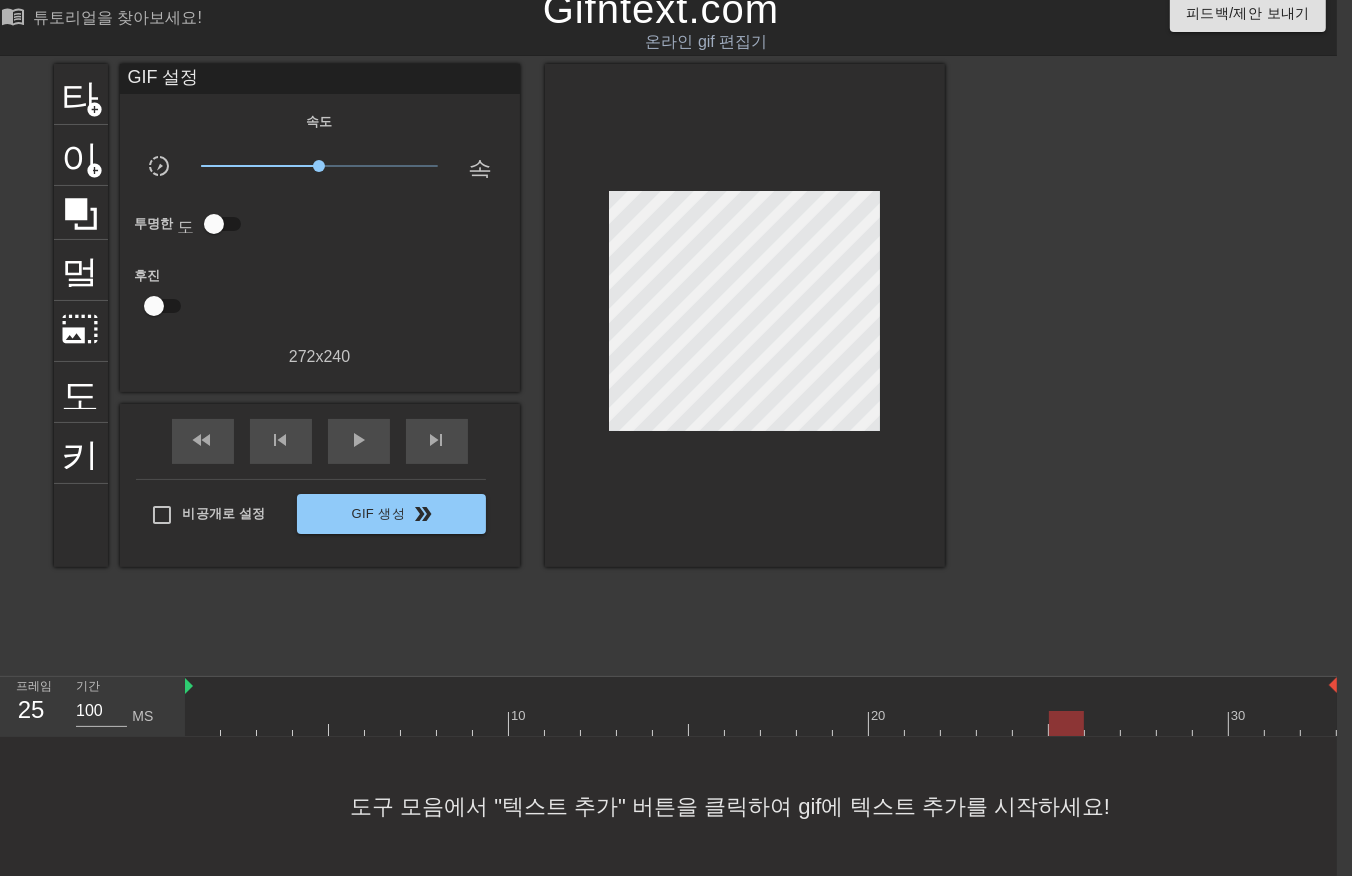 click at bounding box center [761, 723] 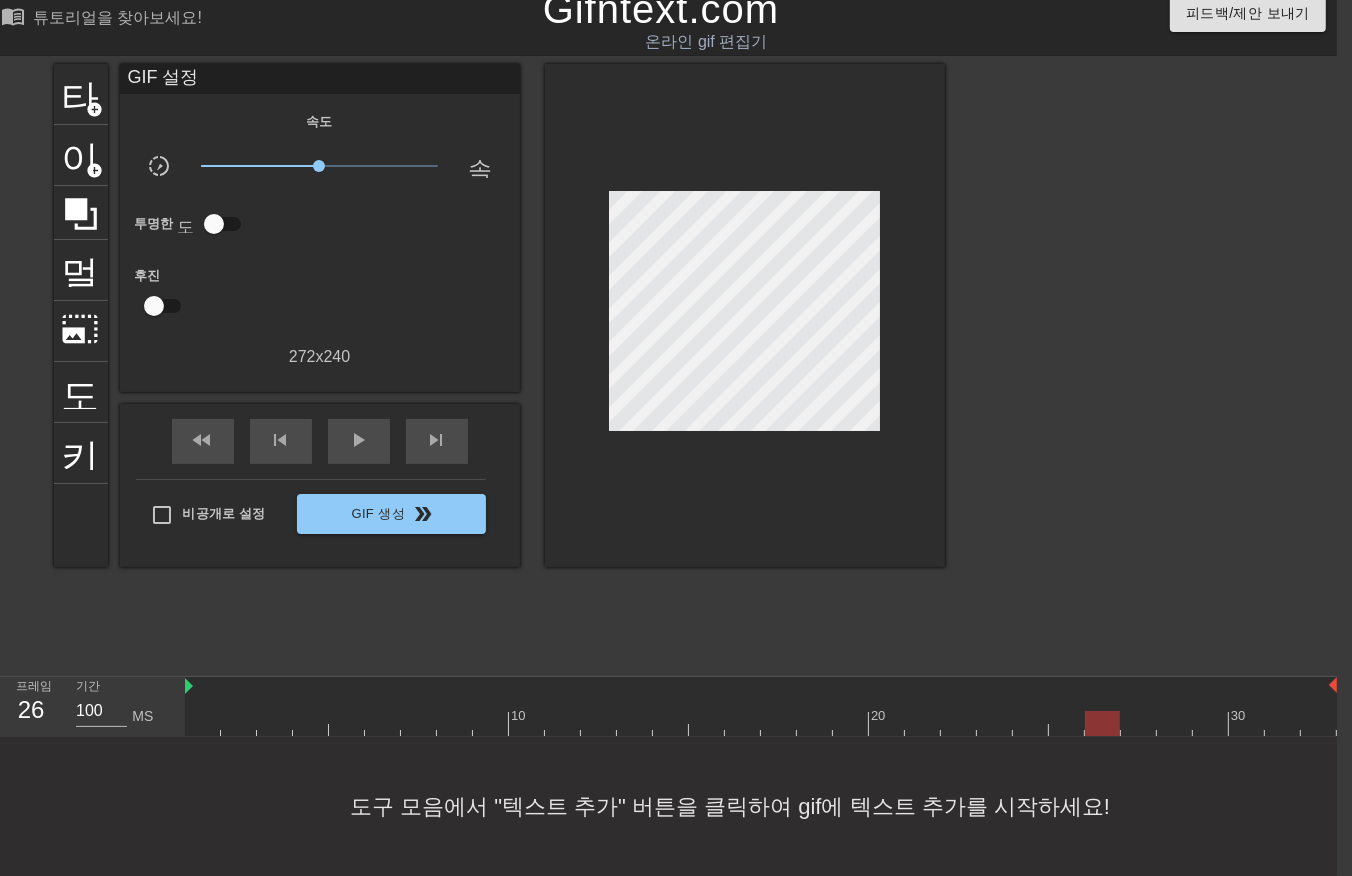 click at bounding box center (761, 723) 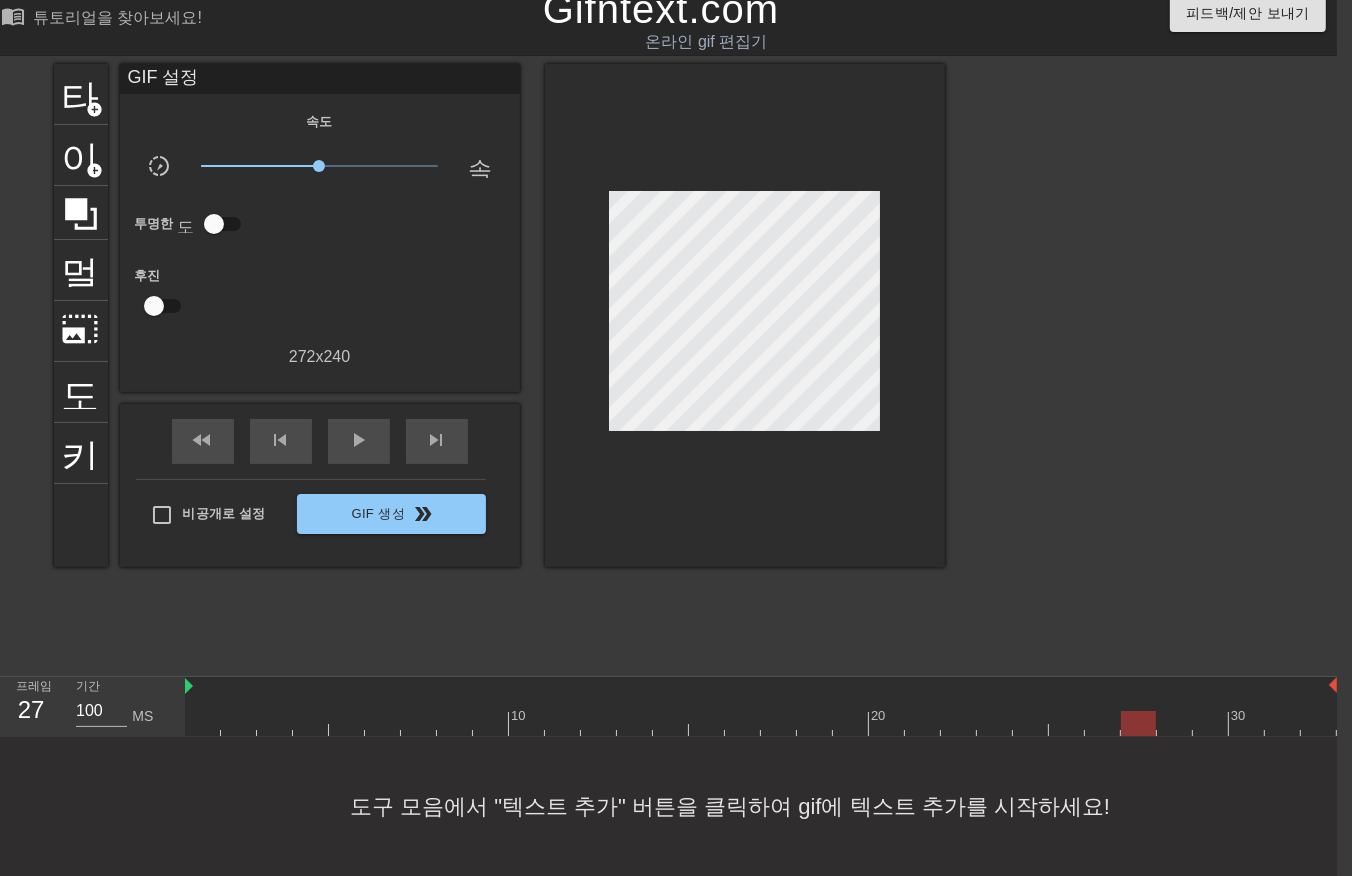 drag, startPoint x: 1144, startPoint y: 704, endPoint x: 1158, endPoint y: 708, distance: 14.56022 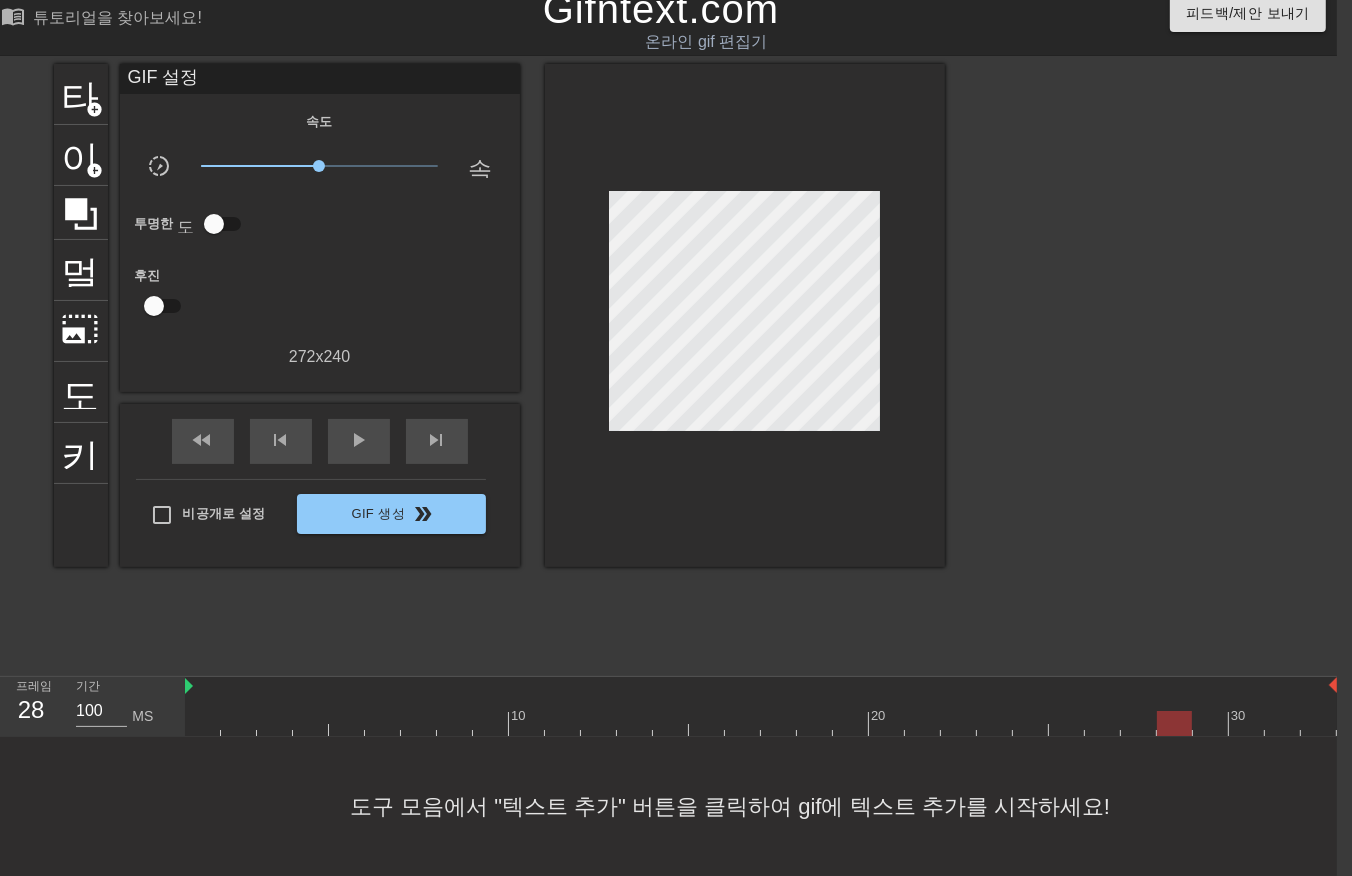 click at bounding box center [761, 723] 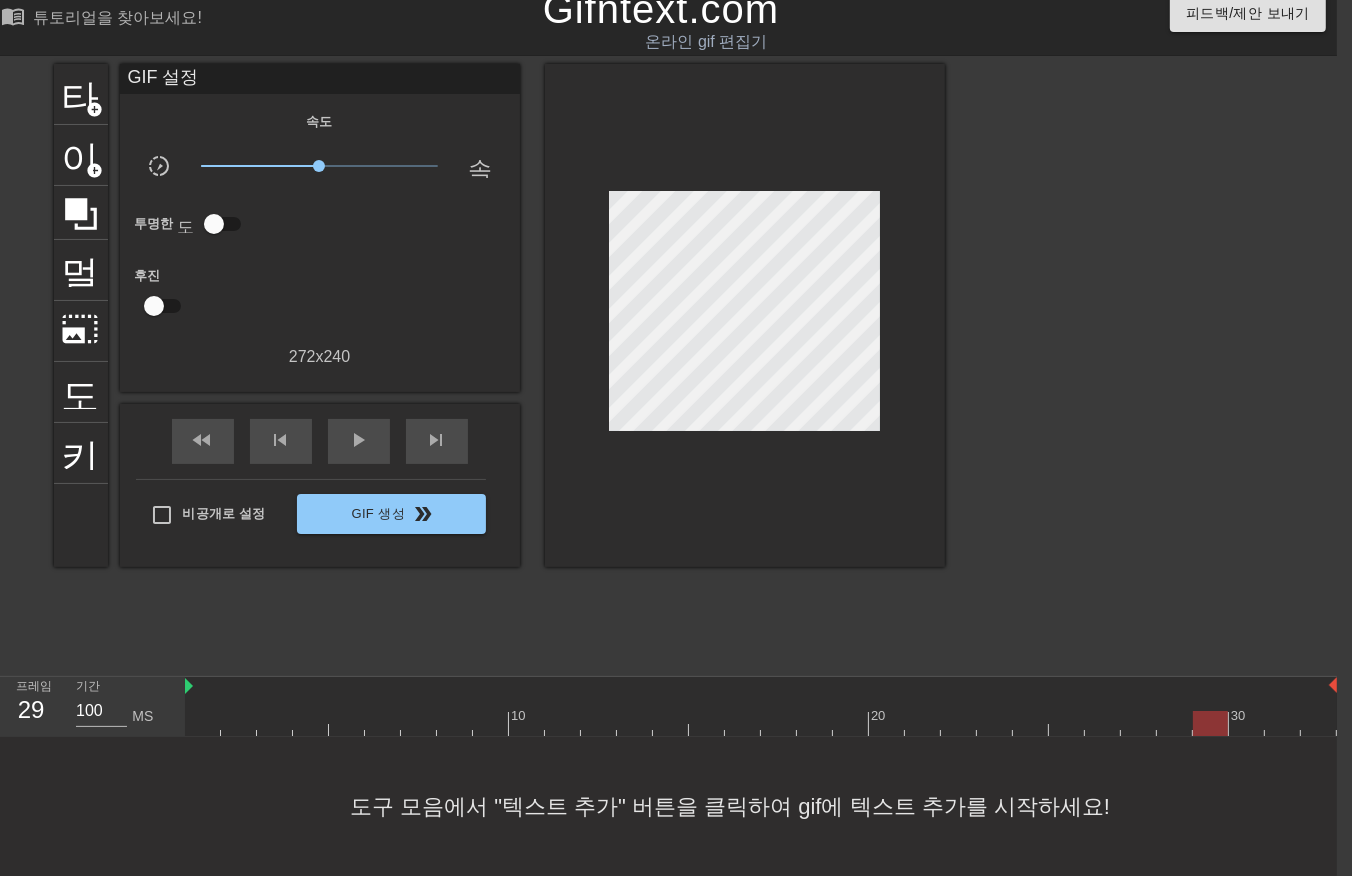 drag, startPoint x: 1202, startPoint y: 694, endPoint x: 1243, endPoint y: 704, distance: 42.201897 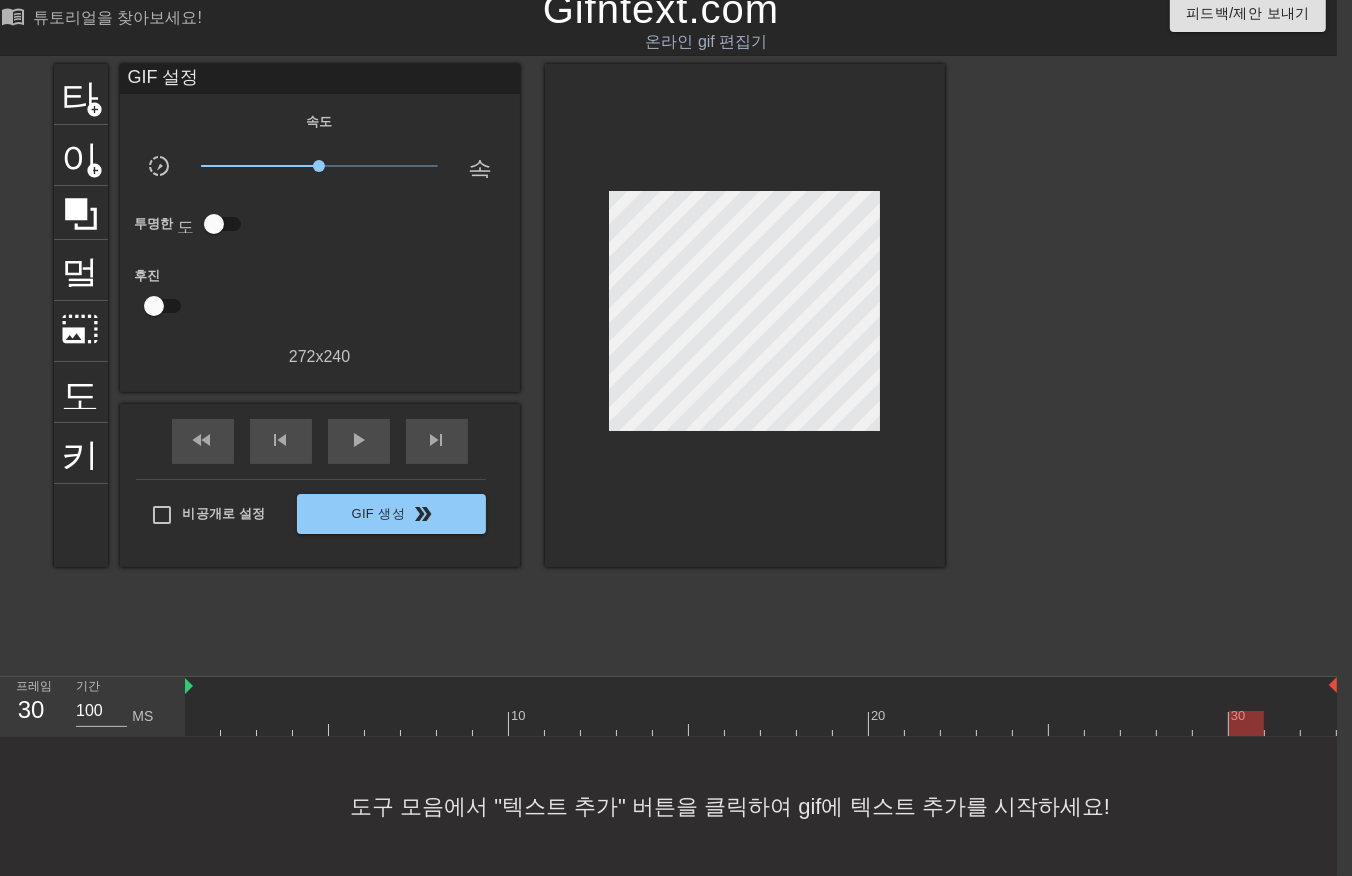 drag, startPoint x: 1248, startPoint y: 701, endPoint x: 1260, endPoint y: 704, distance: 12.369317 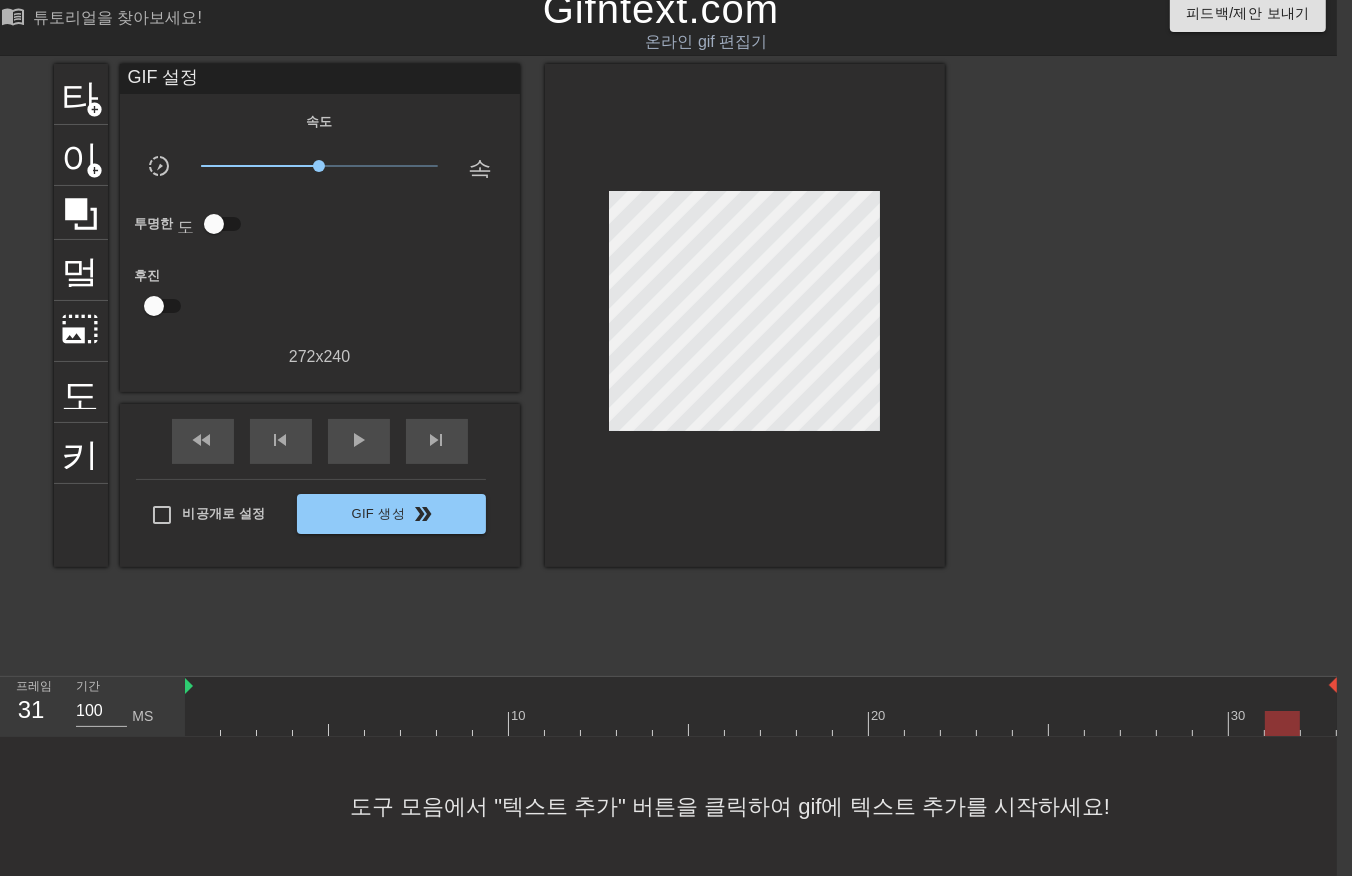 drag, startPoint x: 1266, startPoint y: 695, endPoint x: 1281, endPoint y: 698, distance: 15.297058 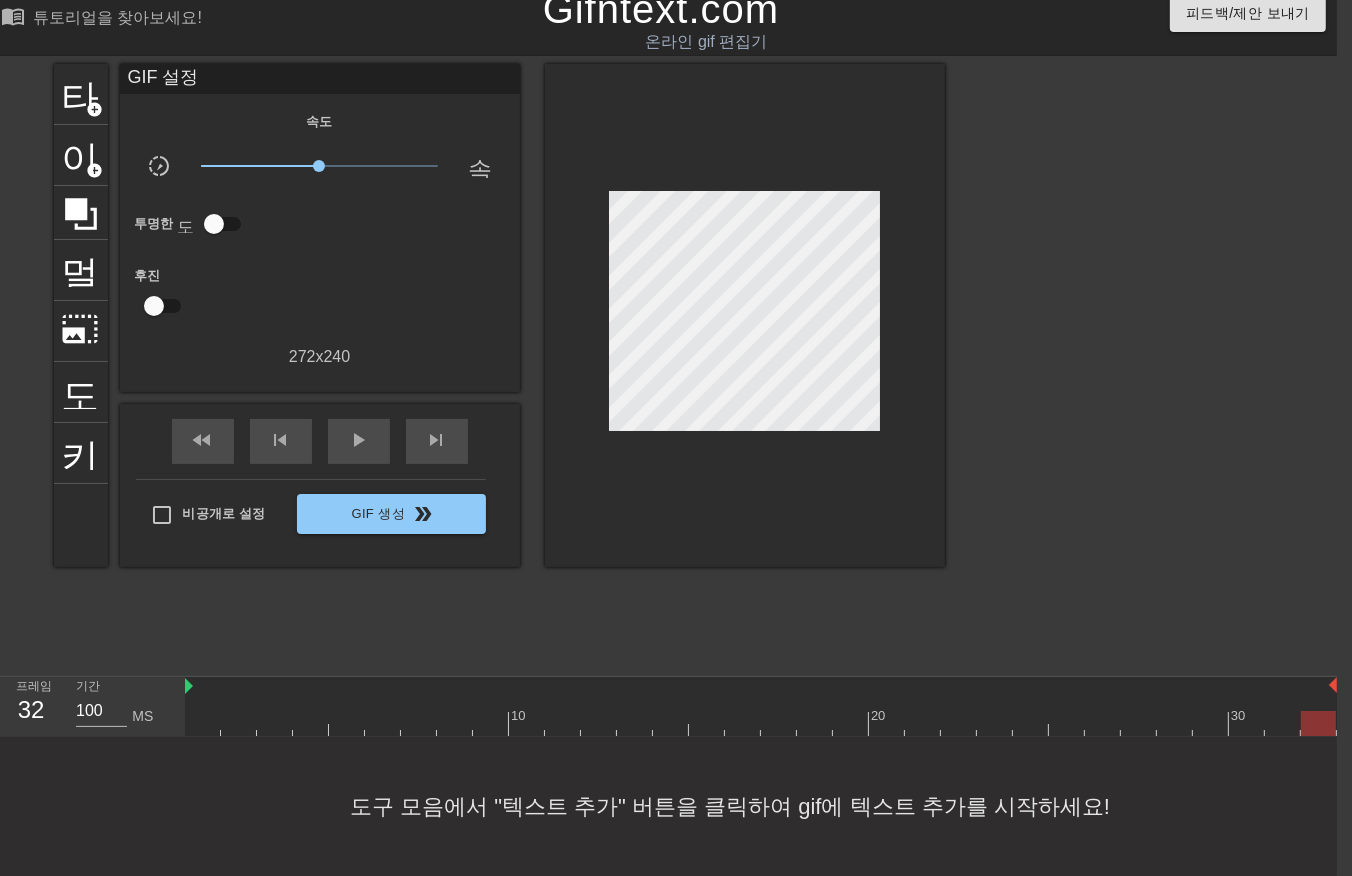 click on "10                                         20                                         30" at bounding box center [761, 706] 